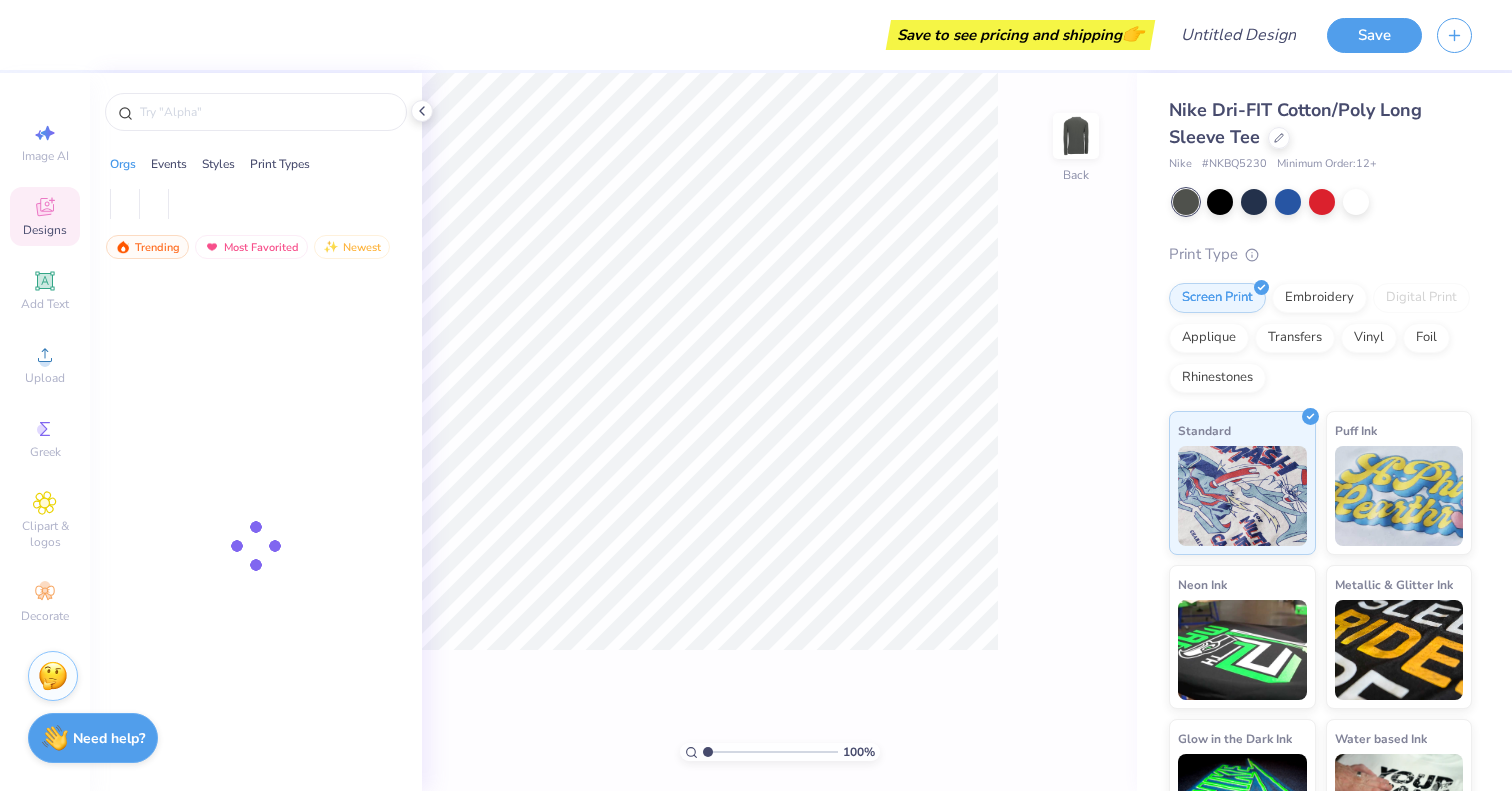 scroll, scrollTop: 0, scrollLeft: 0, axis: both 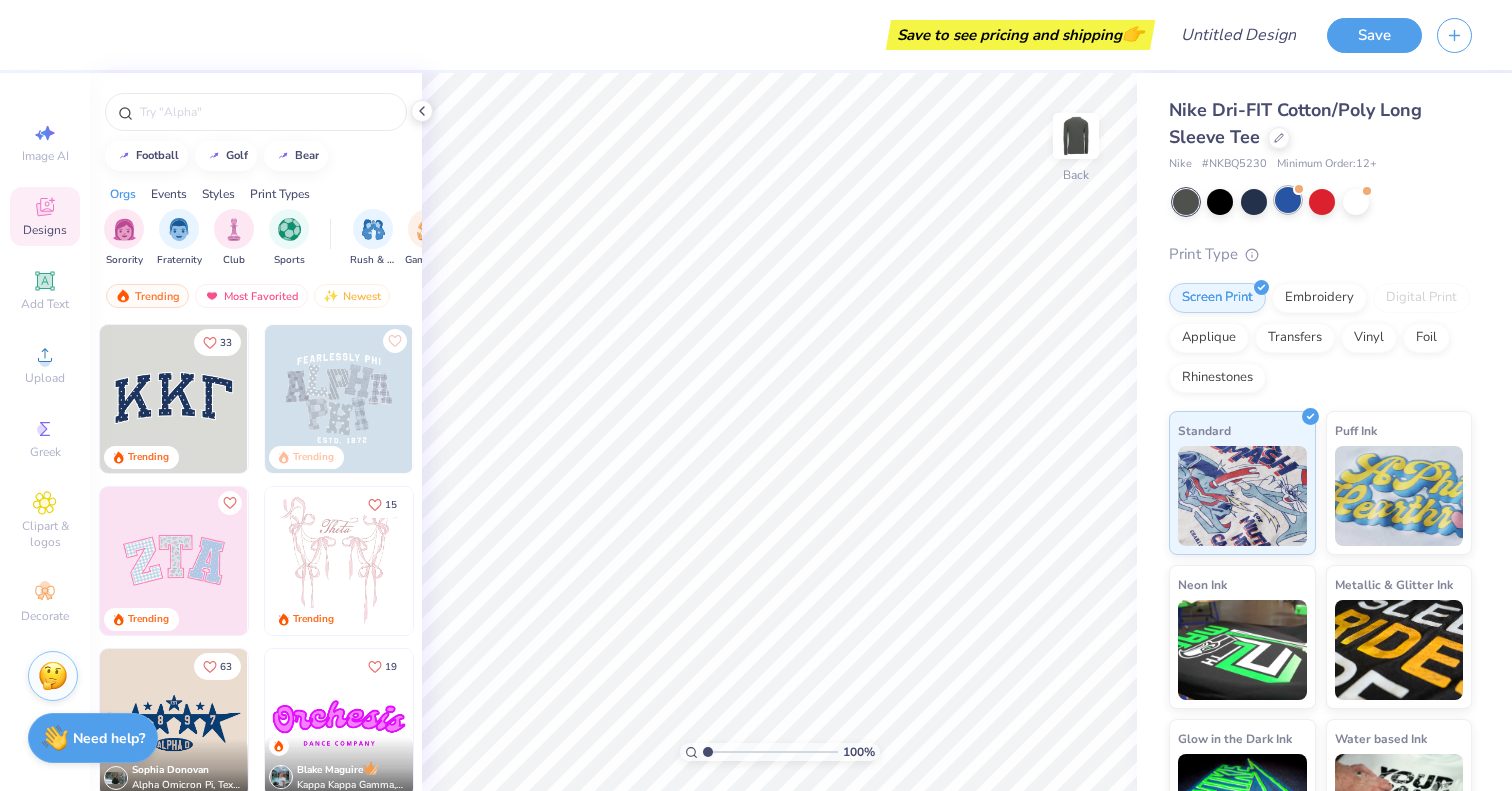 click at bounding box center [1288, 200] 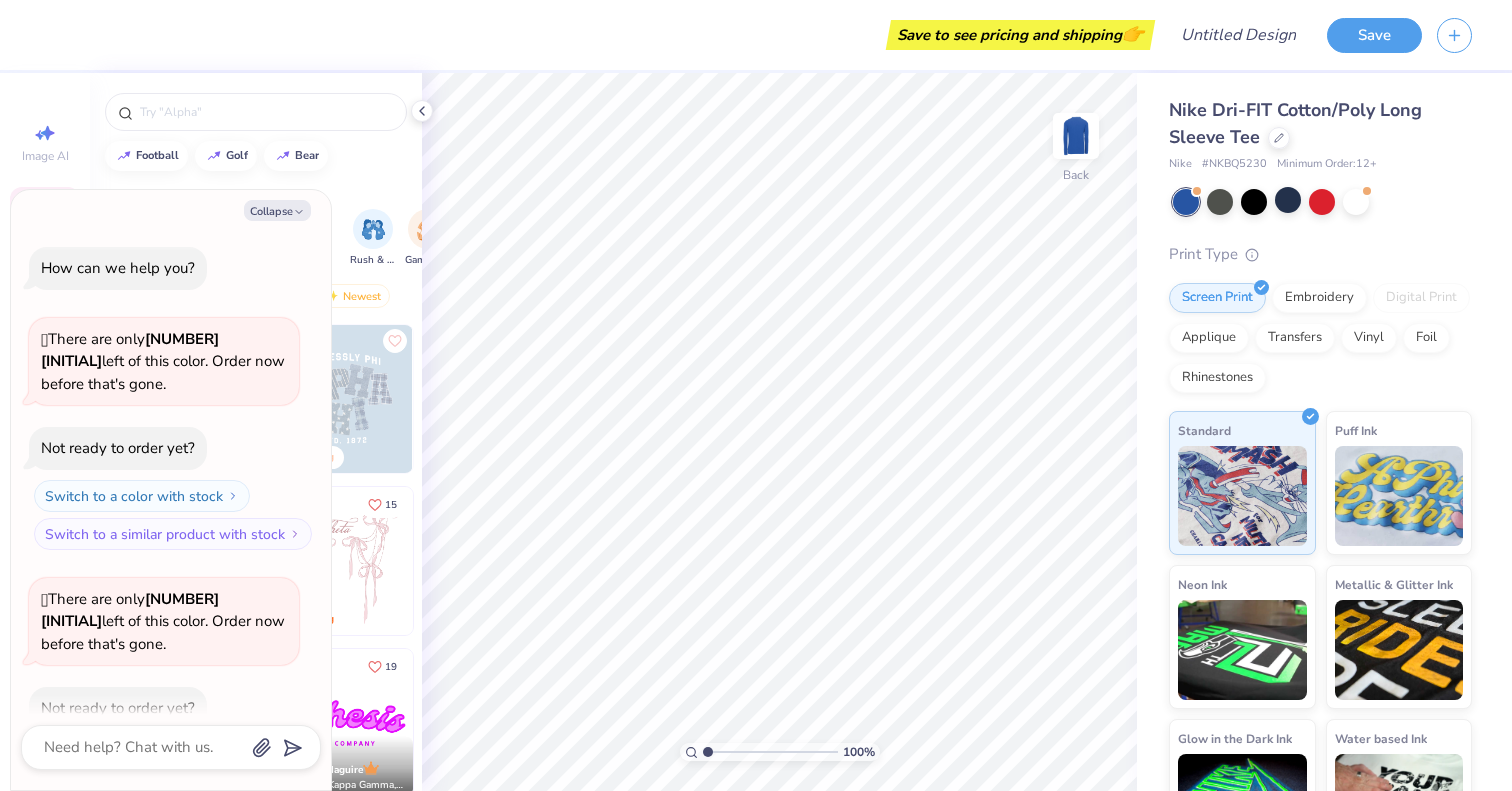 scroll, scrollTop: 65, scrollLeft: 0, axis: vertical 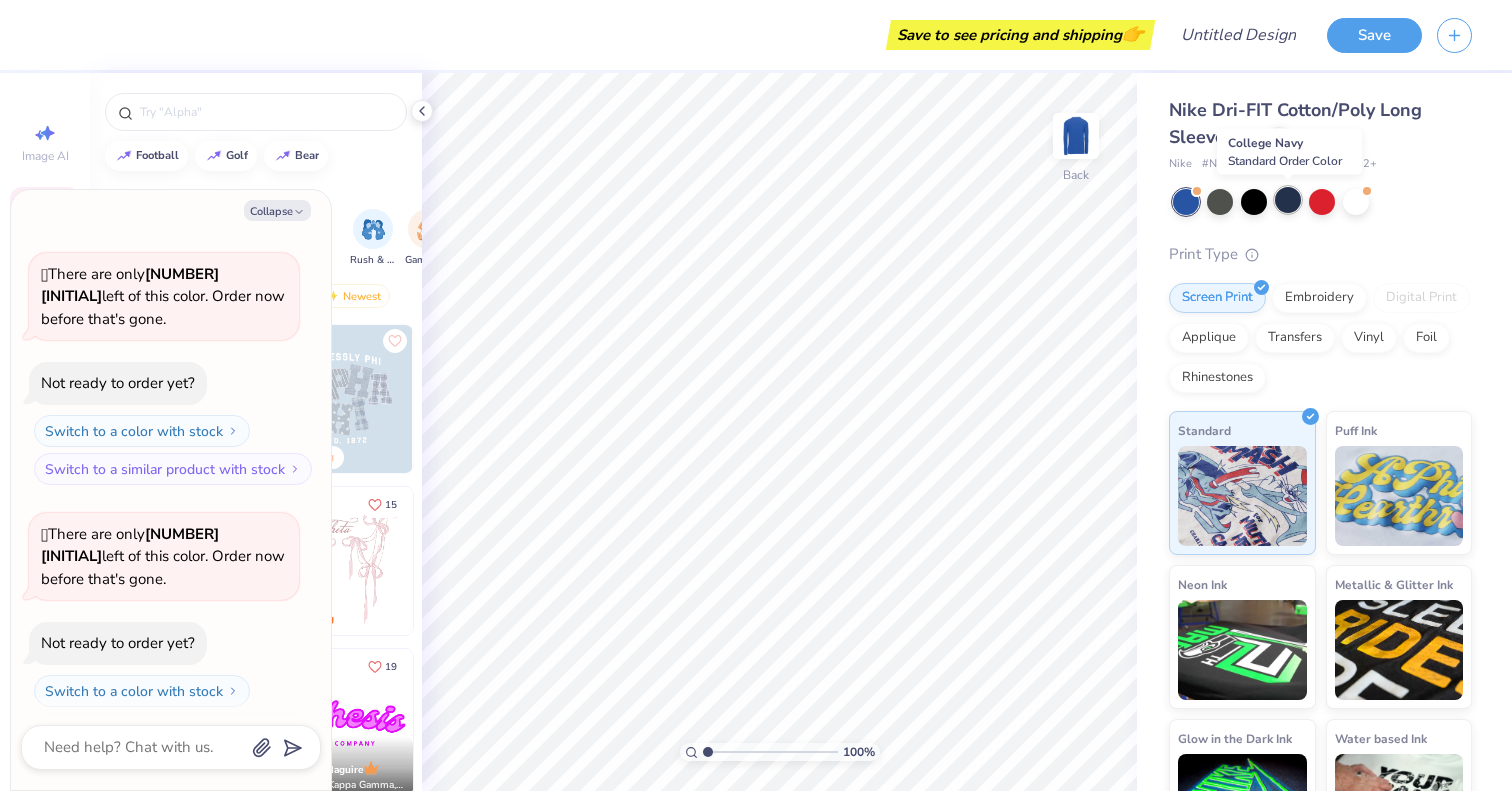 click at bounding box center (1288, 200) 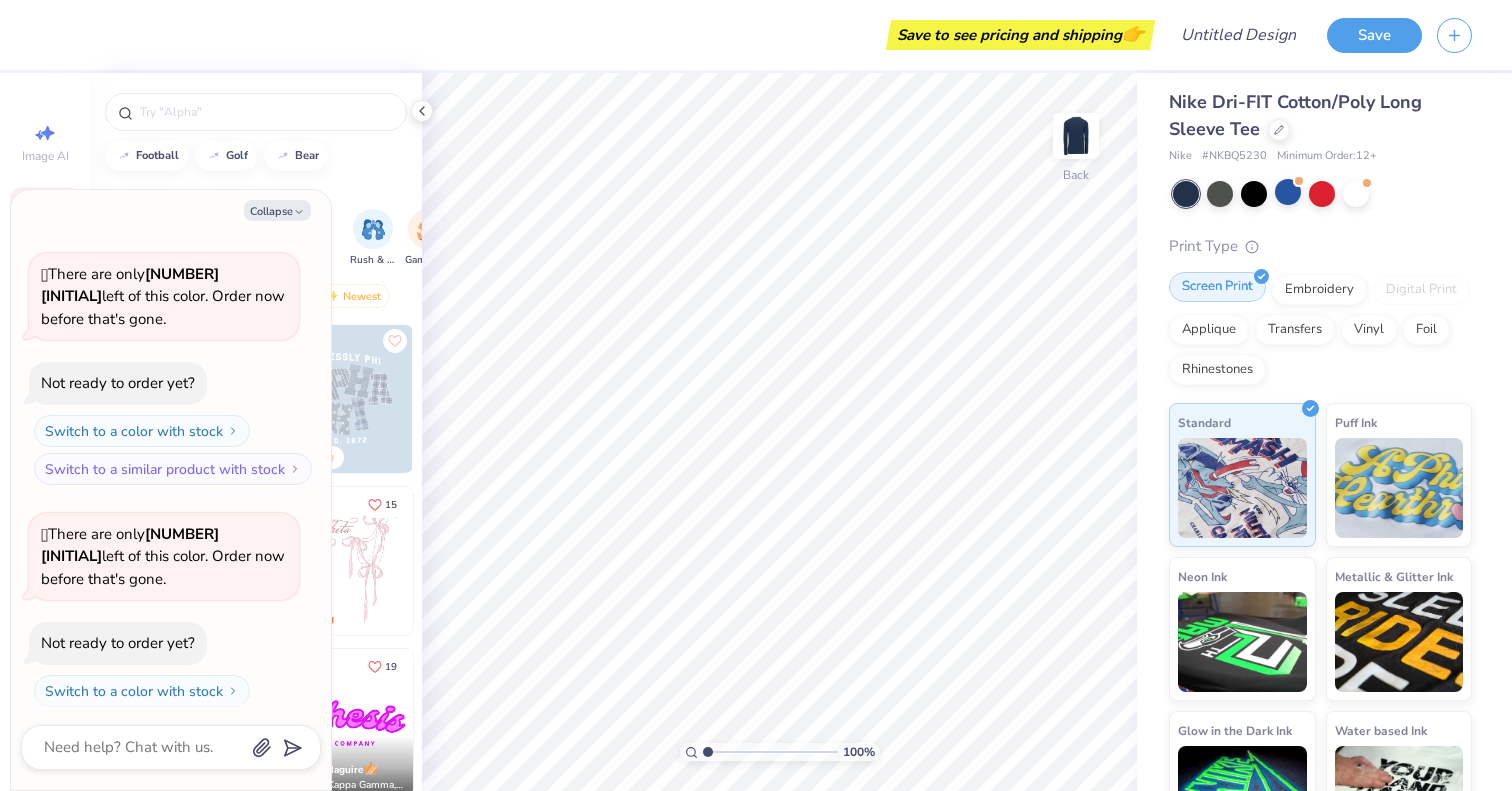 scroll, scrollTop: 0, scrollLeft: 0, axis: both 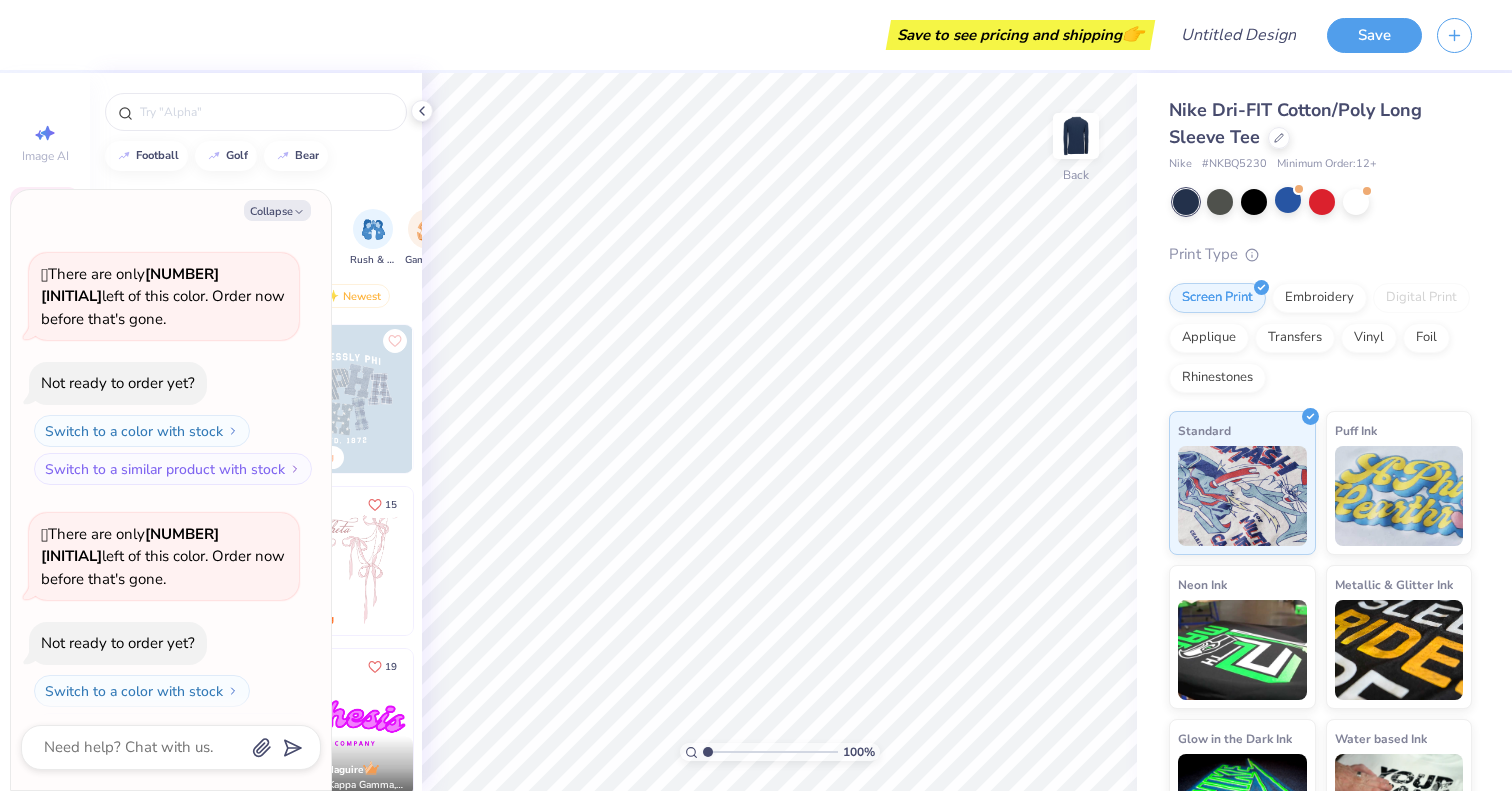 click on "football golf bear" at bounding box center (256, 156) 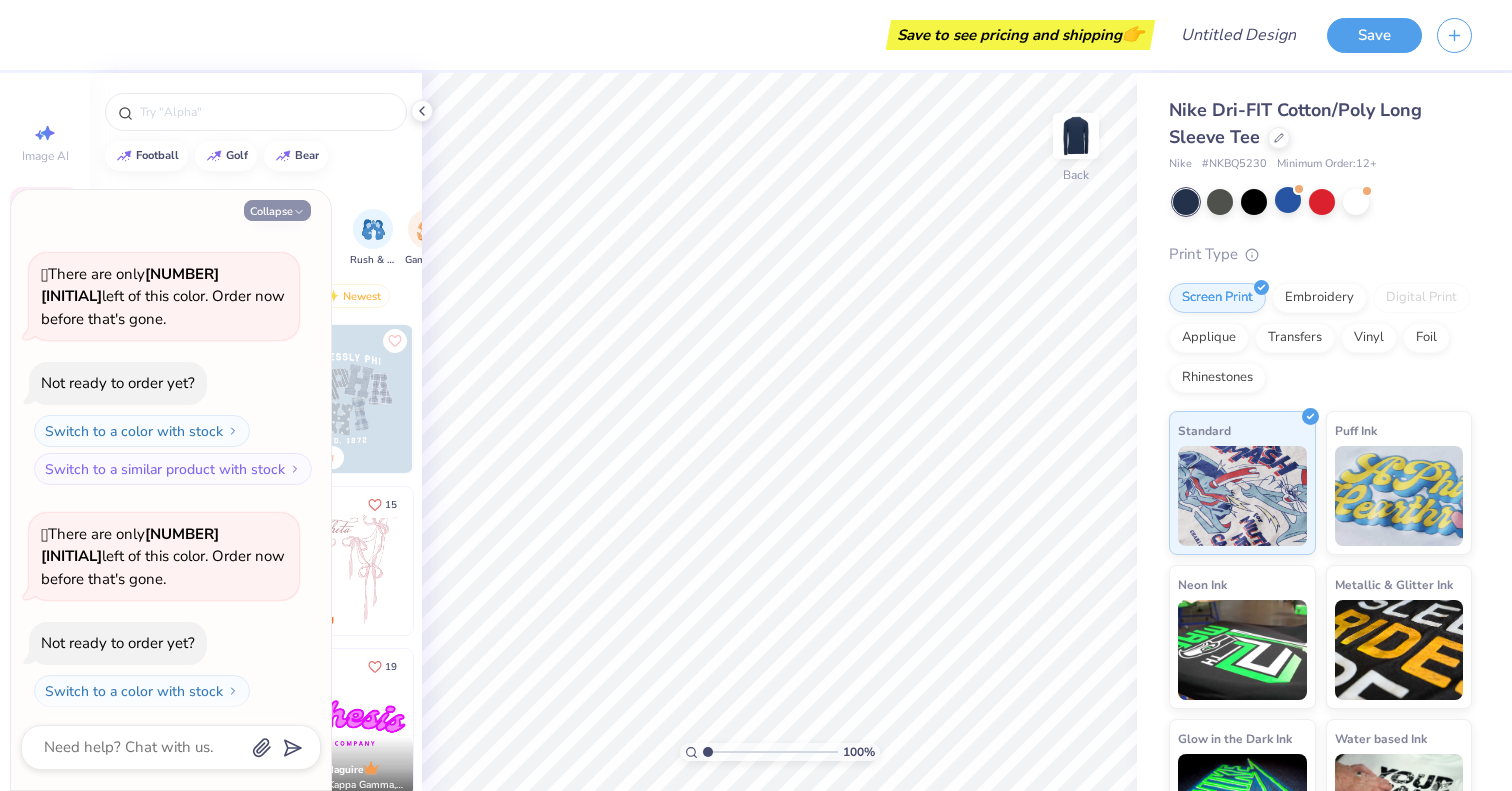 click 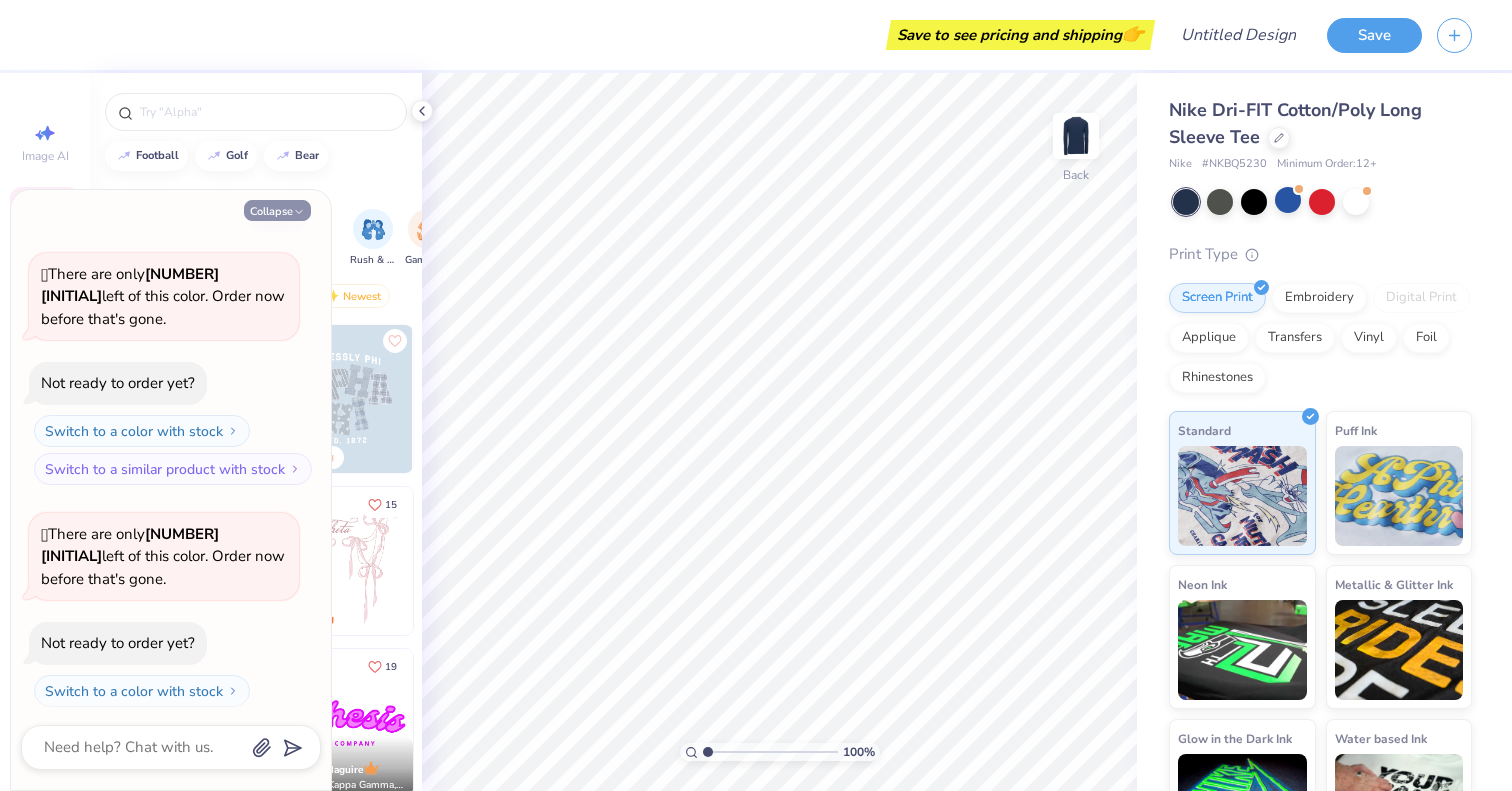 type on "x" 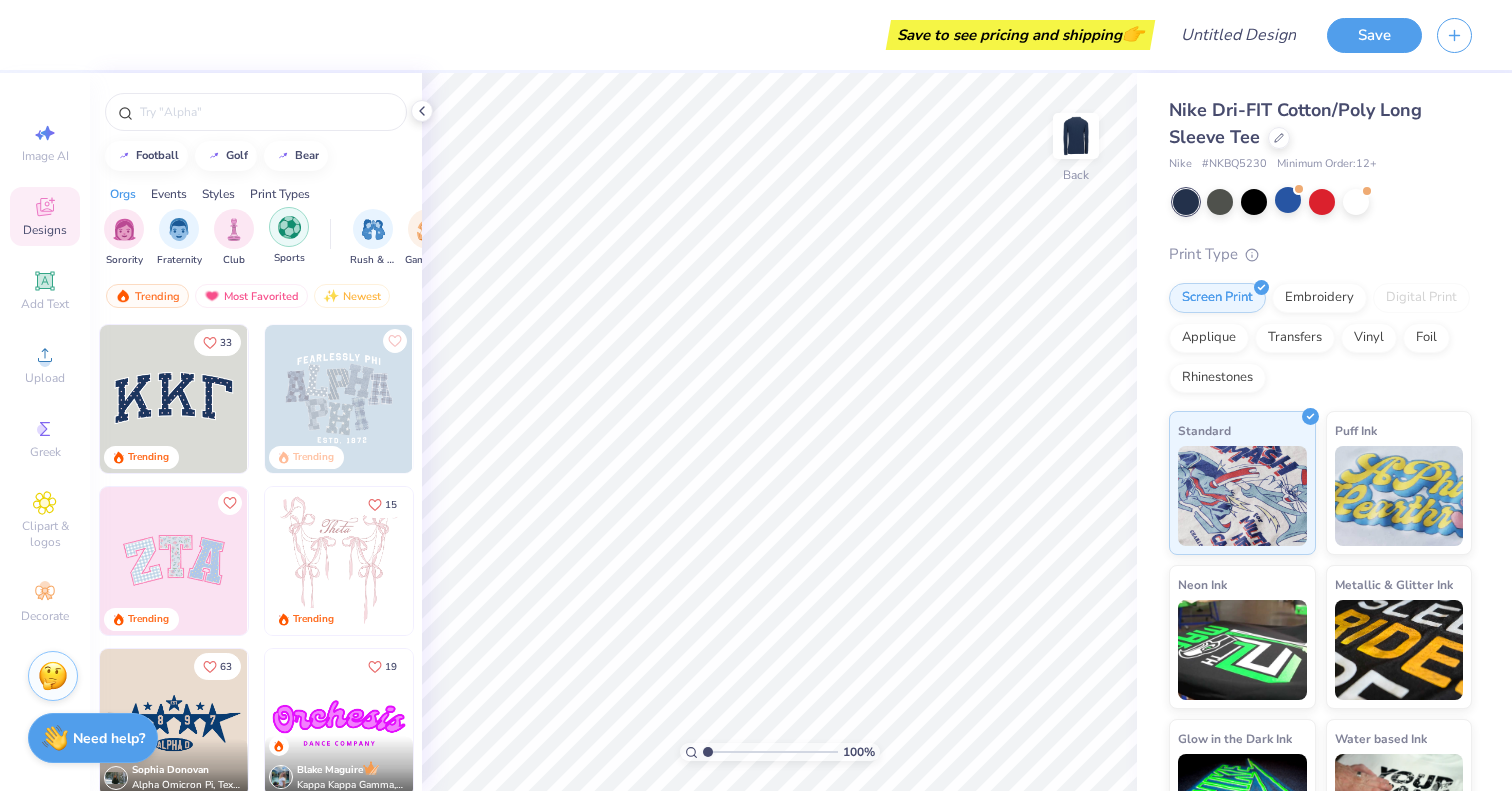 click at bounding box center [289, 227] 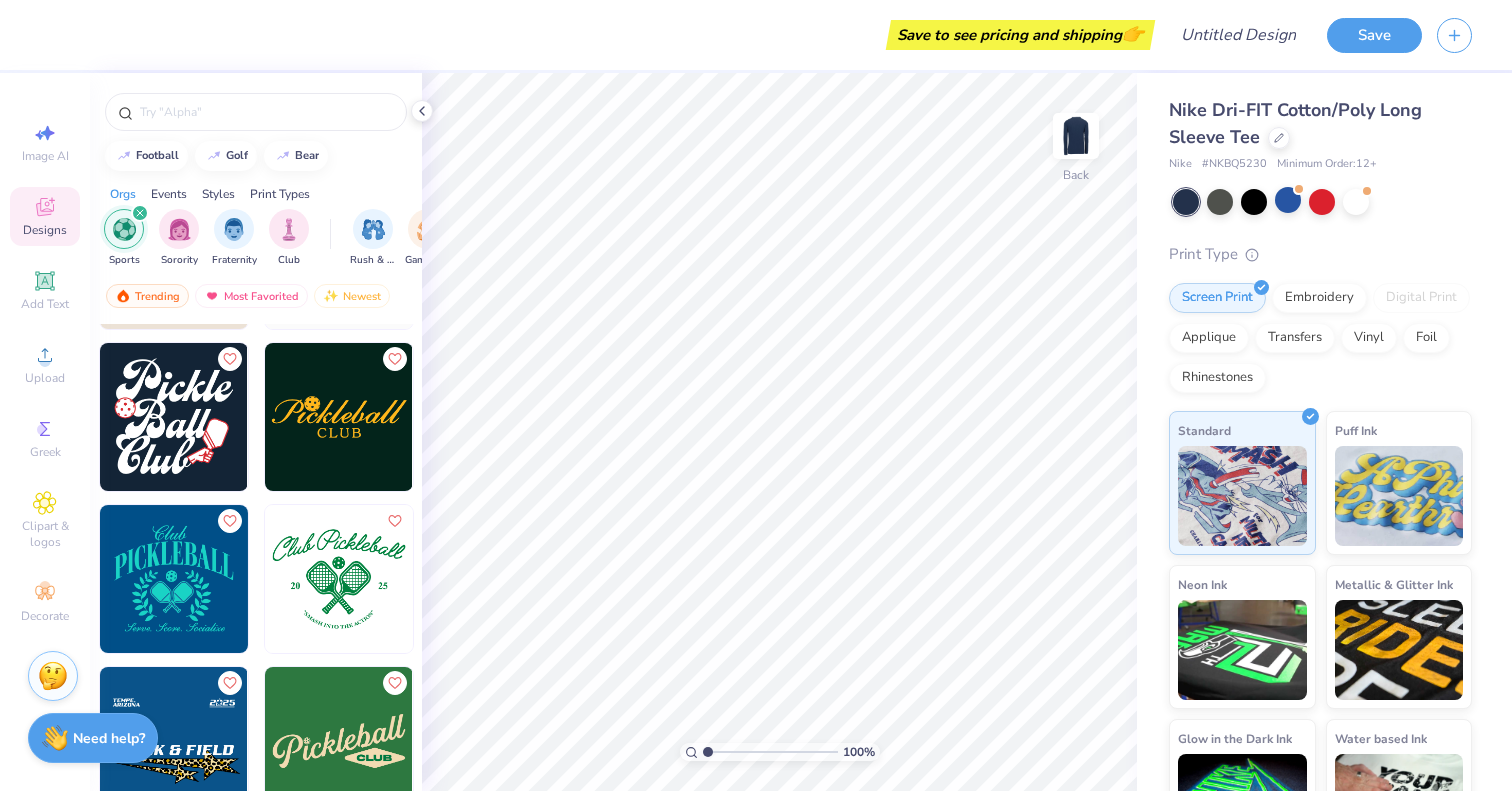 scroll, scrollTop: 1449, scrollLeft: 0, axis: vertical 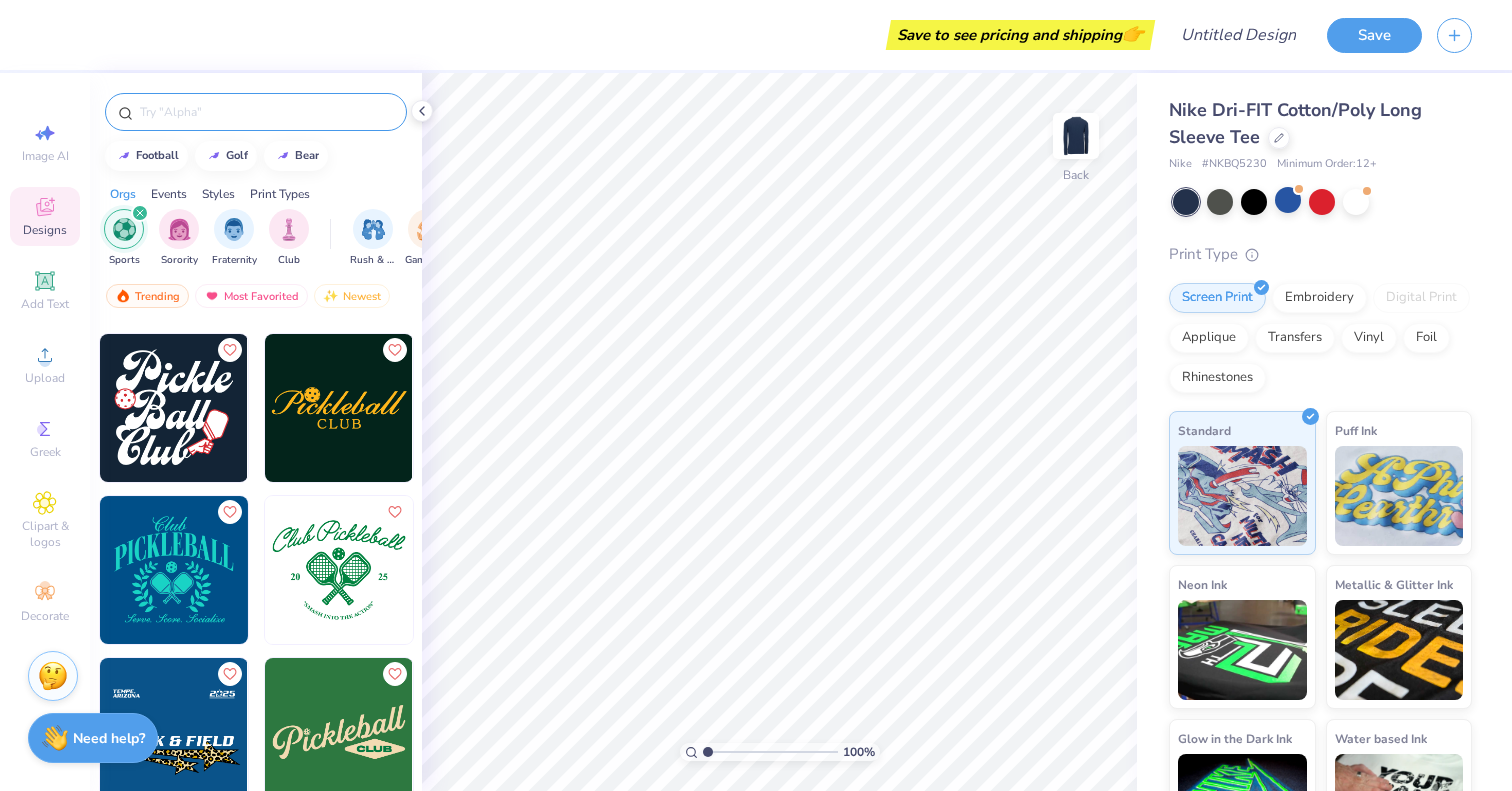 click at bounding box center (256, 112) 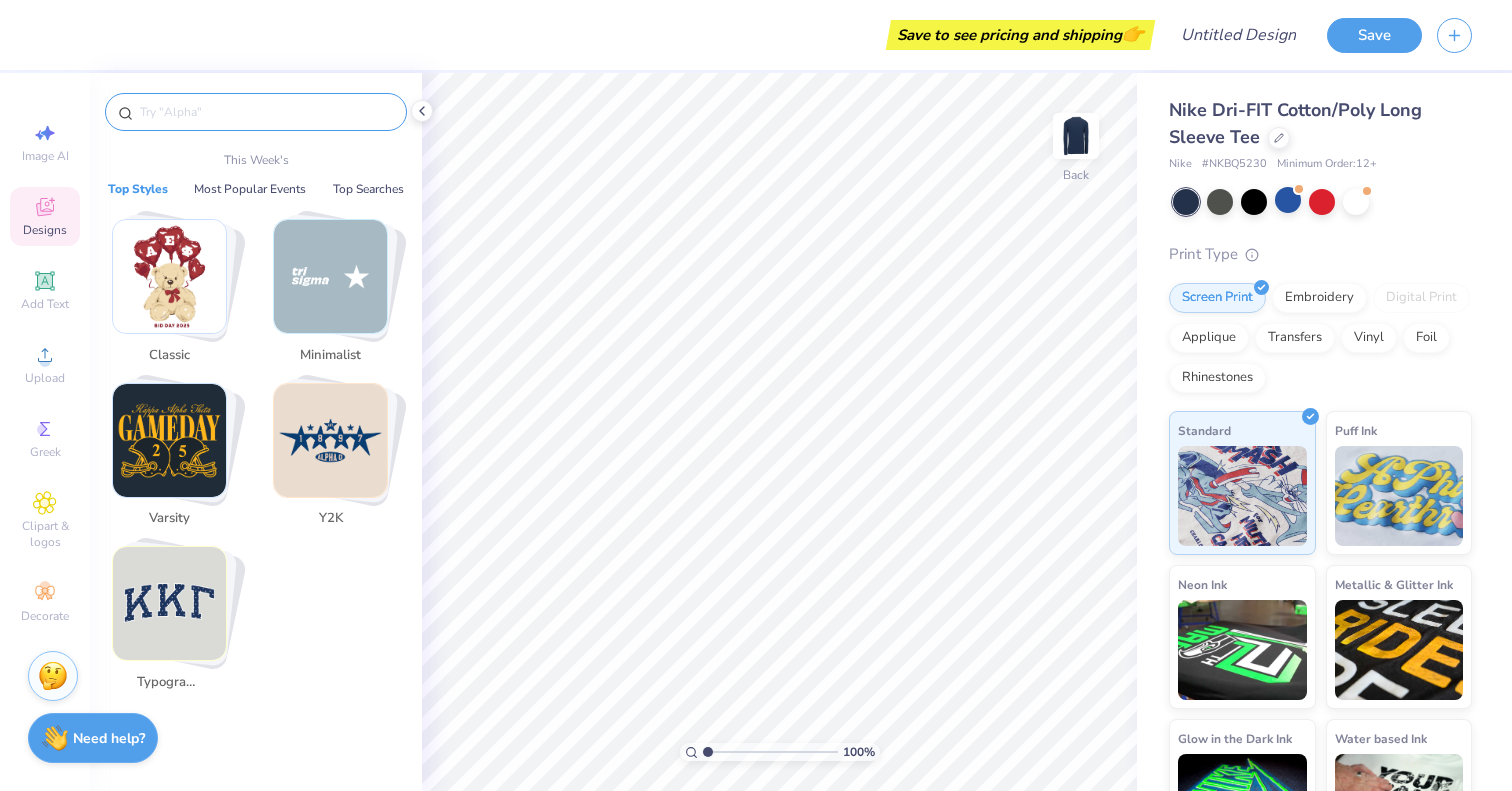 click at bounding box center [266, 112] 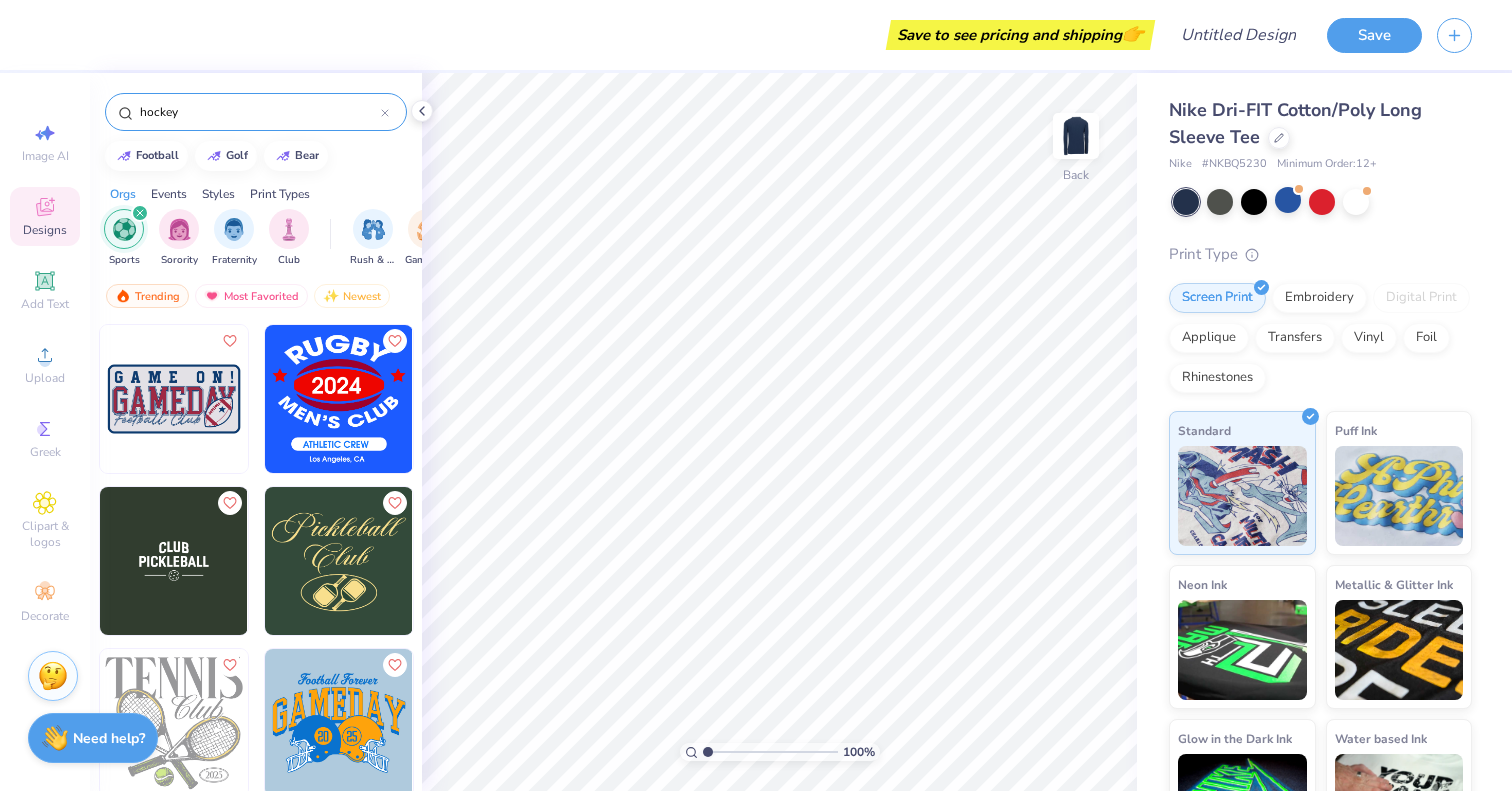 type on "hockey" 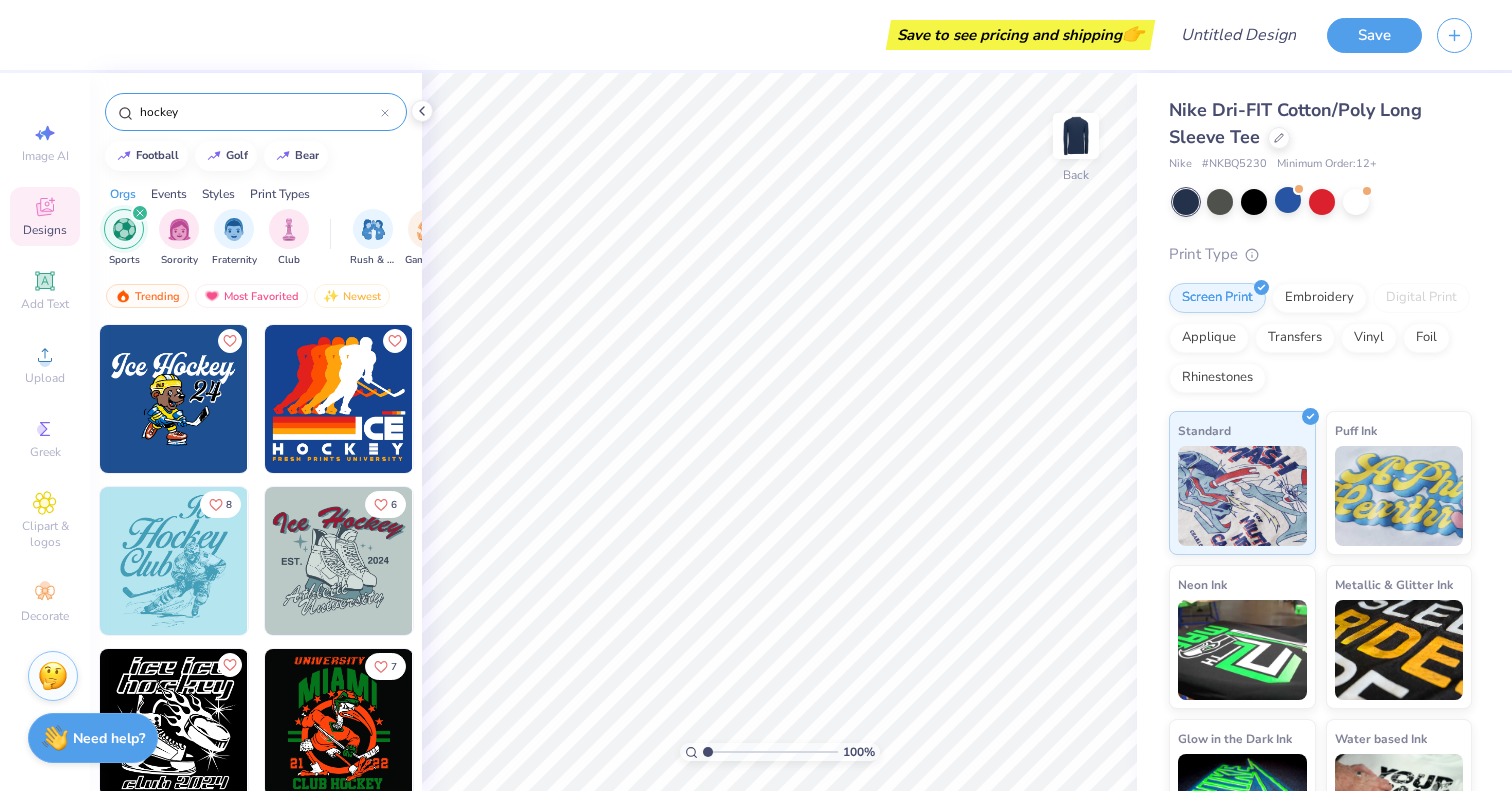 click on "8 6 7" at bounding box center [256, 565] 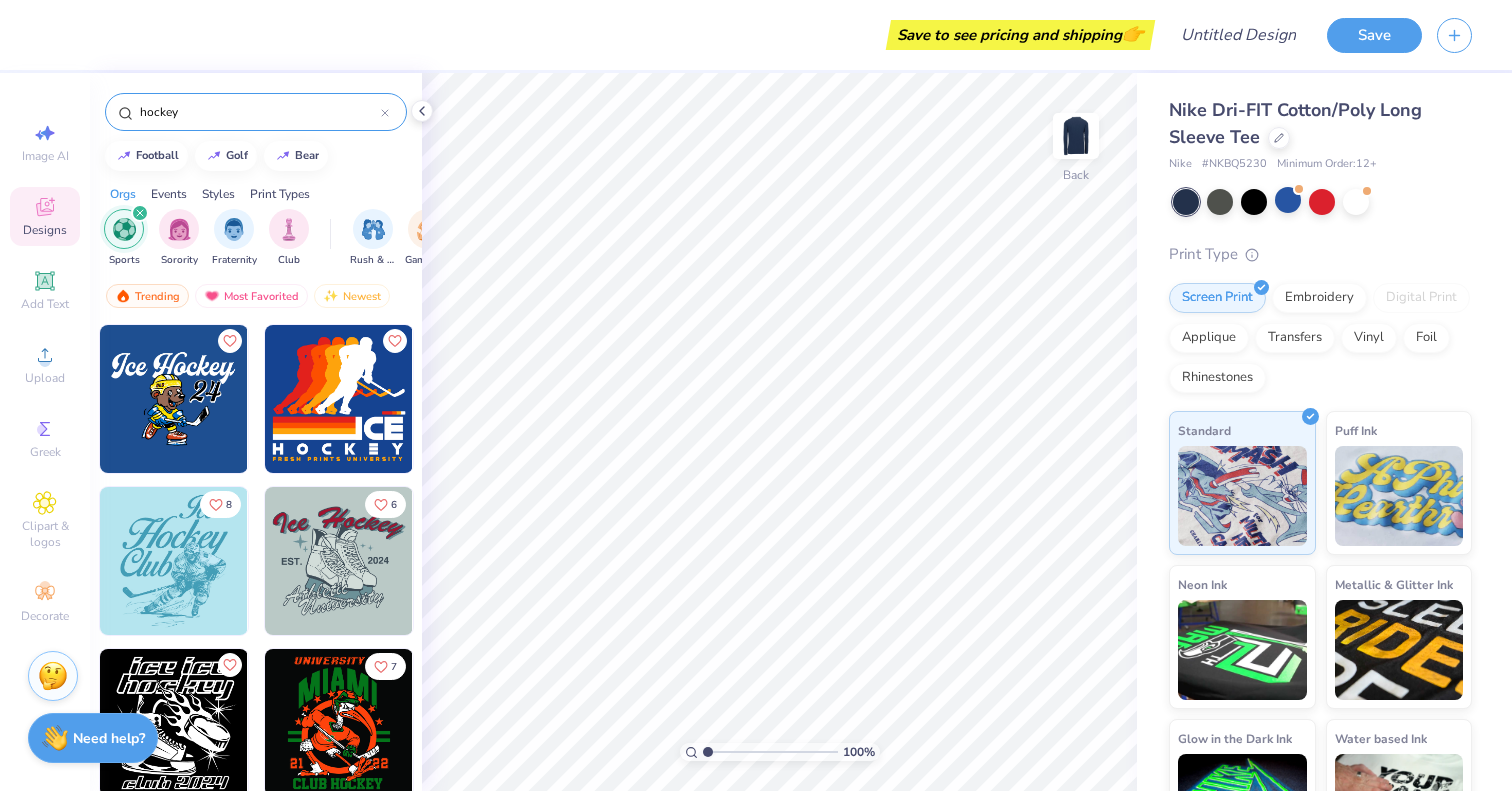 click on "hockey" at bounding box center (256, 107) 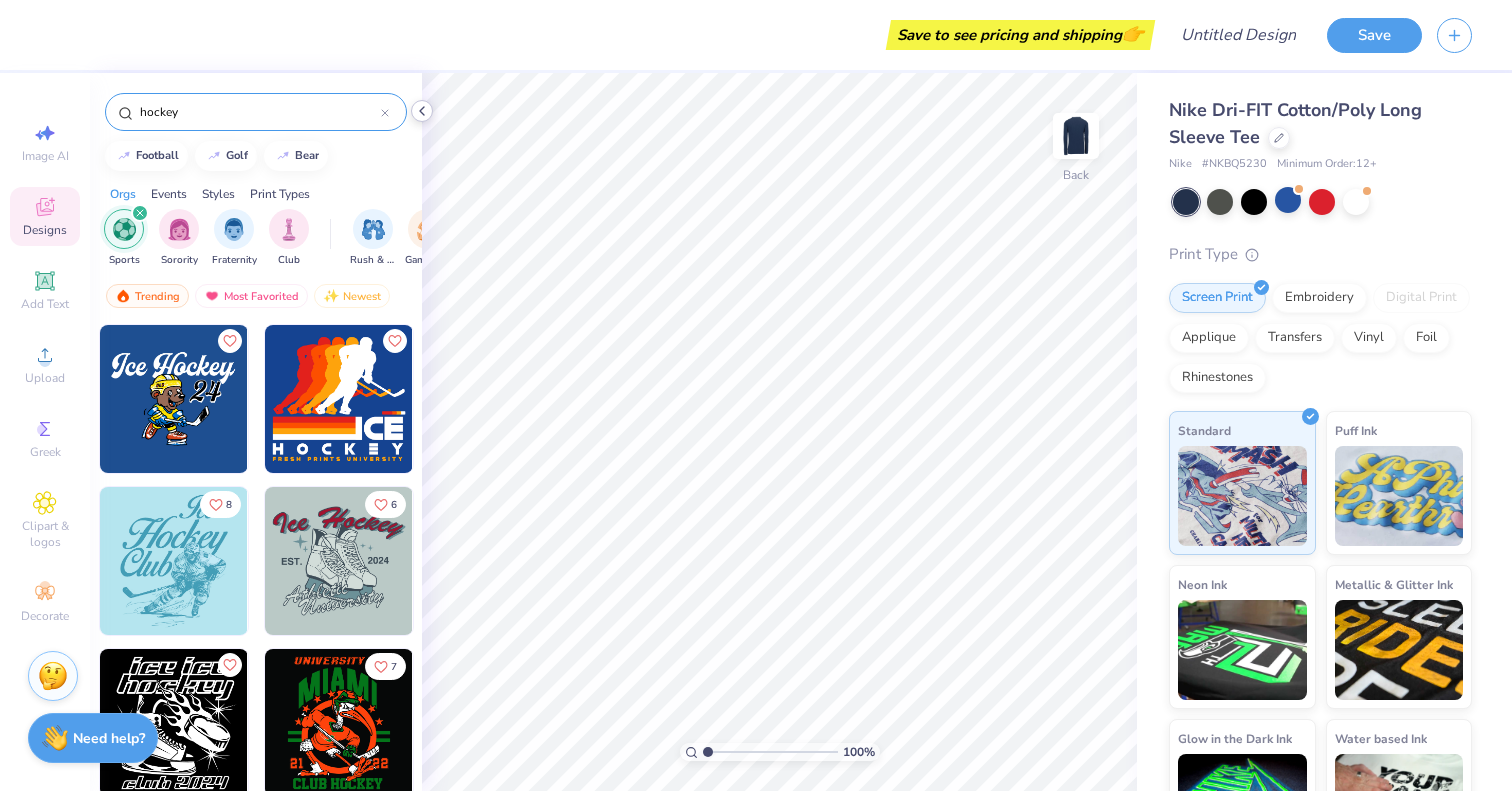click 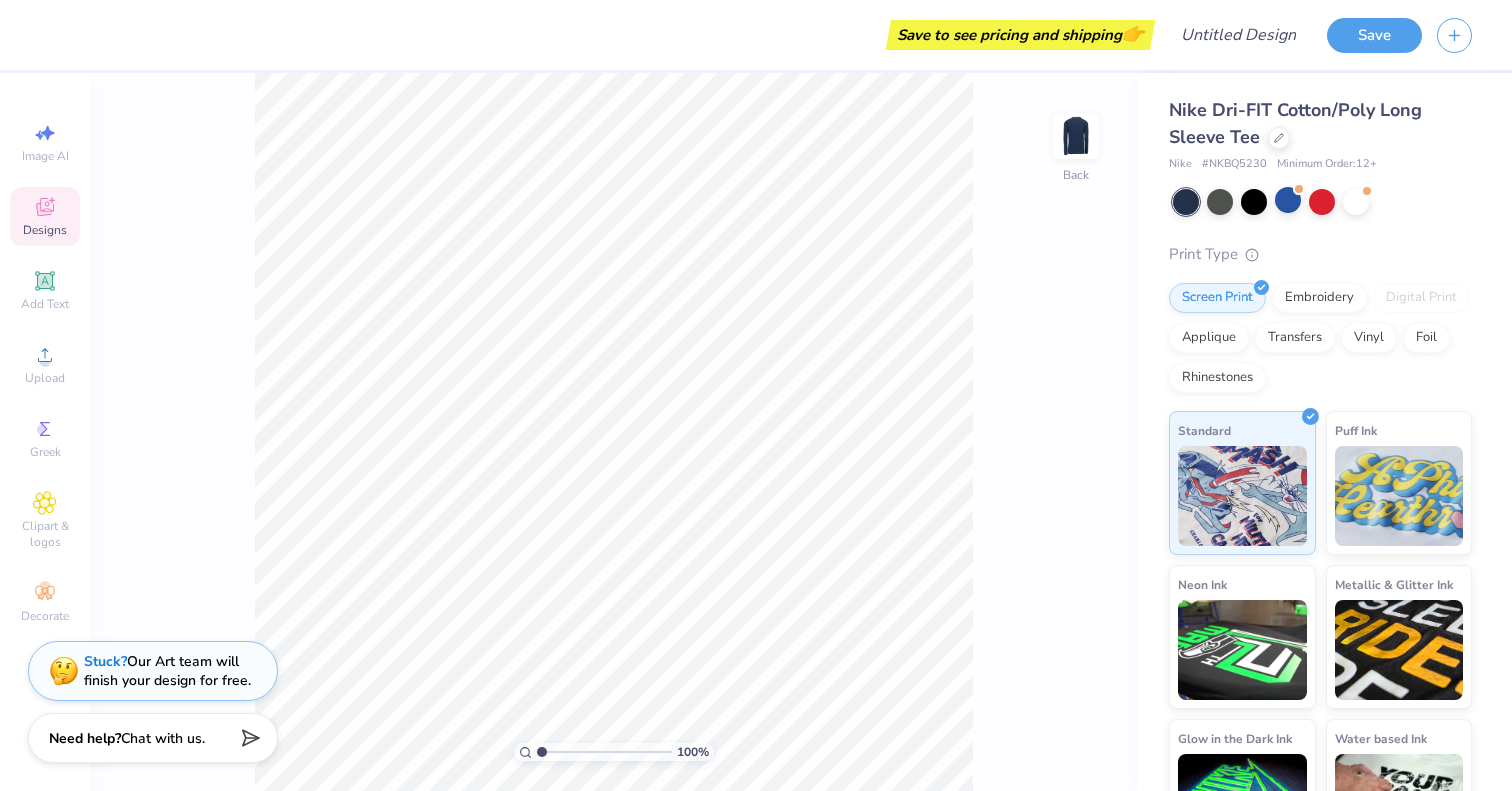 click on "Save to see pricing and shipping  👉" at bounding box center [602, 35] 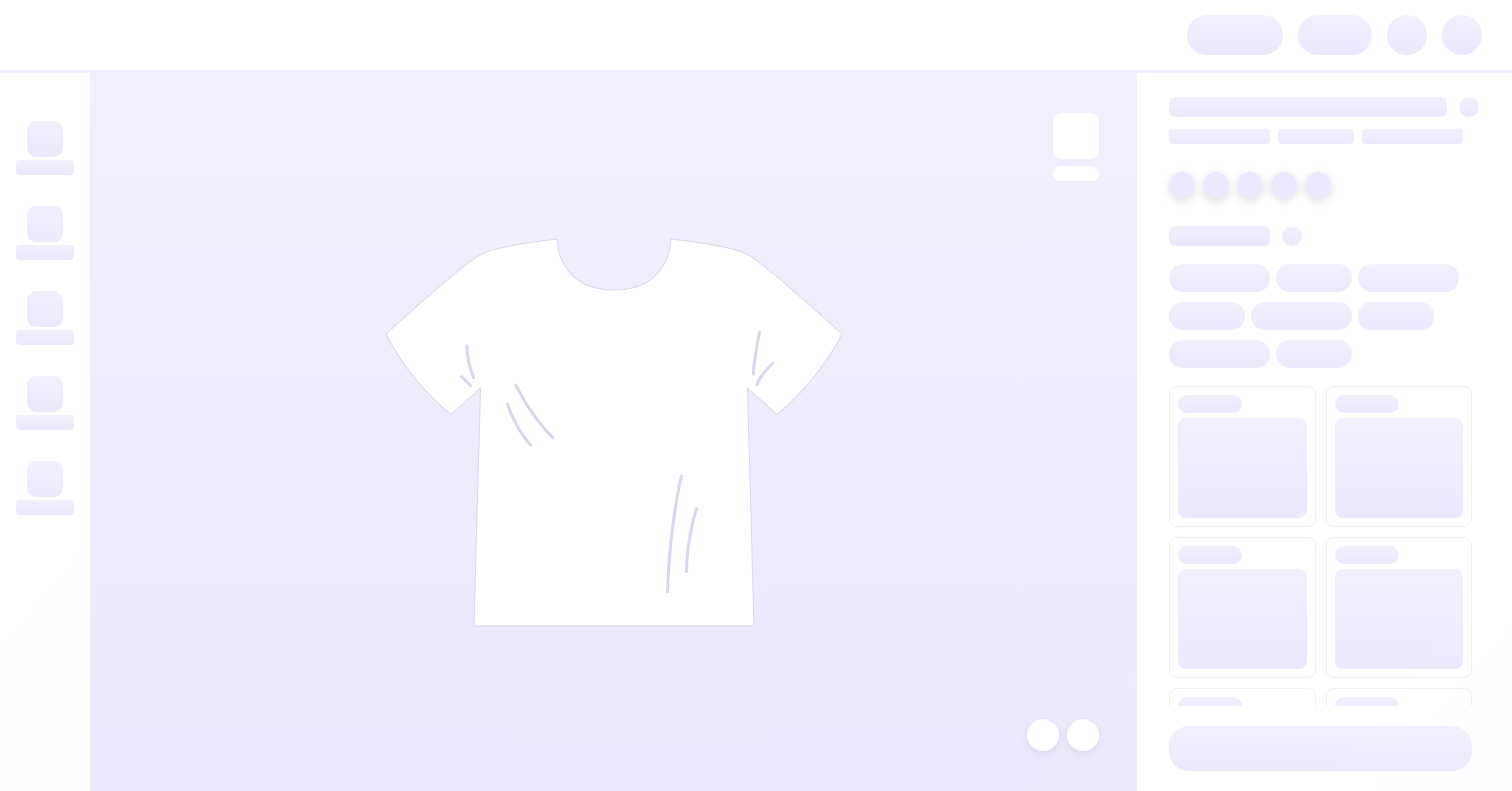 scroll, scrollTop: 0, scrollLeft: 0, axis: both 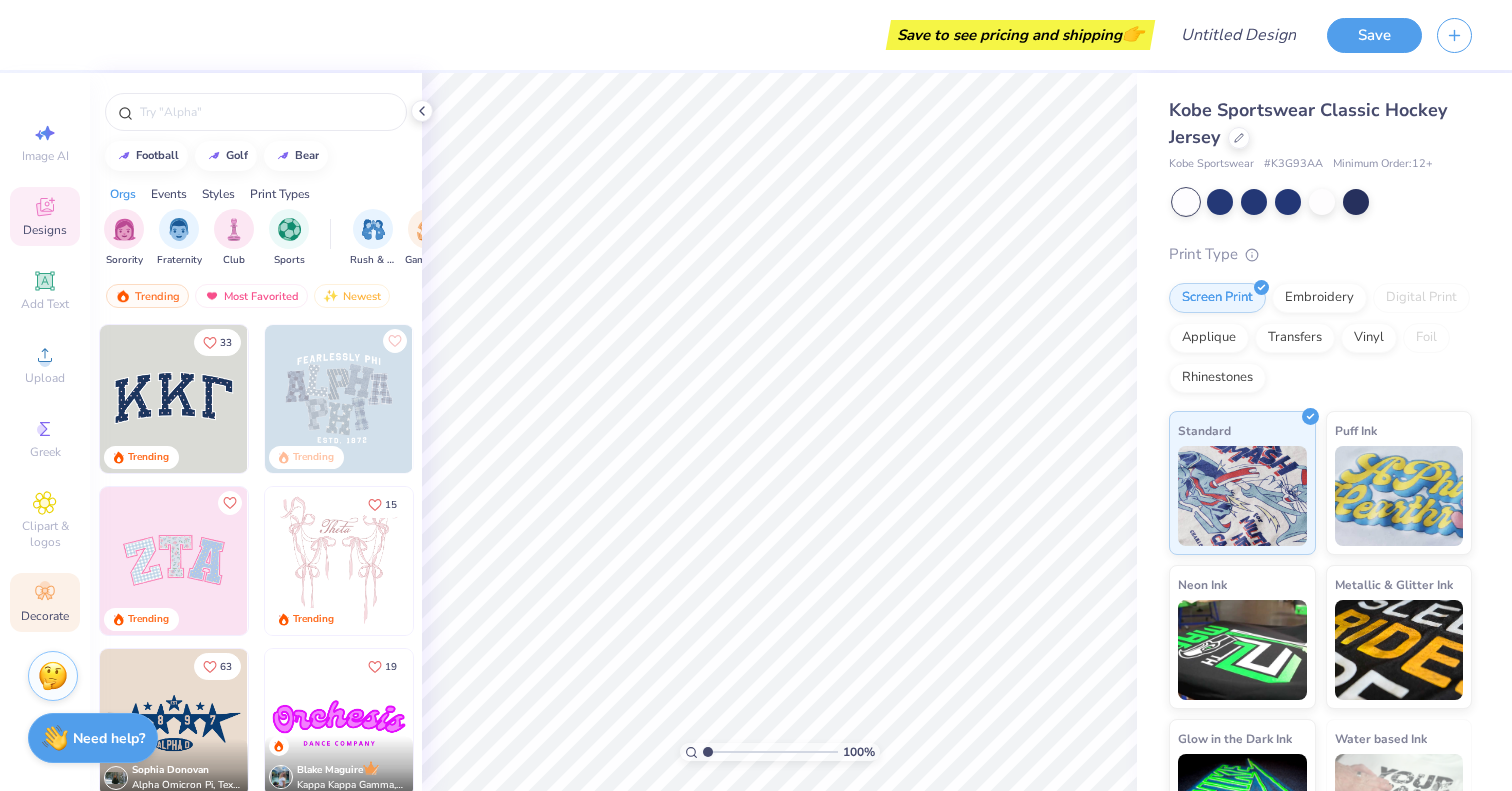 click 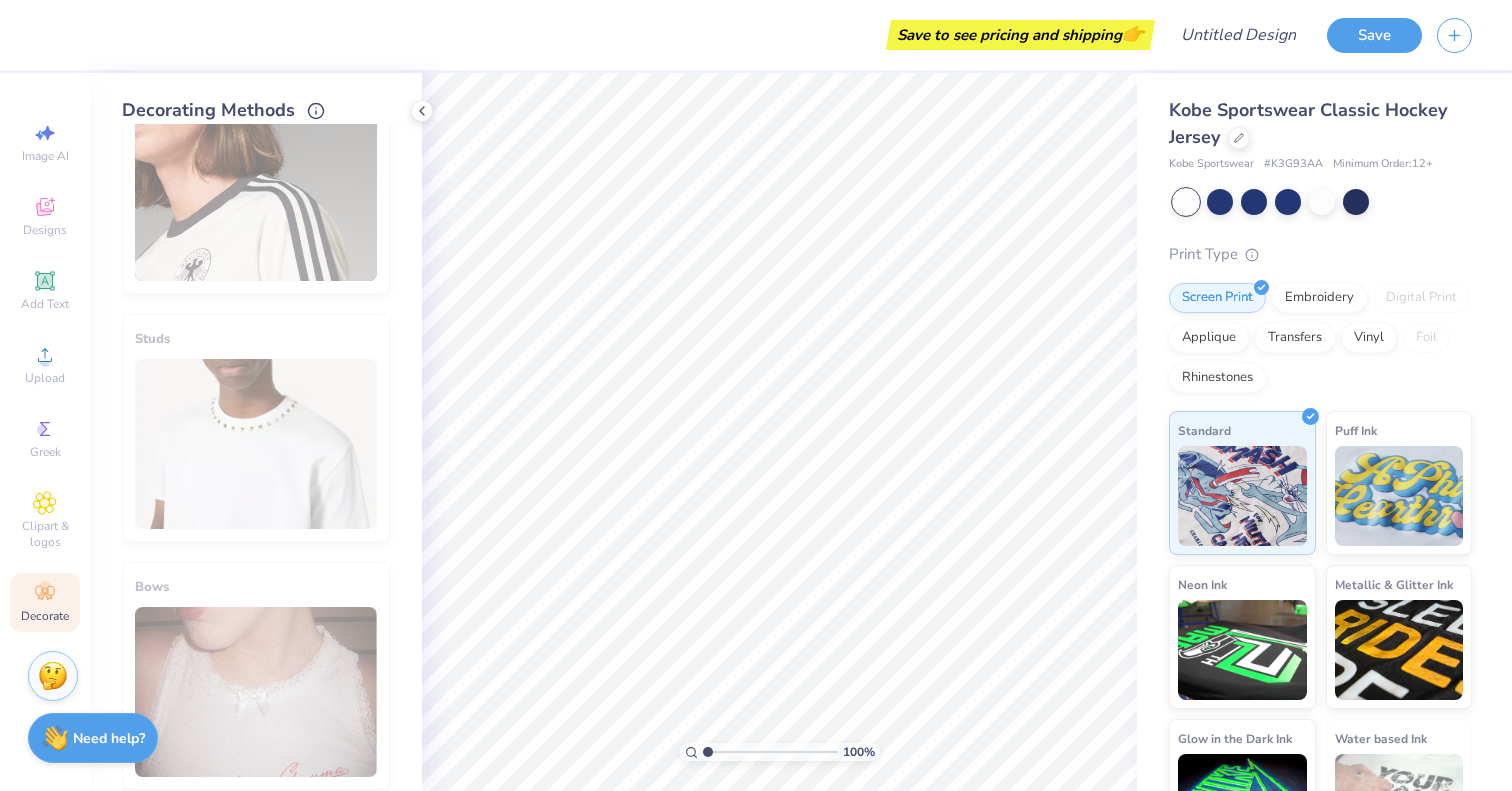 scroll, scrollTop: 1085, scrollLeft: 0, axis: vertical 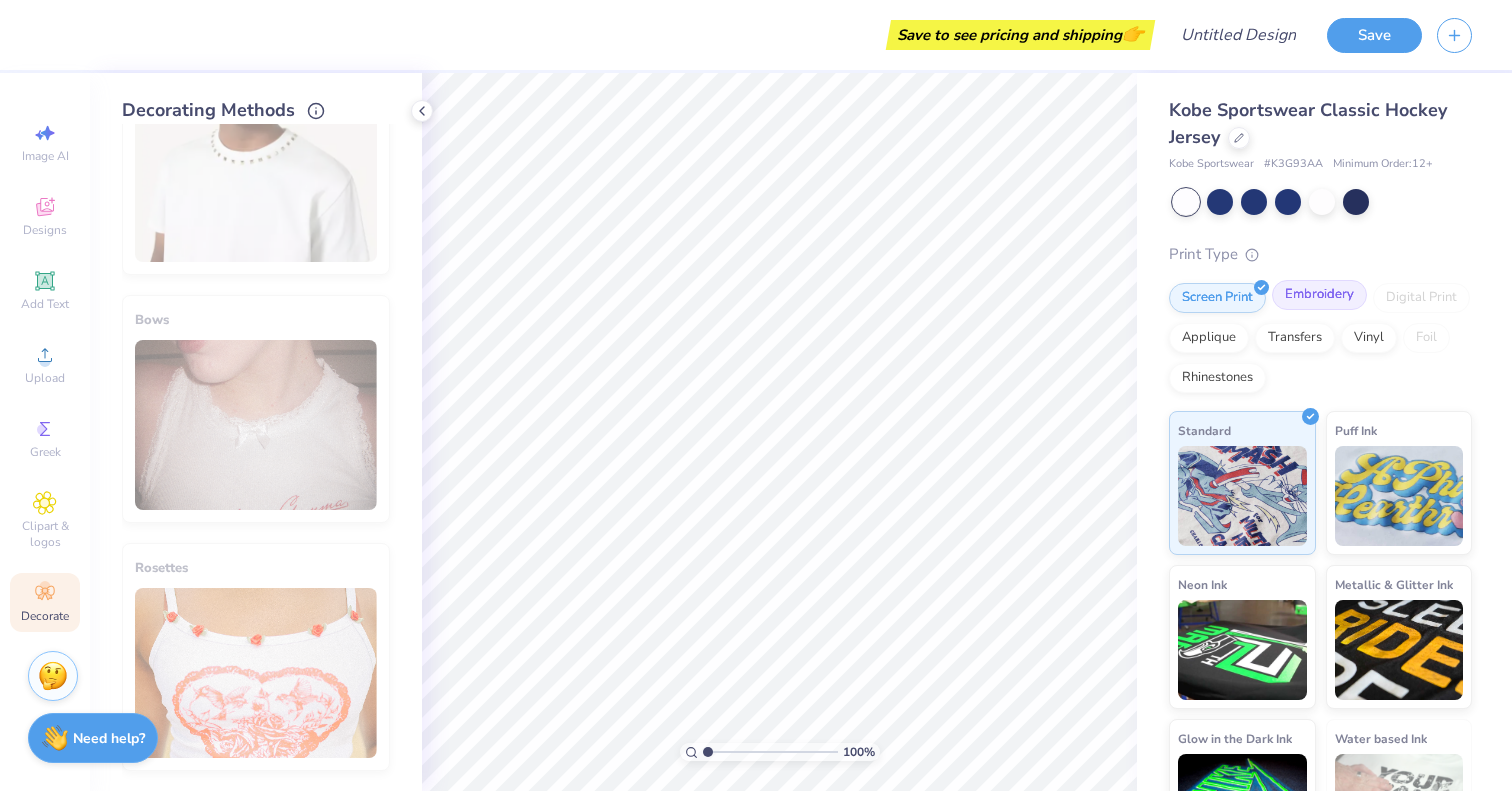 click on "Embroidery" at bounding box center [1319, 295] 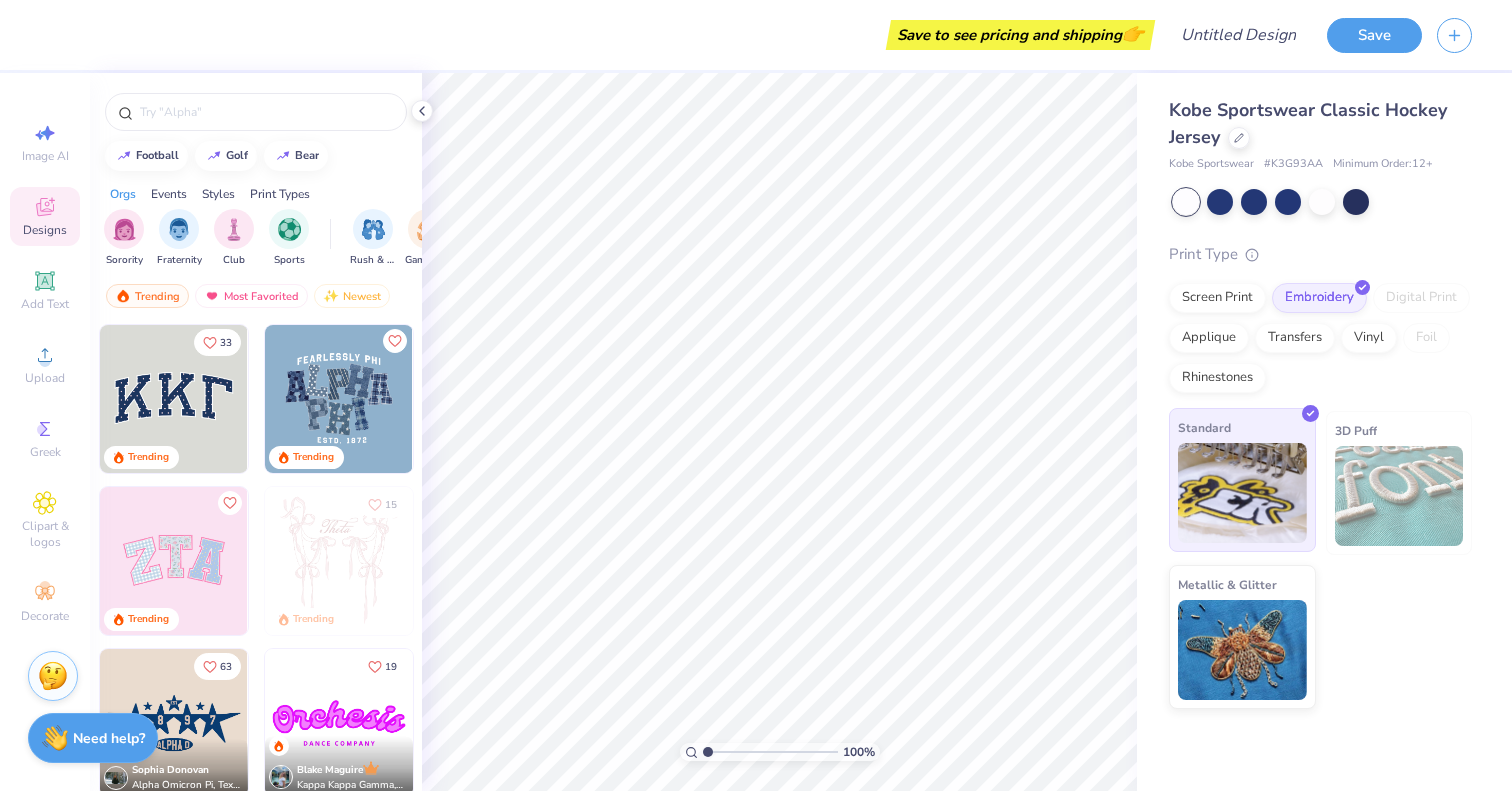 click at bounding box center (1242, 493) 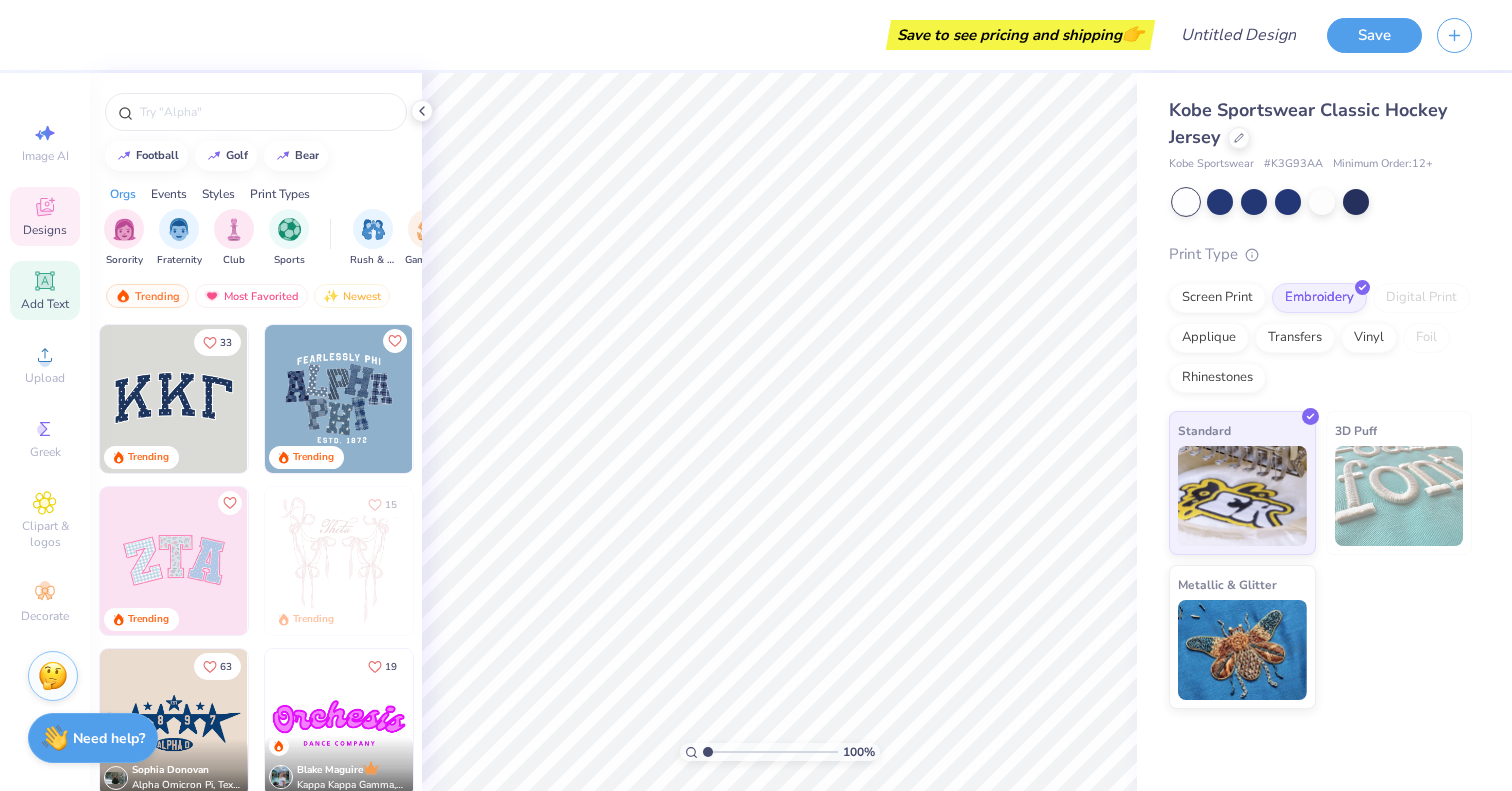 click on "Add Text" at bounding box center (45, 304) 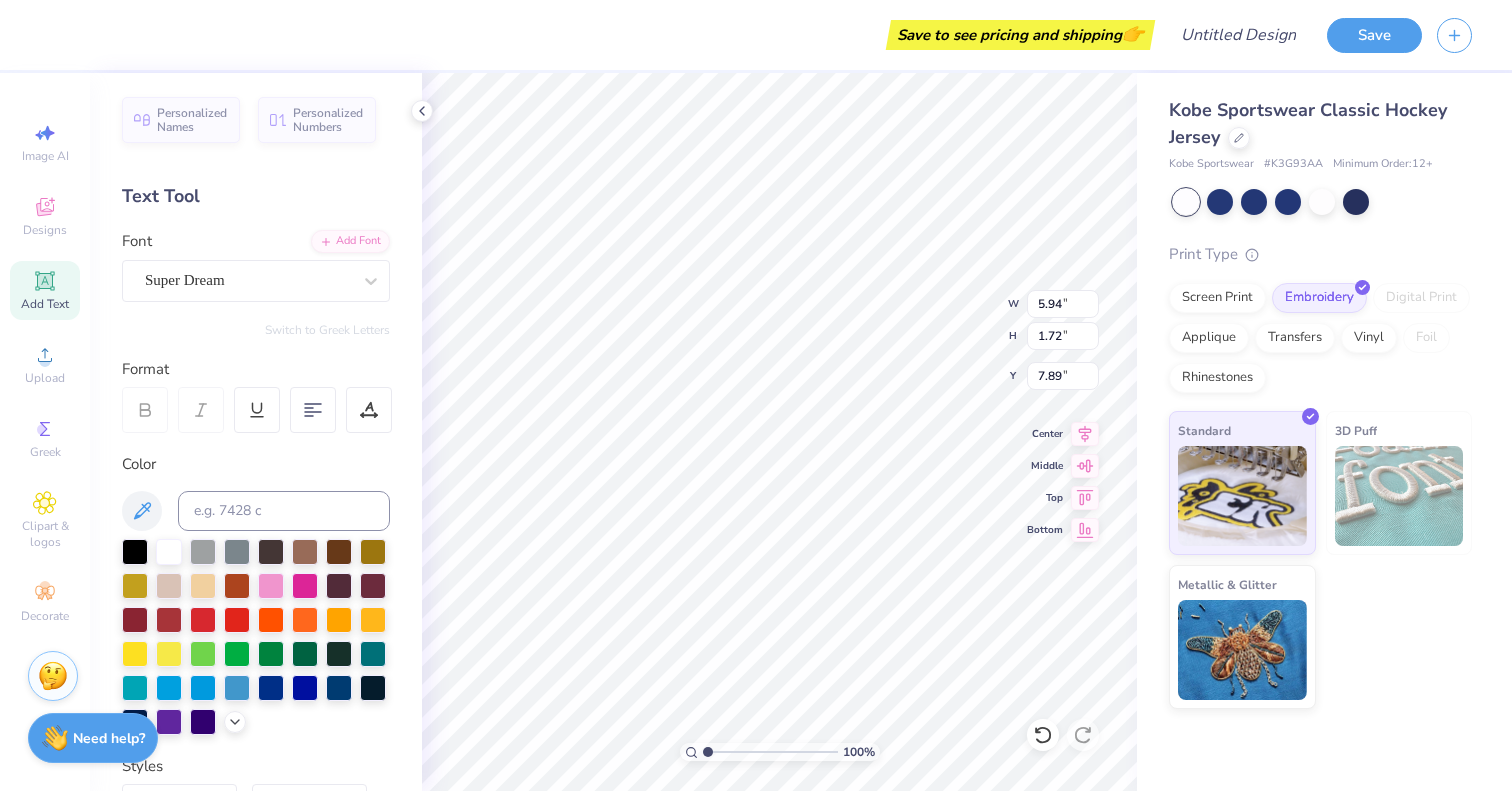 scroll, scrollTop: 0, scrollLeft: 2, axis: horizontal 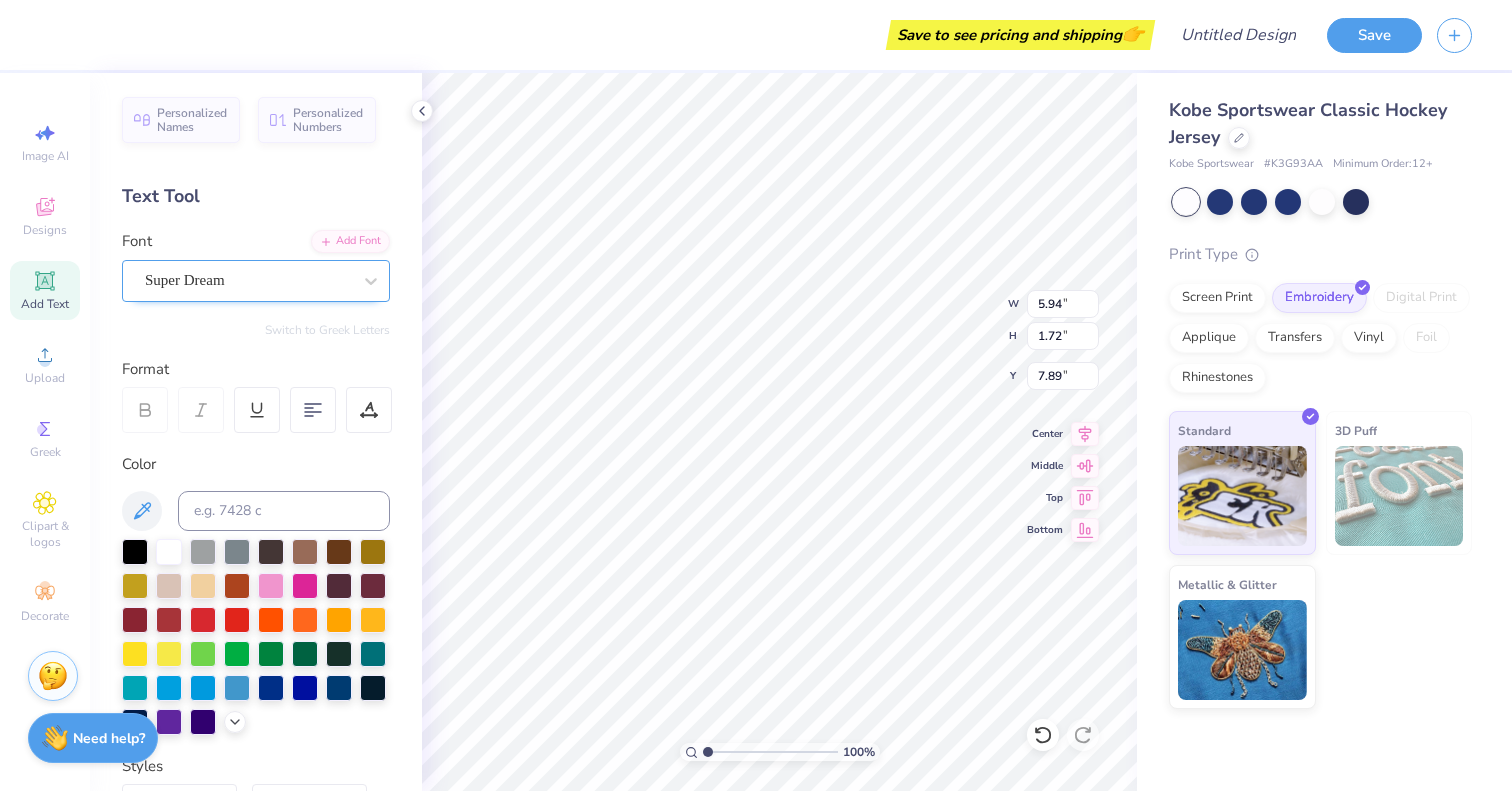 click on "Super Dream" at bounding box center [248, 280] 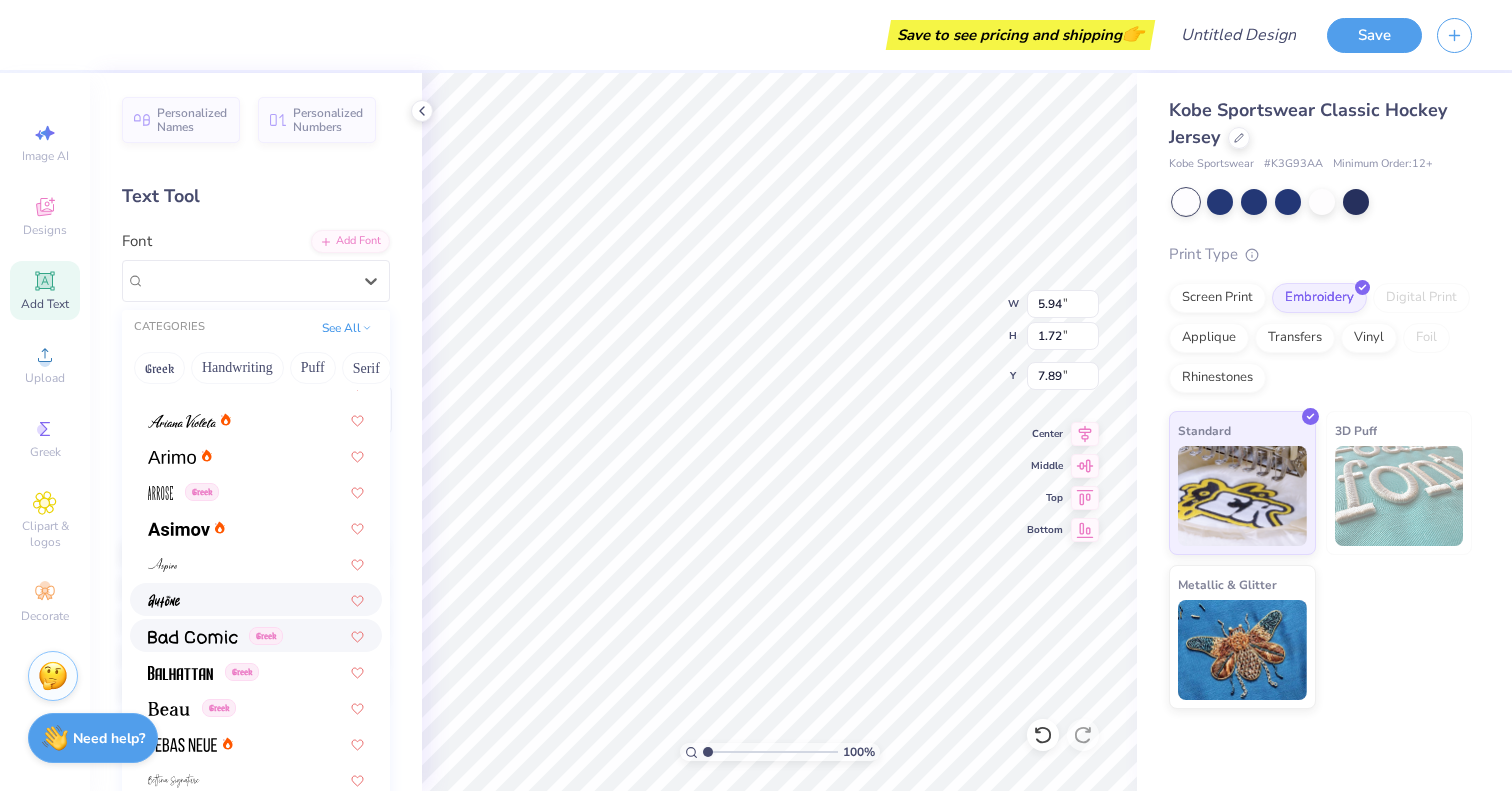 scroll, scrollTop: 640, scrollLeft: 0, axis: vertical 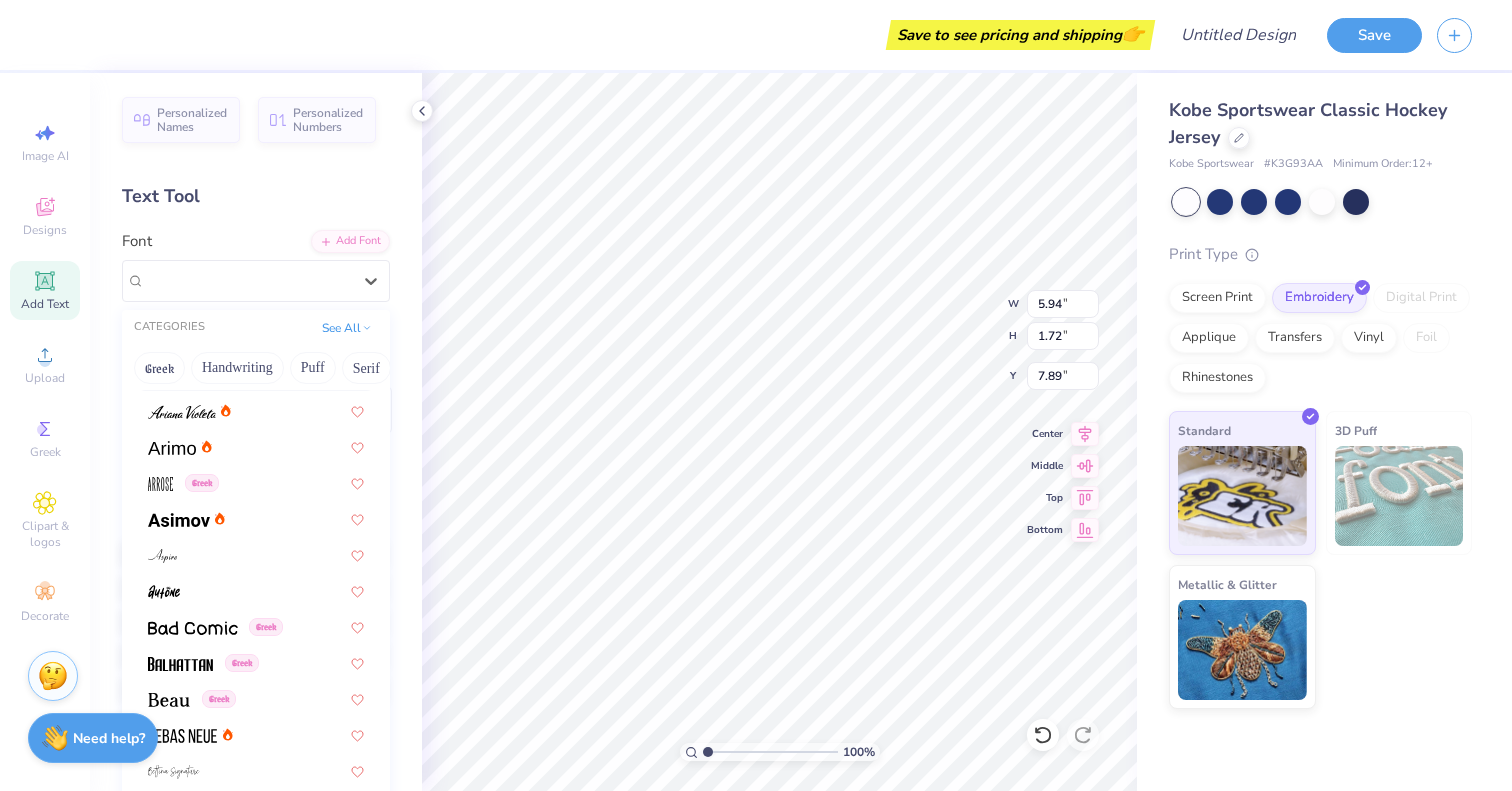 click on "Font option Arcade Classic focused, 17 of 311. 311 results available. Use Up and Down to choose options, press Enter to select the currently focused option, press Escape to exit the menu, press Tab to select the option and exit the menu. Super Dream CATEGORIES See All Greek Handwriting Puff Serif Bold Calligraphy Retro Sans Serif Minimal Fantasy Techno Others Default Greek Greek Greek Greek Greek Greek Greek Greek Greek Greek Greek Greek Greek Greek Greek Greek Greek Greek Greek Greek Greek Greek Greek Greek Greek Greek Greek Greek Greek Greek Greek Greek Greek Greek Greek Greek Greek Greek Greek Super Dream Greek Greek Greek Greek Times New Roman Greek Varsity Team Greek Greek Greek Greek Greek" at bounding box center [256, 266] 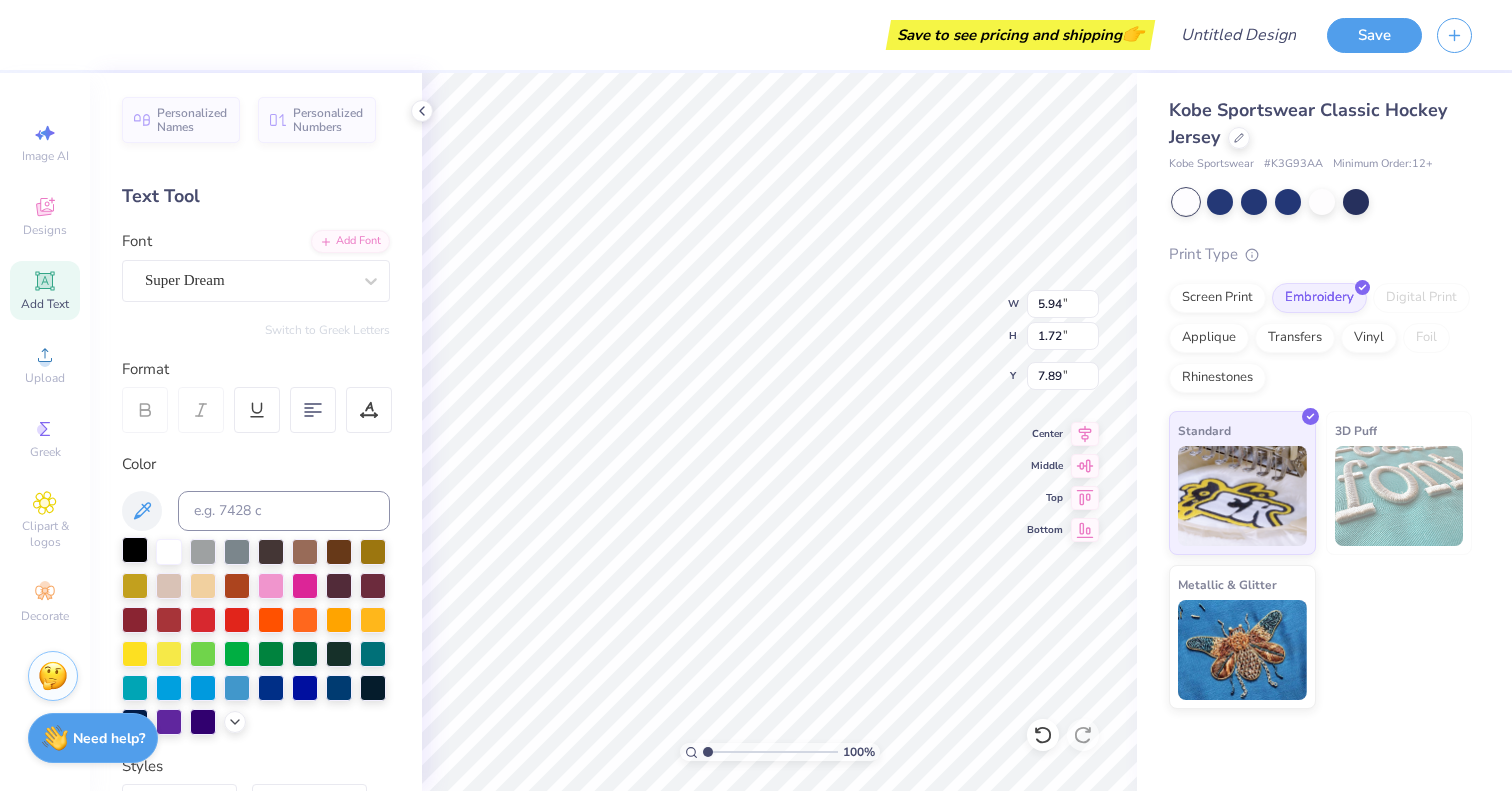 click at bounding box center (135, 550) 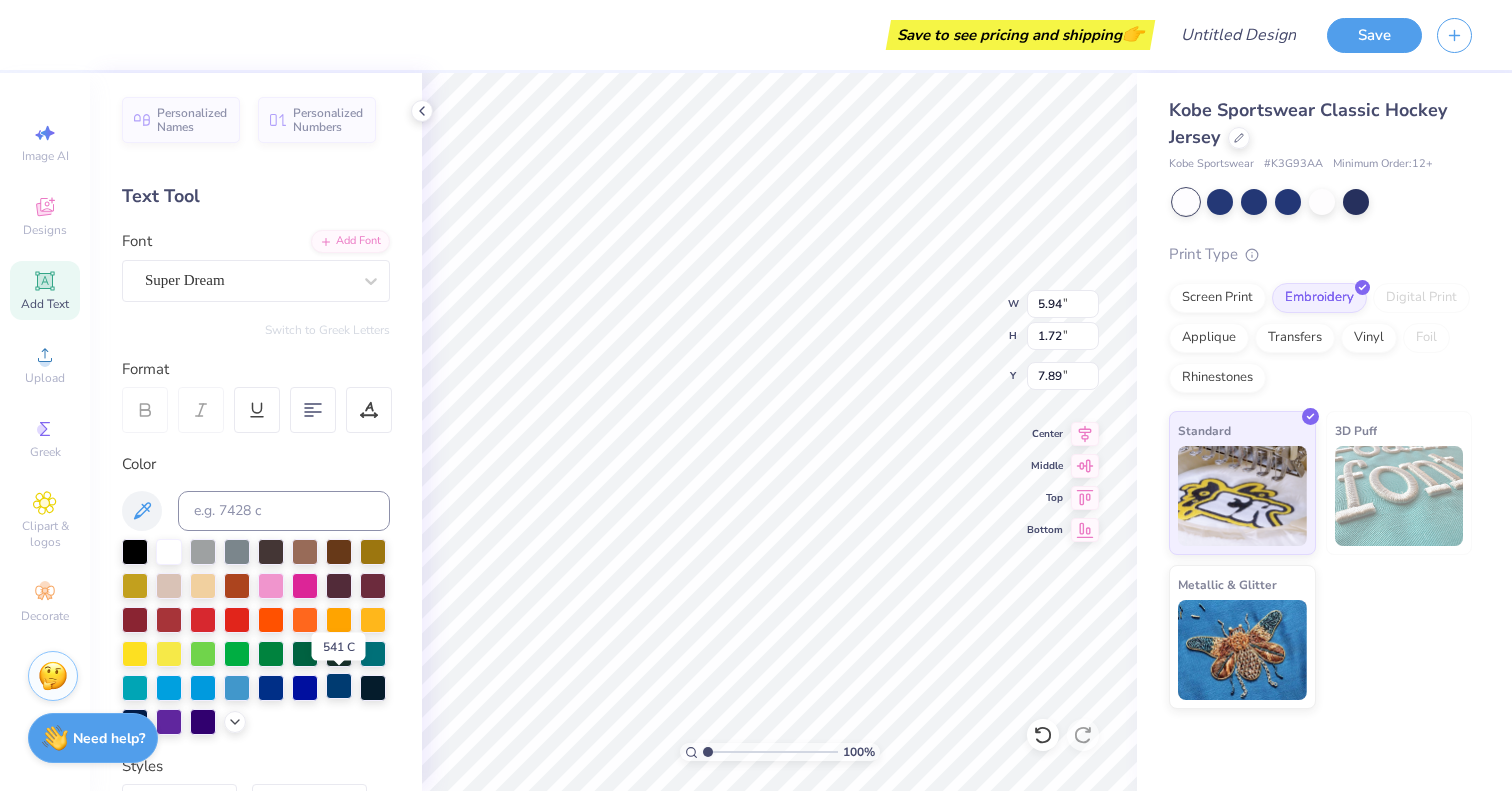 click at bounding box center [339, 686] 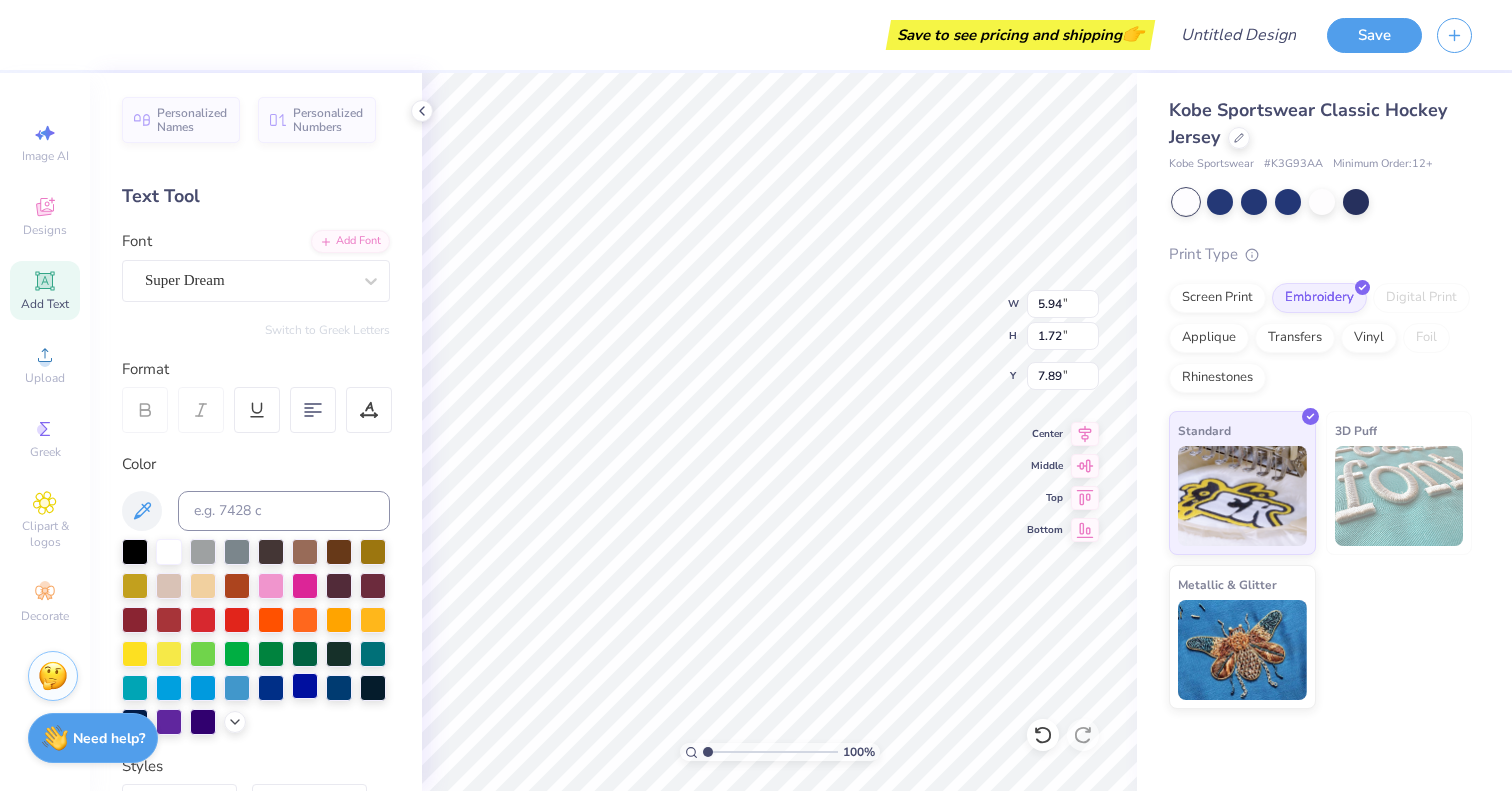 click at bounding box center (305, 686) 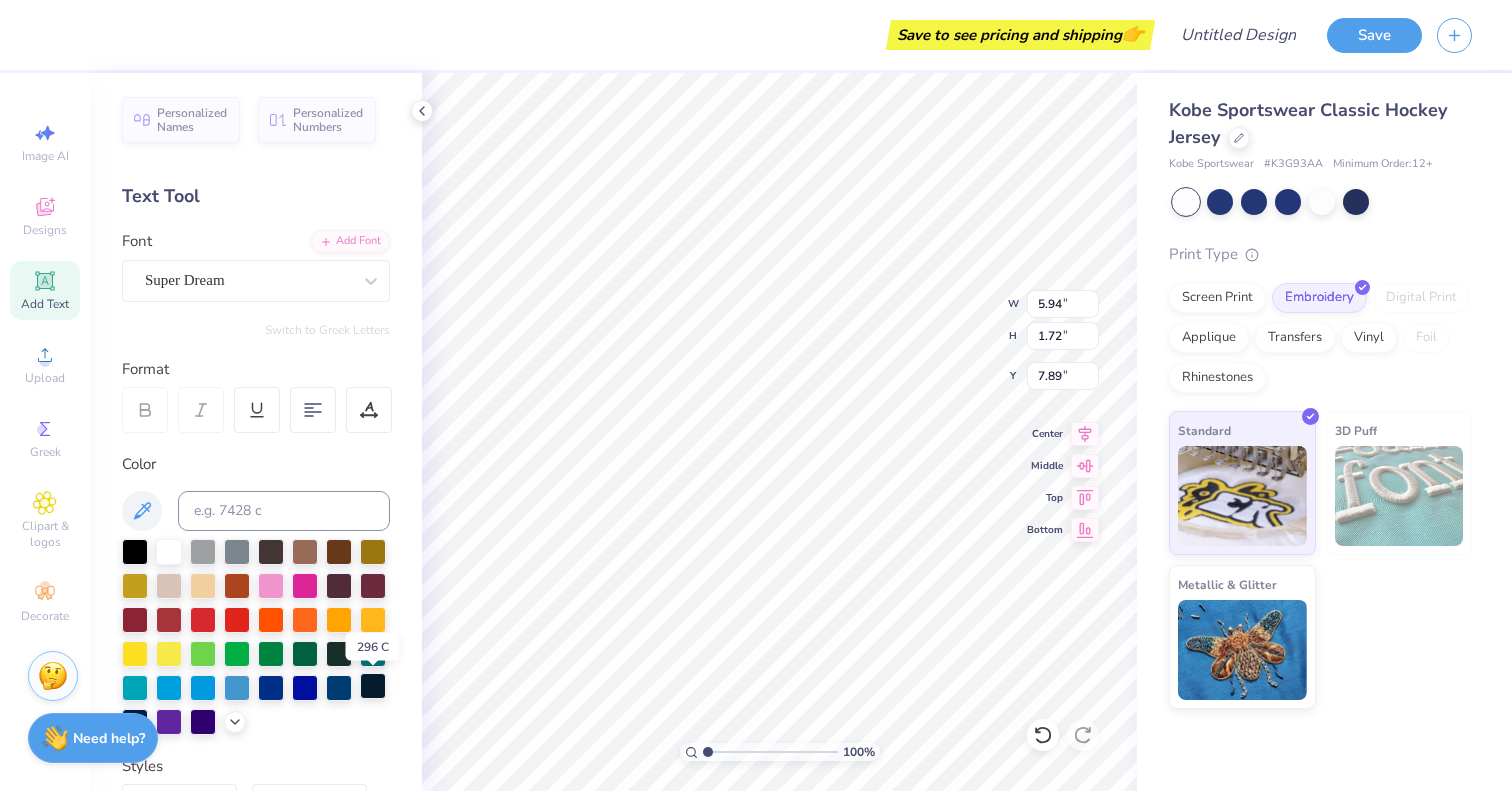 click at bounding box center [373, 686] 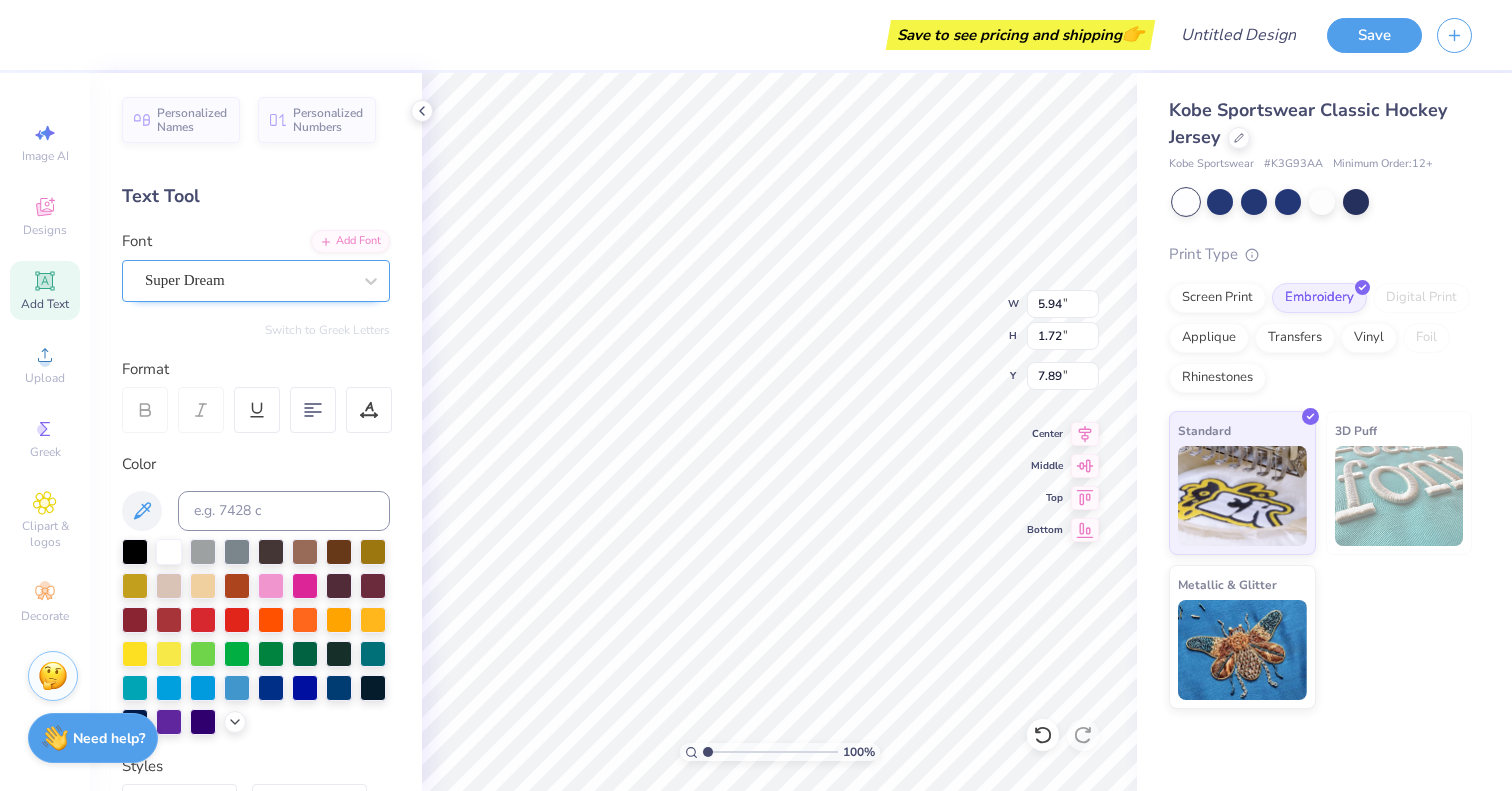click on "Super Dream" at bounding box center (248, 280) 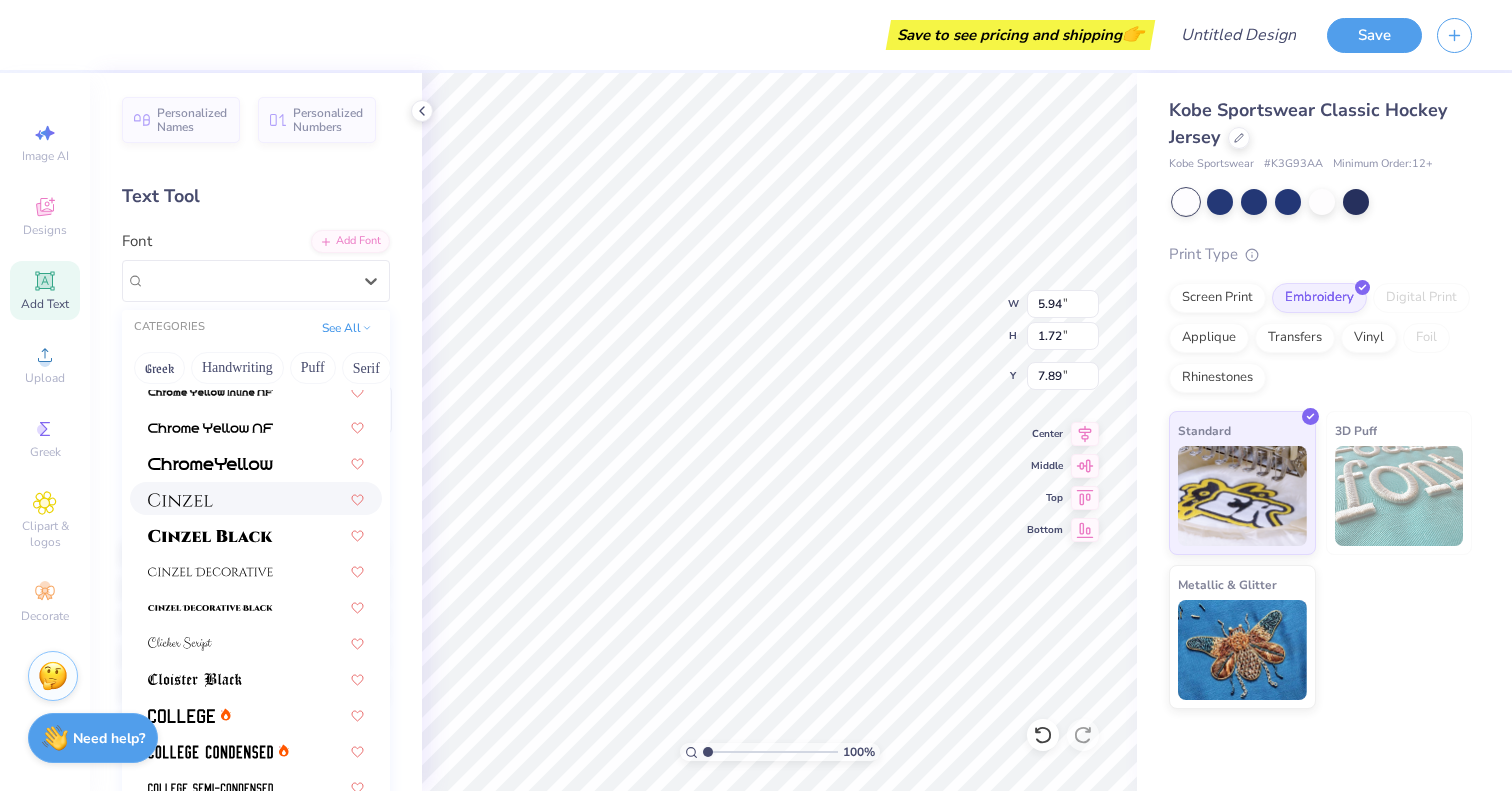 scroll, scrollTop: 2328, scrollLeft: 0, axis: vertical 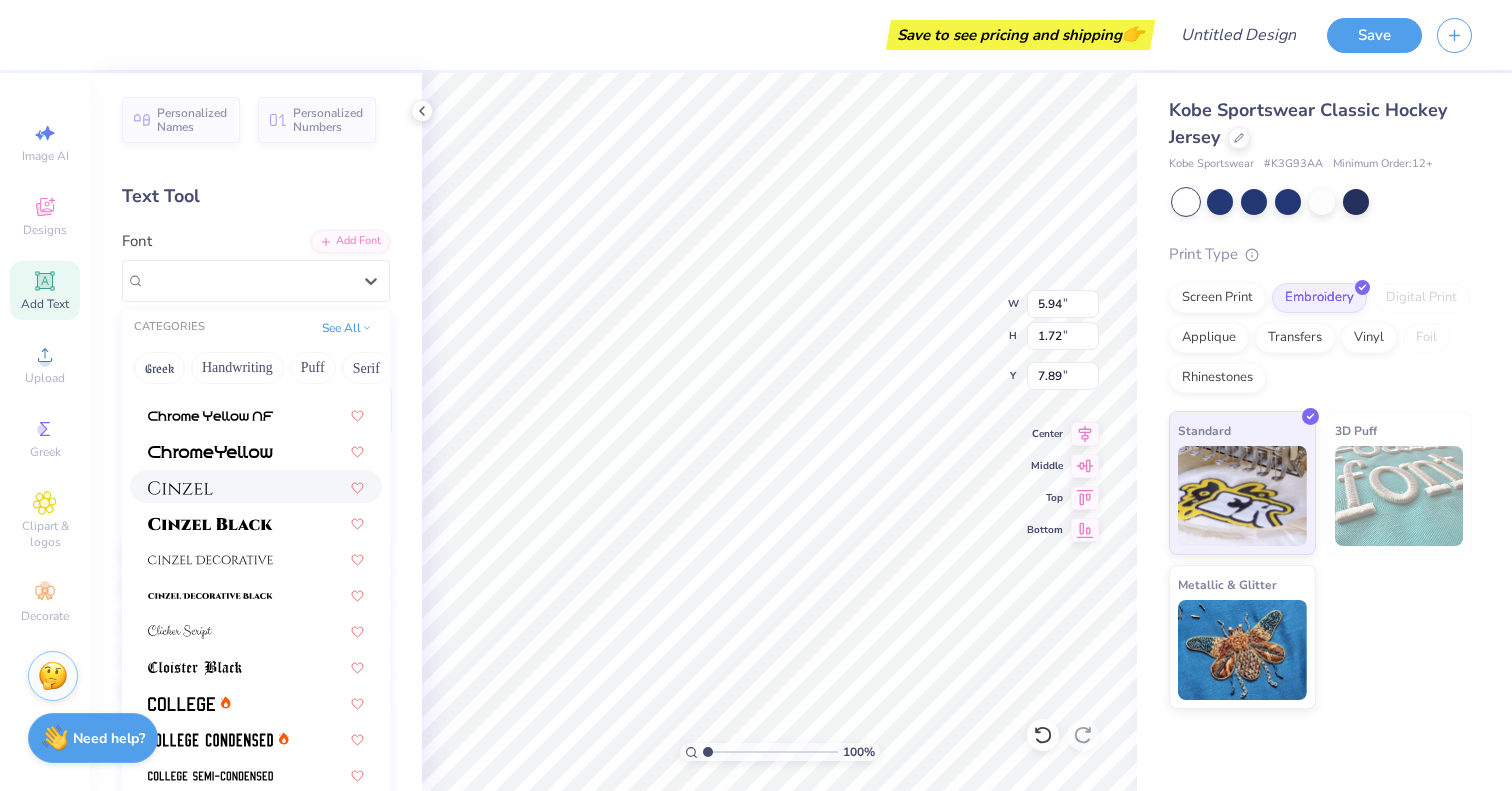 click at bounding box center (256, 486) 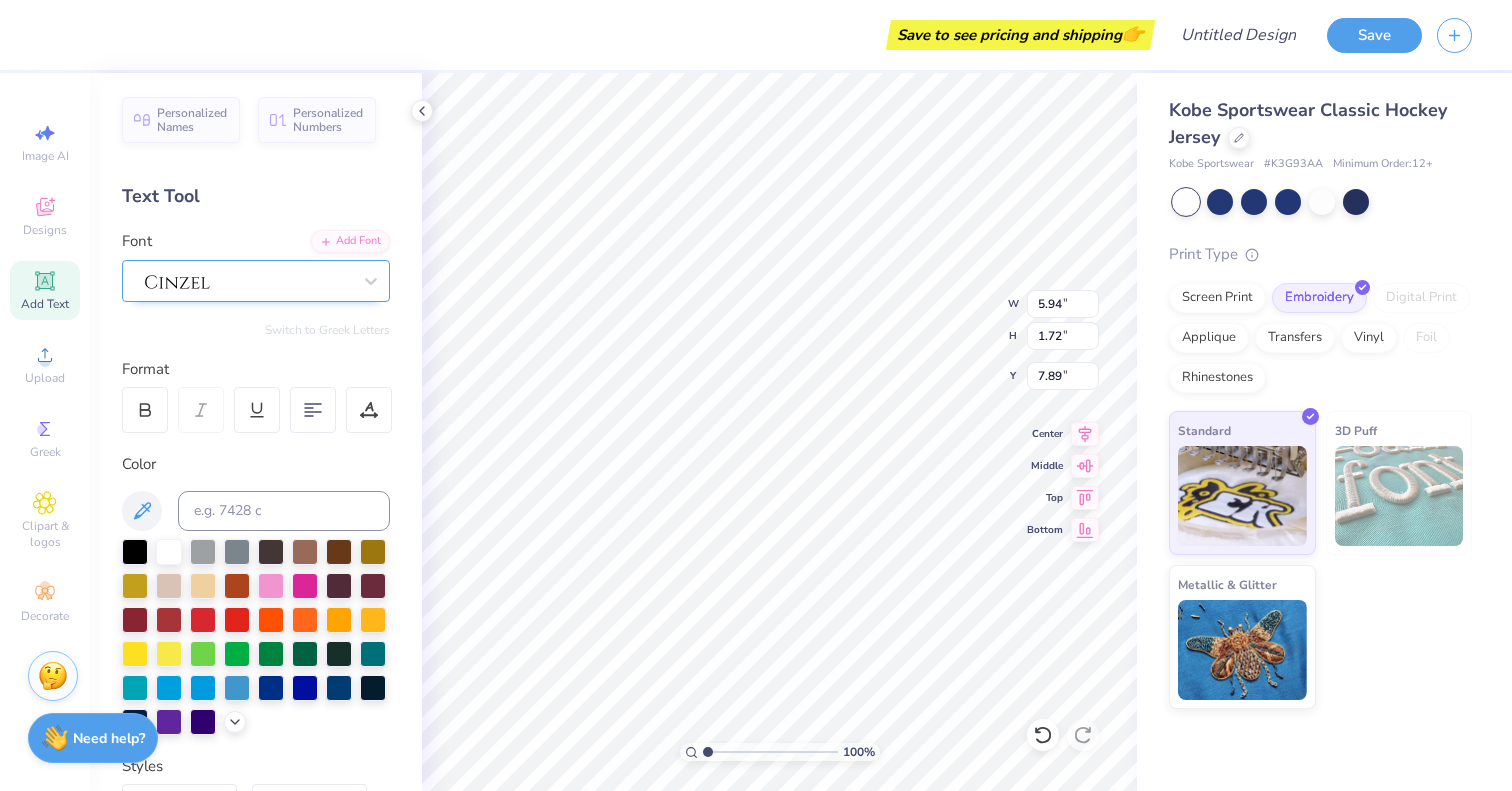 click at bounding box center (248, 280) 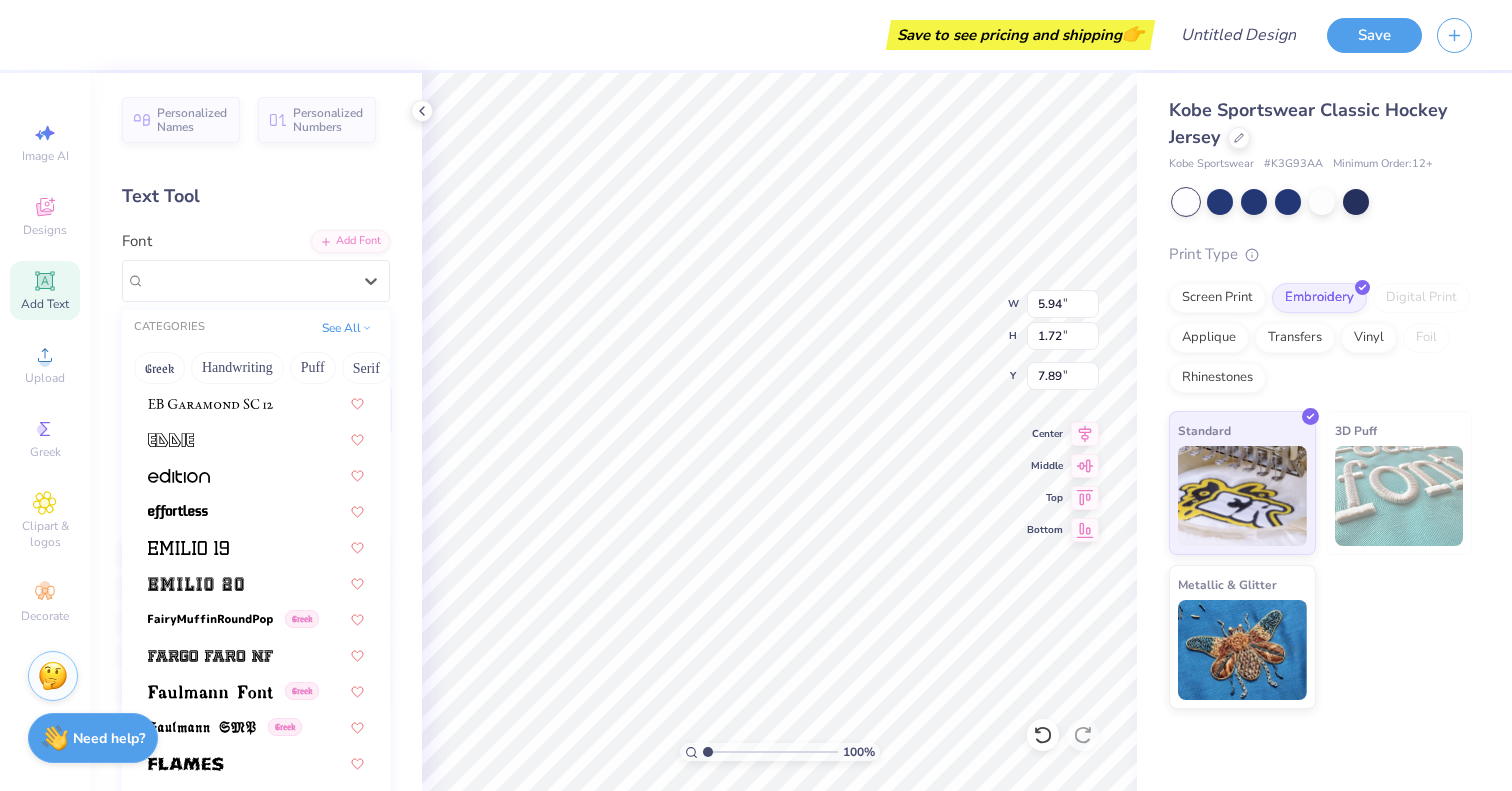 scroll, scrollTop: 4357, scrollLeft: 0, axis: vertical 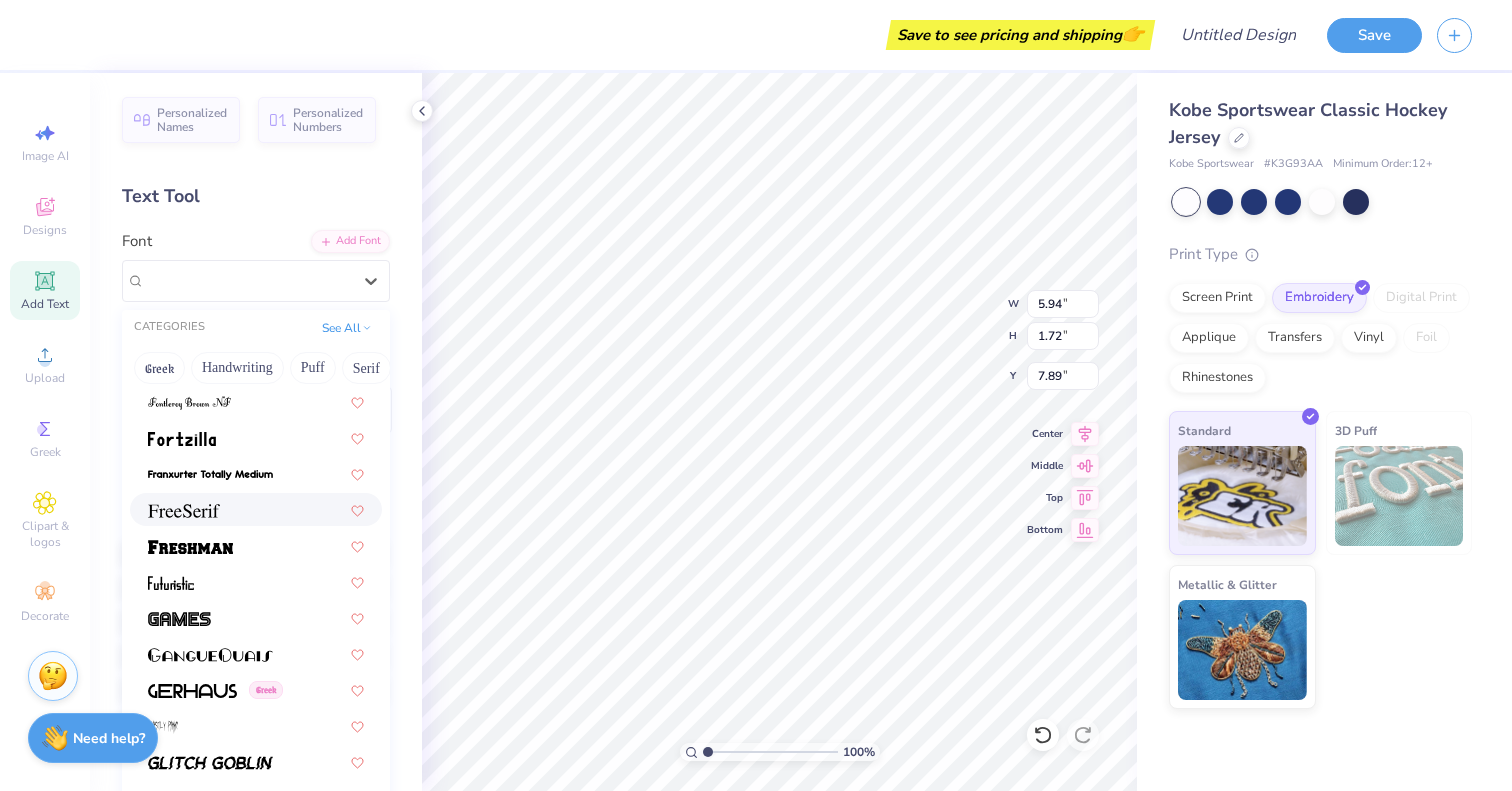 click at bounding box center [184, 511] 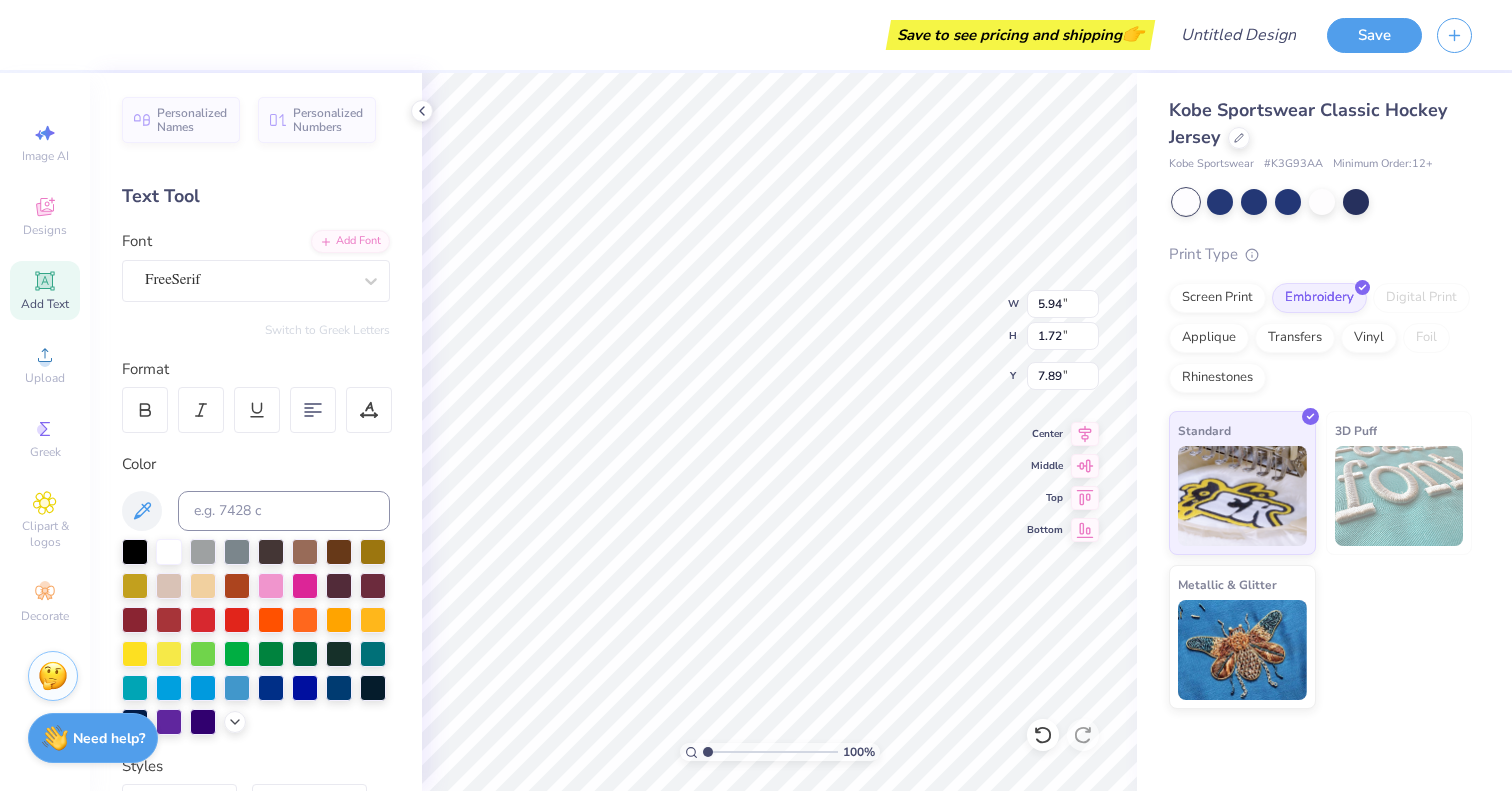 scroll, scrollTop: 0, scrollLeft: 3, axis: horizontal 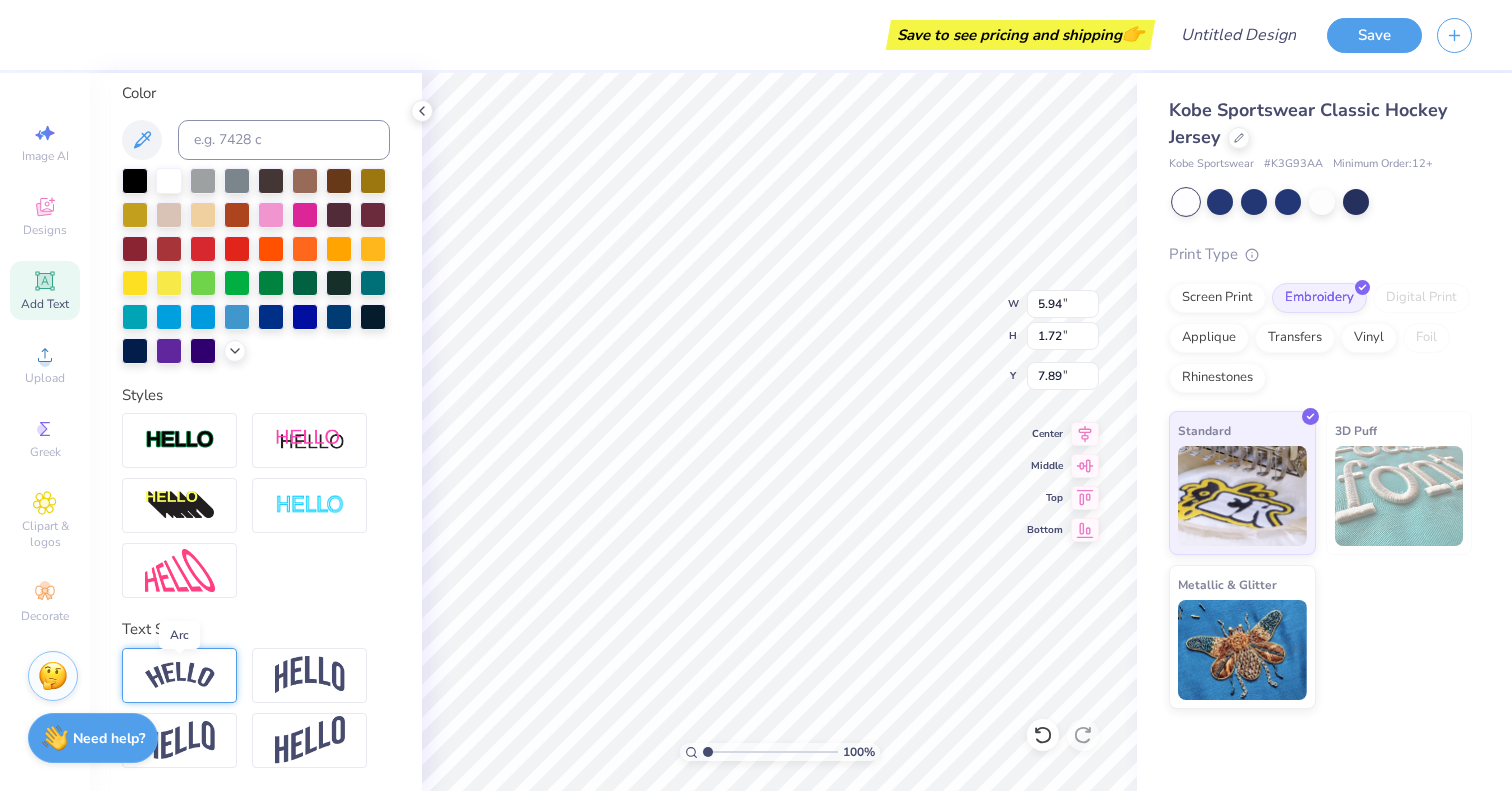 type on "MICHIGAN" 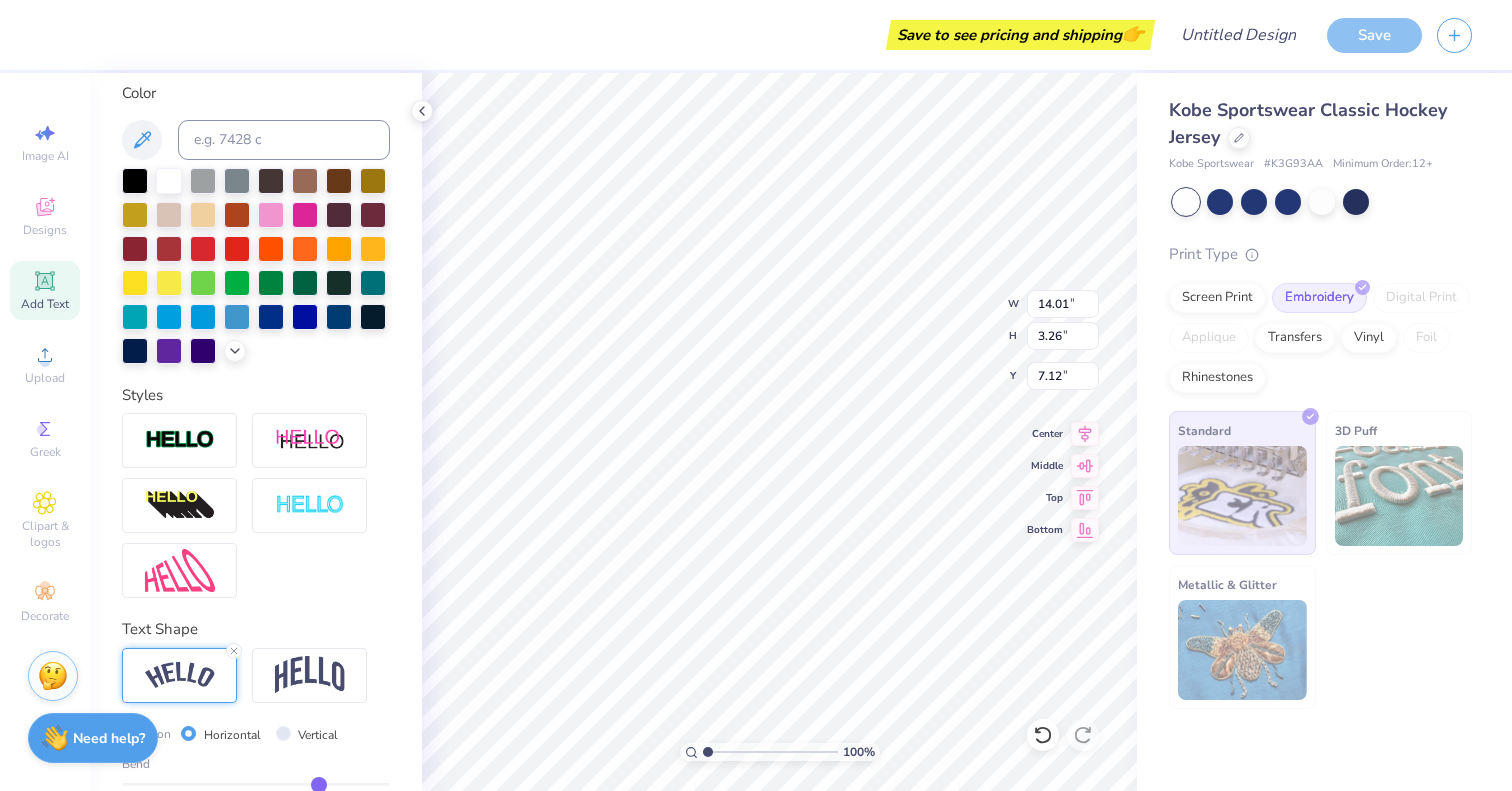 type on "8.28" 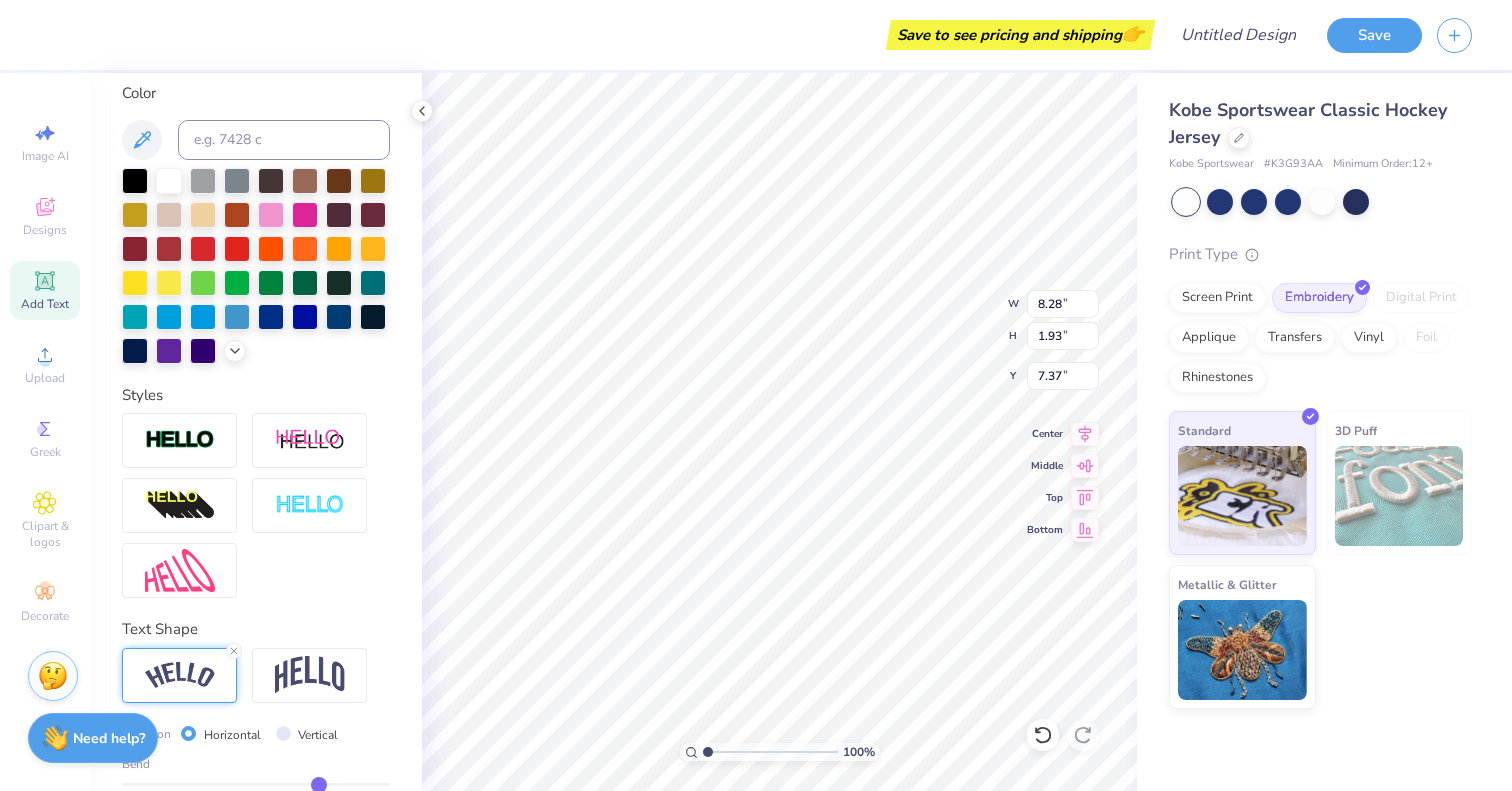 type on "6.82" 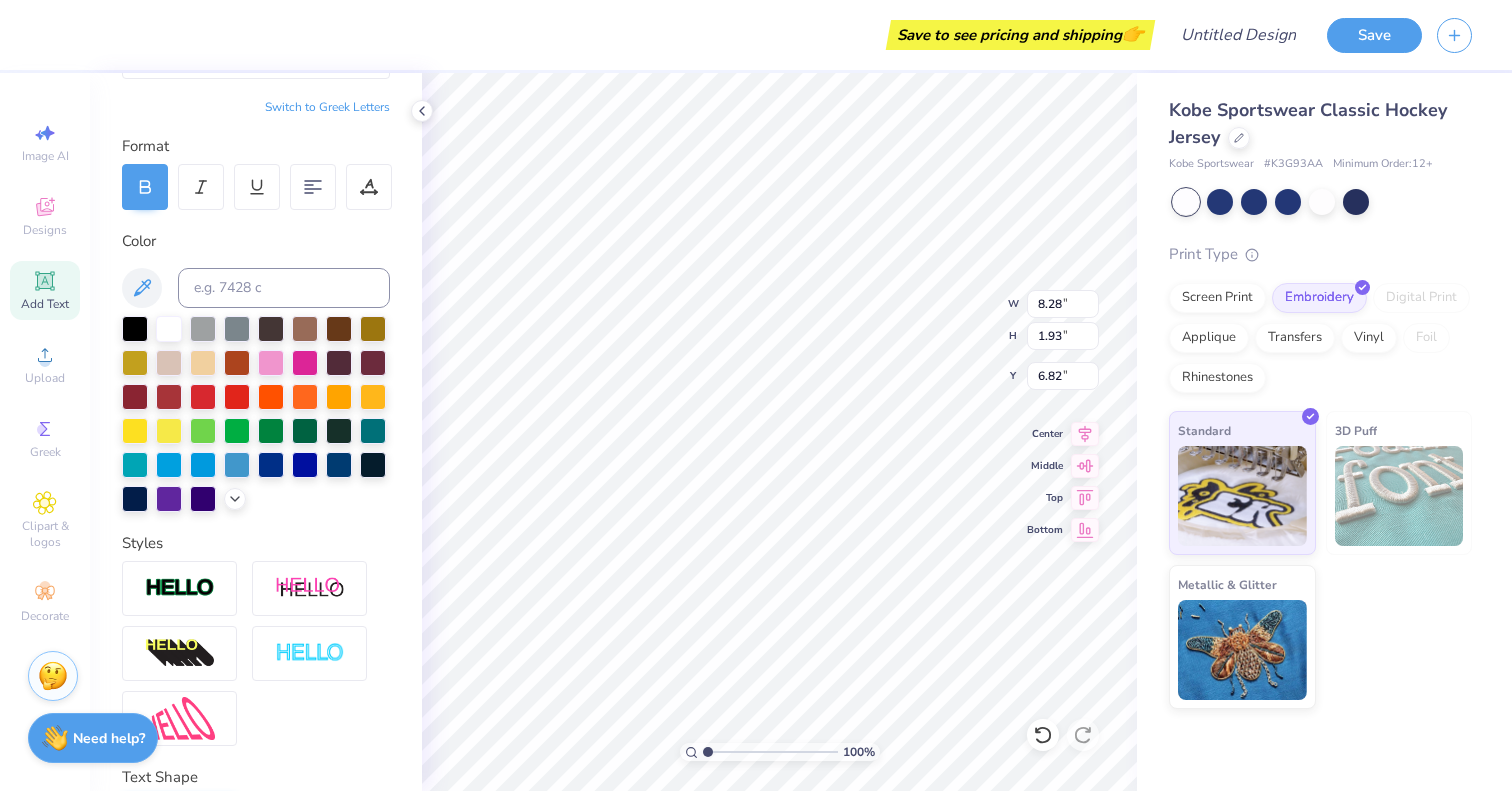 scroll, scrollTop: 22, scrollLeft: 0, axis: vertical 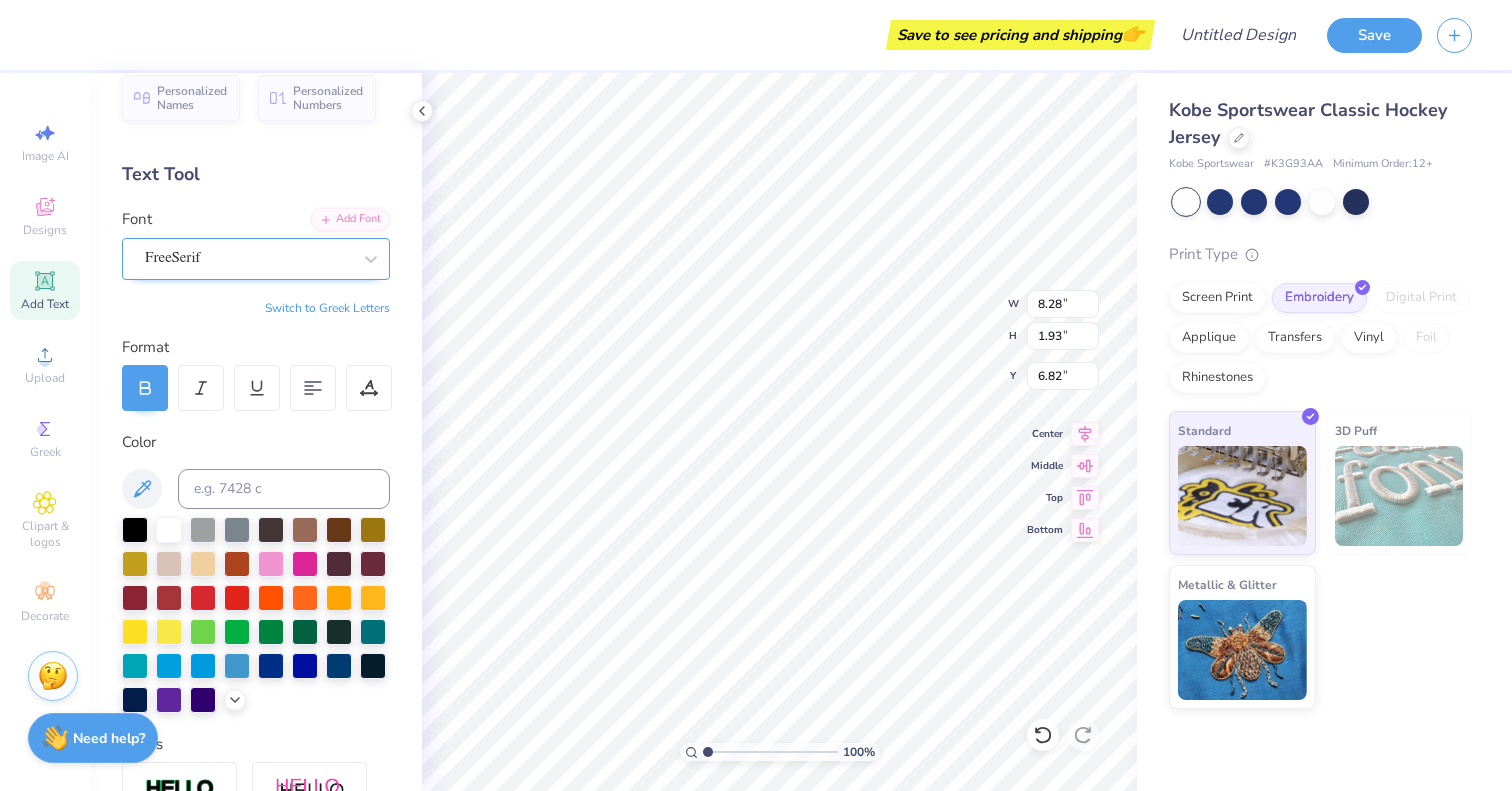 click on "FreeSerif" at bounding box center (248, 258) 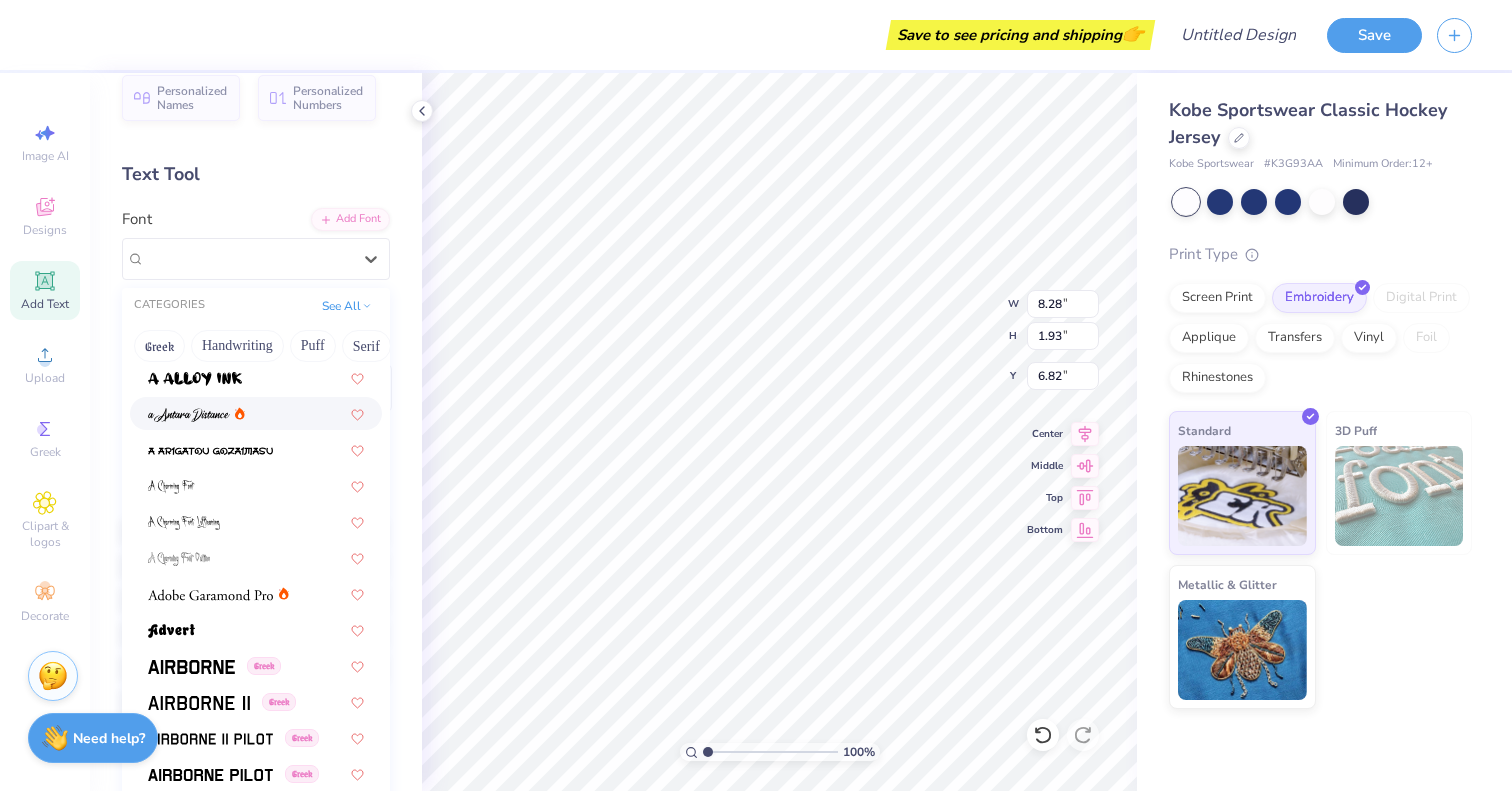 scroll, scrollTop: 70, scrollLeft: 0, axis: vertical 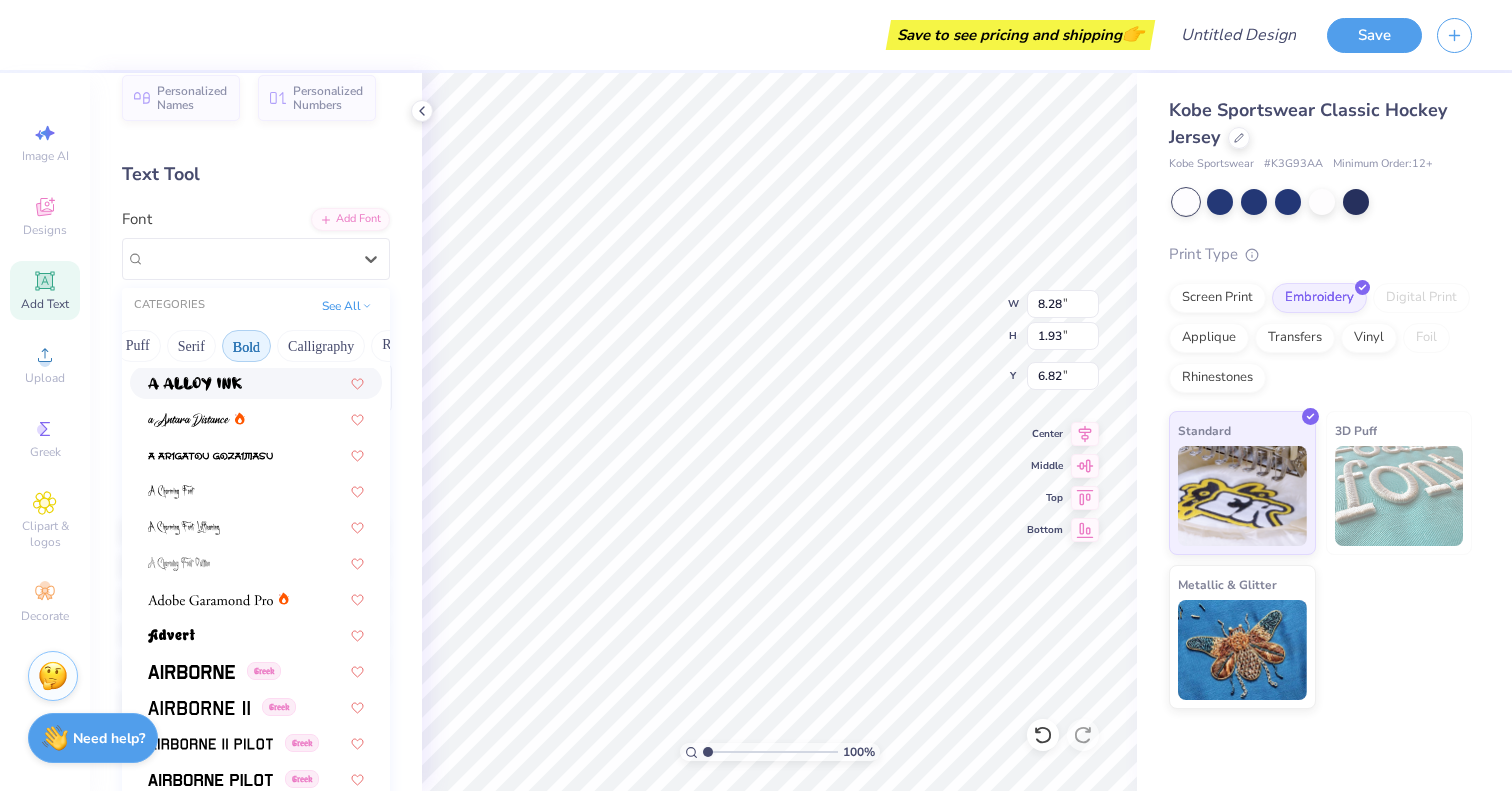 click on "Bold" at bounding box center [246, 346] 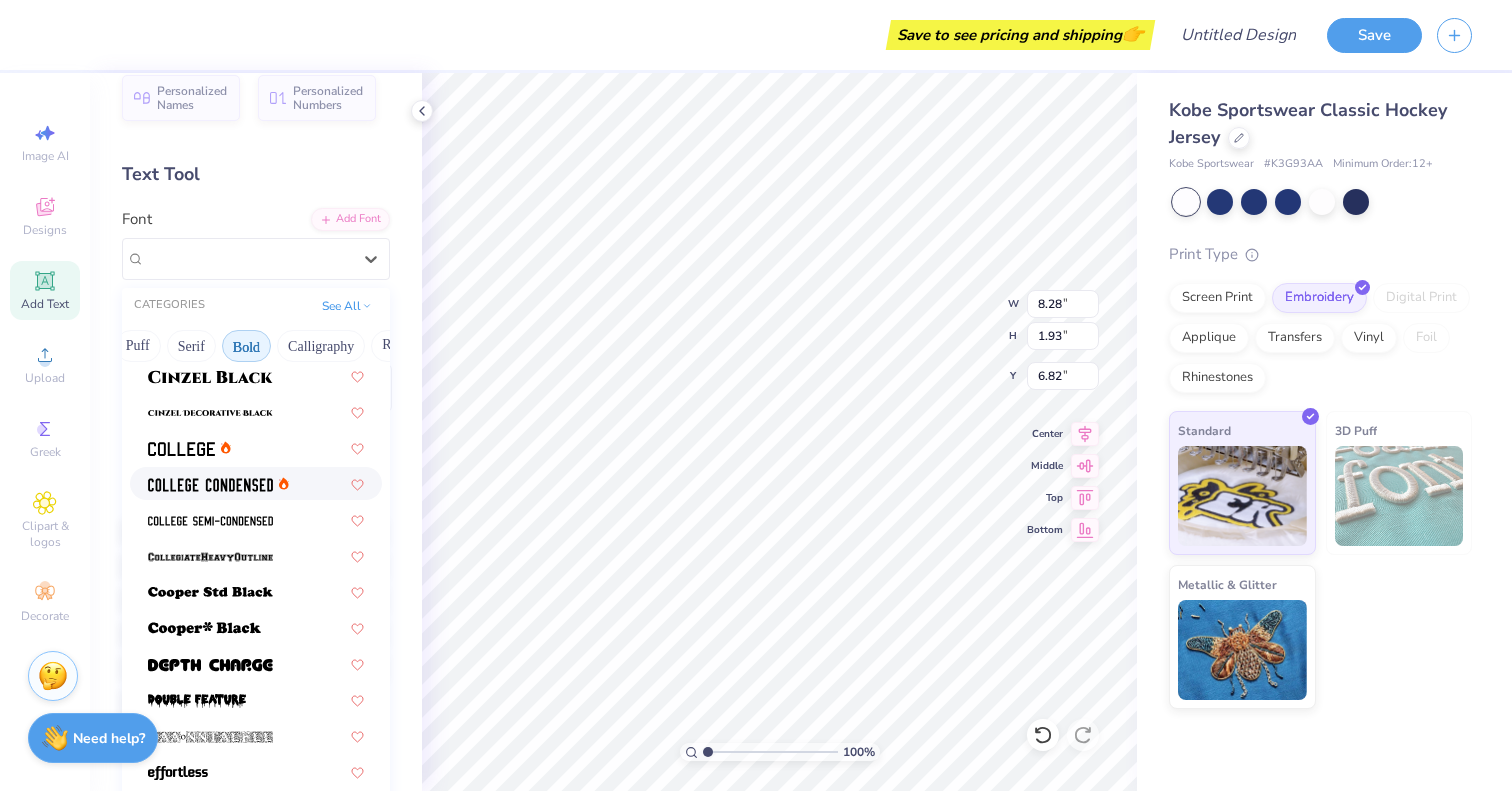 scroll, scrollTop: 166, scrollLeft: 0, axis: vertical 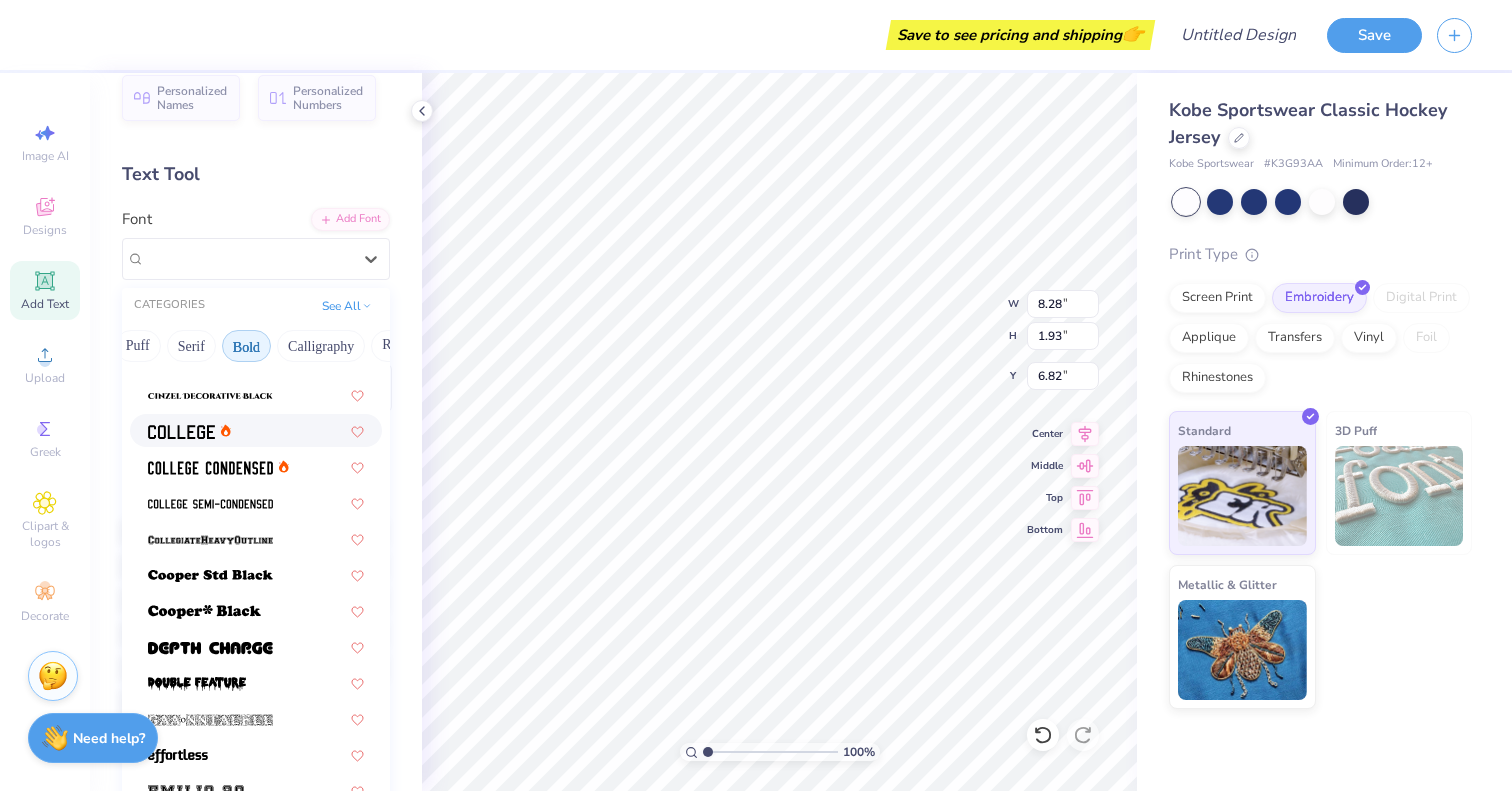 click at bounding box center (256, 430) 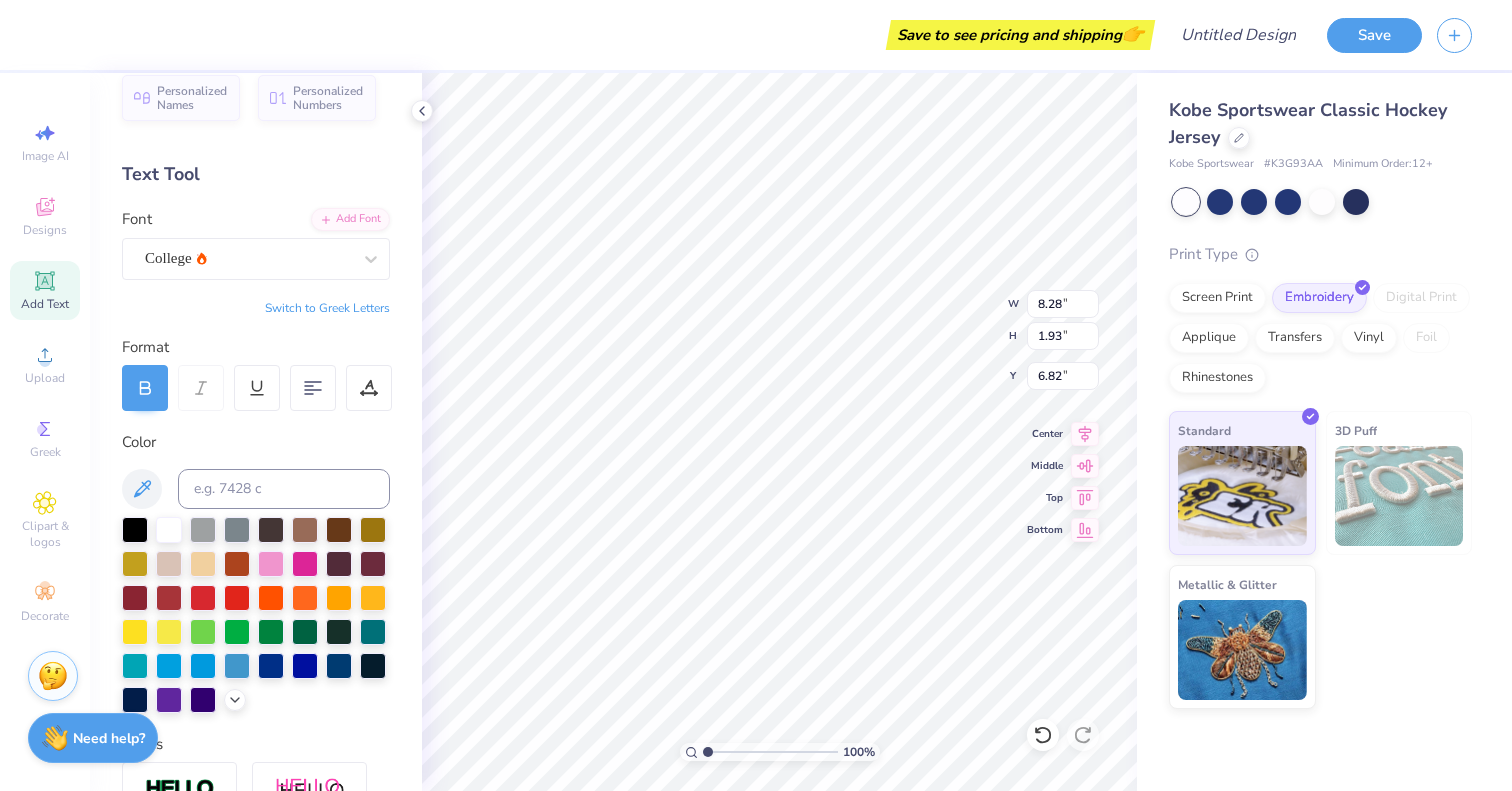type on "7.18" 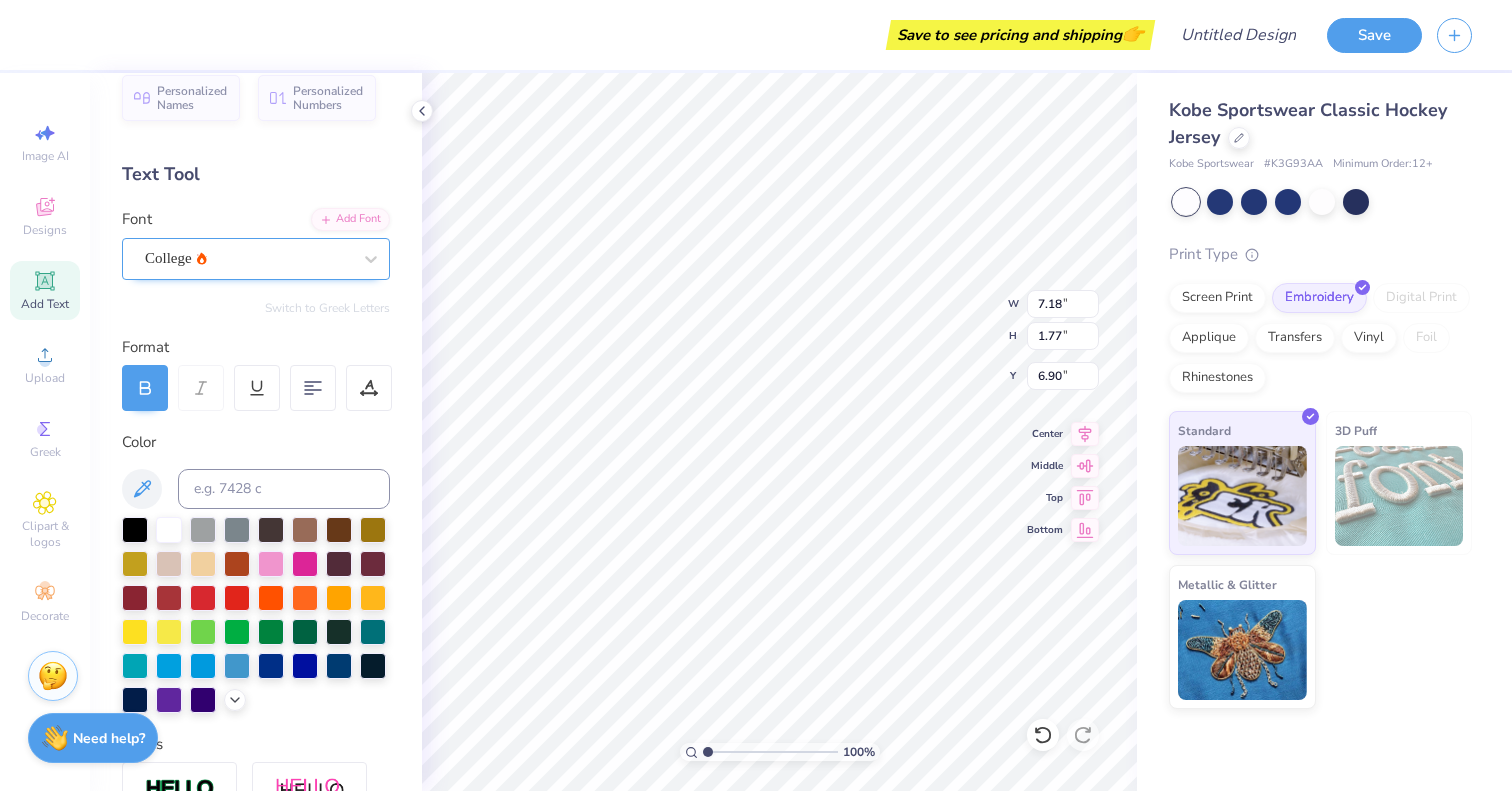 type on "6.62" 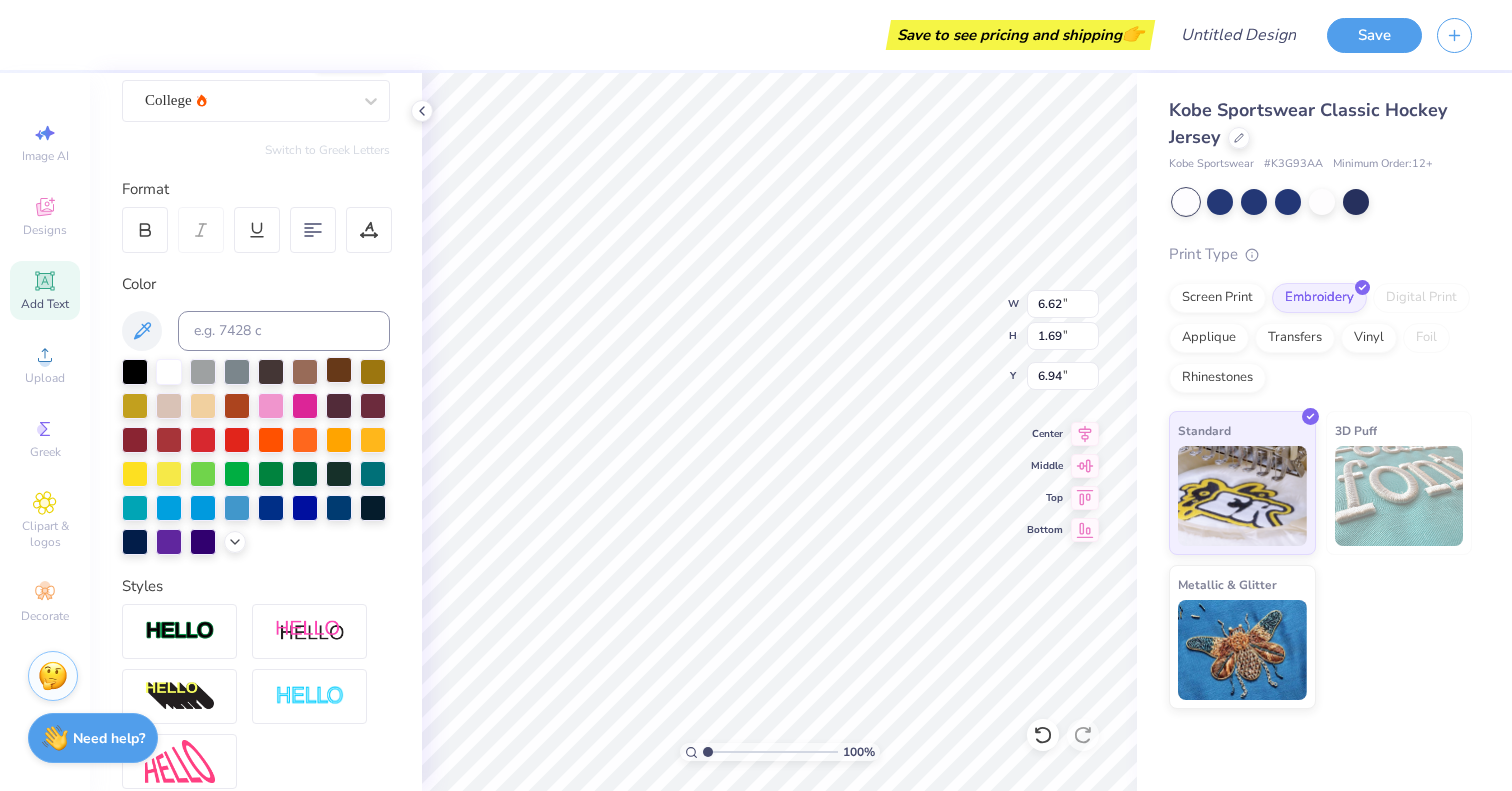 scroll, scrollTop: 488, scrollLeft: 0, axis: vertical 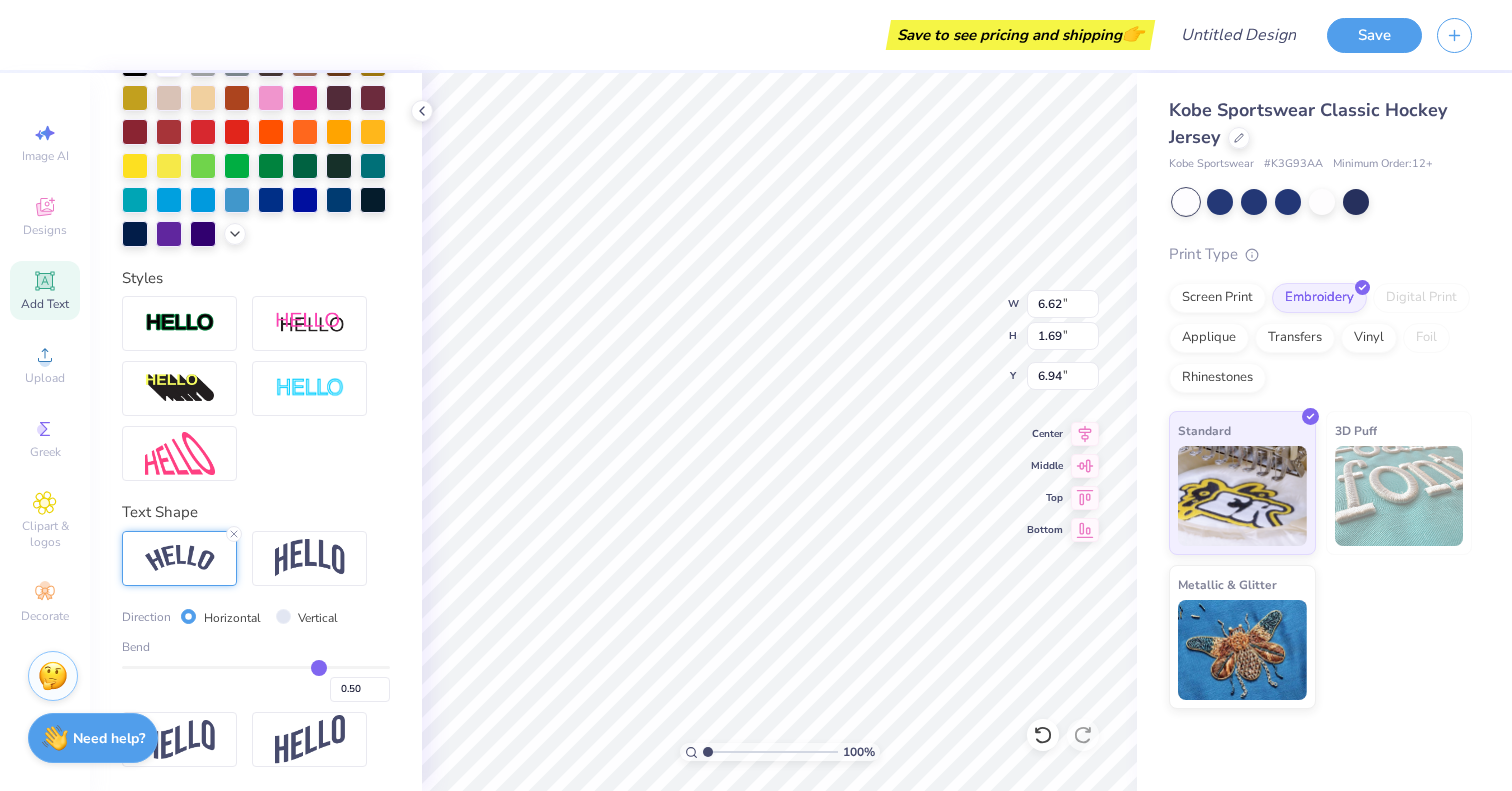 type on "0.51" 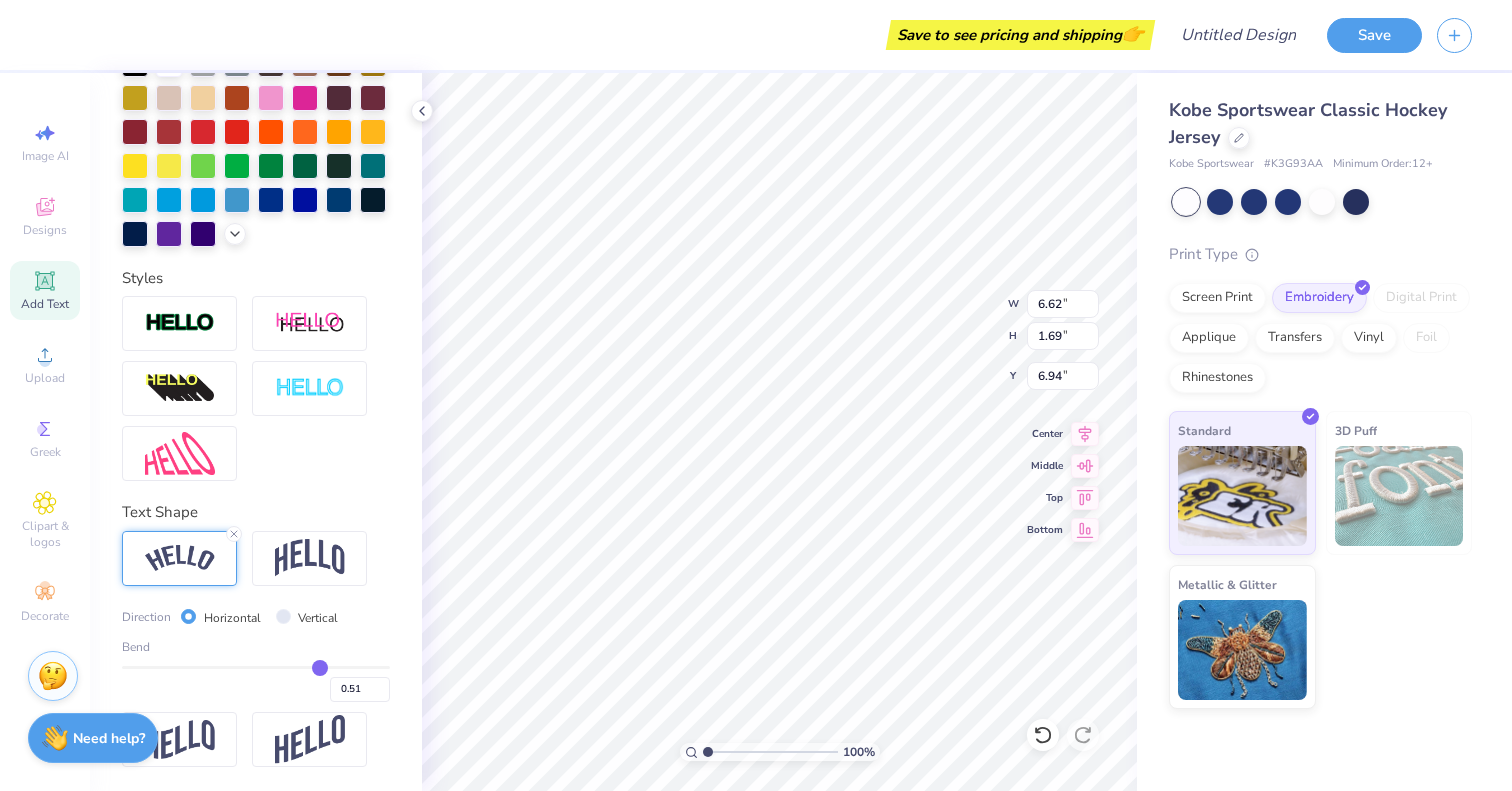 type on "0.49" 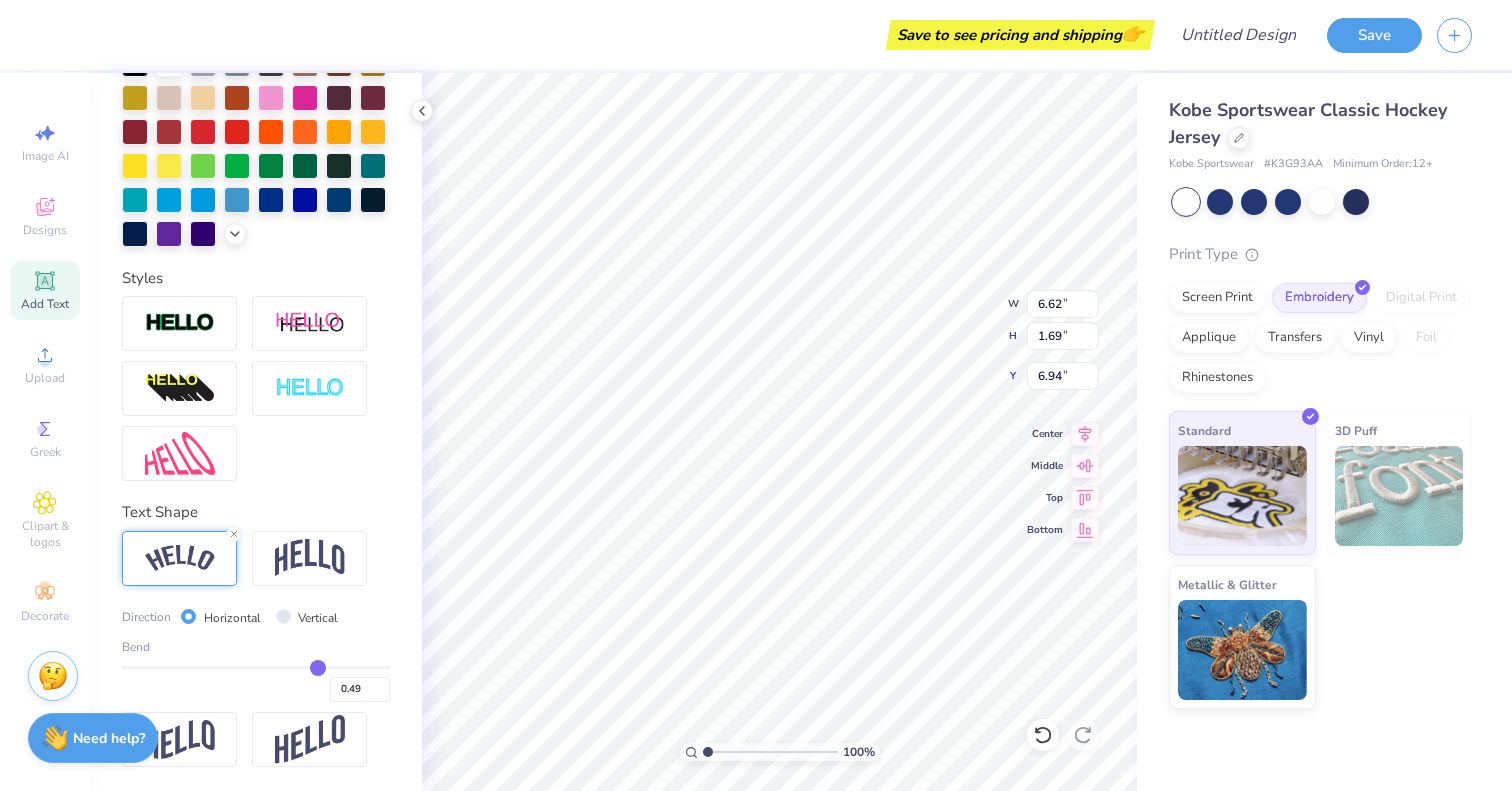 type on "0.44" 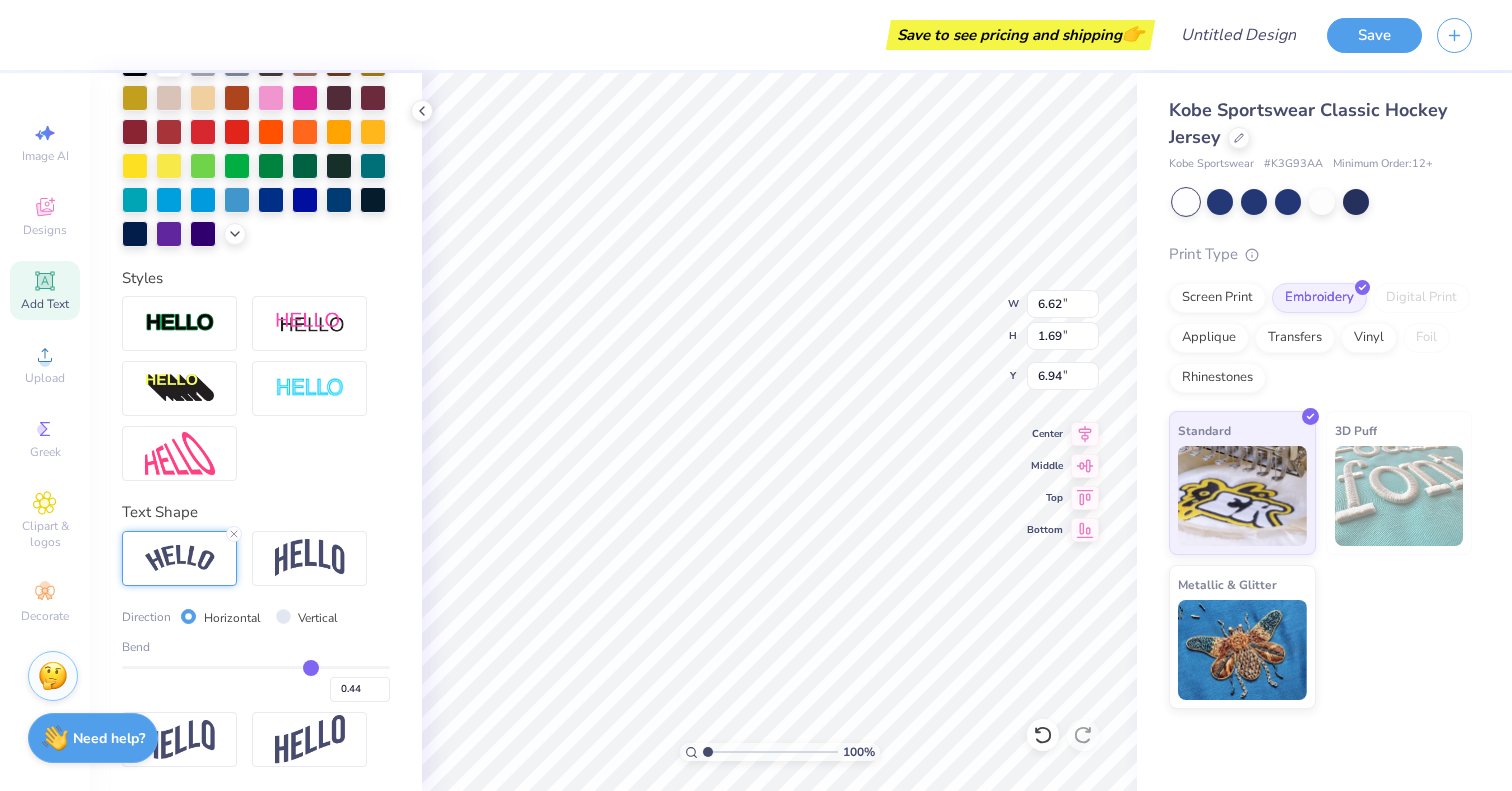type on "0.41" 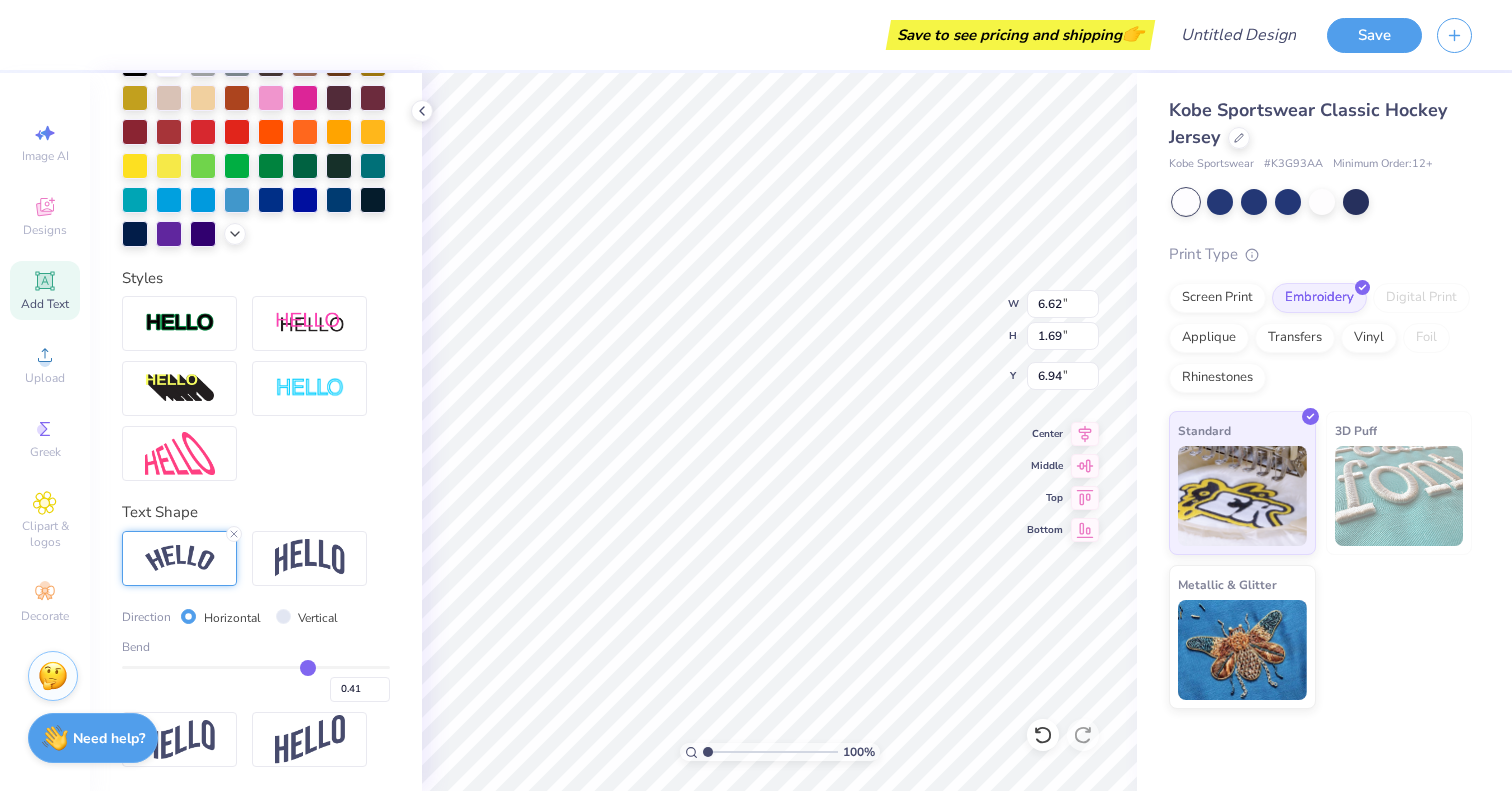 type on "0.38" 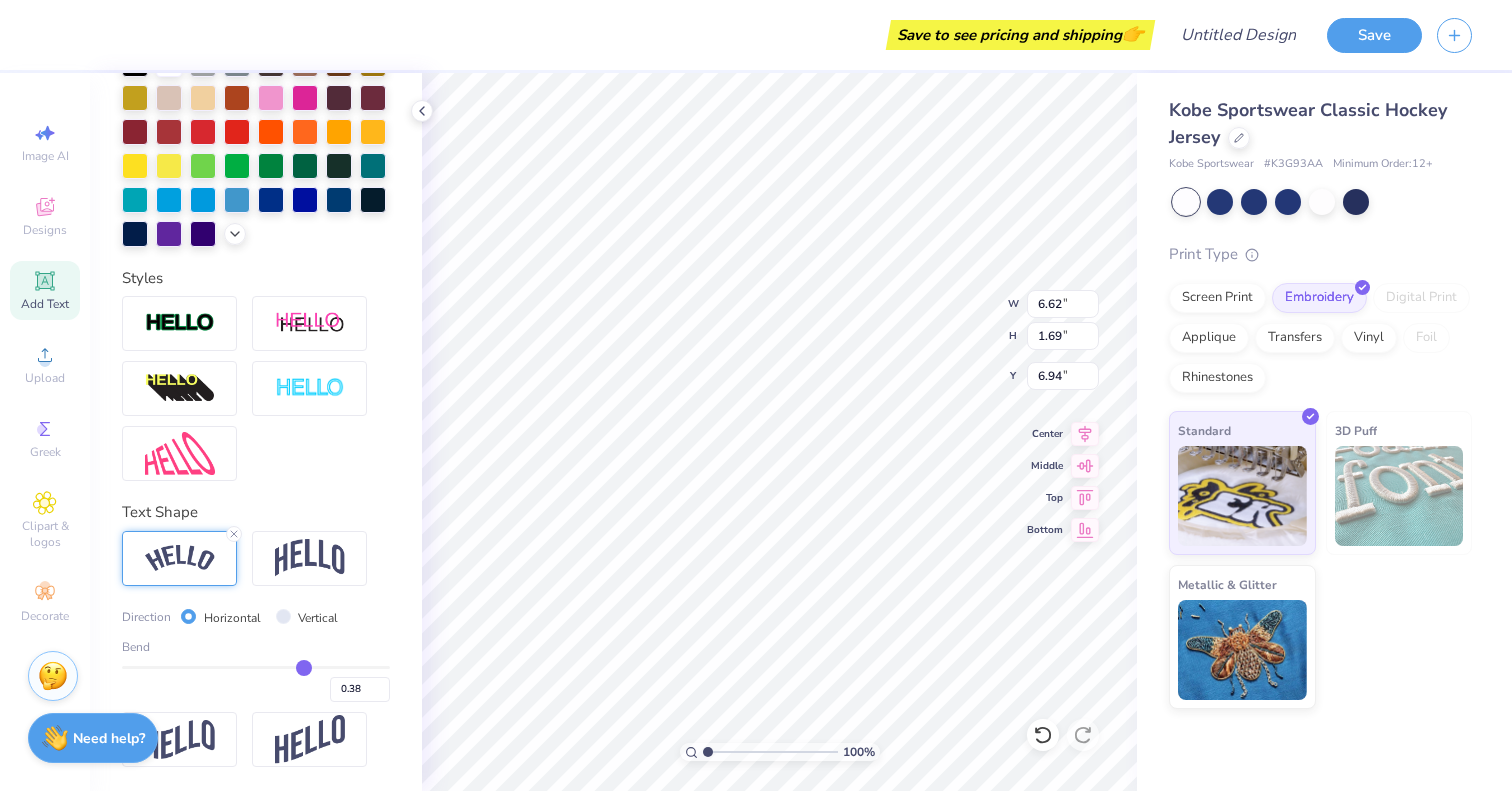 type on "0.35" 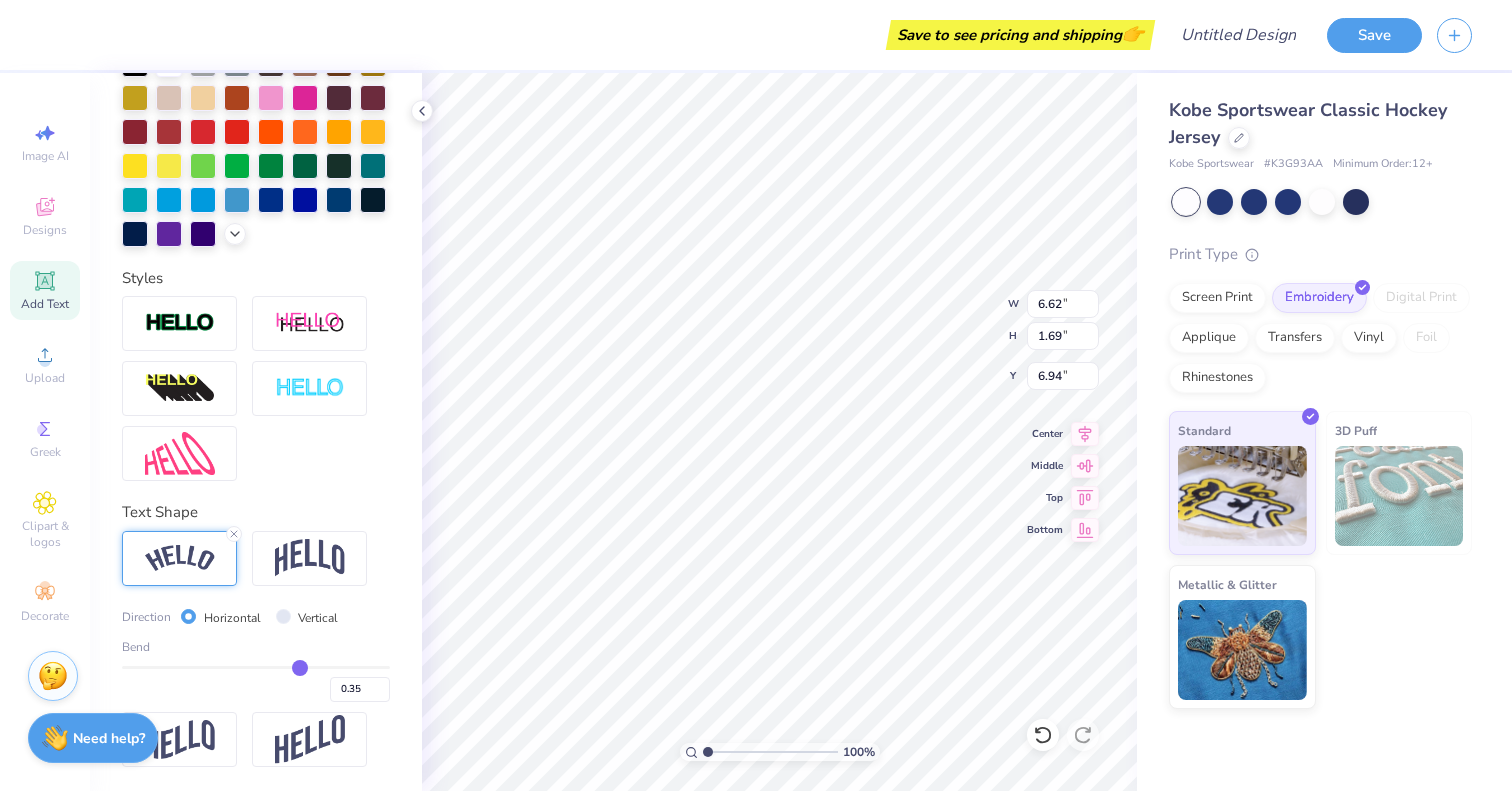 type on "0.33" 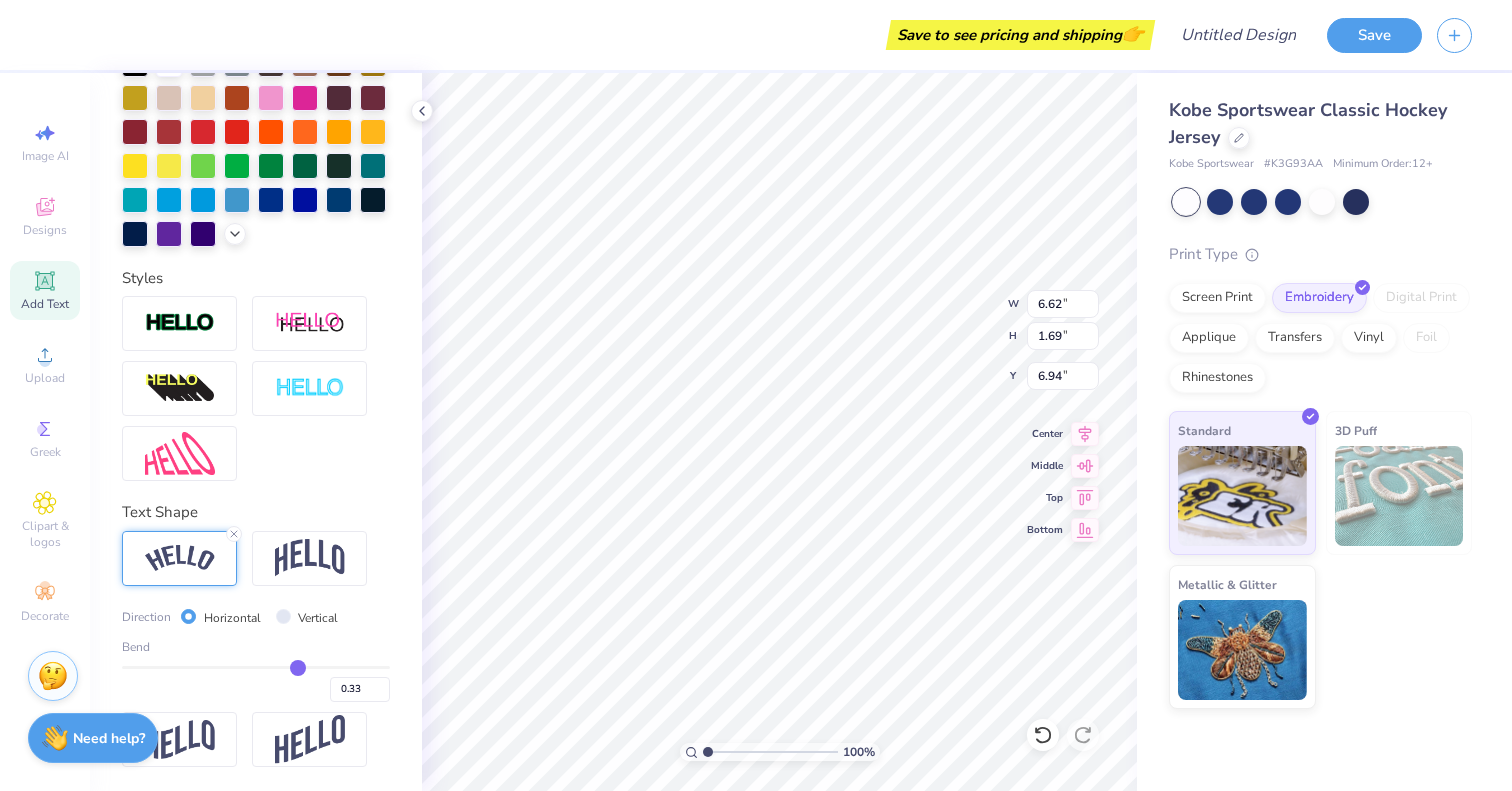 type on "0.32" 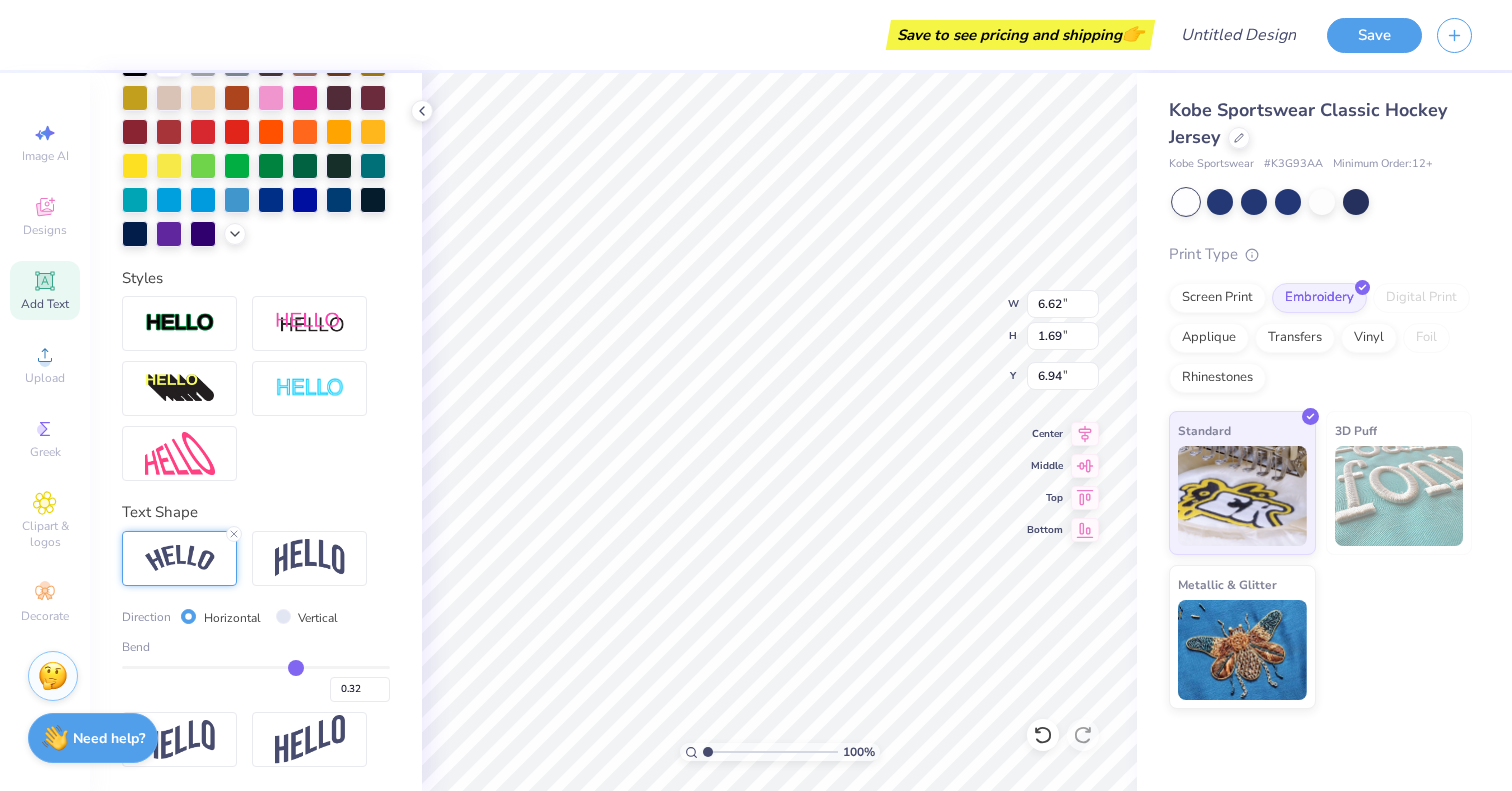 type on "0.3" 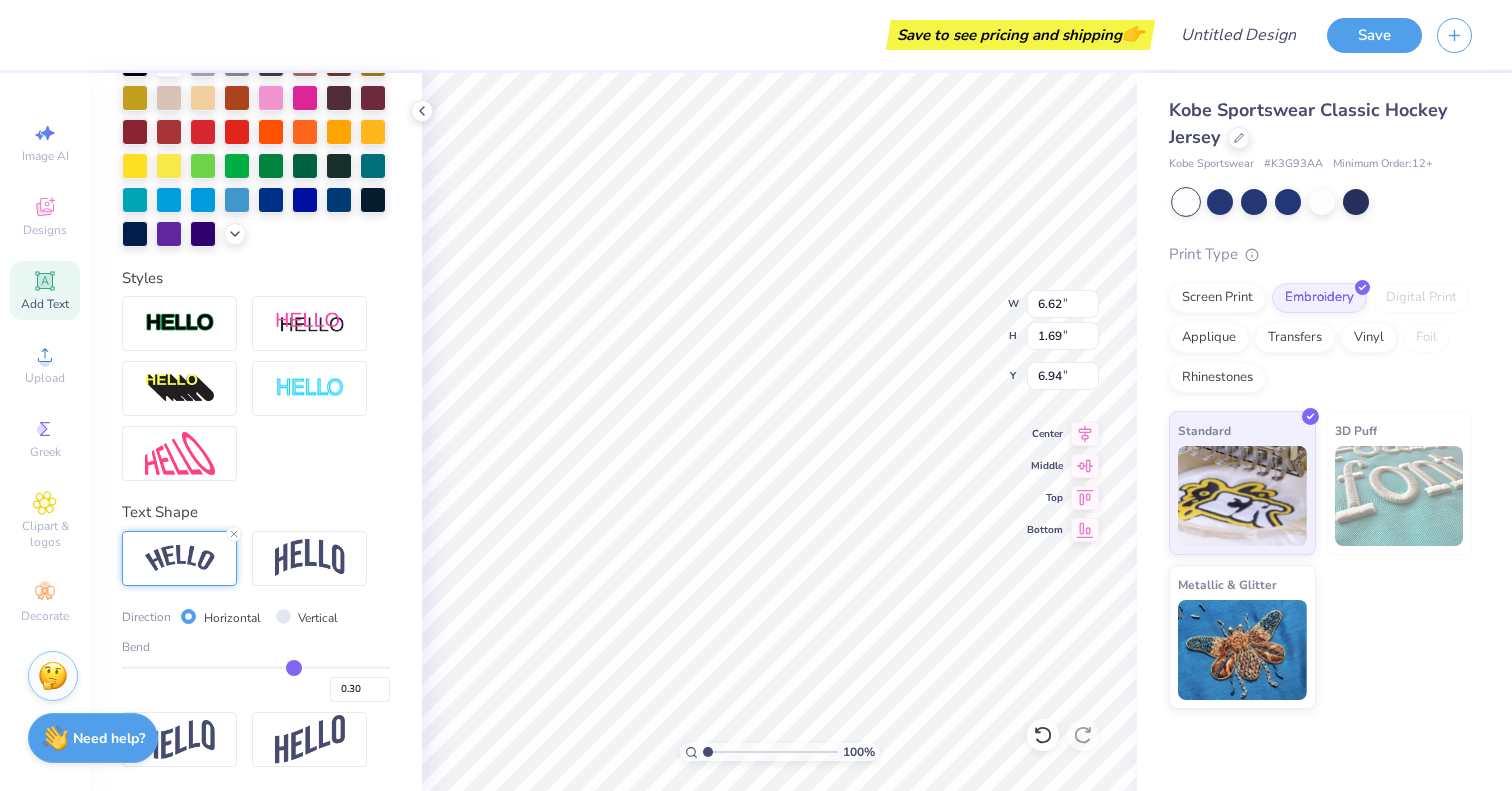 type on "0.28" 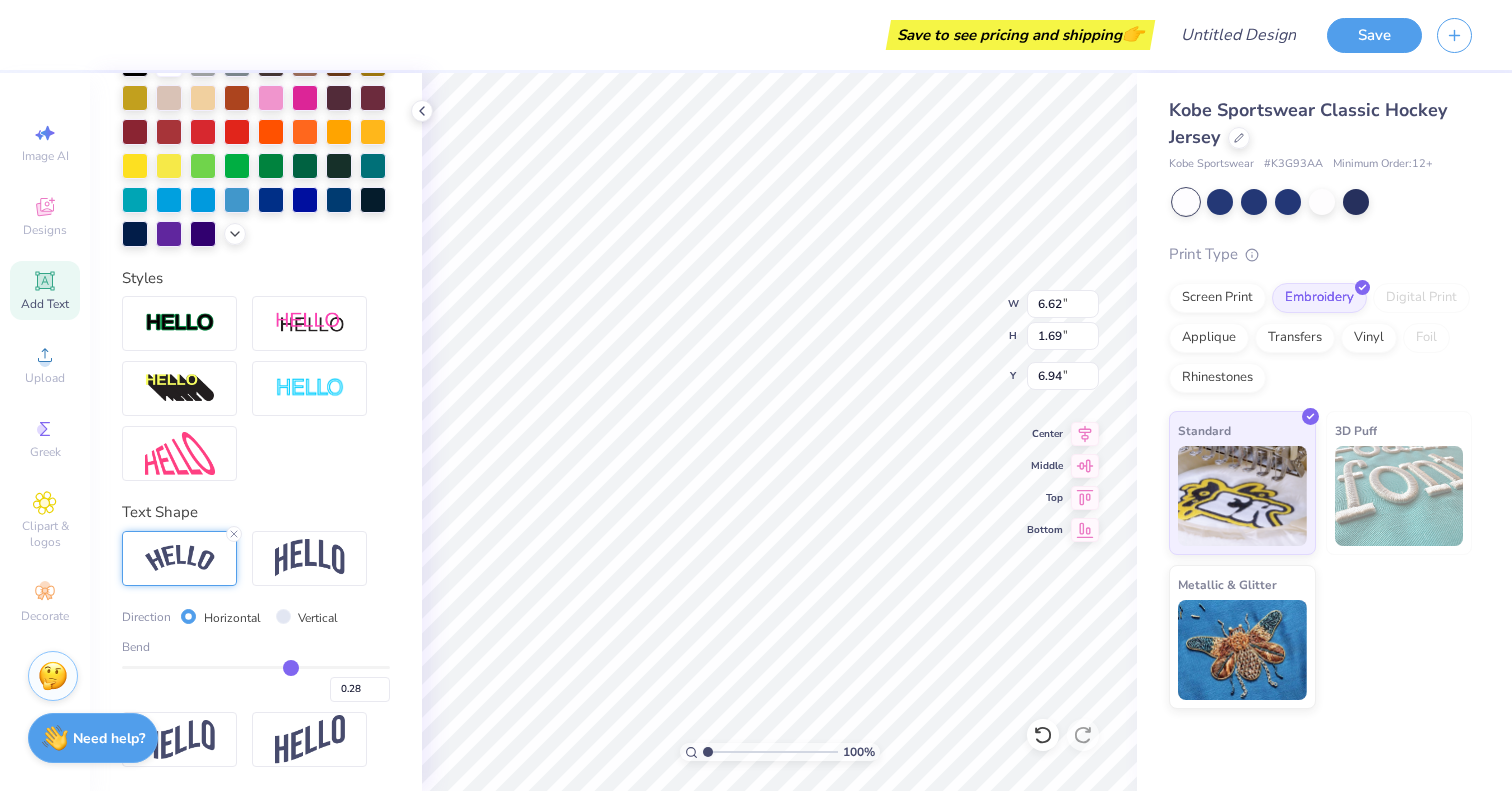 type on "0.26" 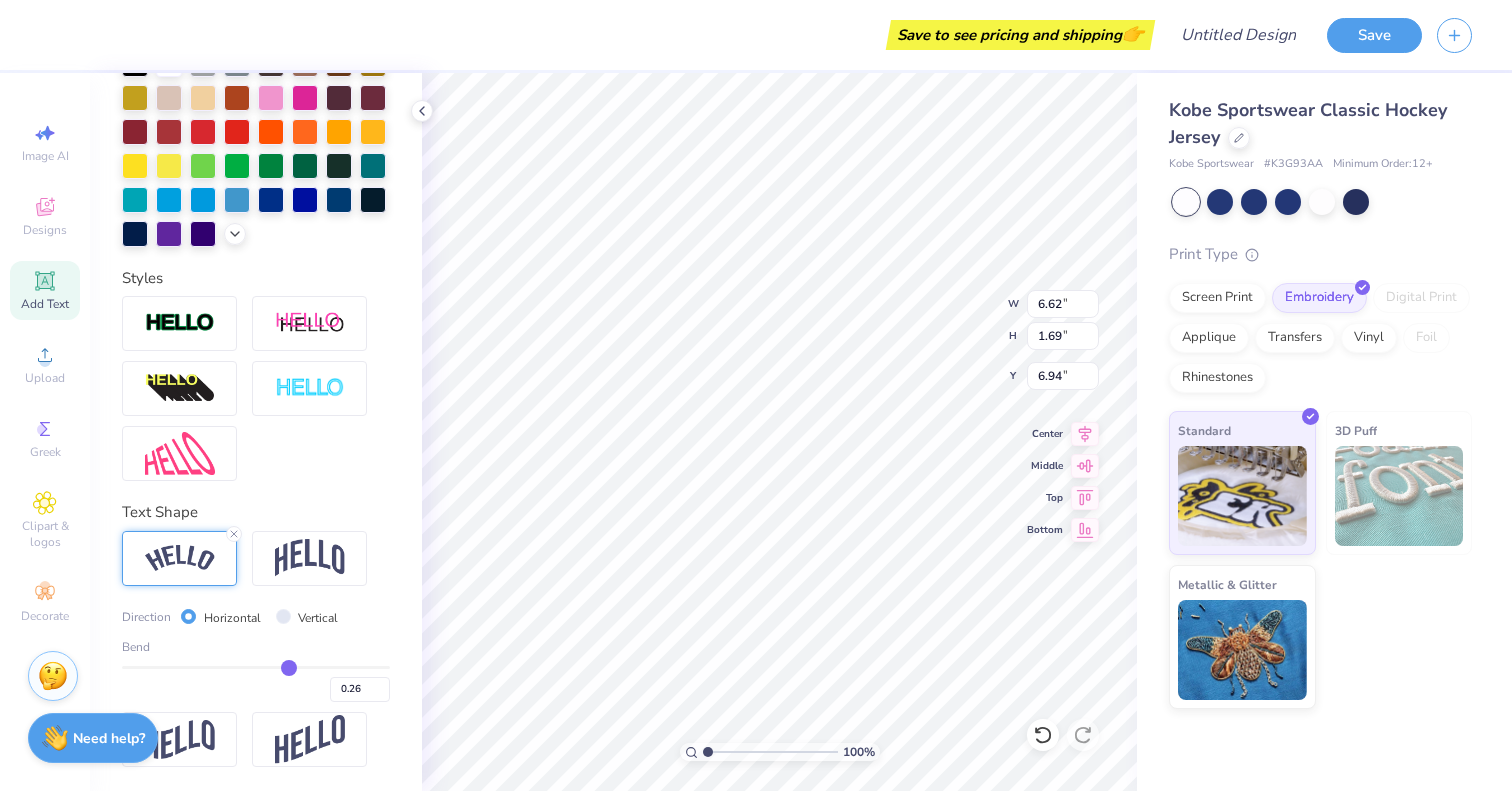 type on "0.24" 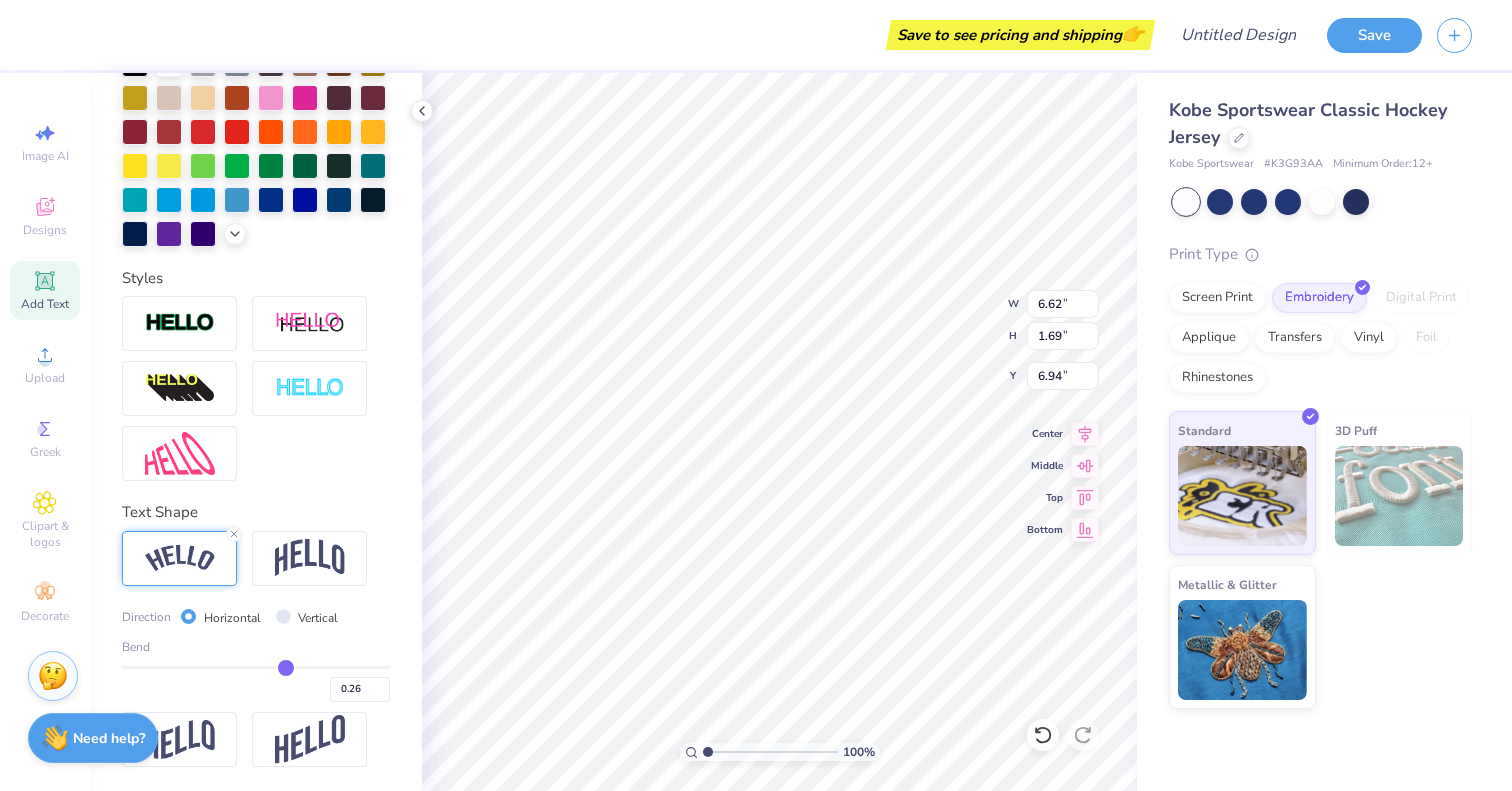 type on "0.24" 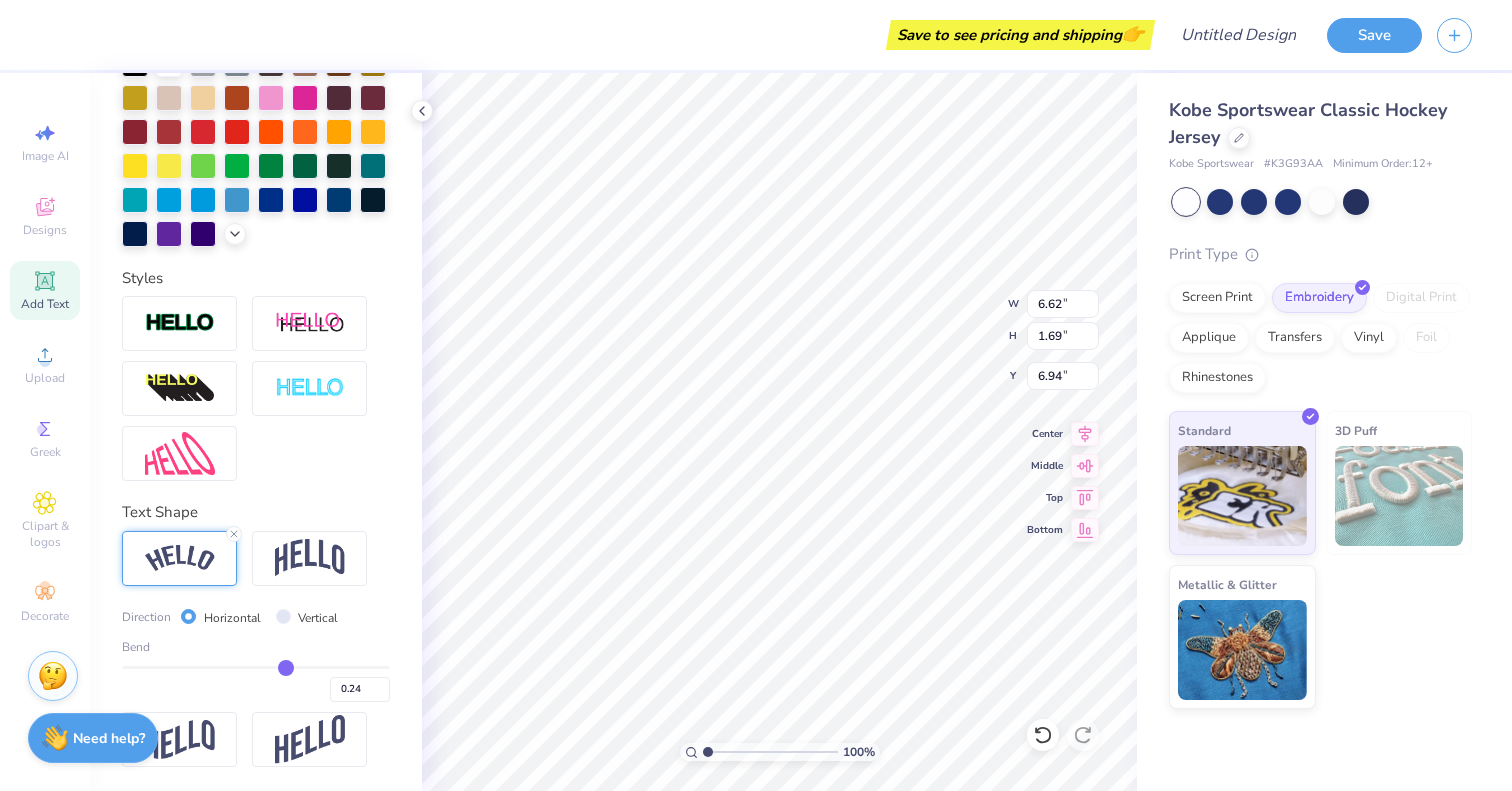 type on "0.22" 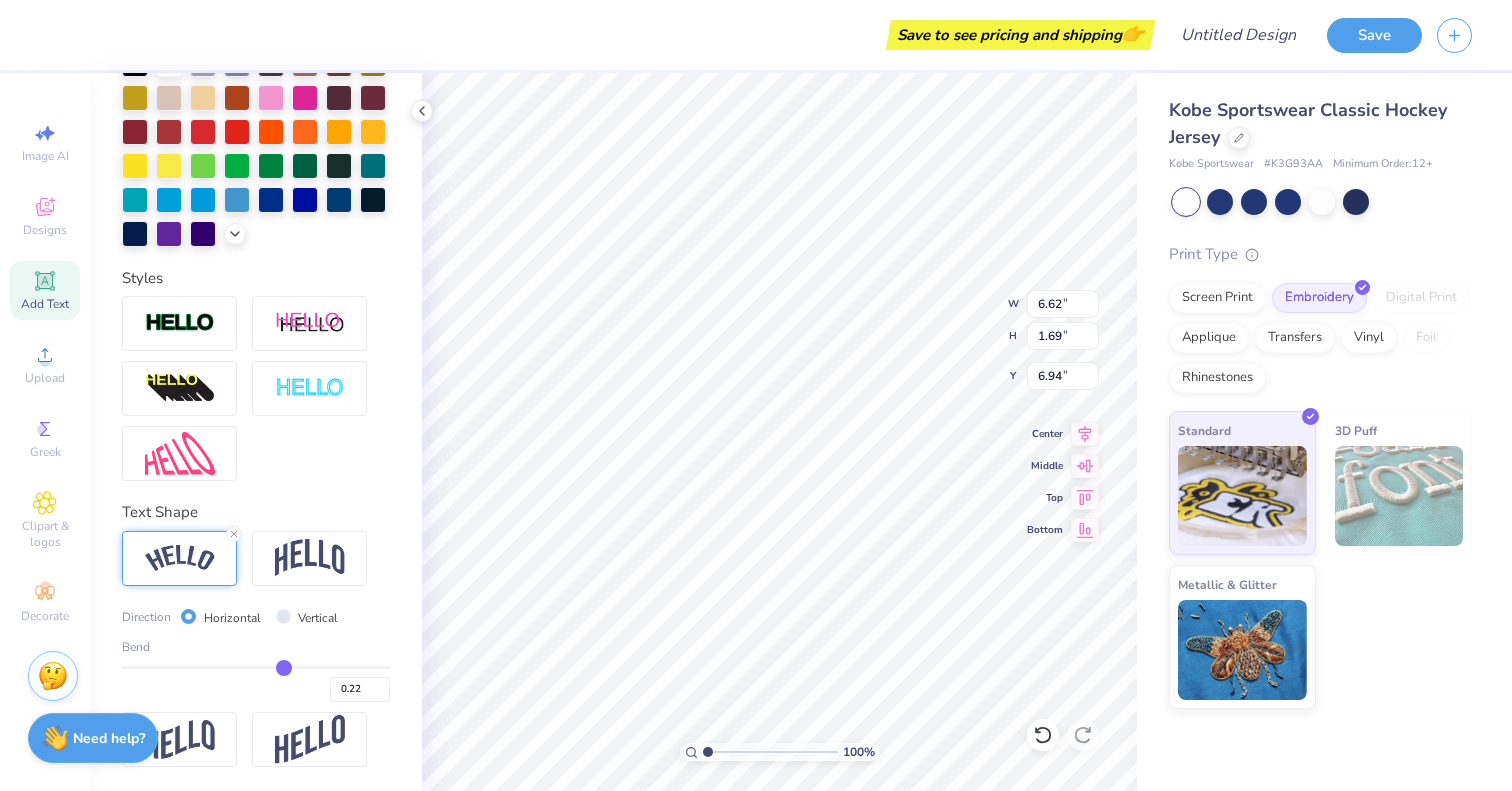 type on "0.2" 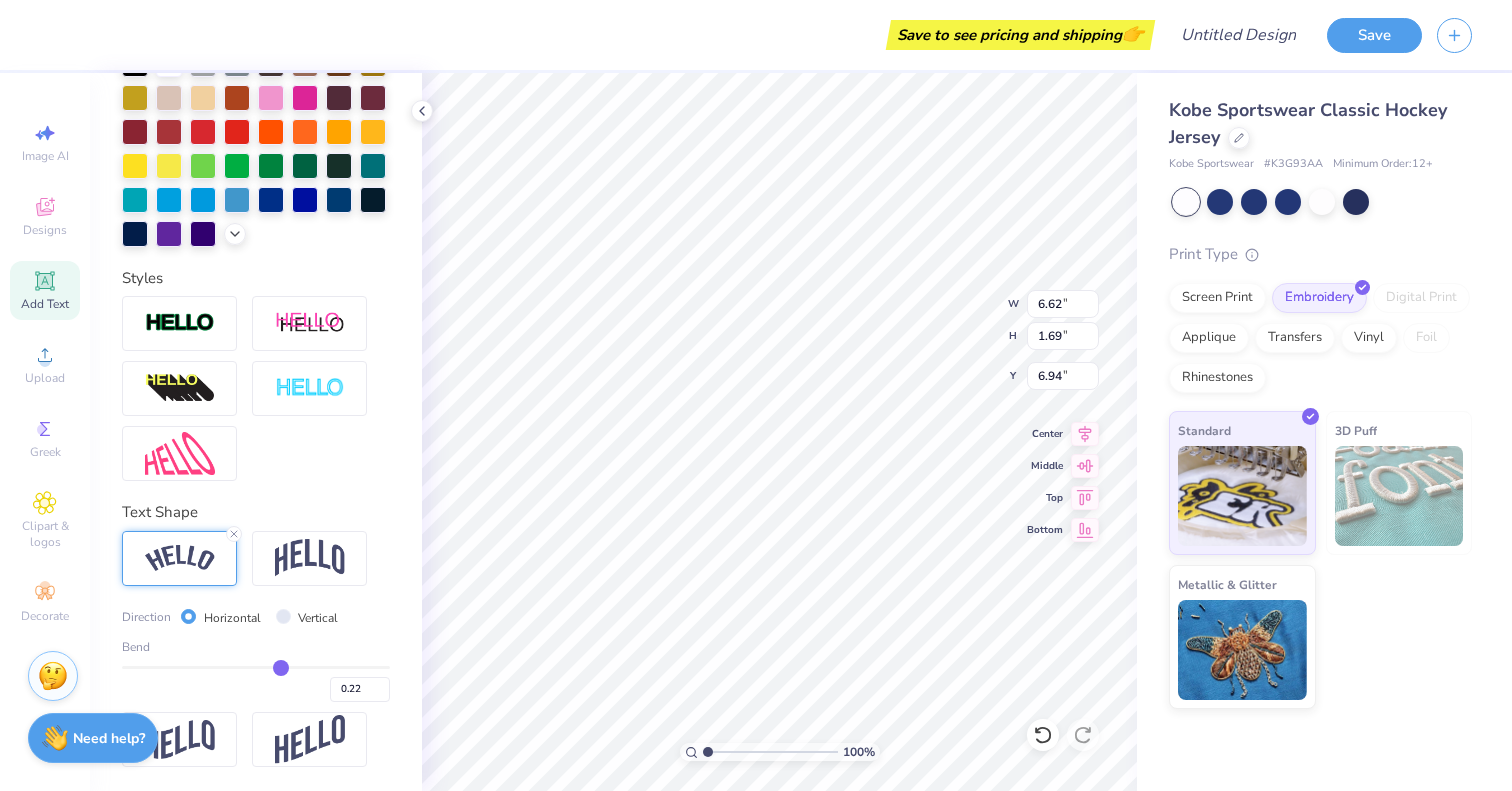 type on "0.20" 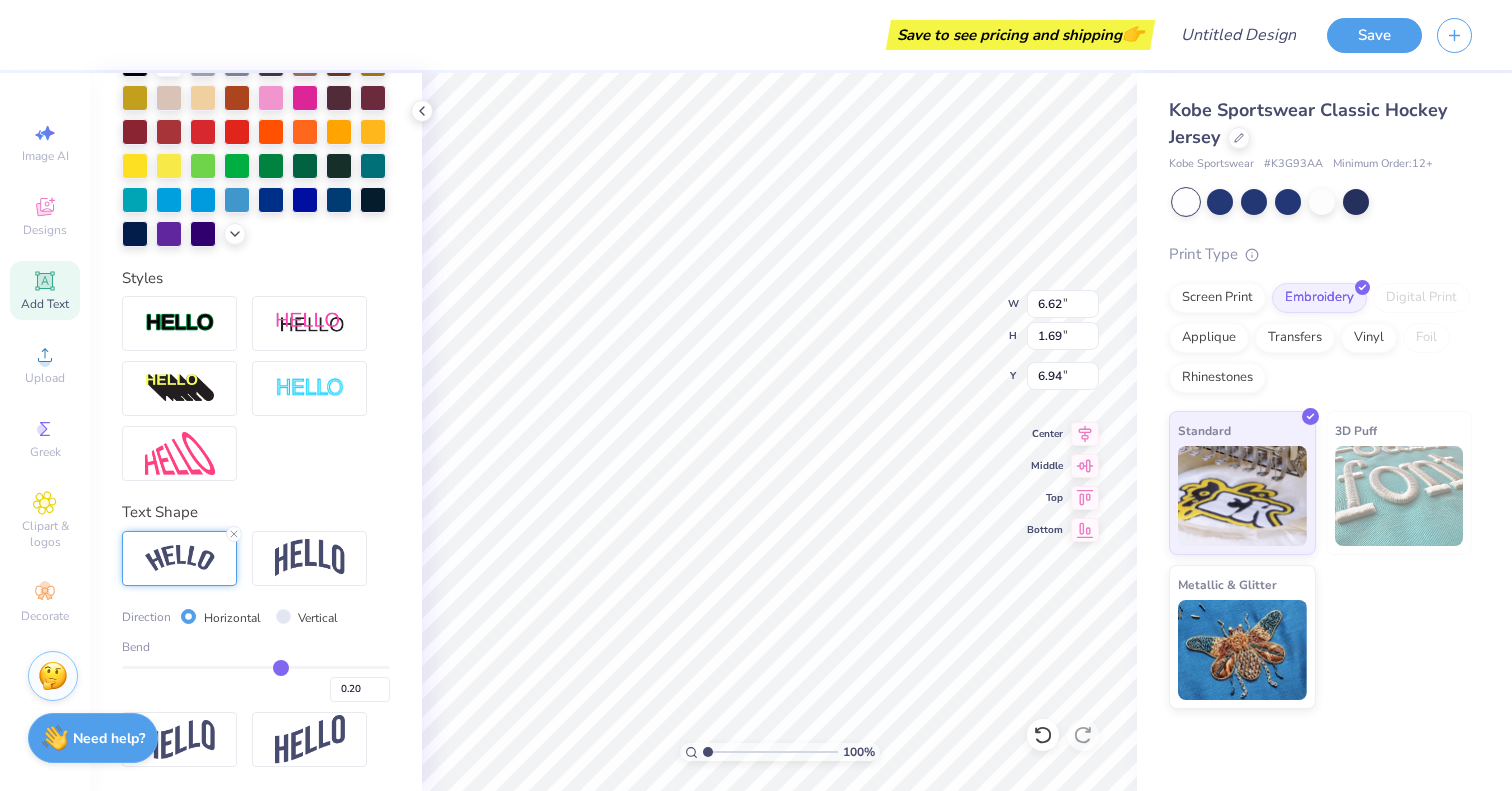 type on "0.18" 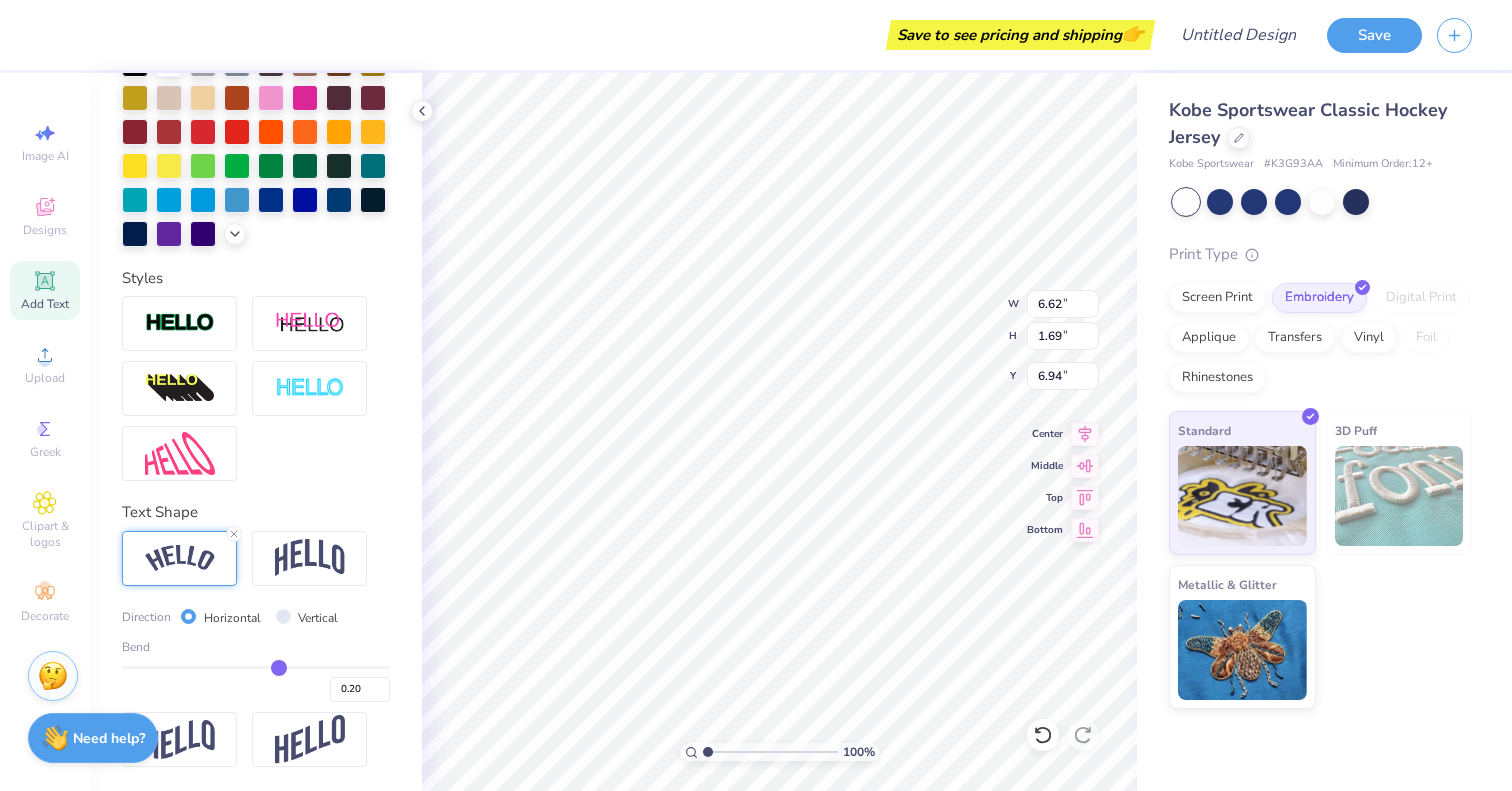 type on "0.18" 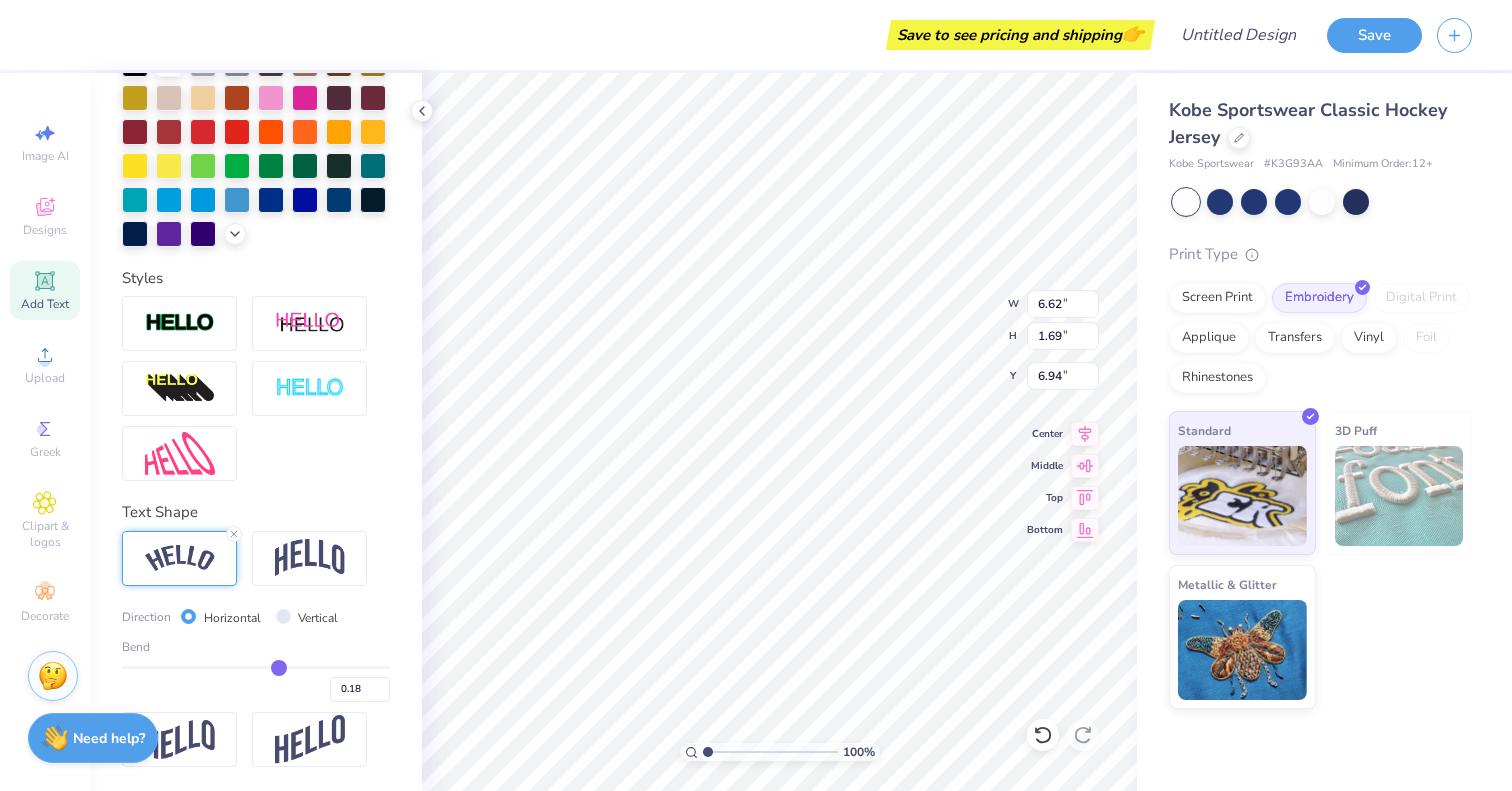 type on "0.16" 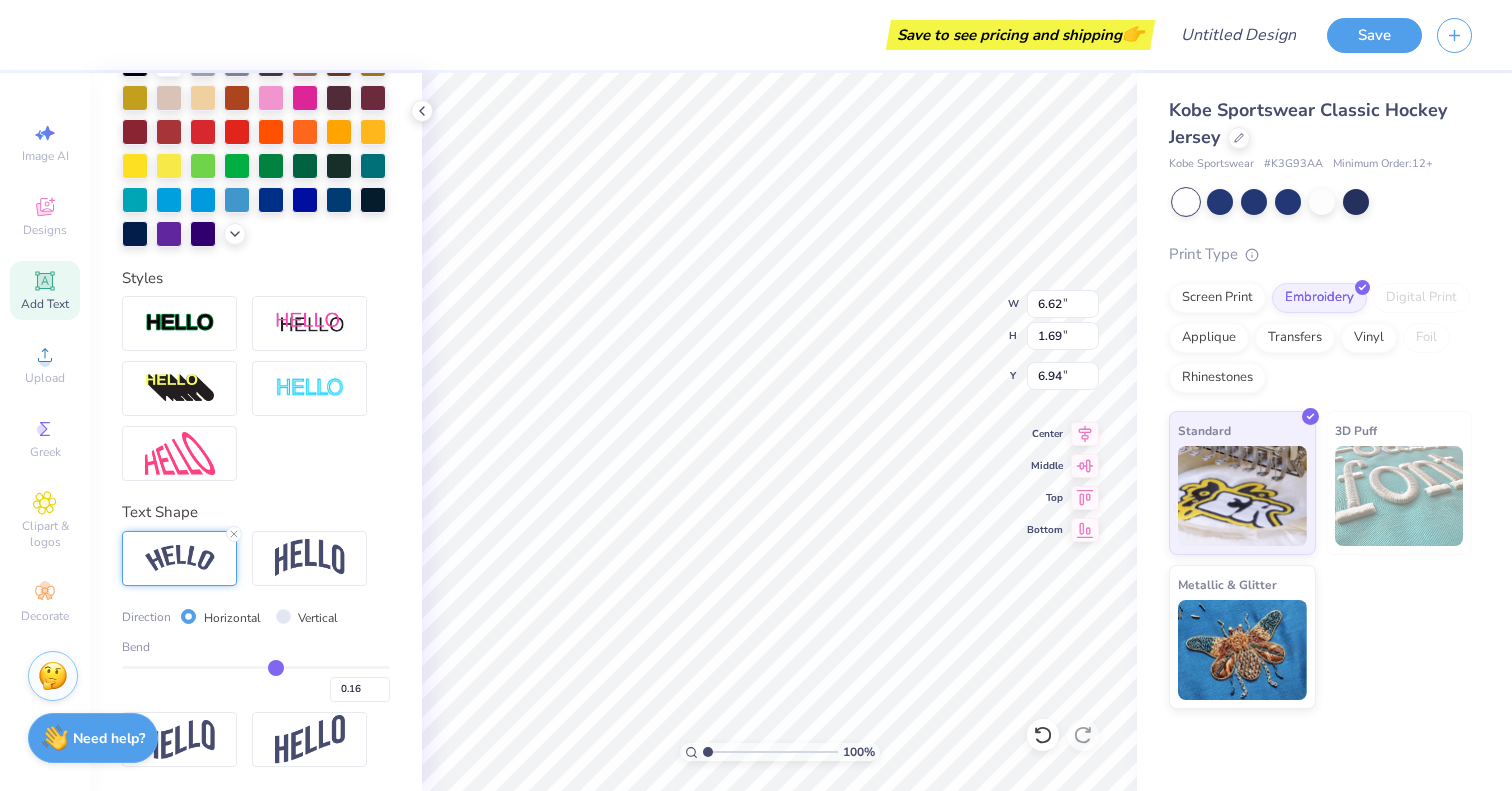 type on "0.14" 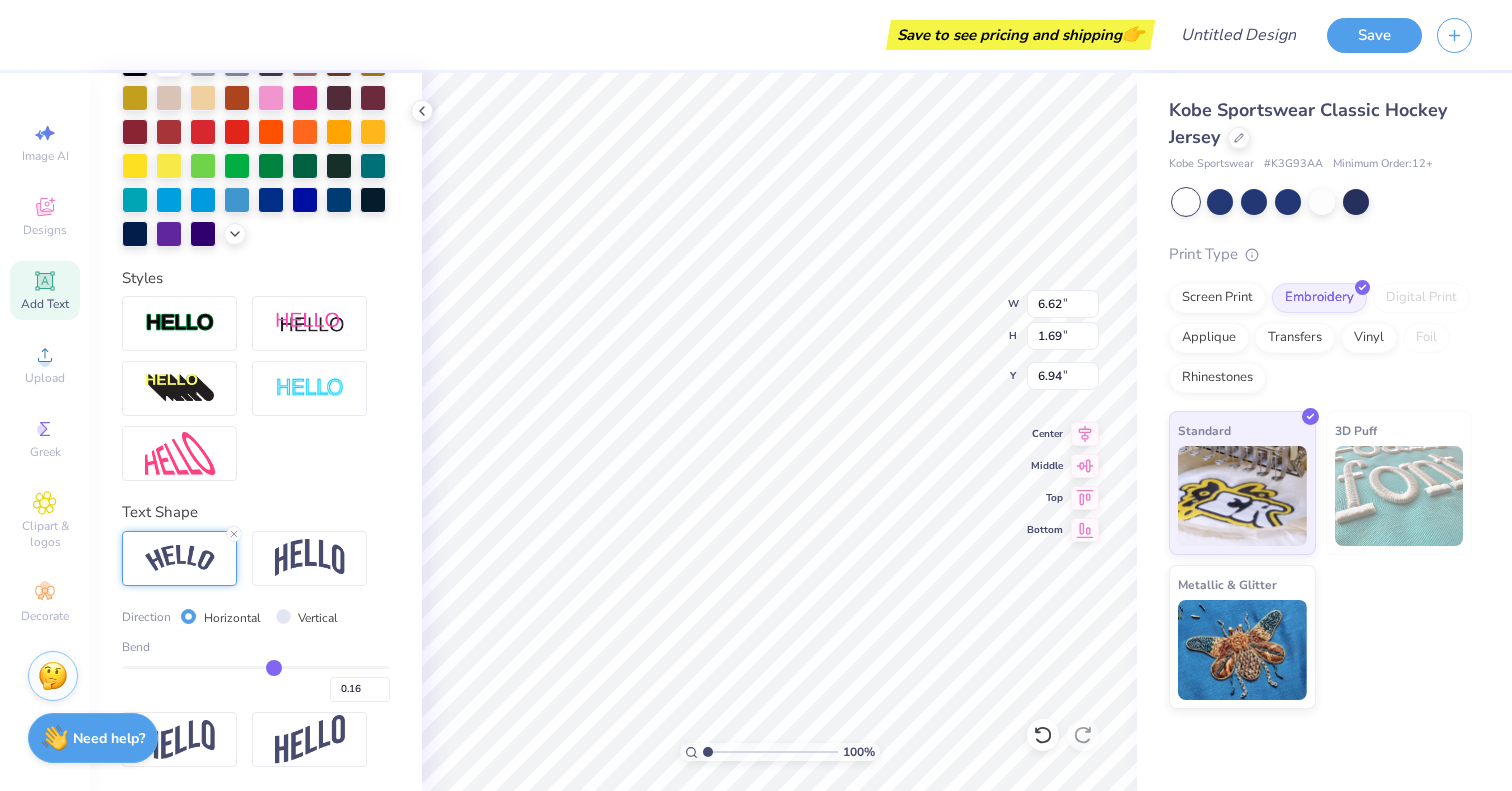 type on "0.14" 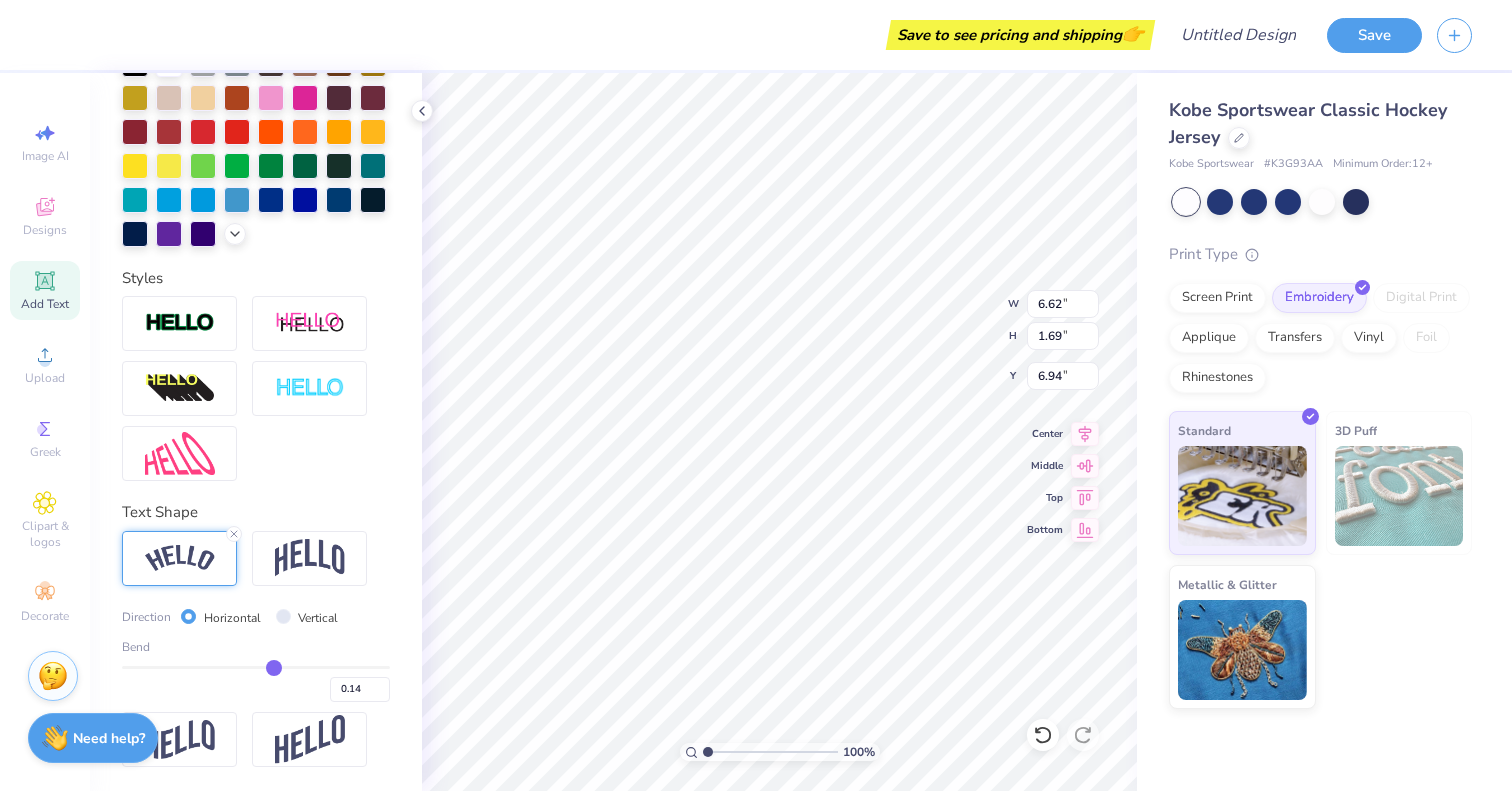 type on "0.12" 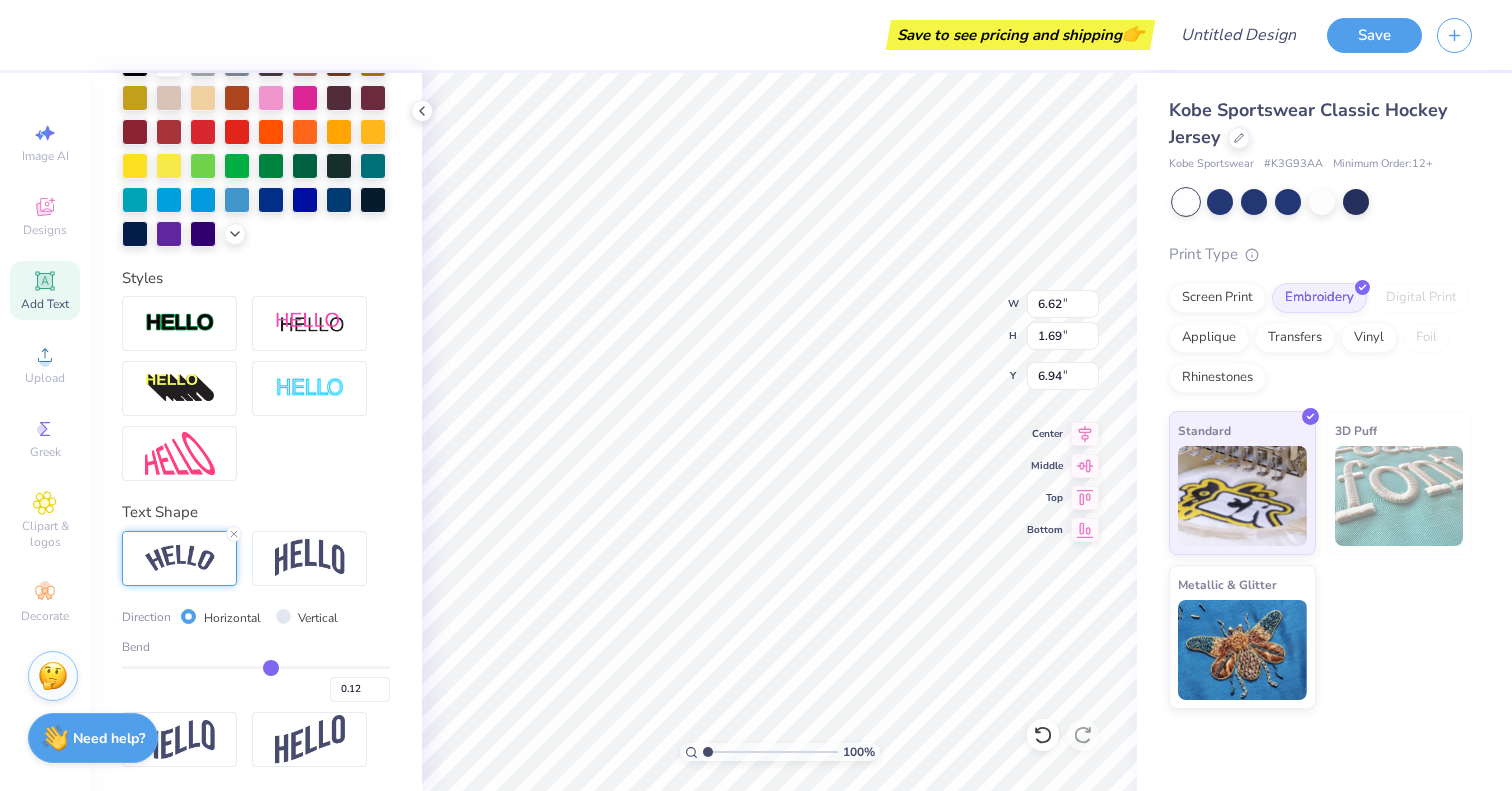 type on "0.1" 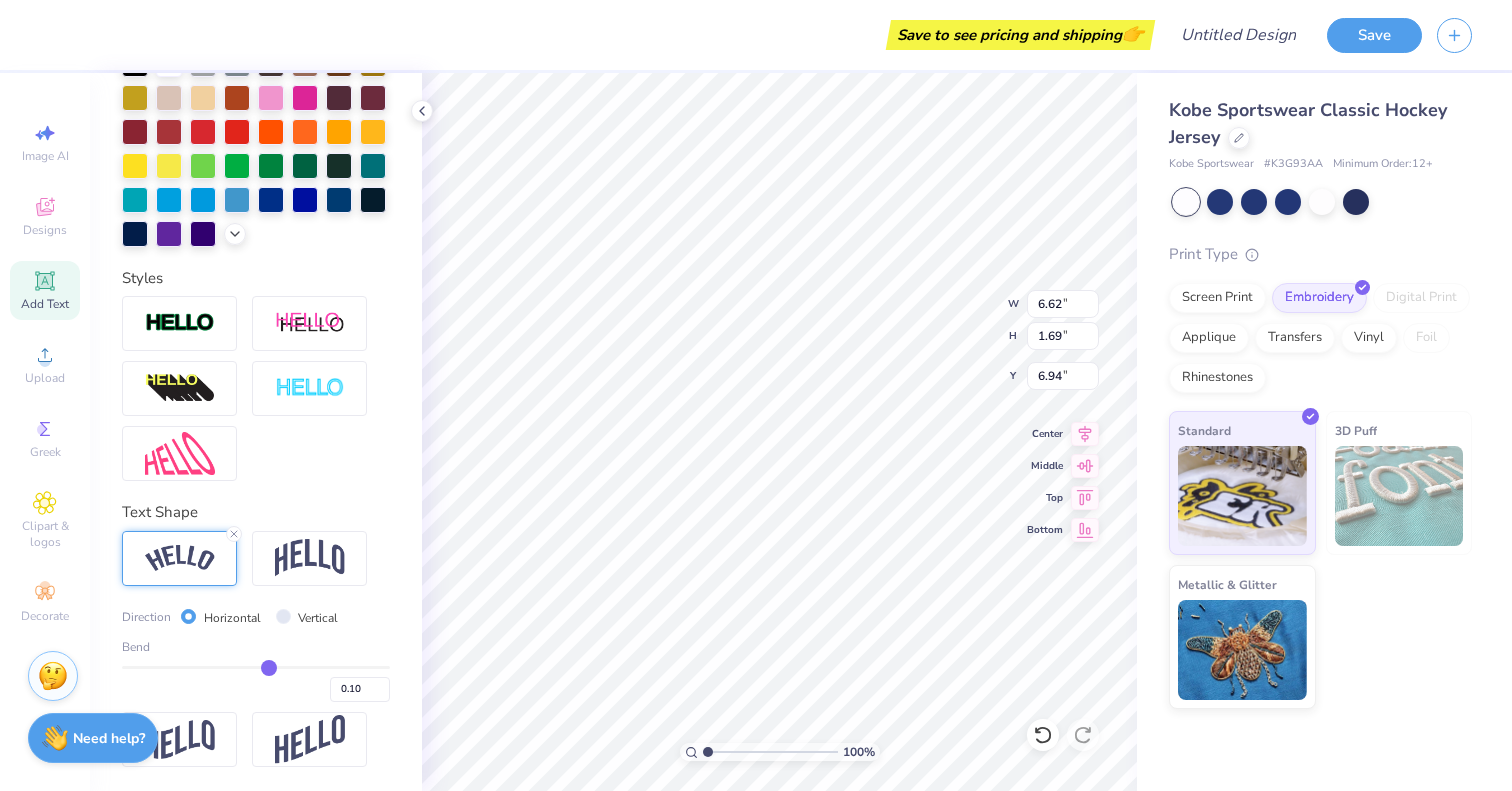 type on "0.09" 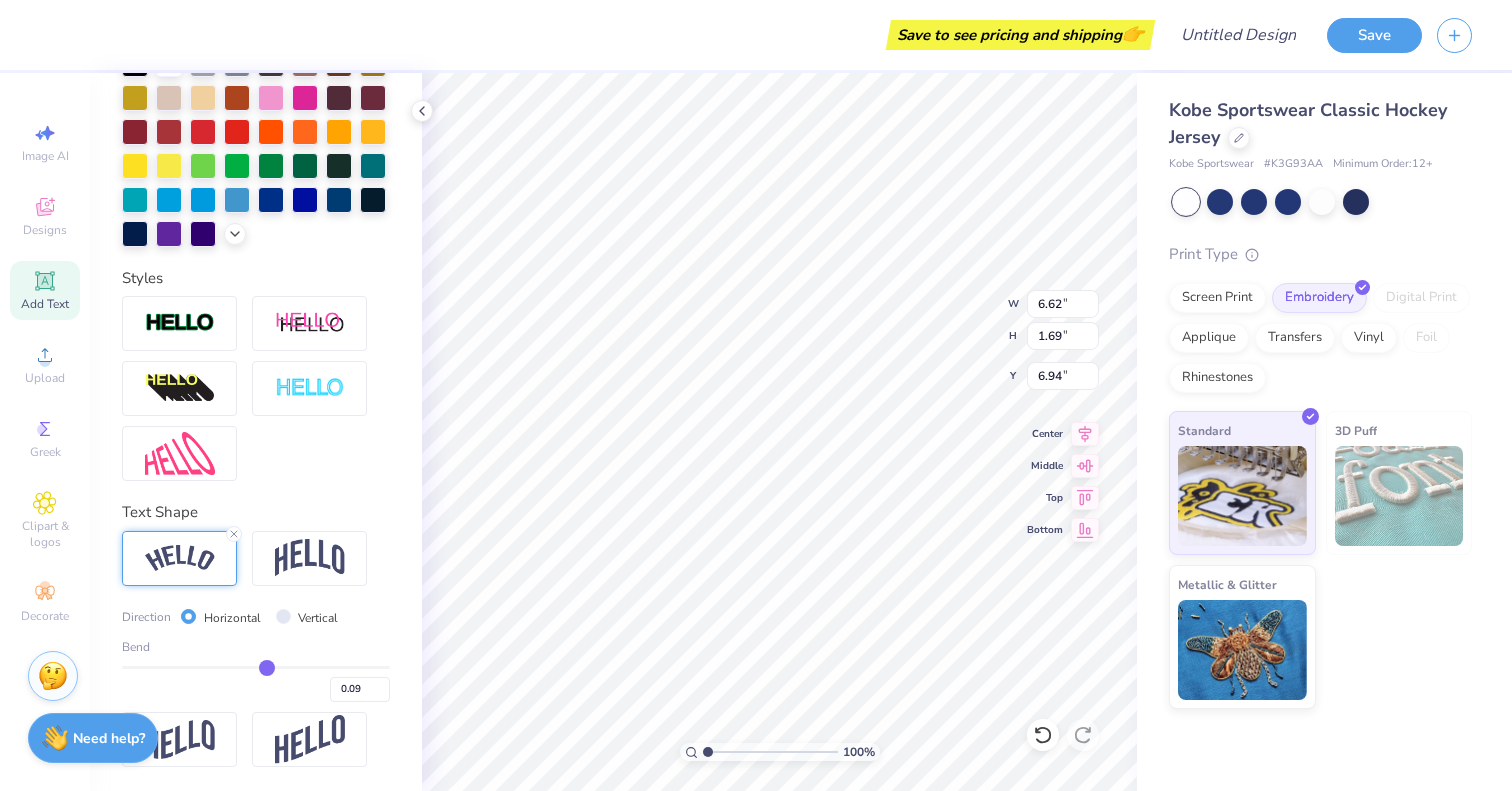 type on "0.08" 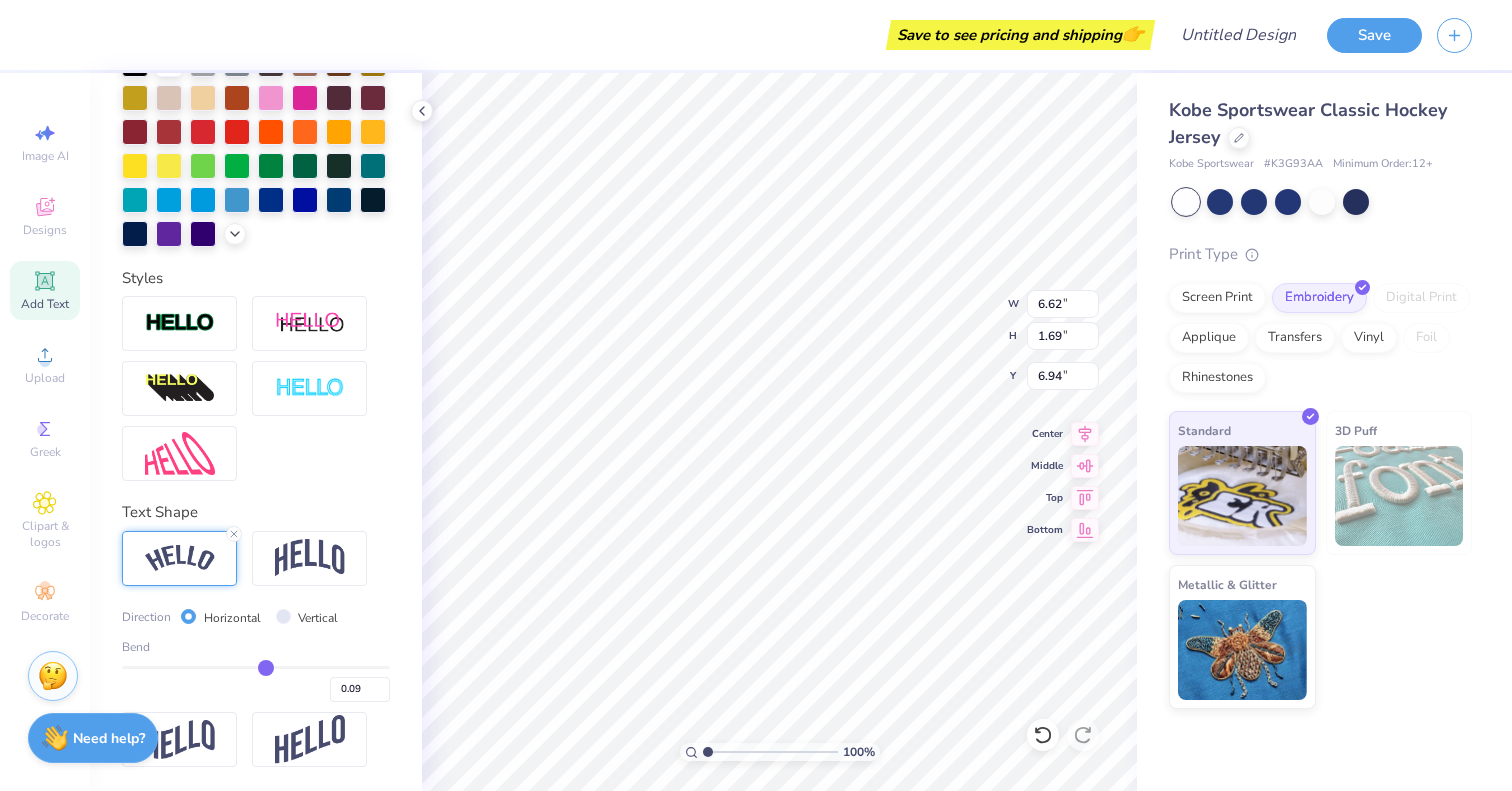 type on "0.08" 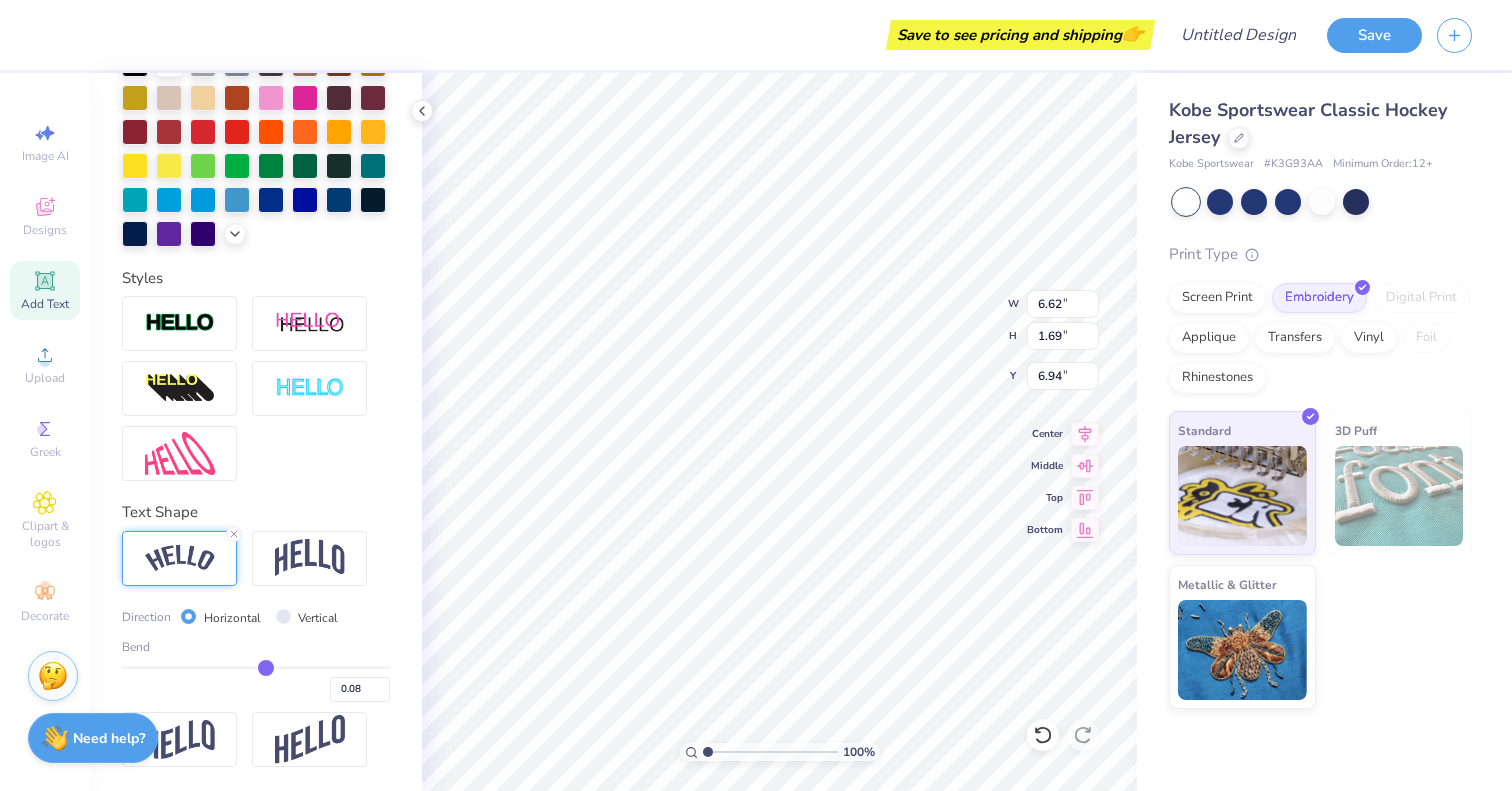 type on "0.07" 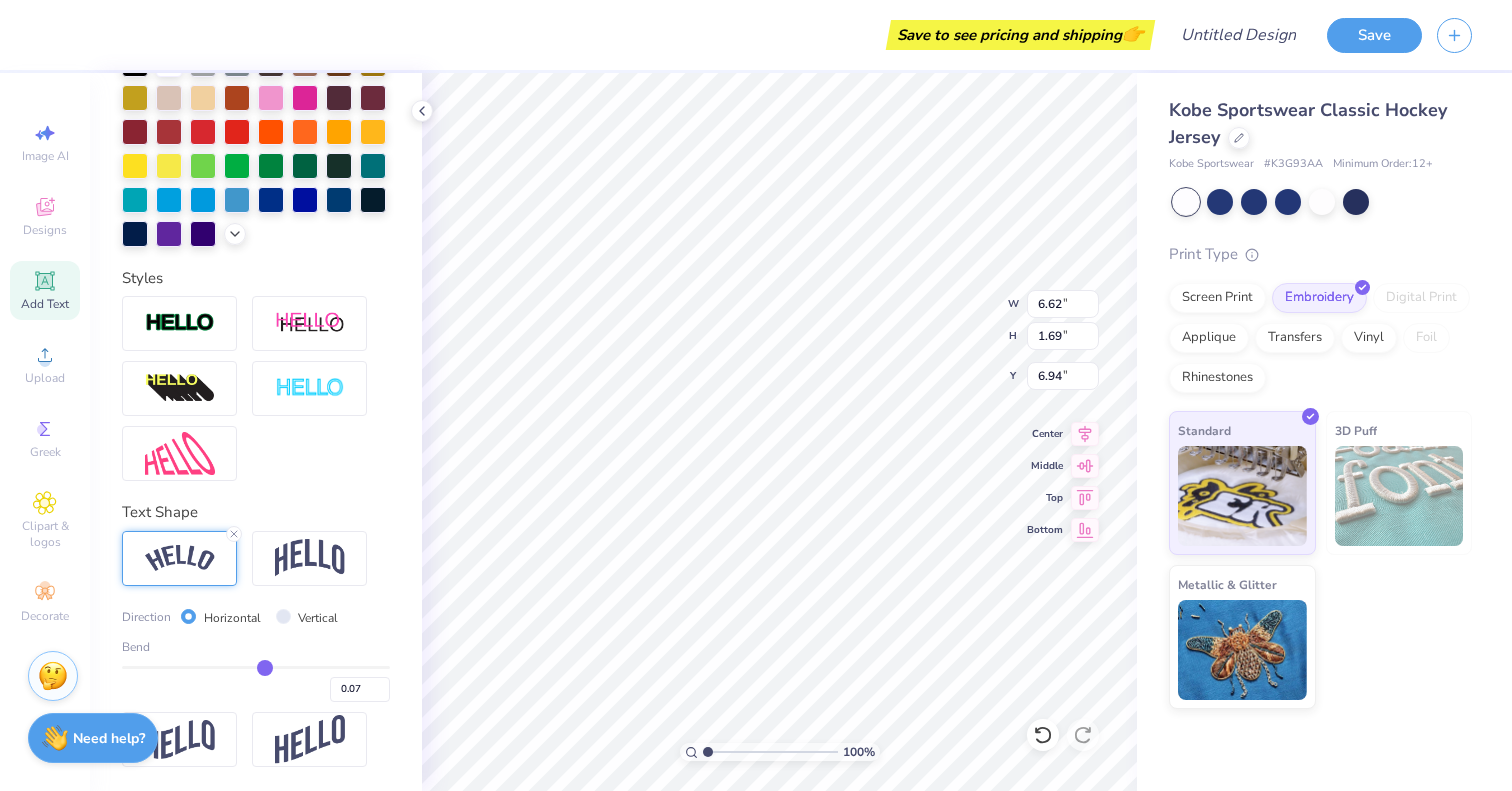 type on "0.06" 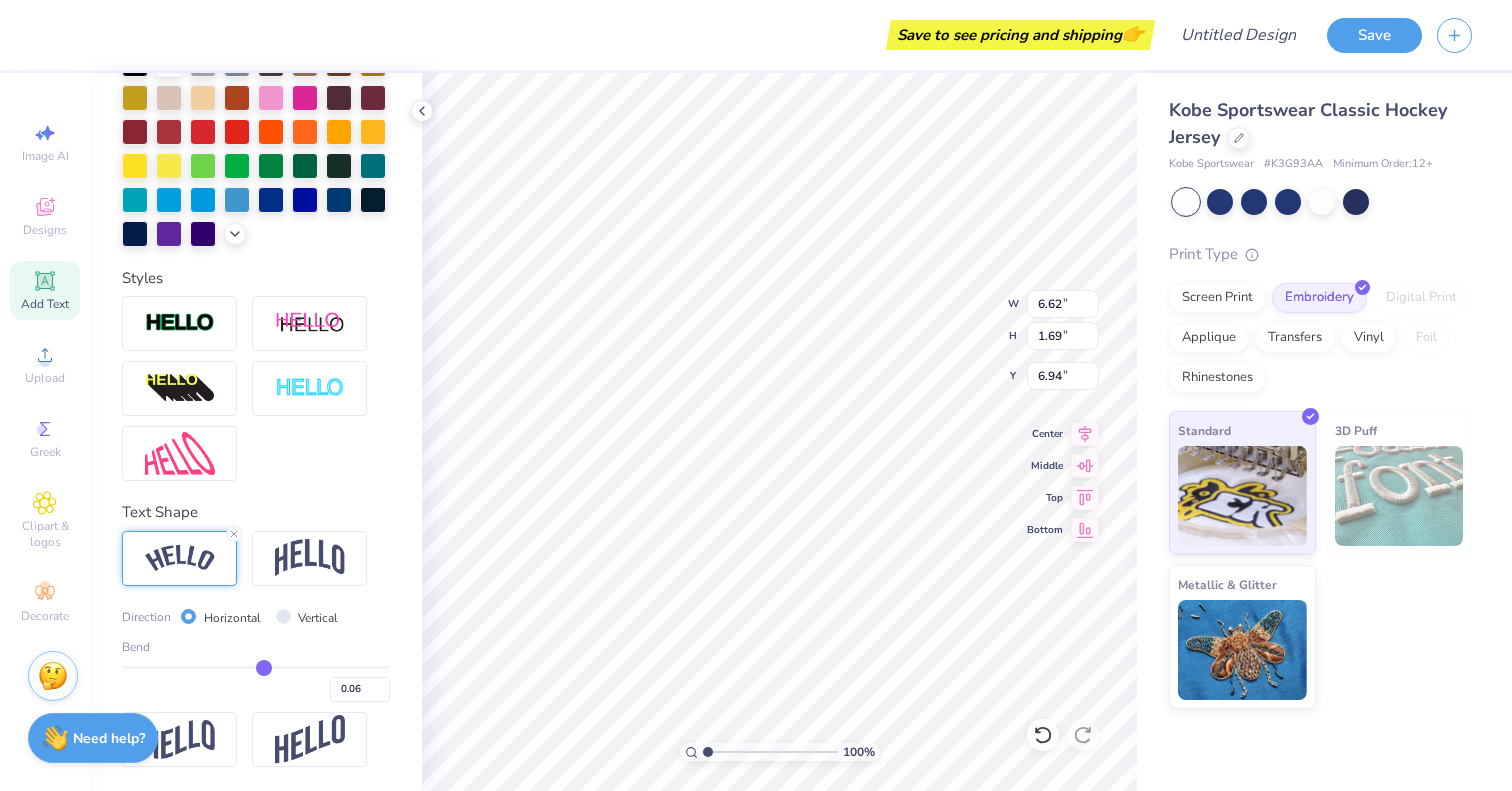 type on "0.05" 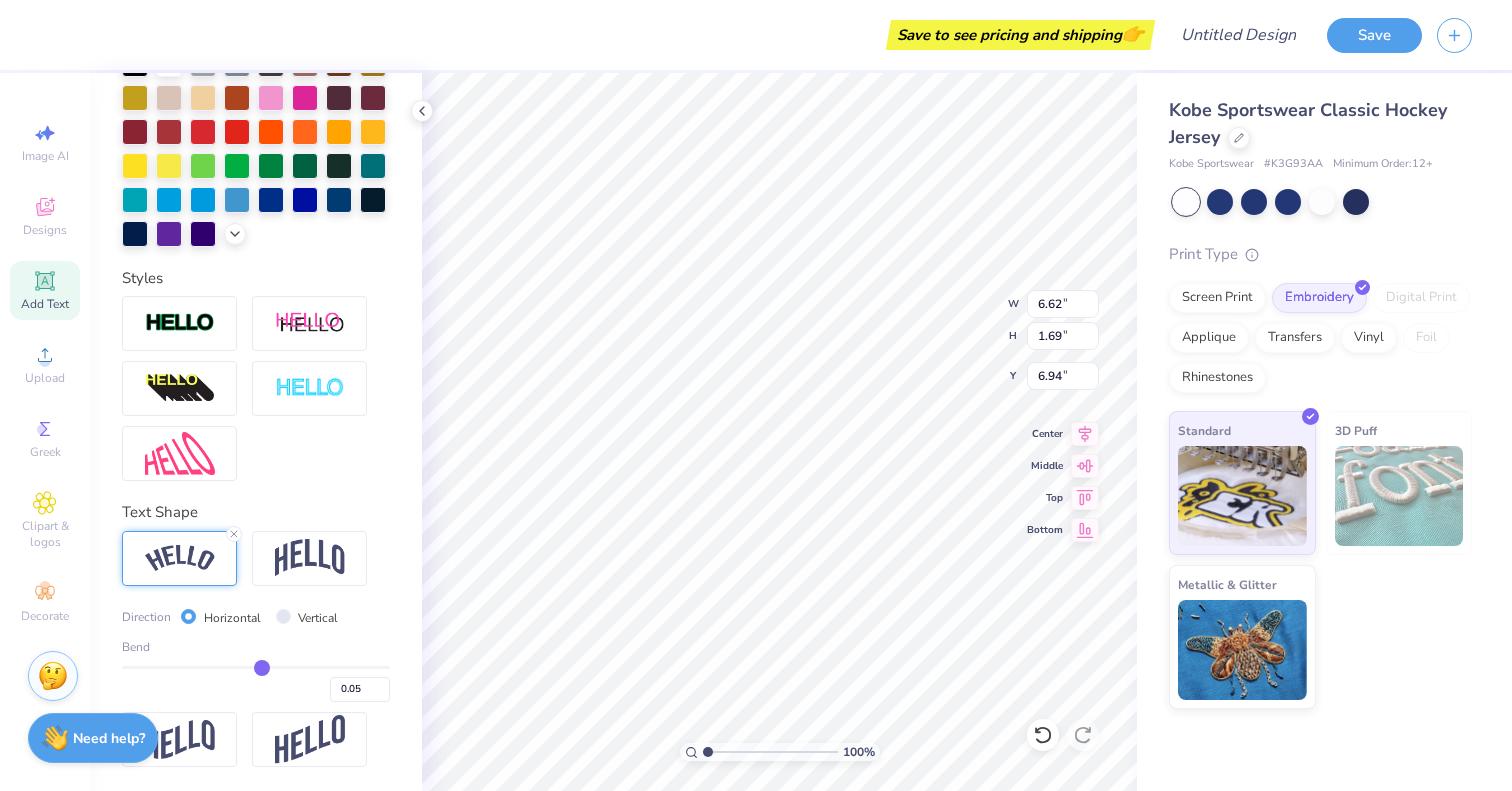 type on "0.04" 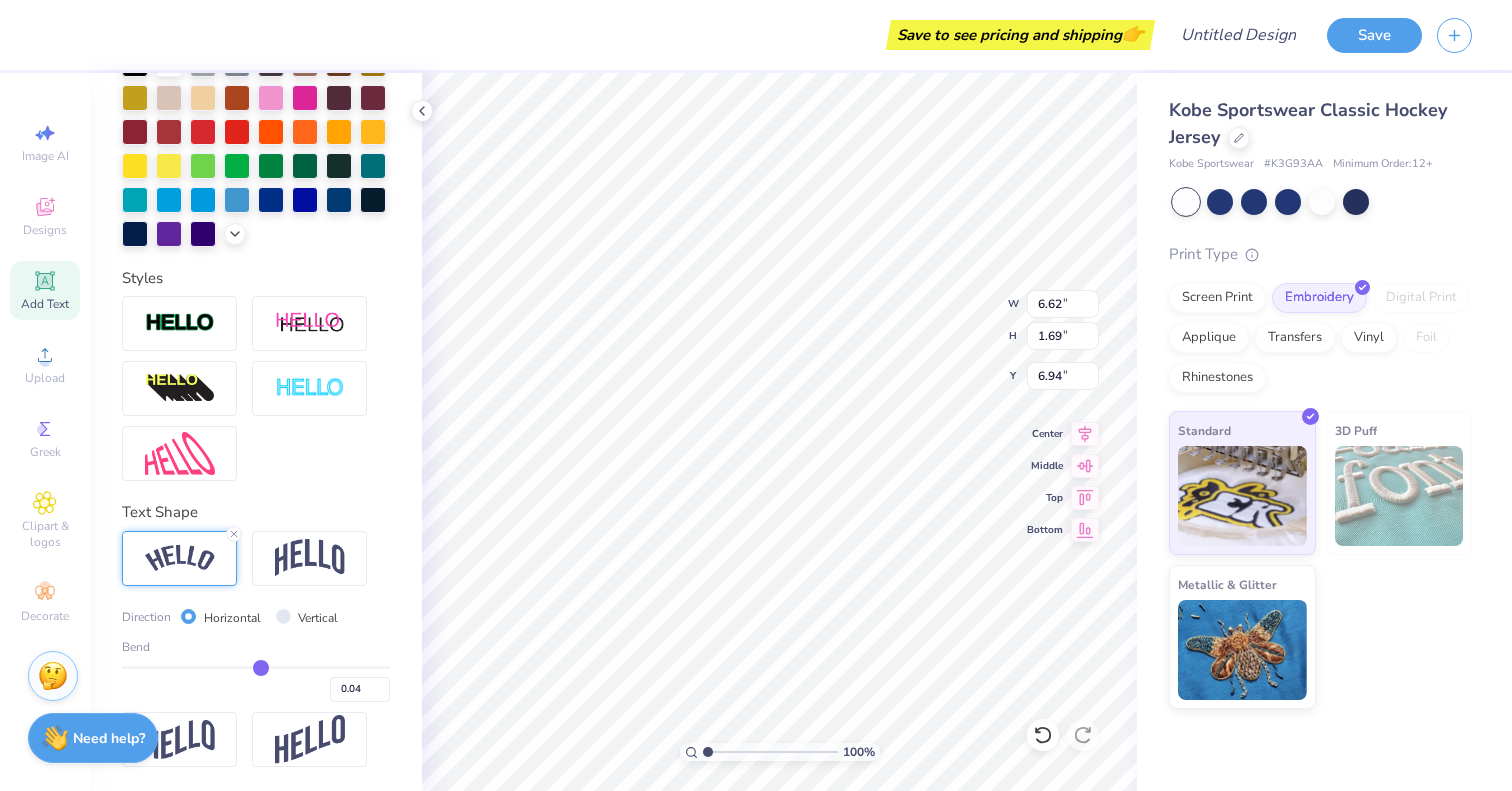type on "0.03" 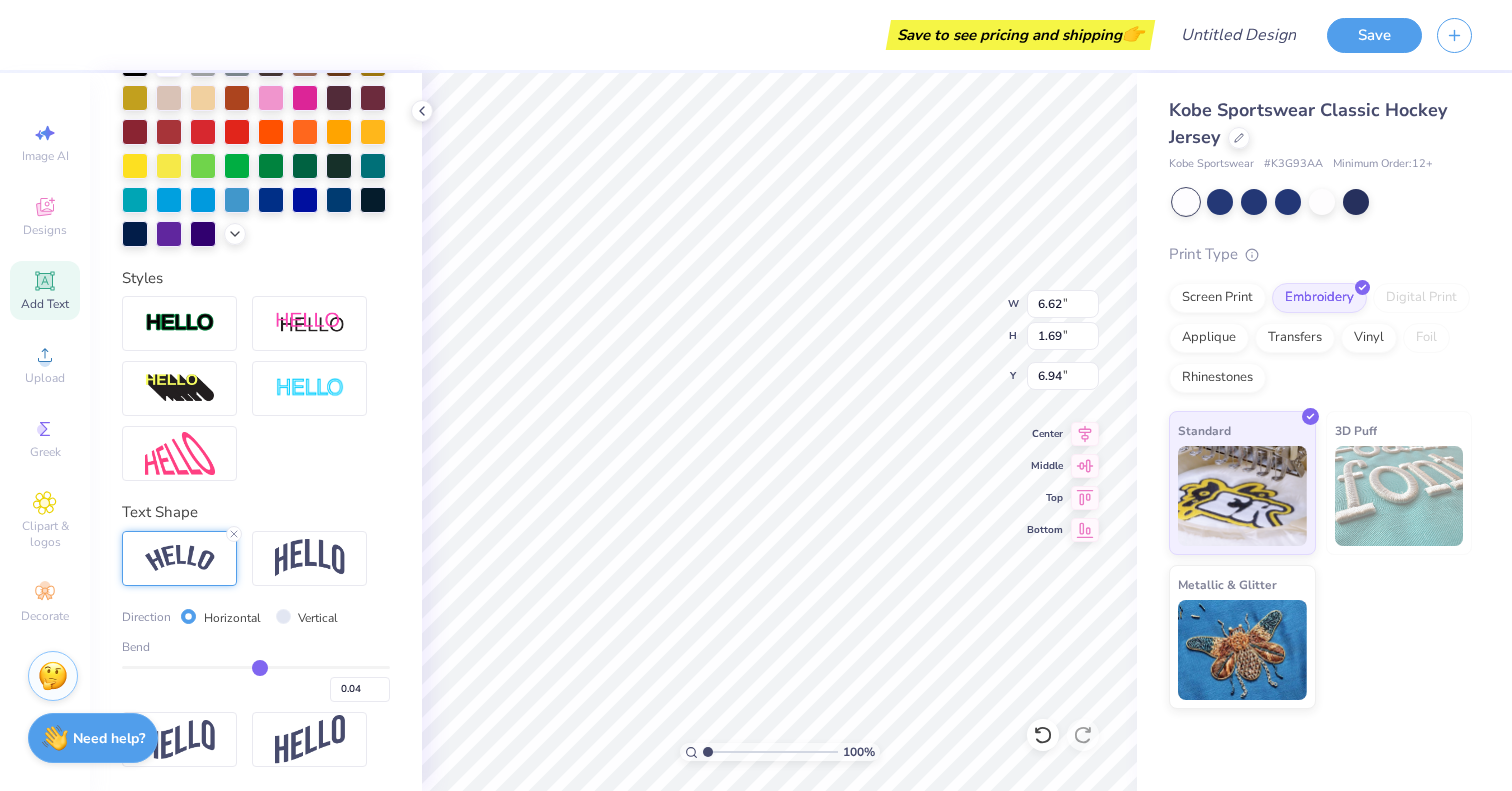 type on "0.03" 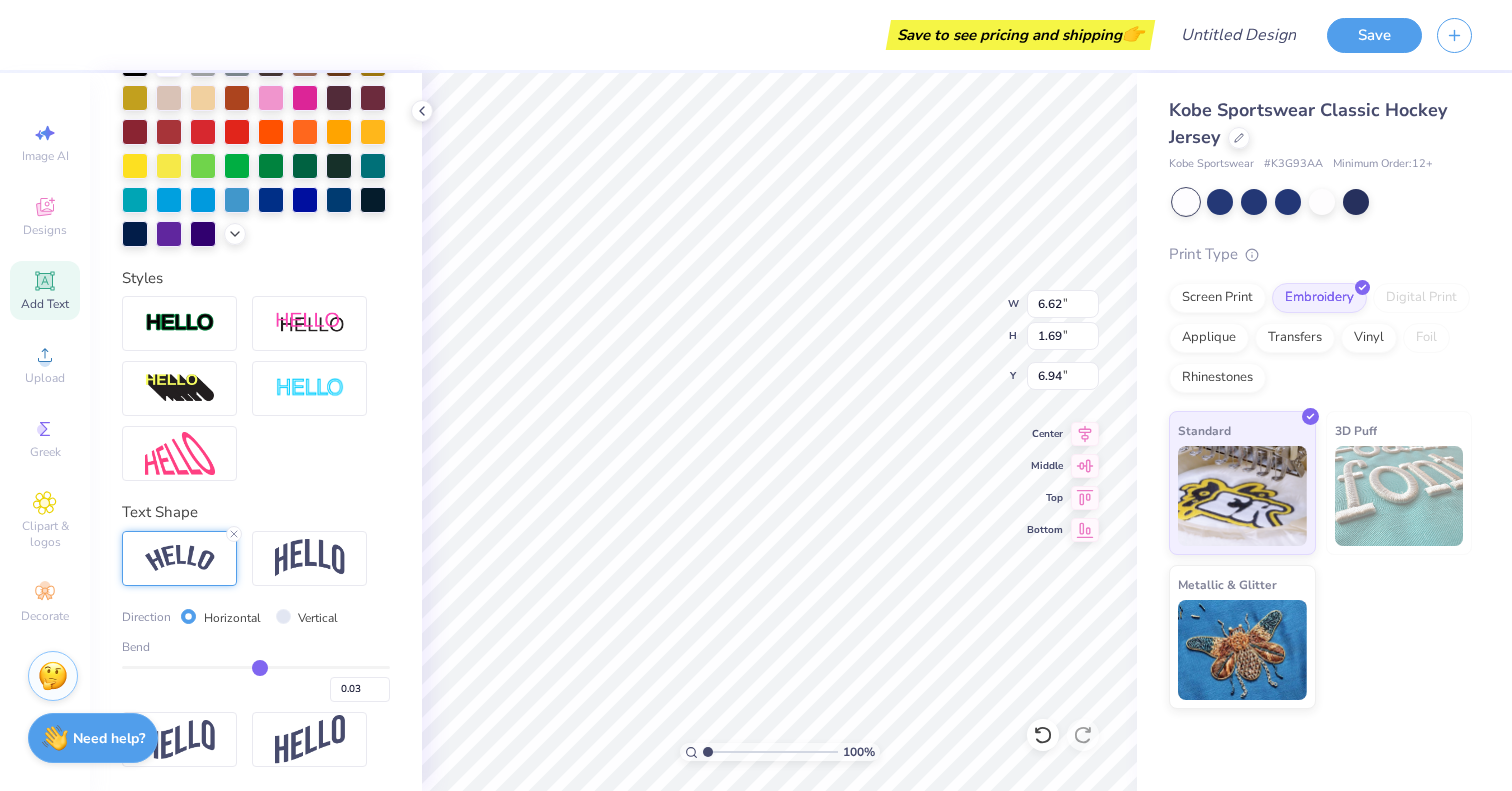 type on "0.02" 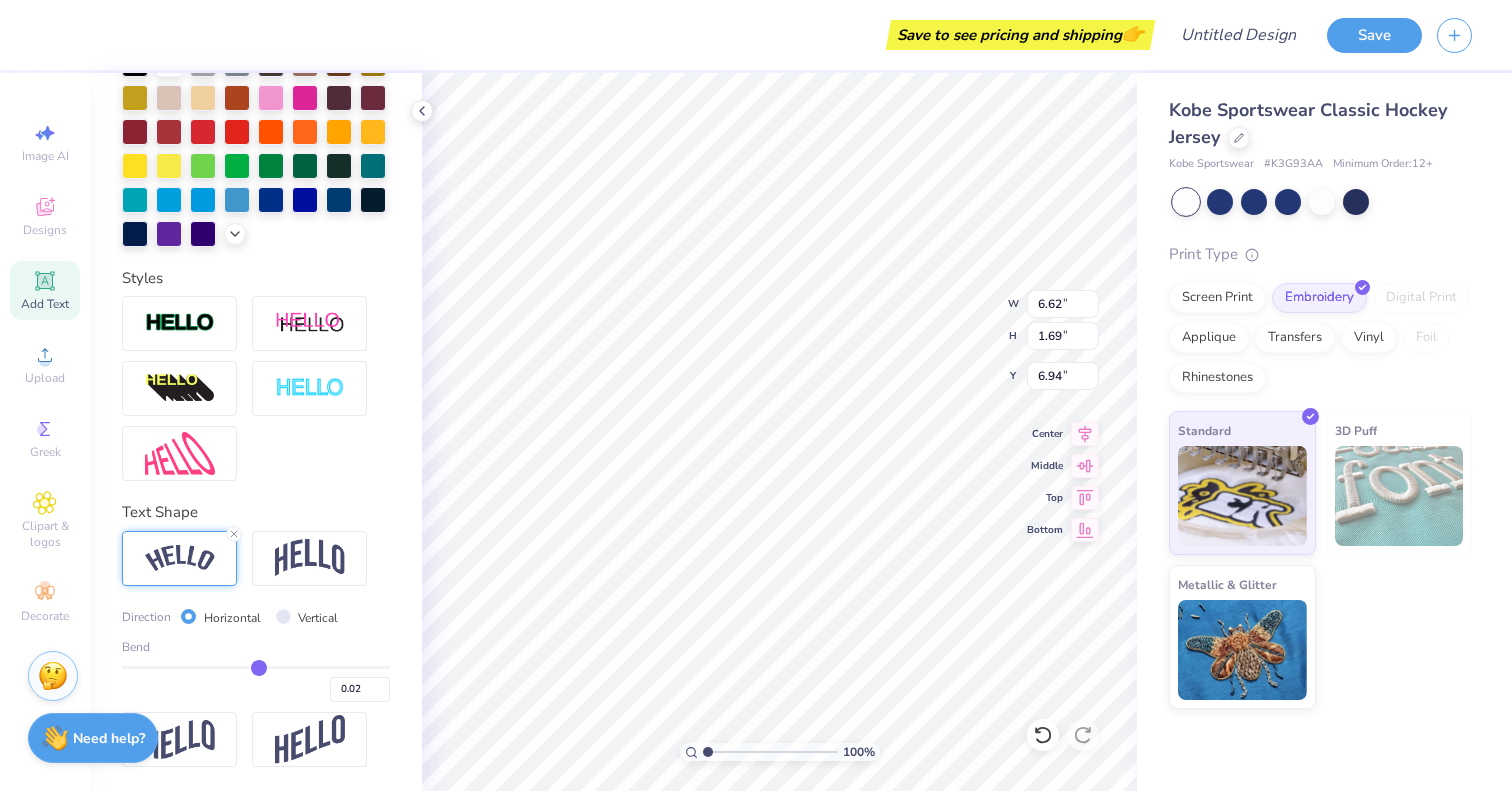 type on "0.01" 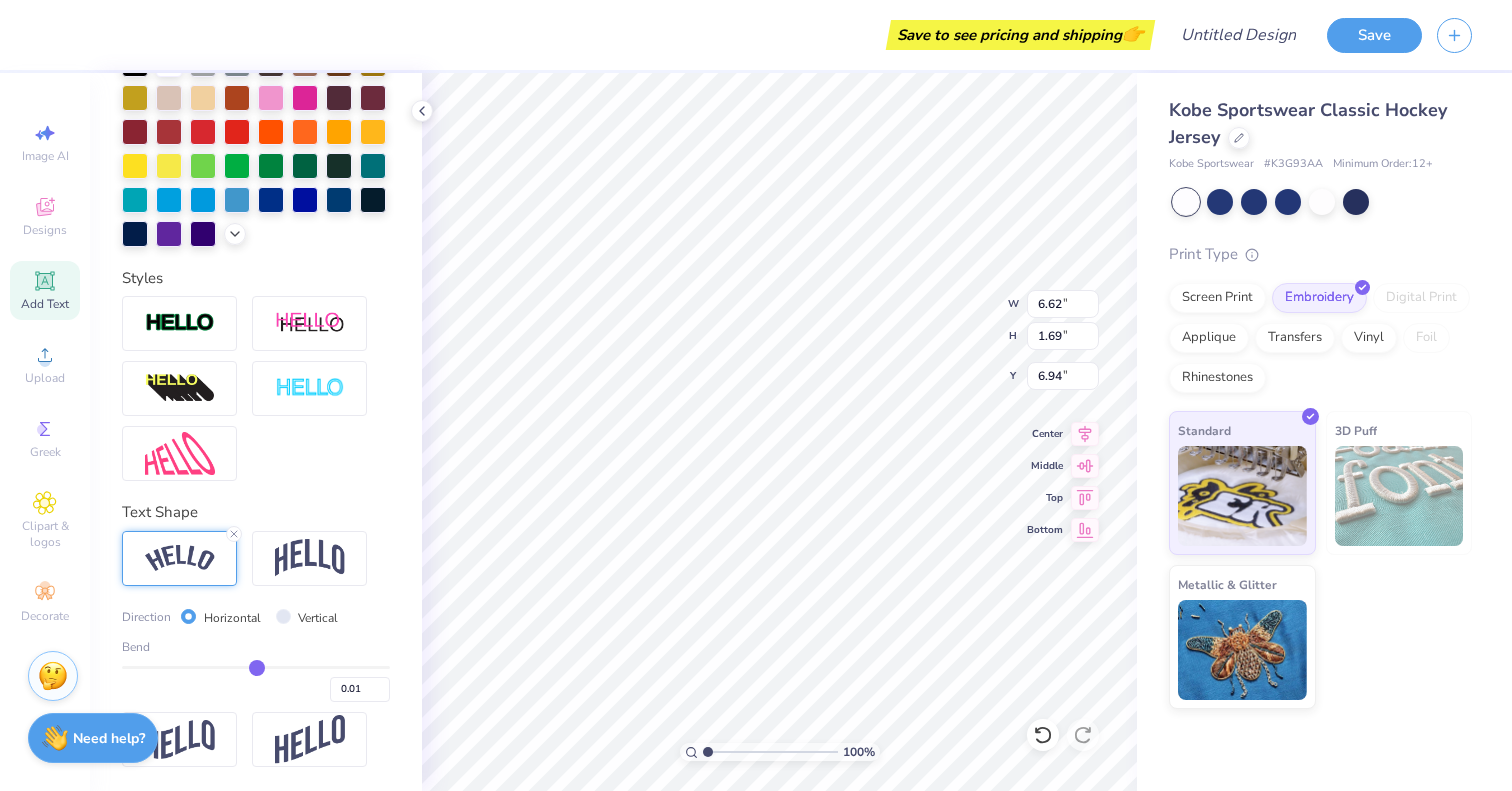 type on "0" 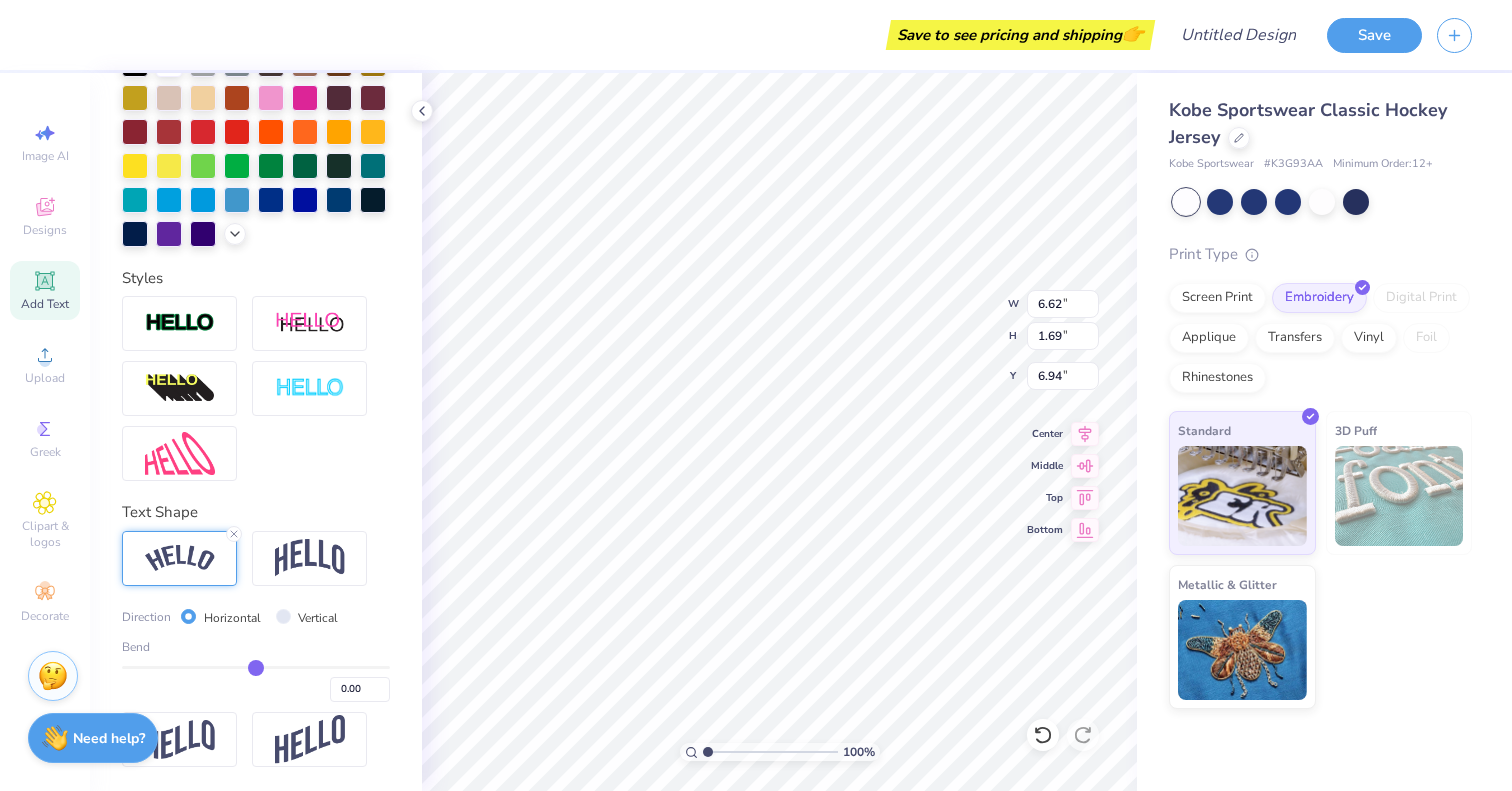 type on "-0.01" 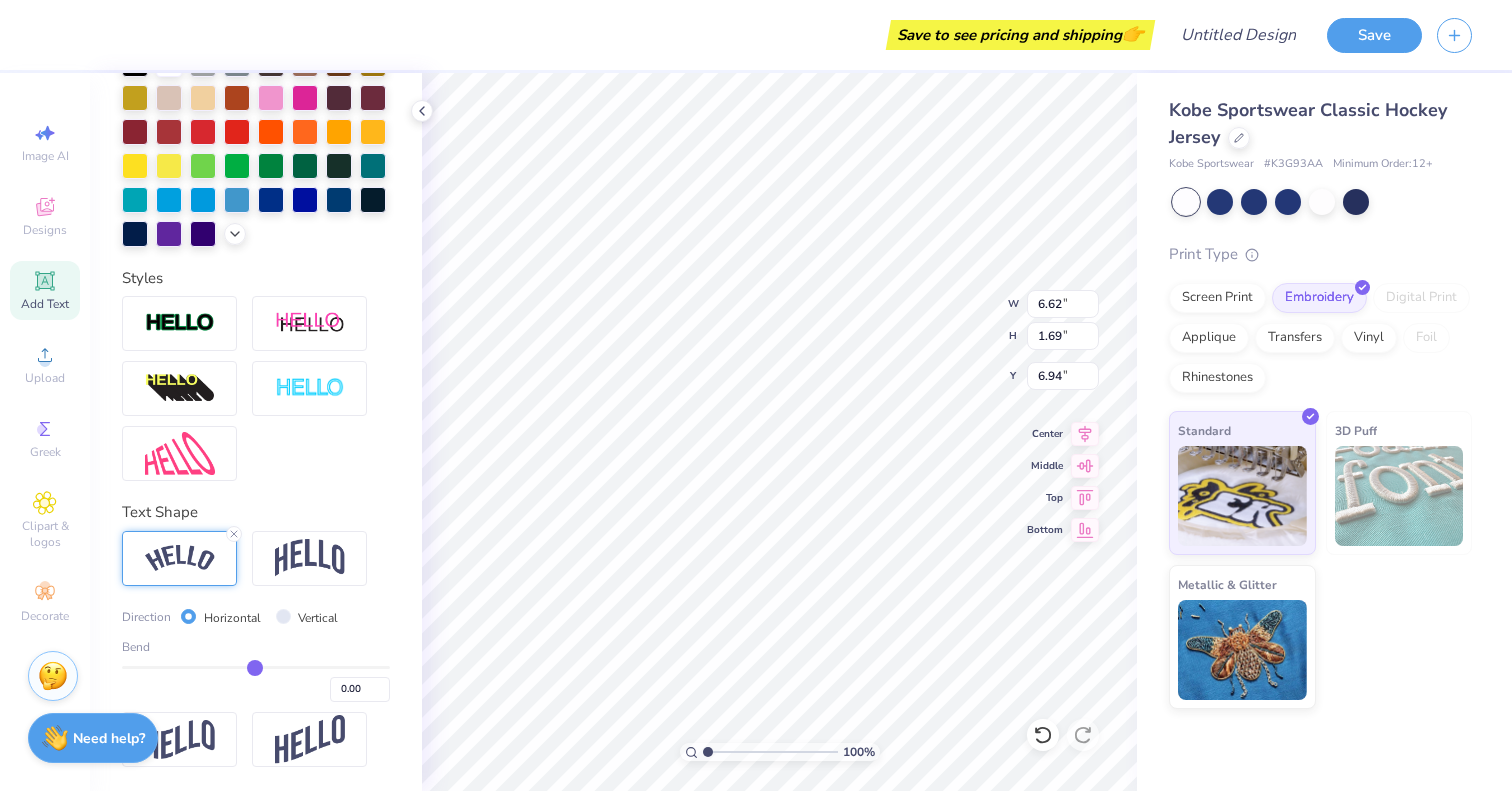 type on "-0.01" 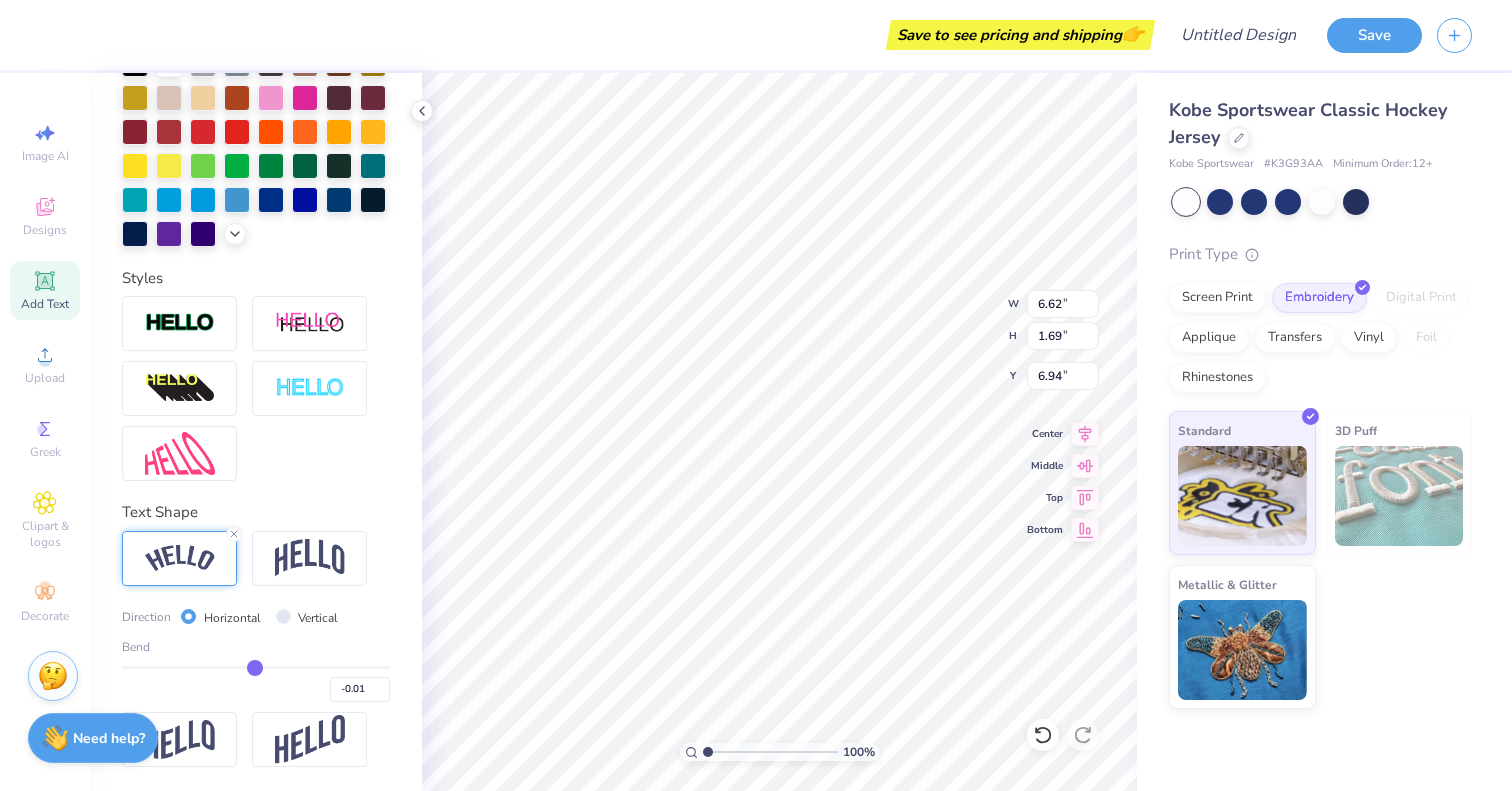 type on "-0.02" 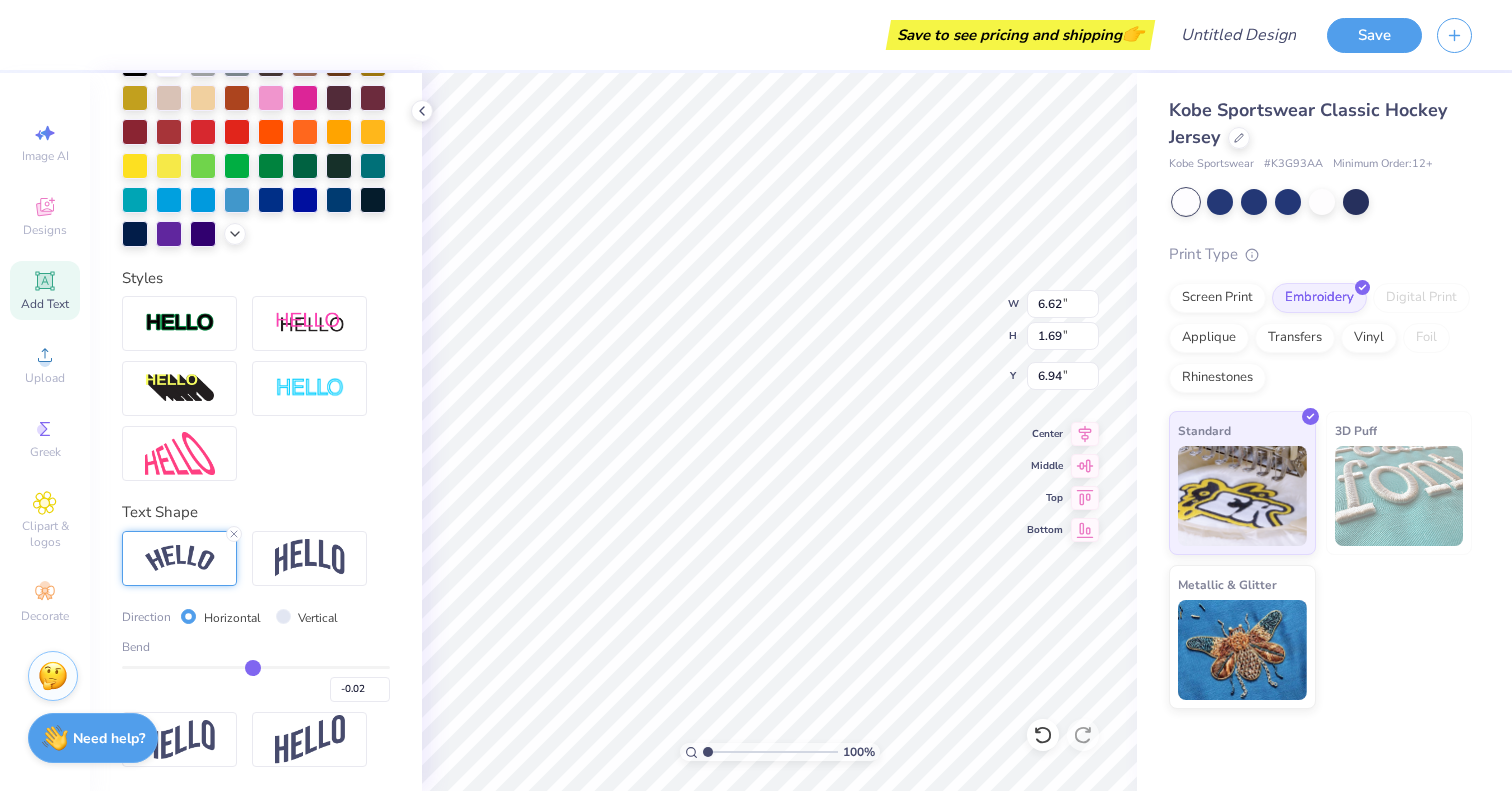 type on "-0.03" 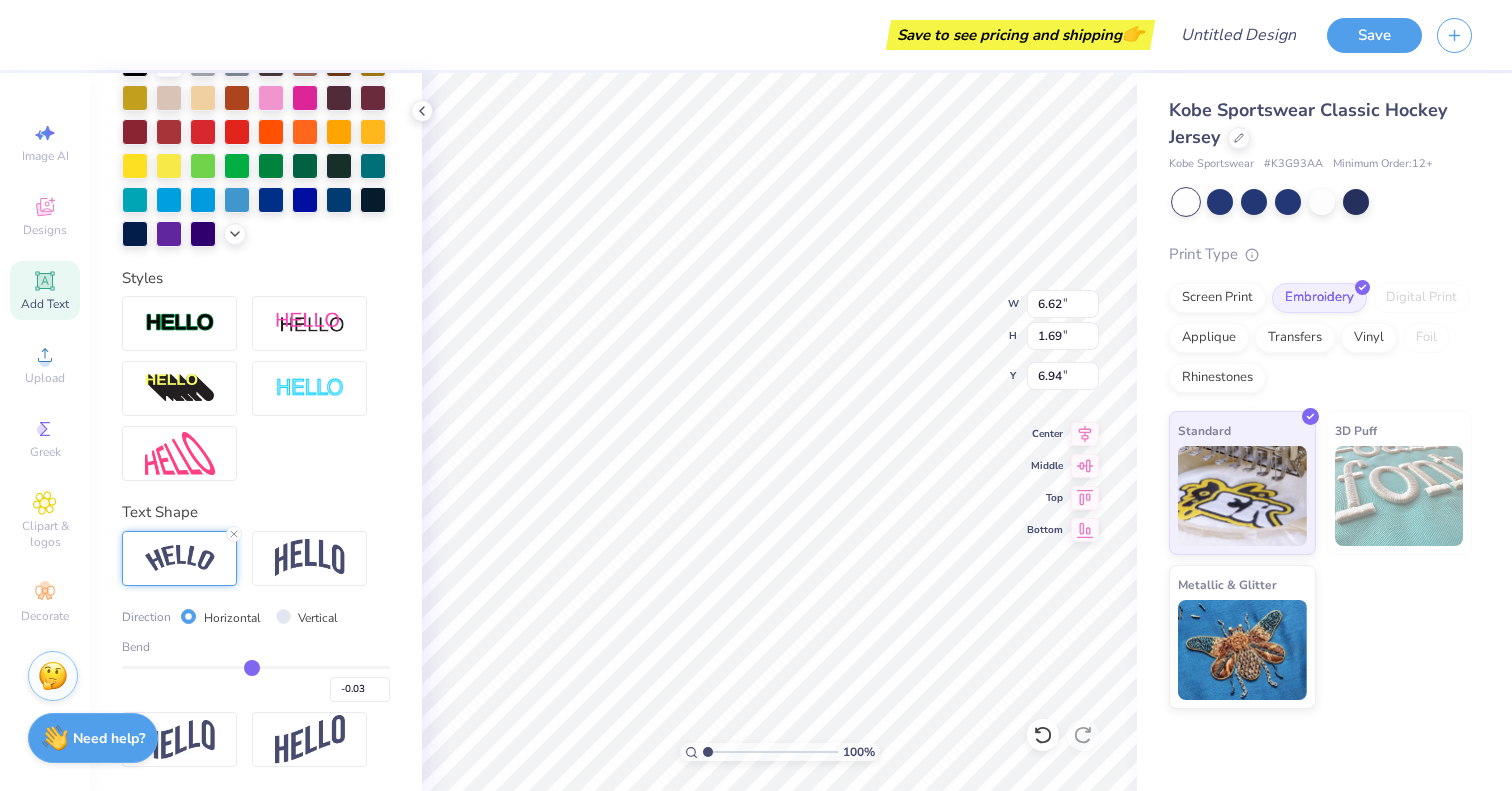 drag, startPoint x: 320, startPoint y: 660, endPoint x: 251, endPoint y: 660, distance: 69 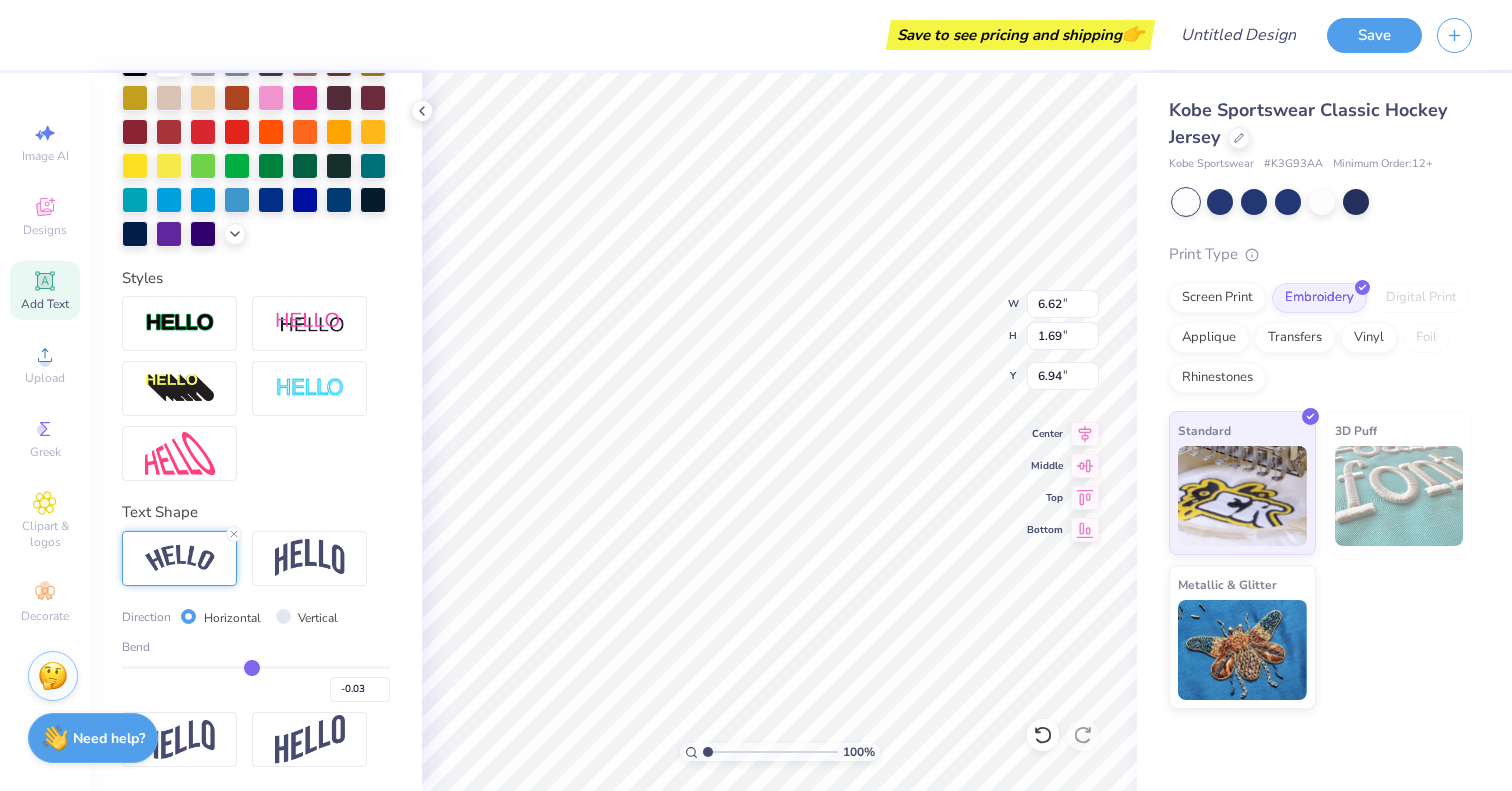 type on "5.38" 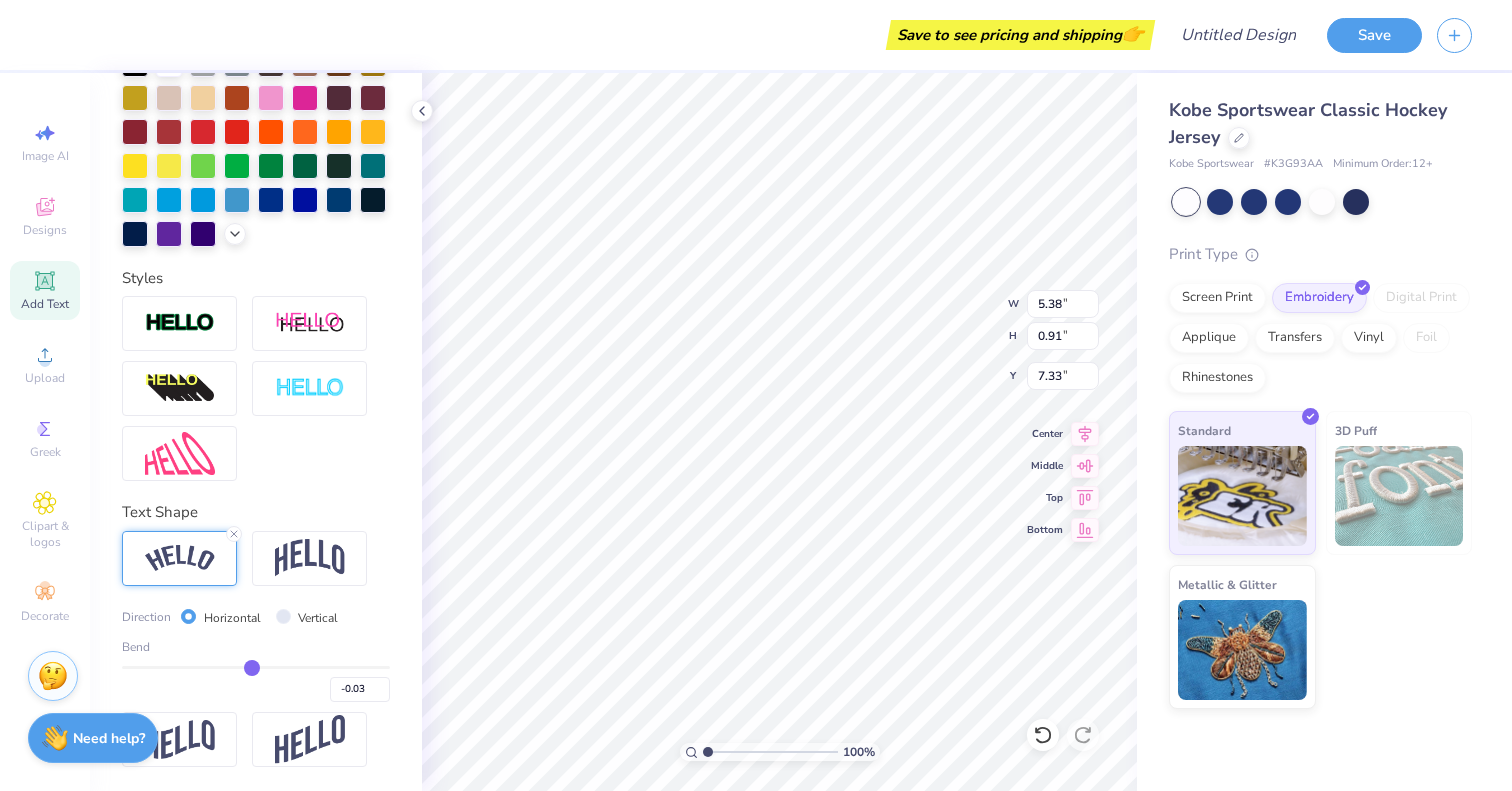 type on "-0.02" 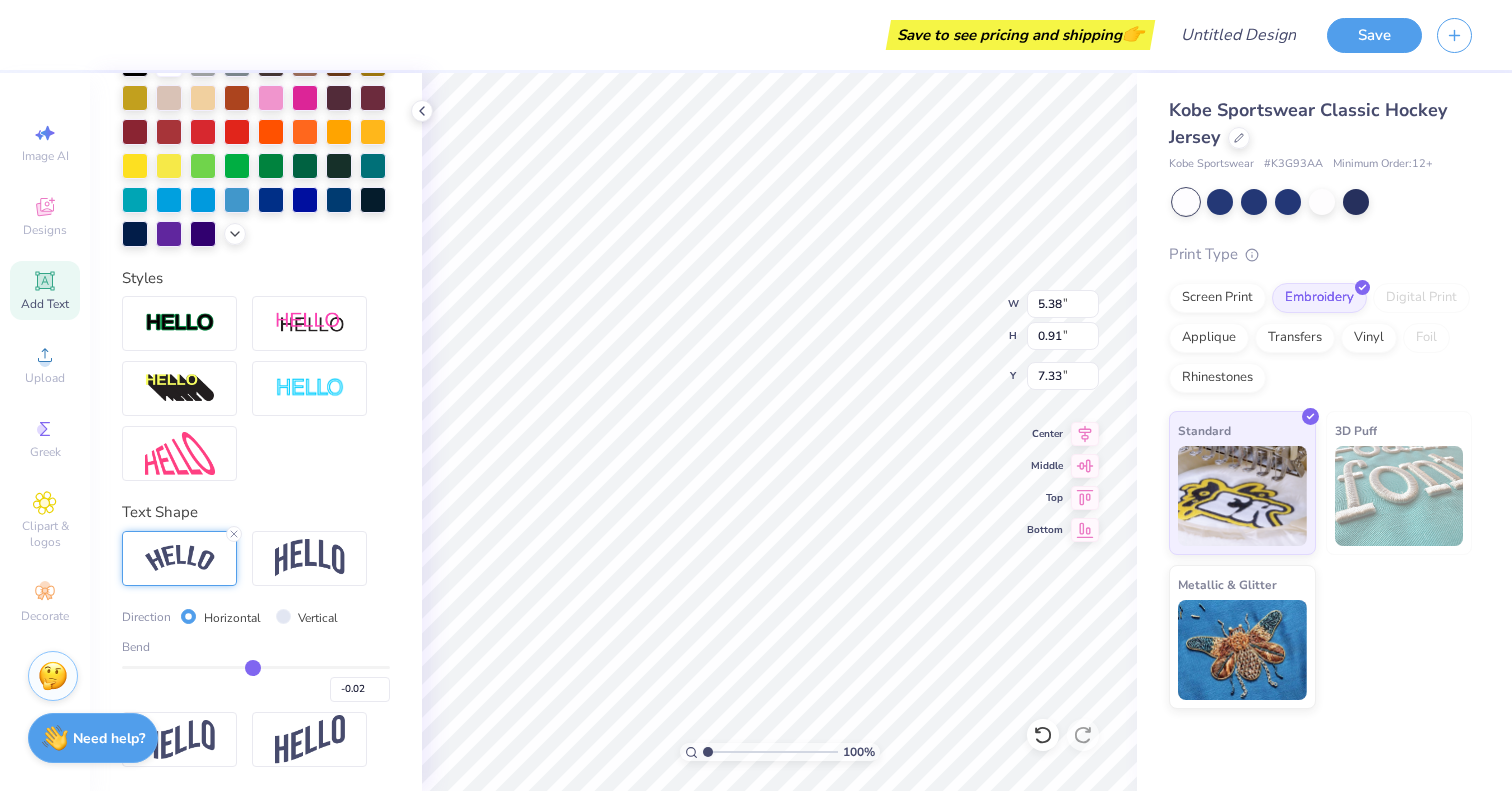 type on "0" 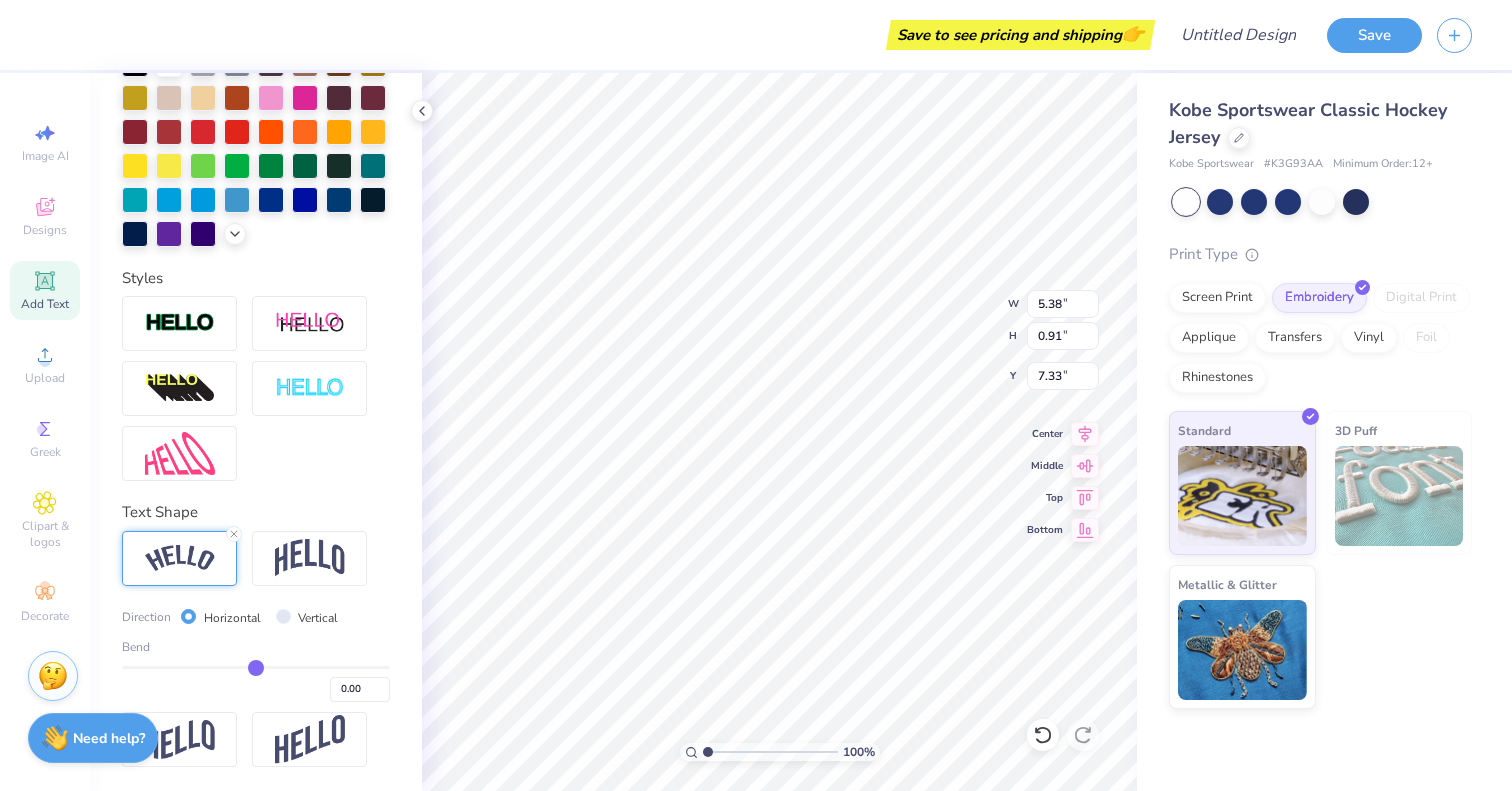 type on "0.01" 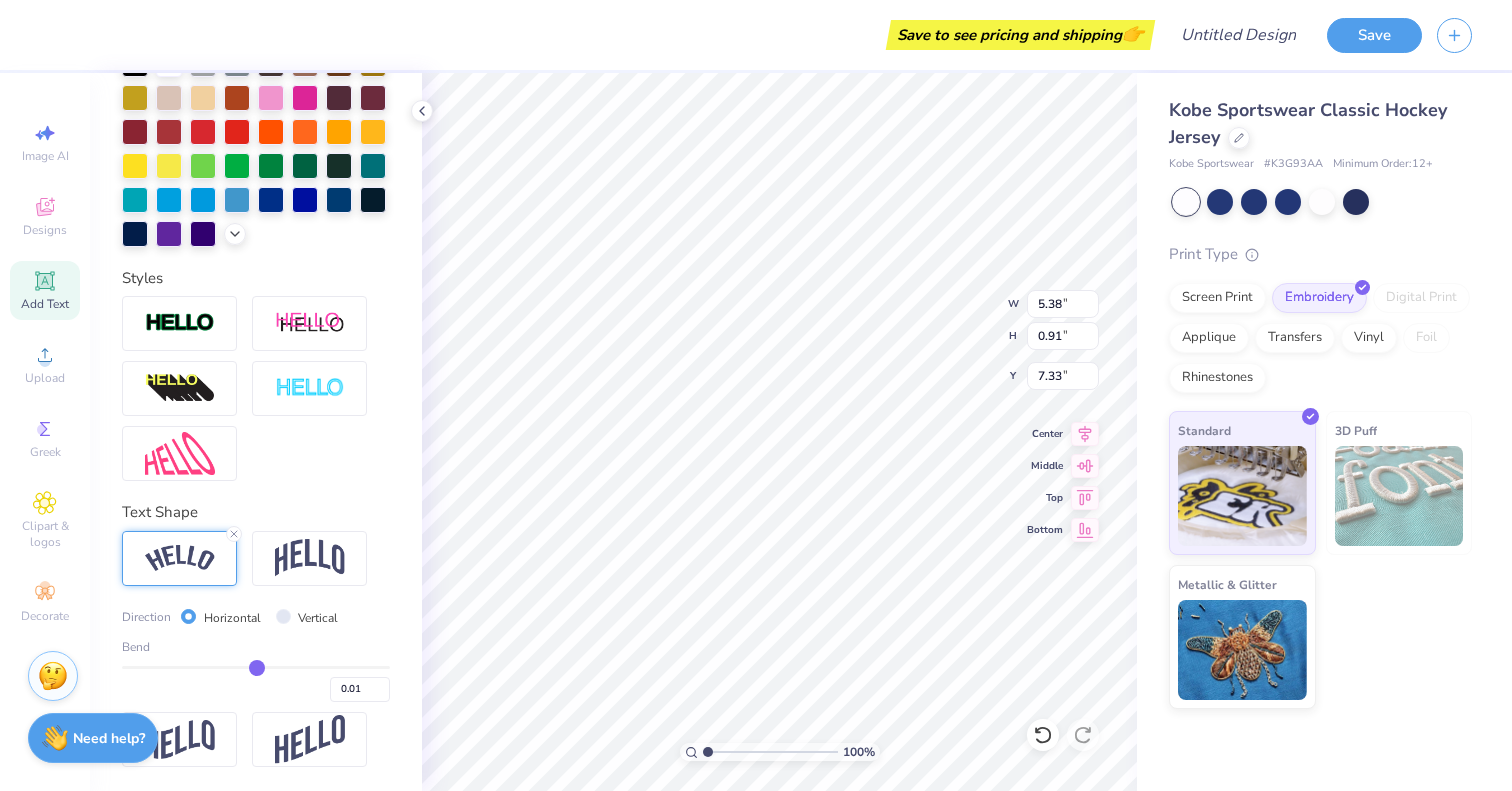 type on "0.04" 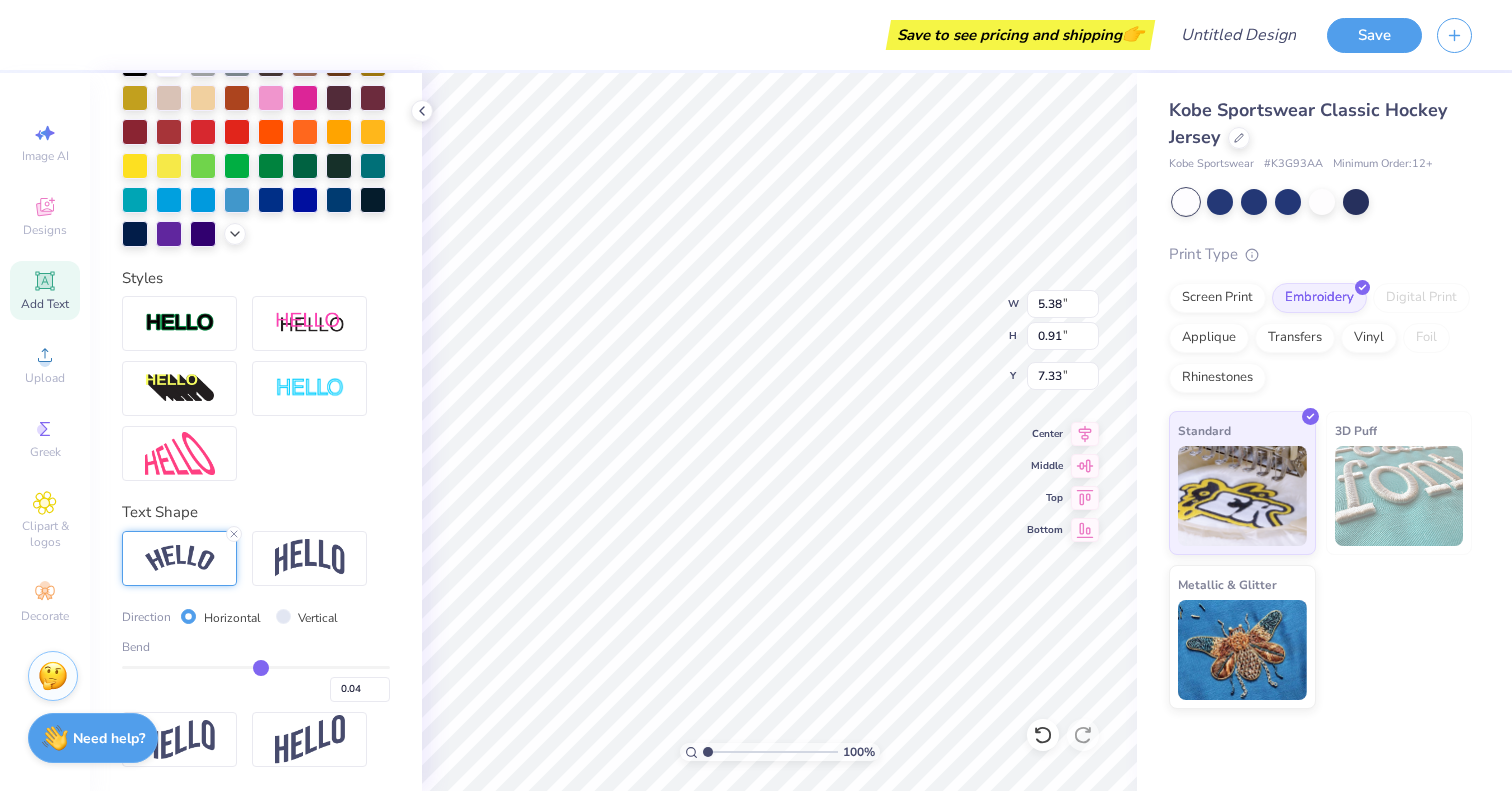 type on "0.05" 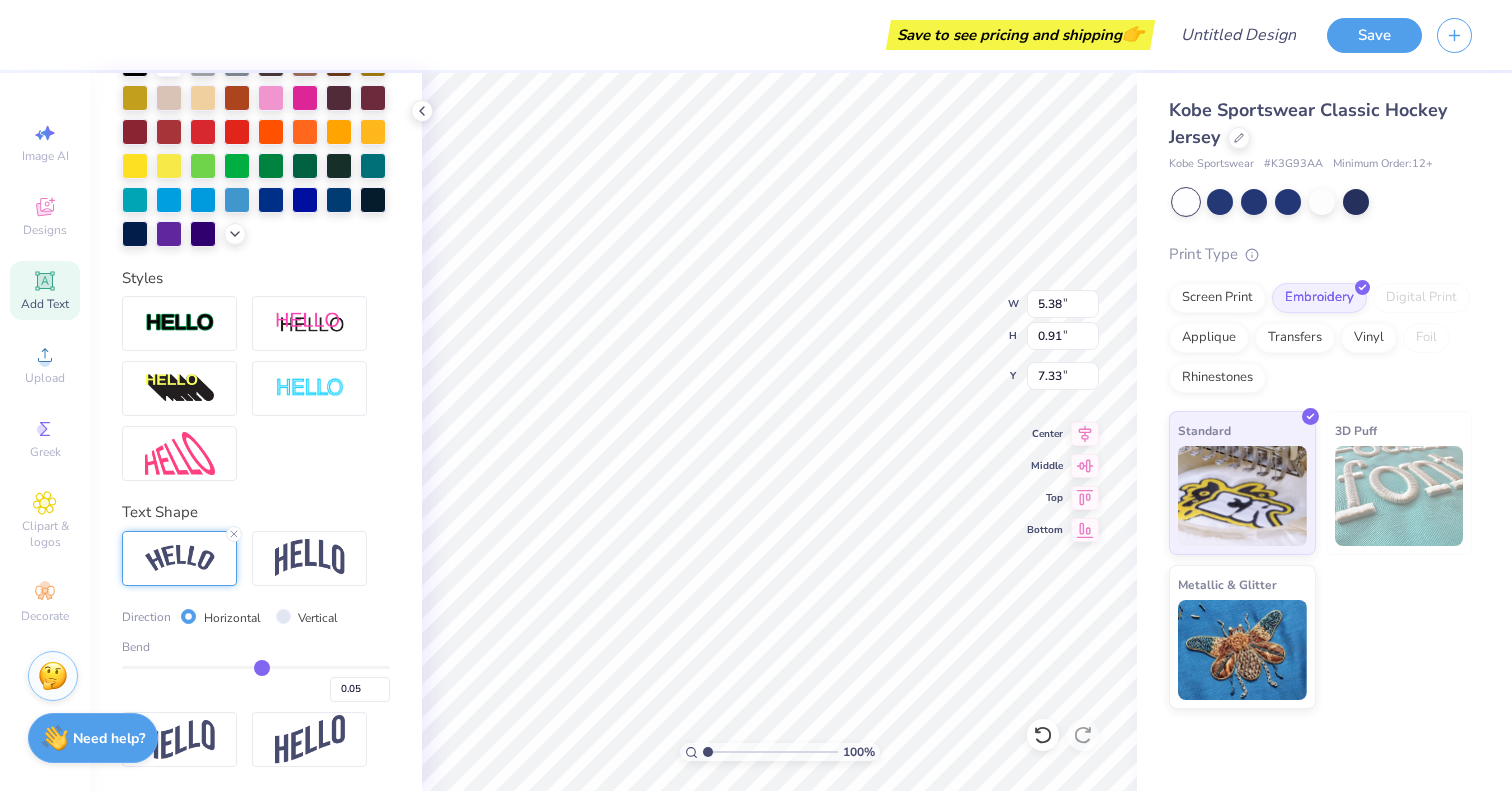 type on "0.08" 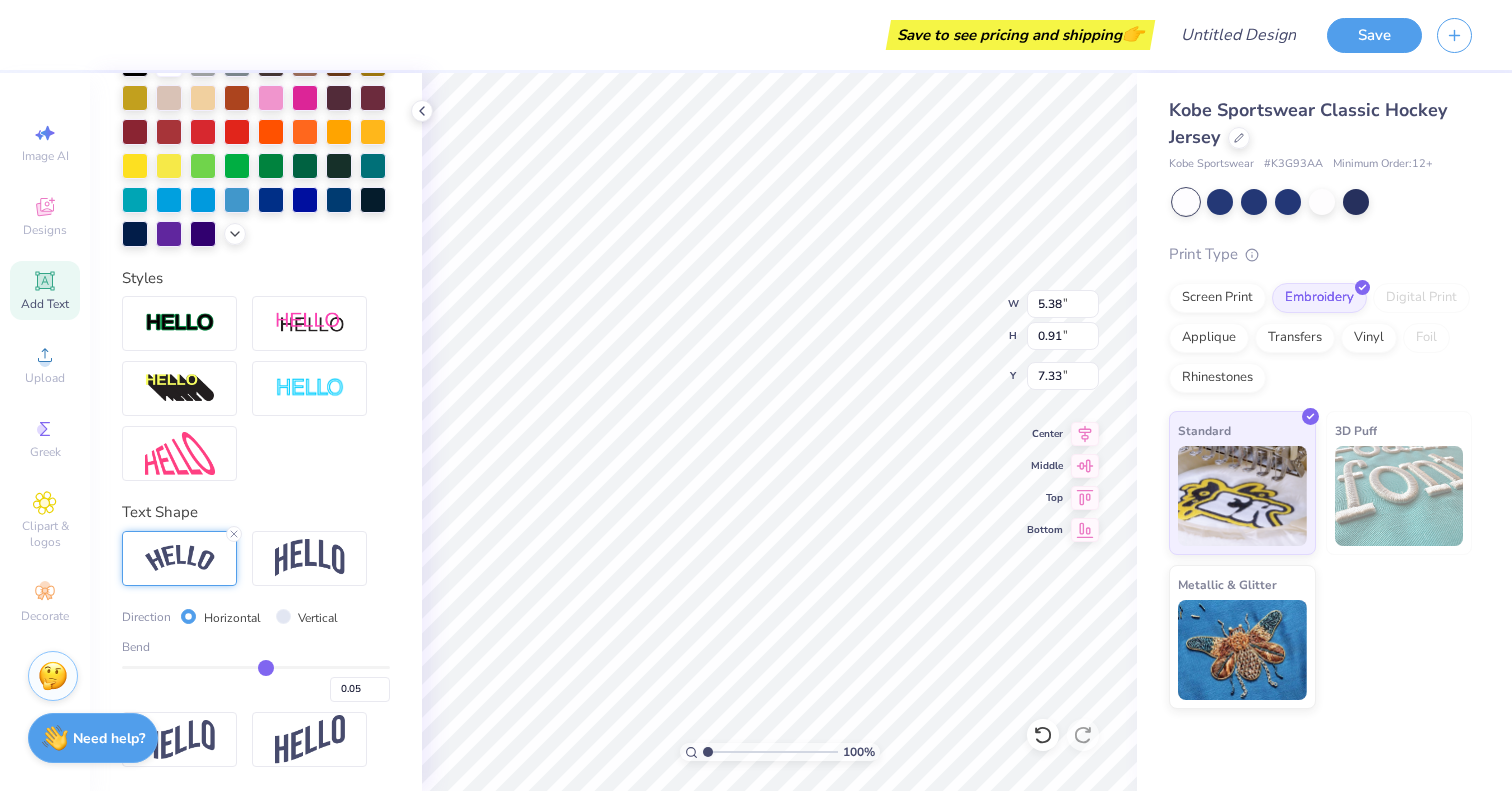 type on "0.08" 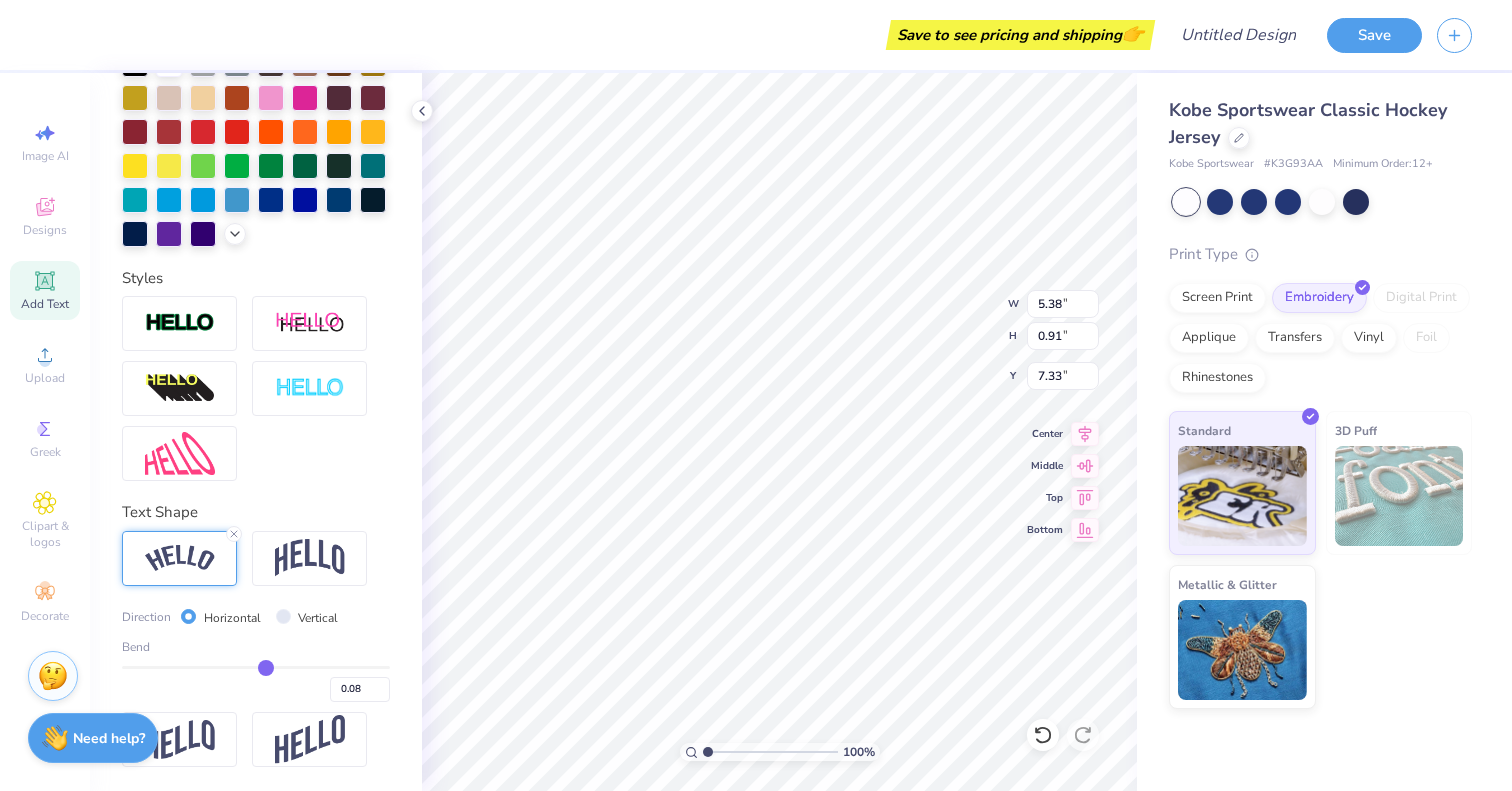 type on "0.09" 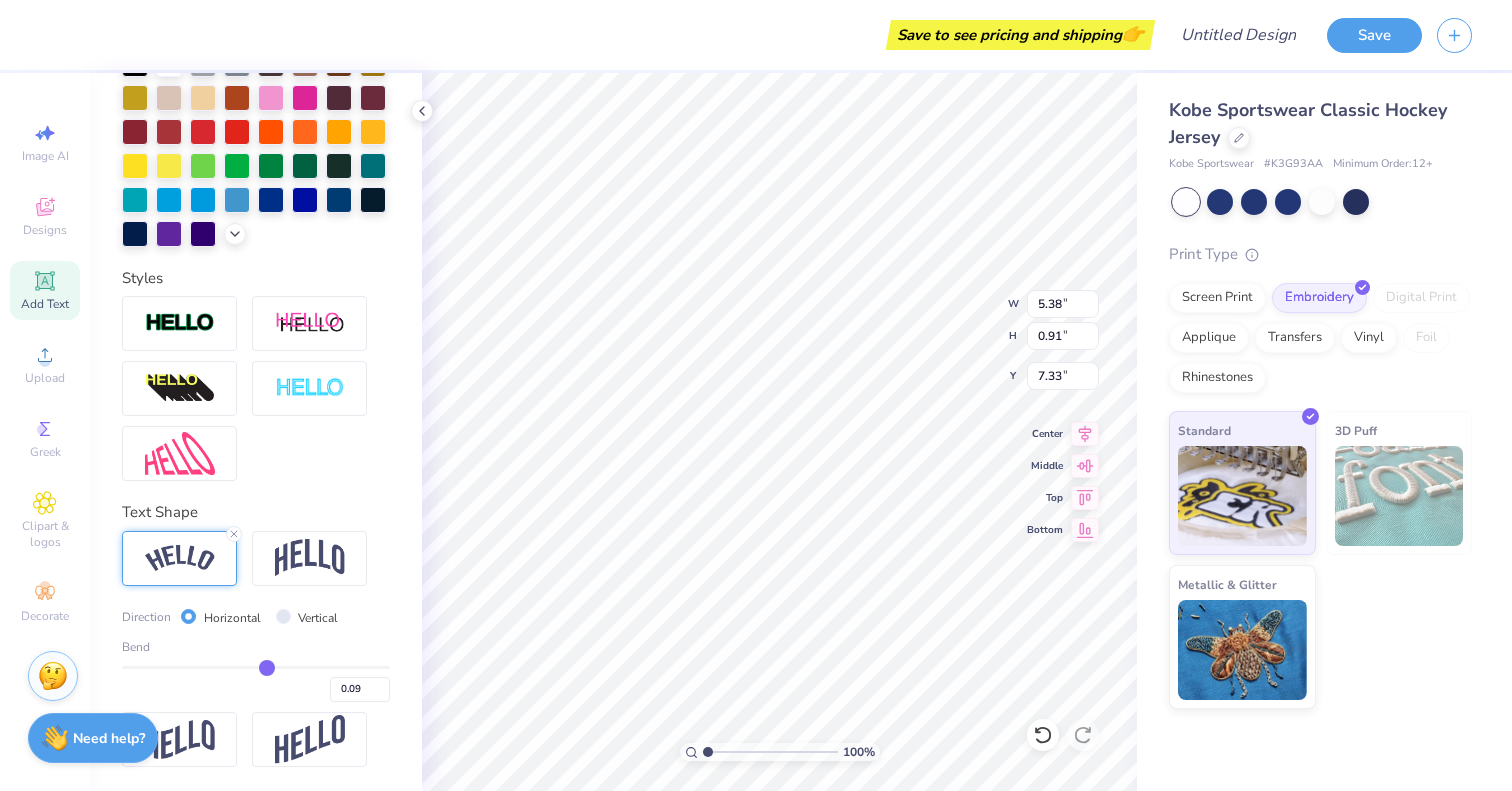 type on "0.1" 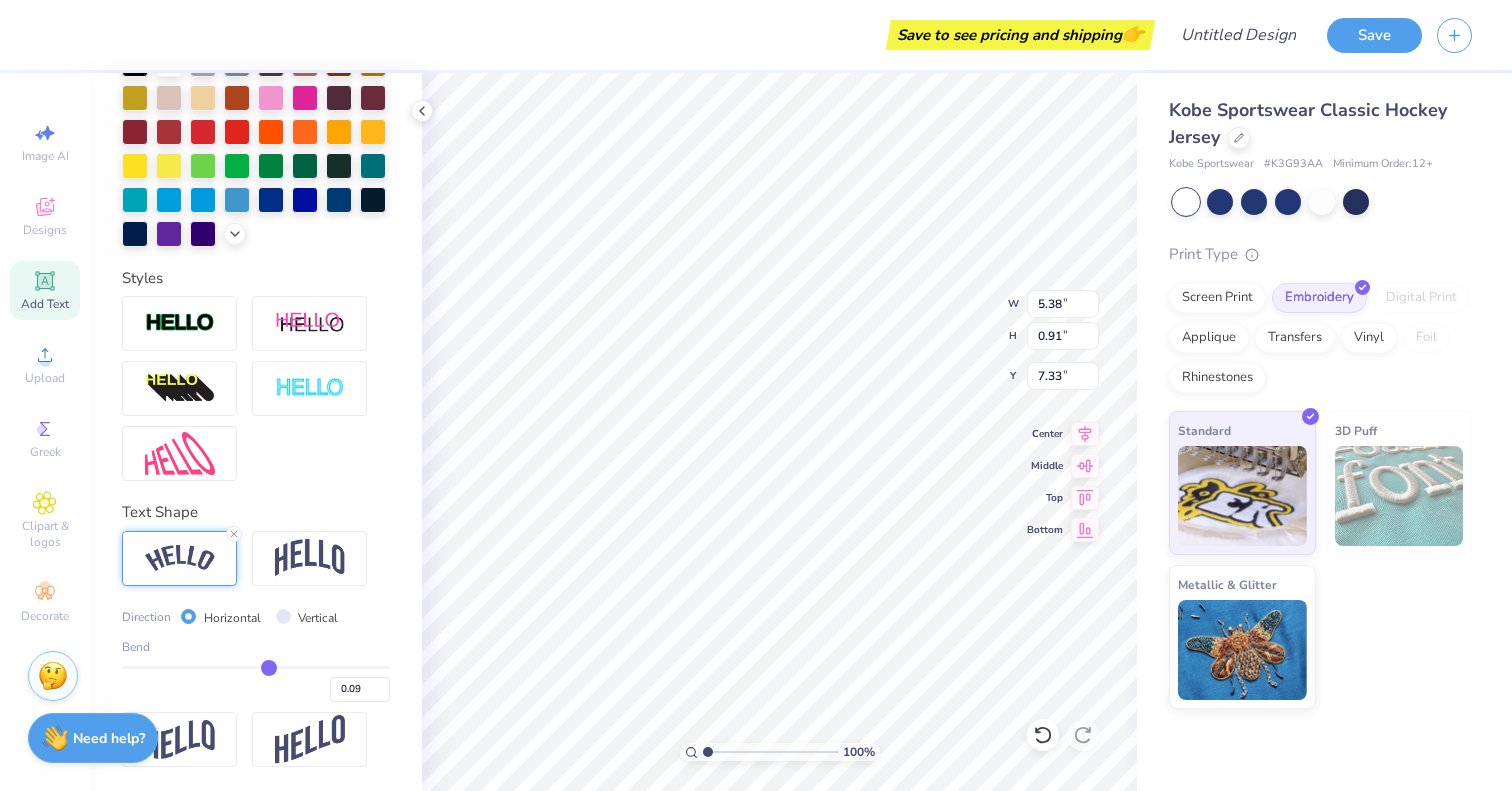type on "0.10" 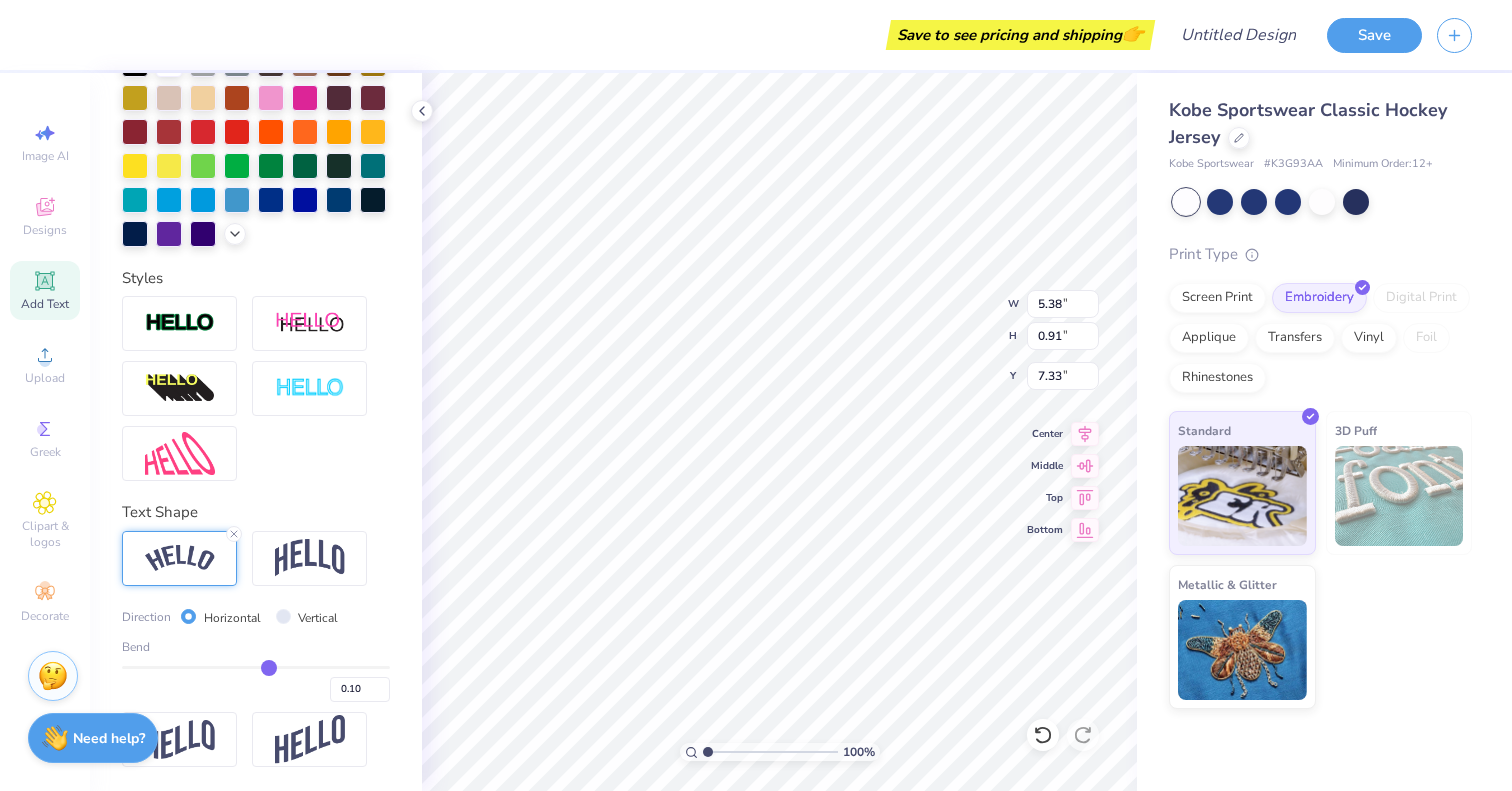 type on "0.11" 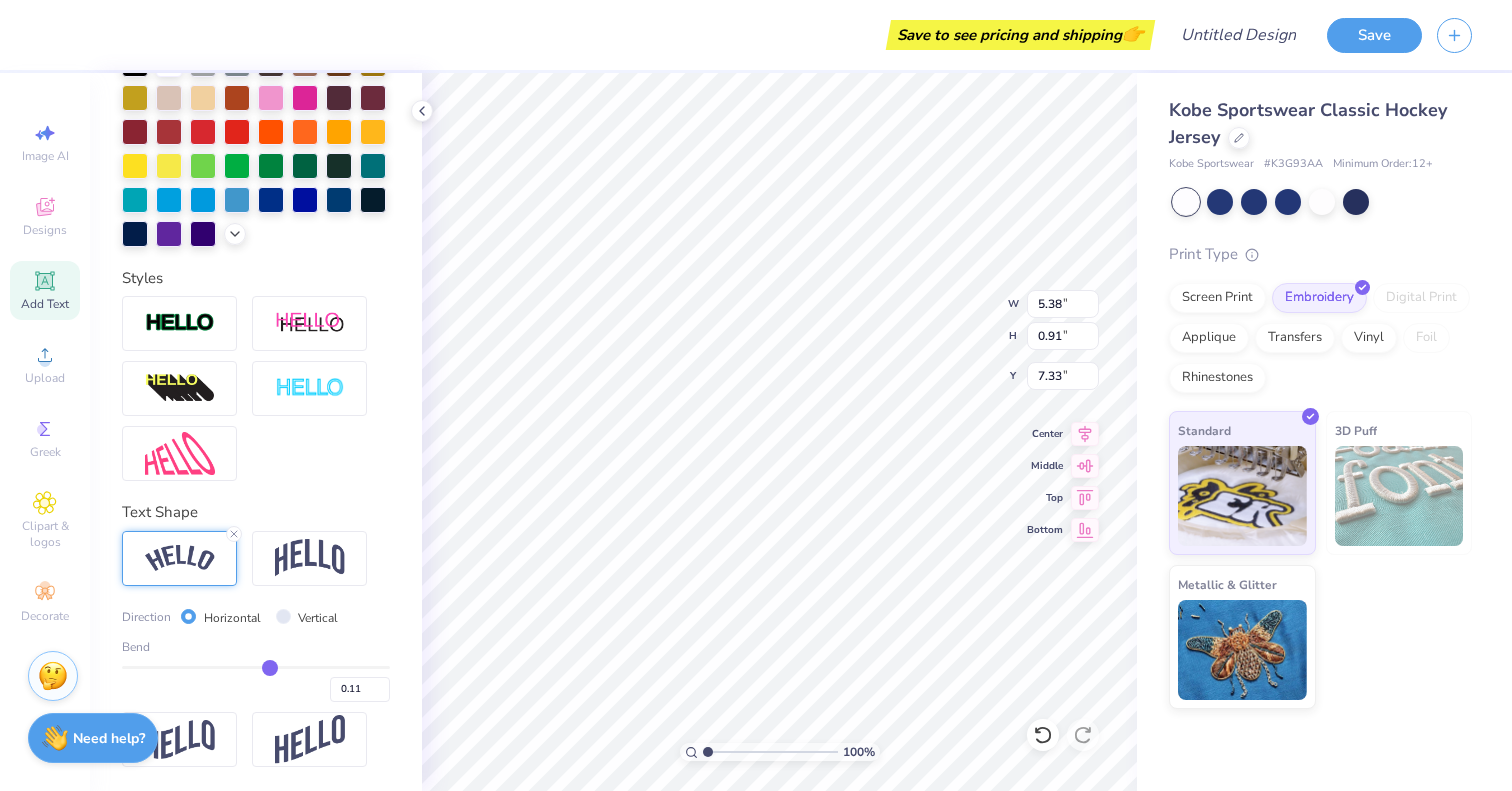 type on "0.12" 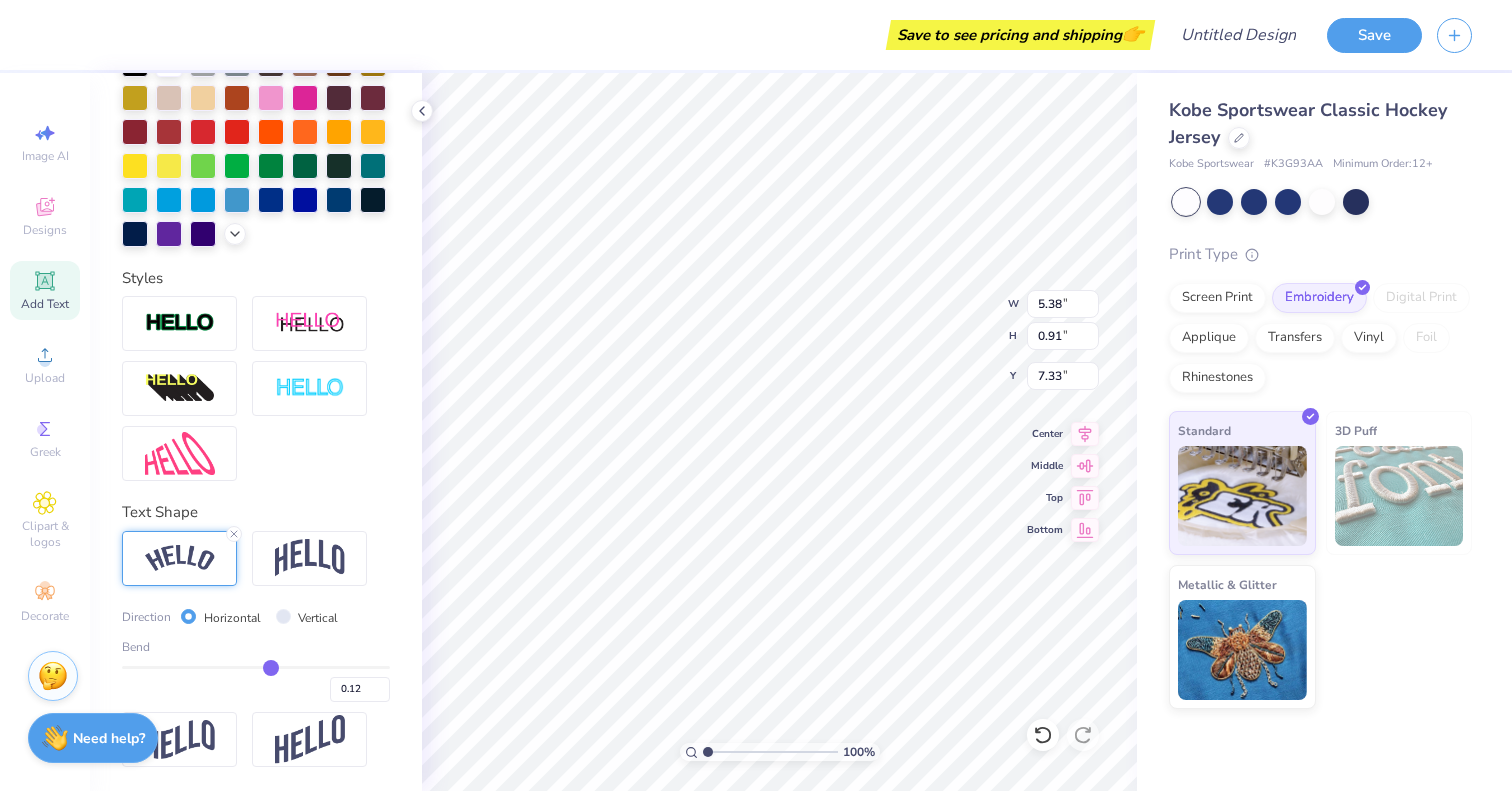 type on "0.13" 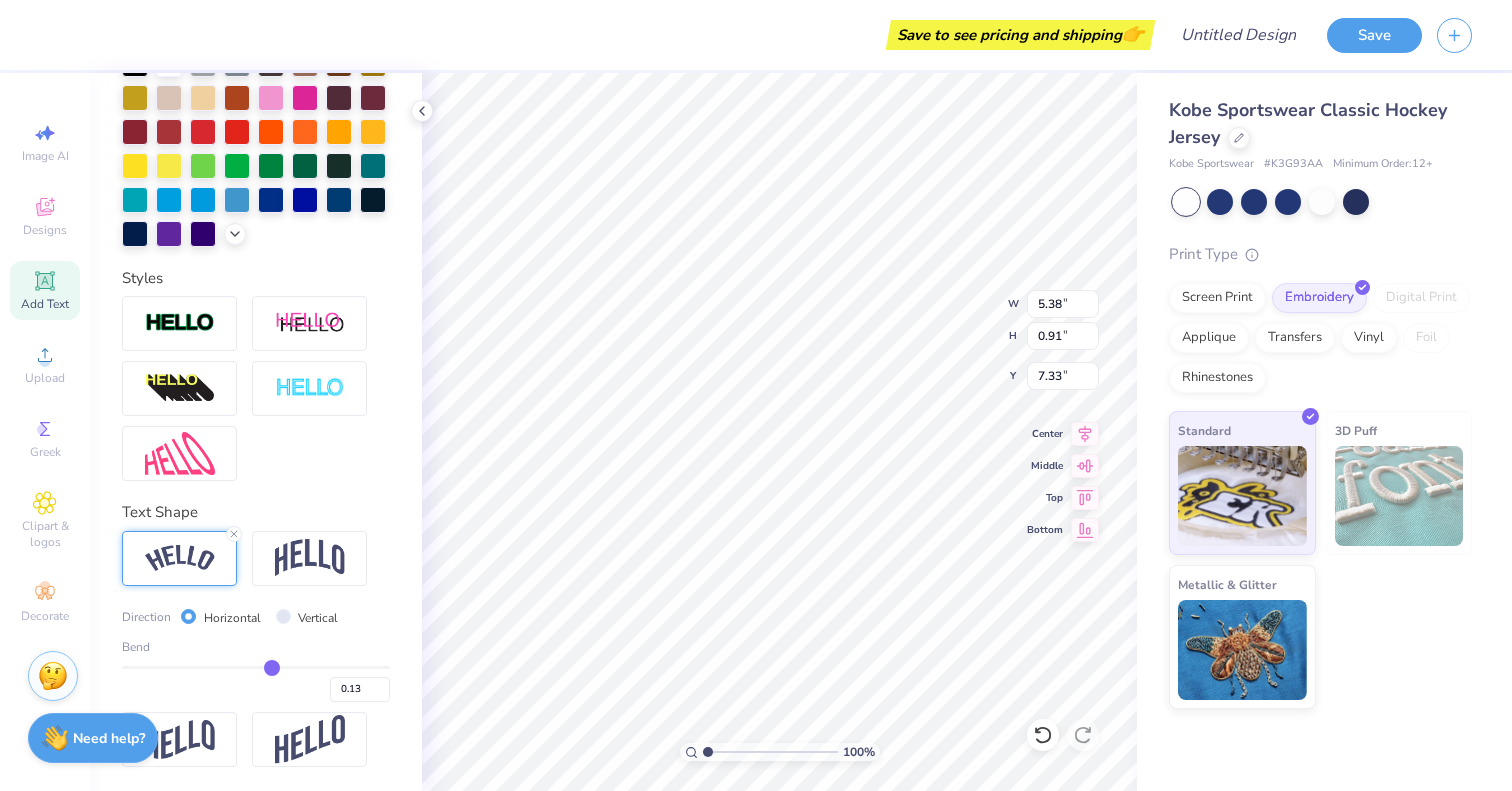 type on "0.14" 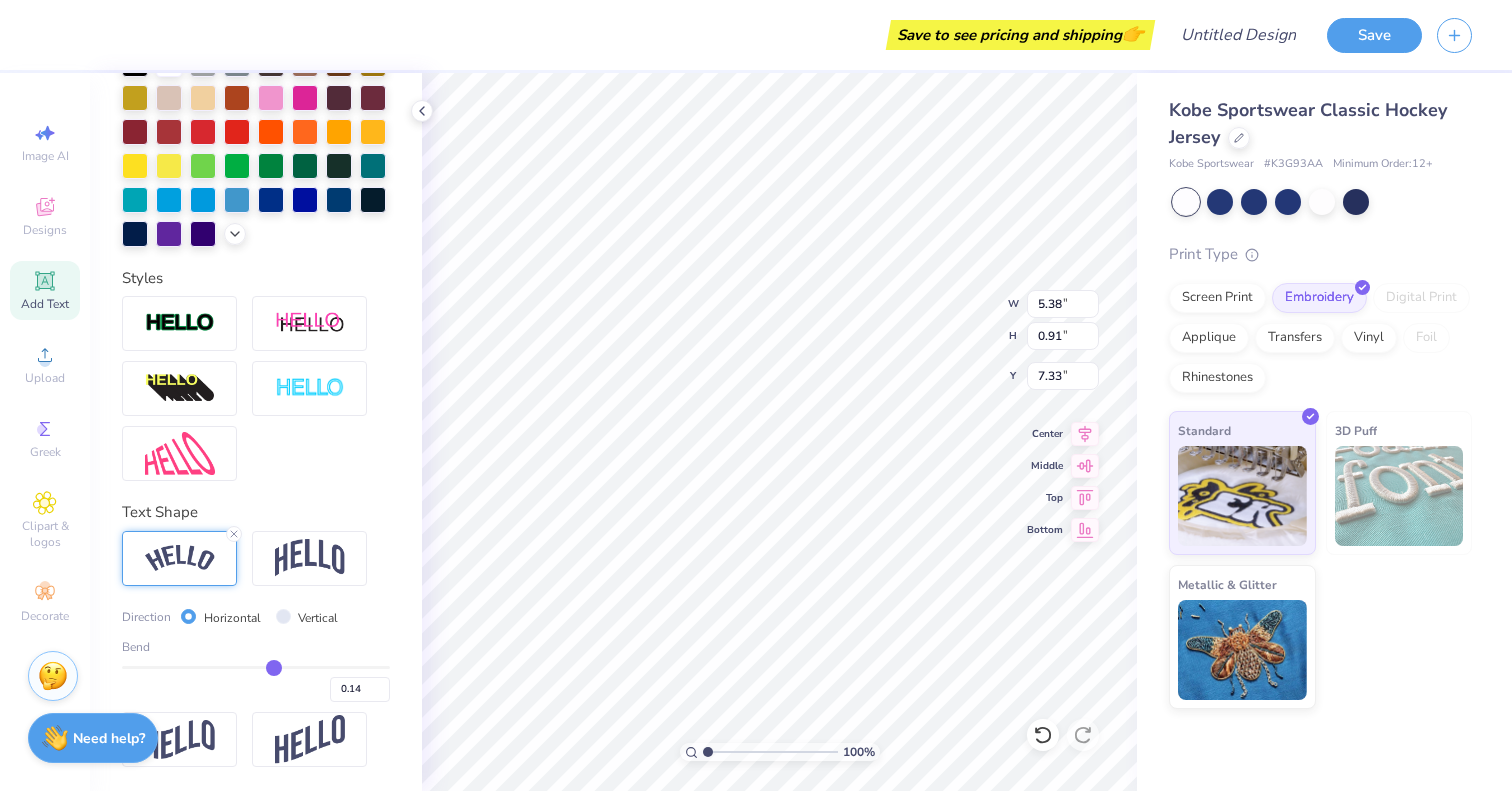 type on "0.15" 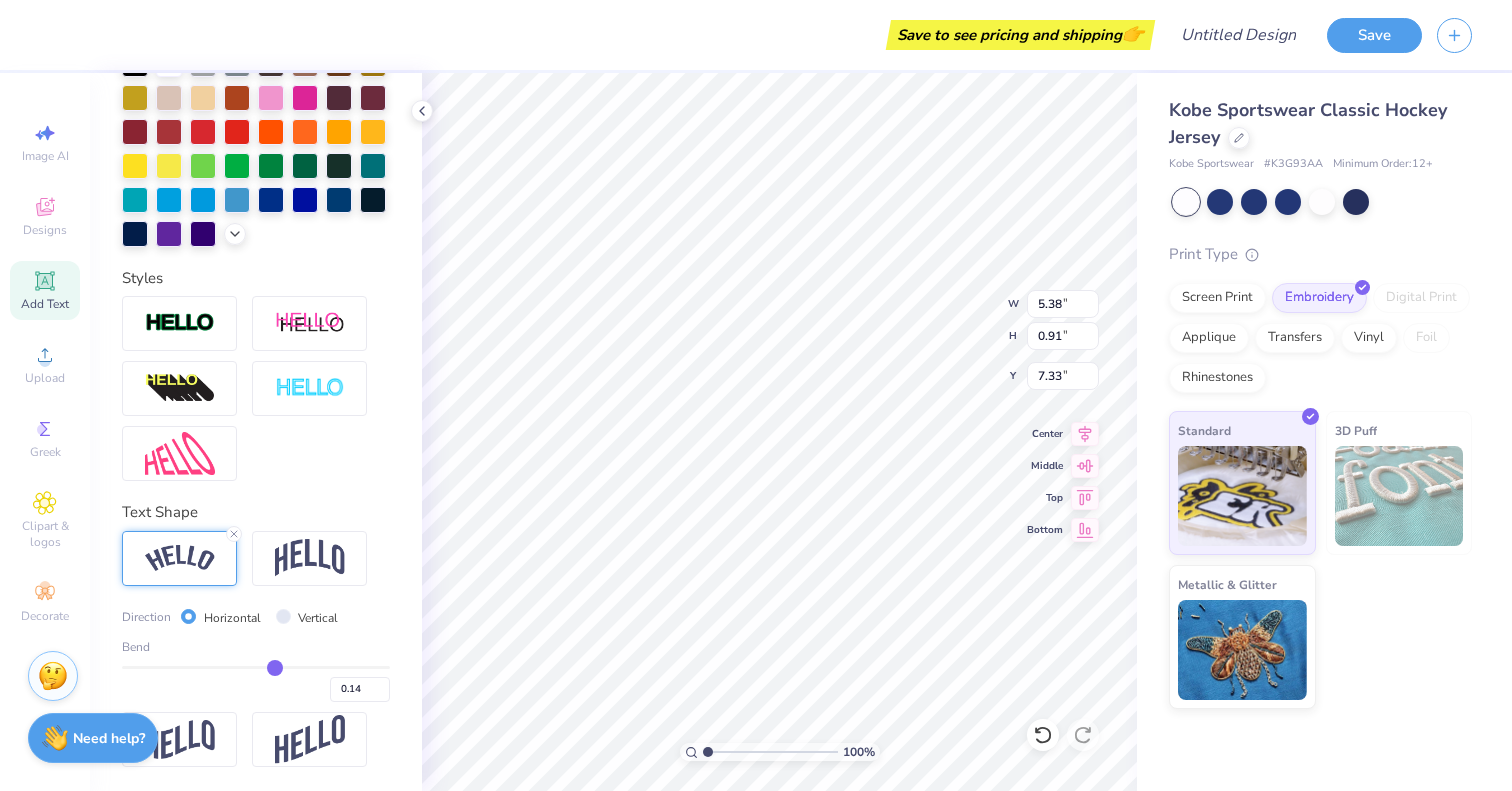 type on "0.15" 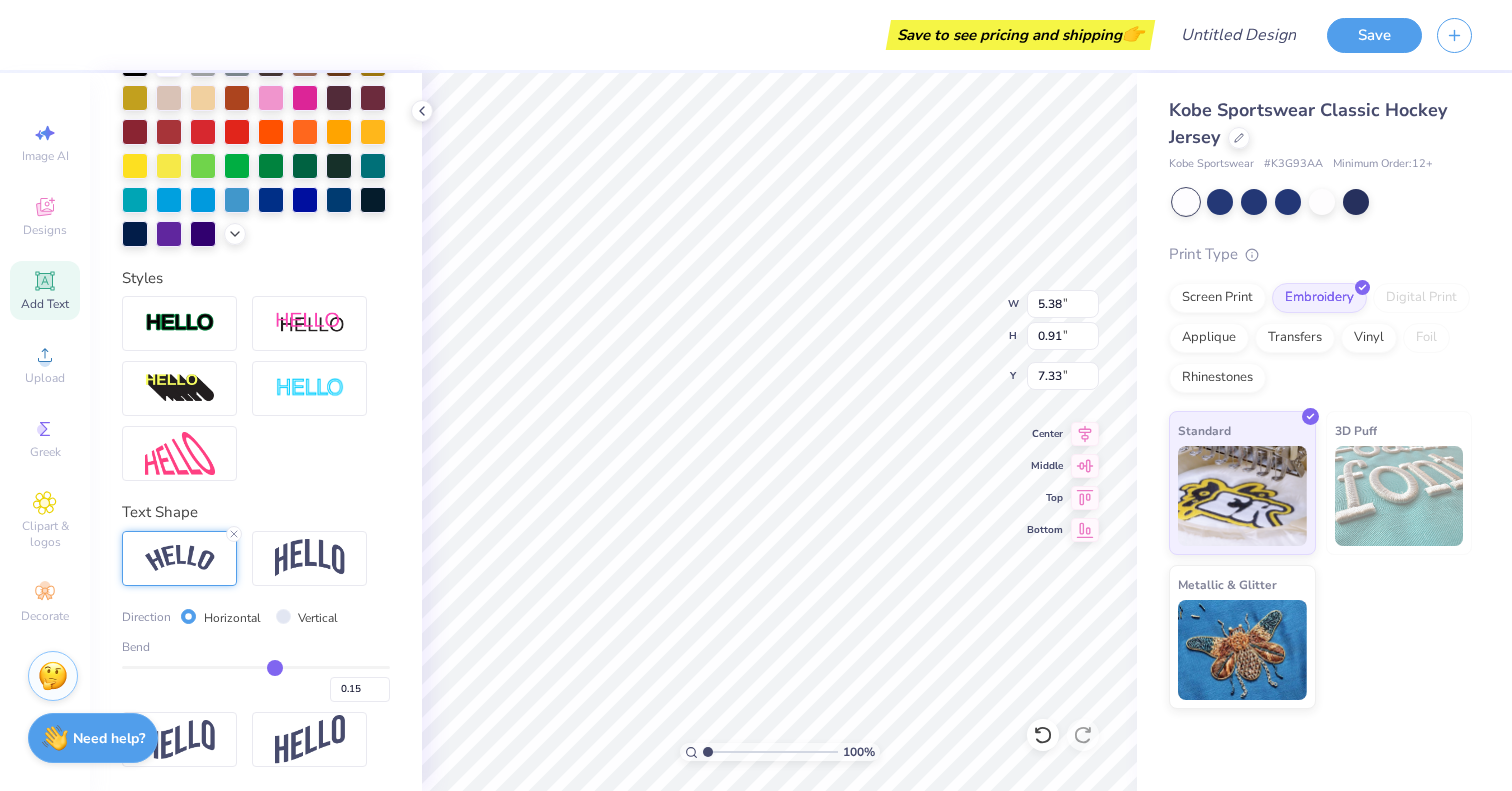 type on "0.16" 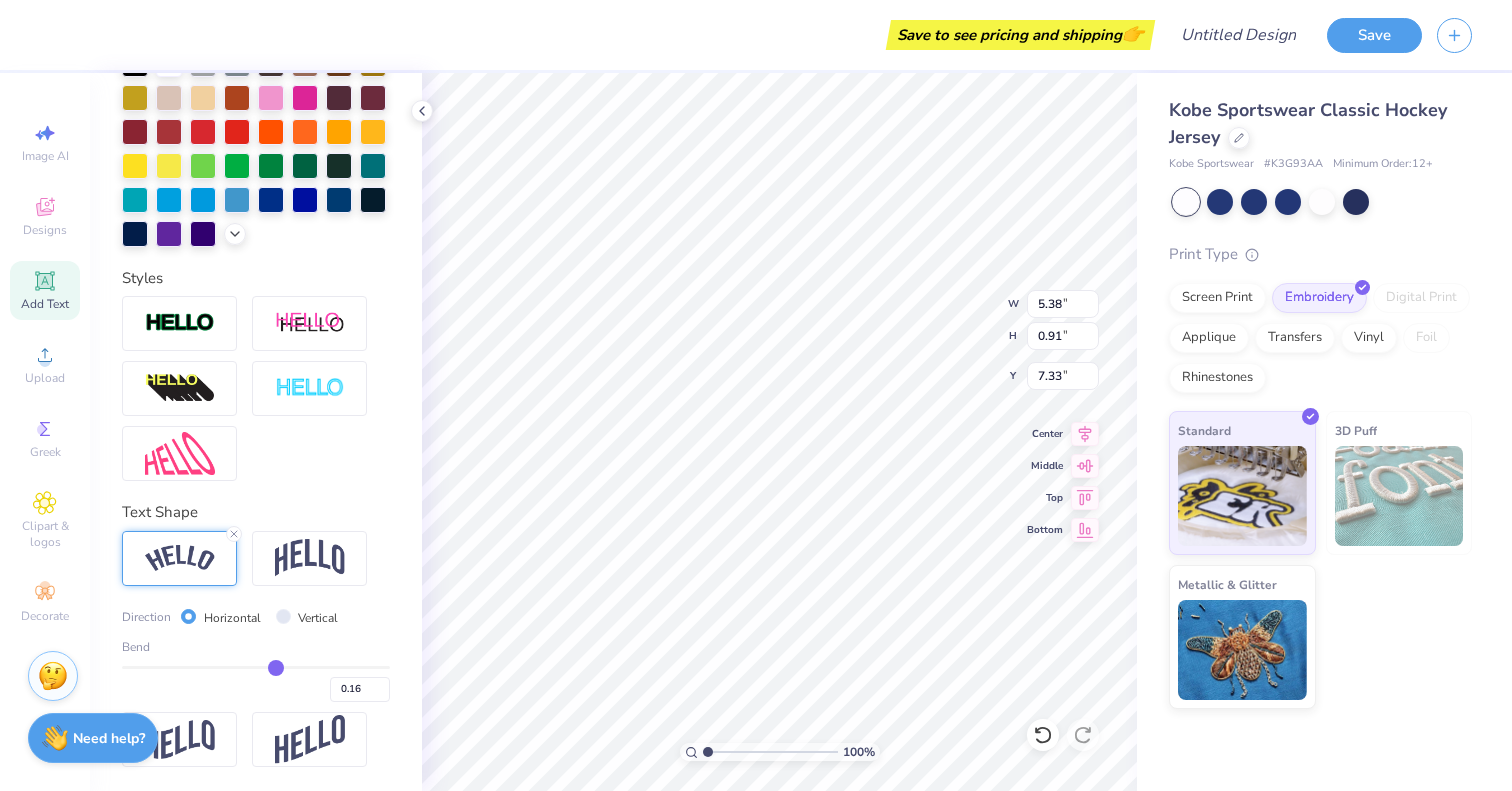 type on "0.18" 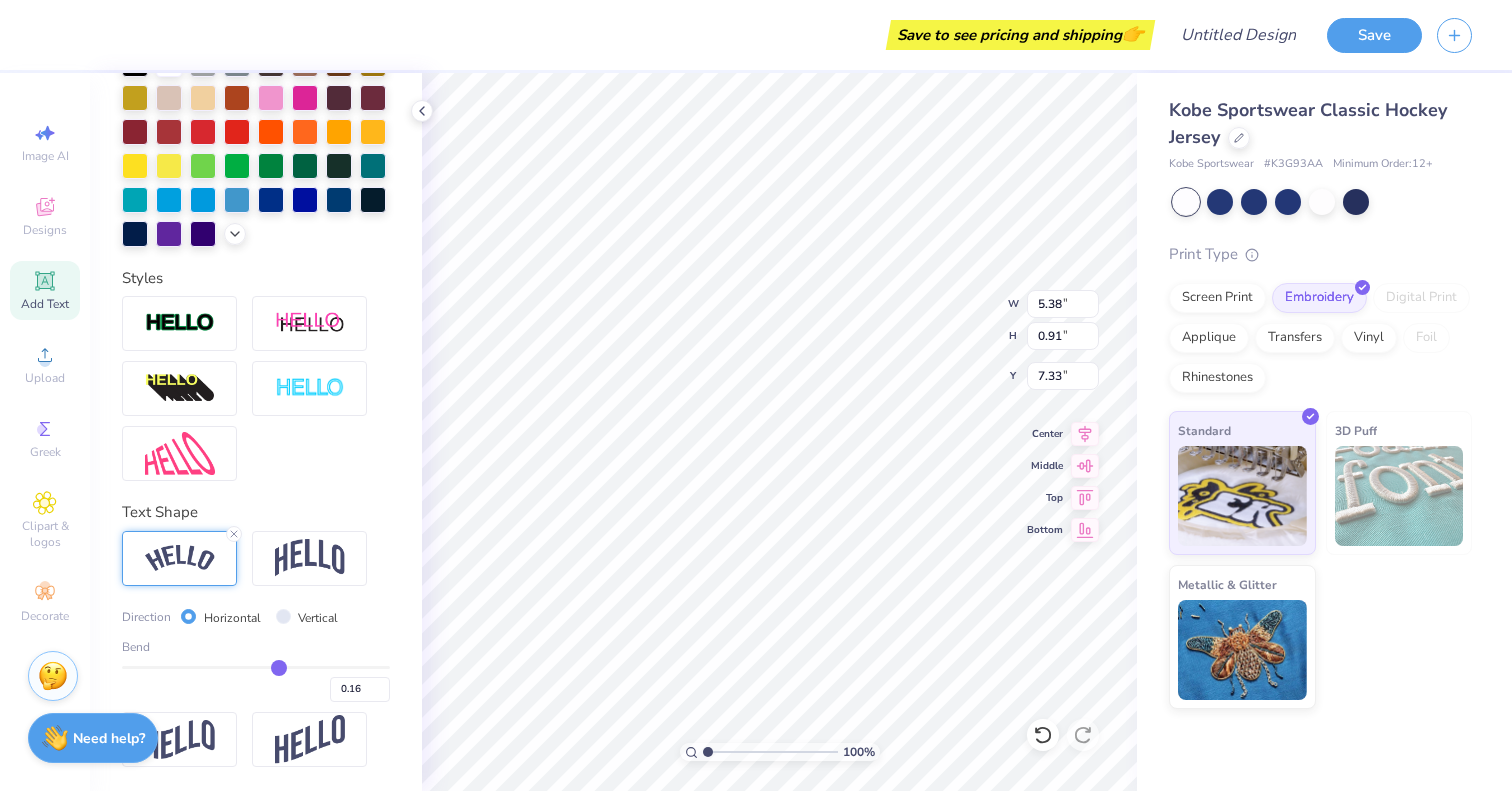 type on "0.18" 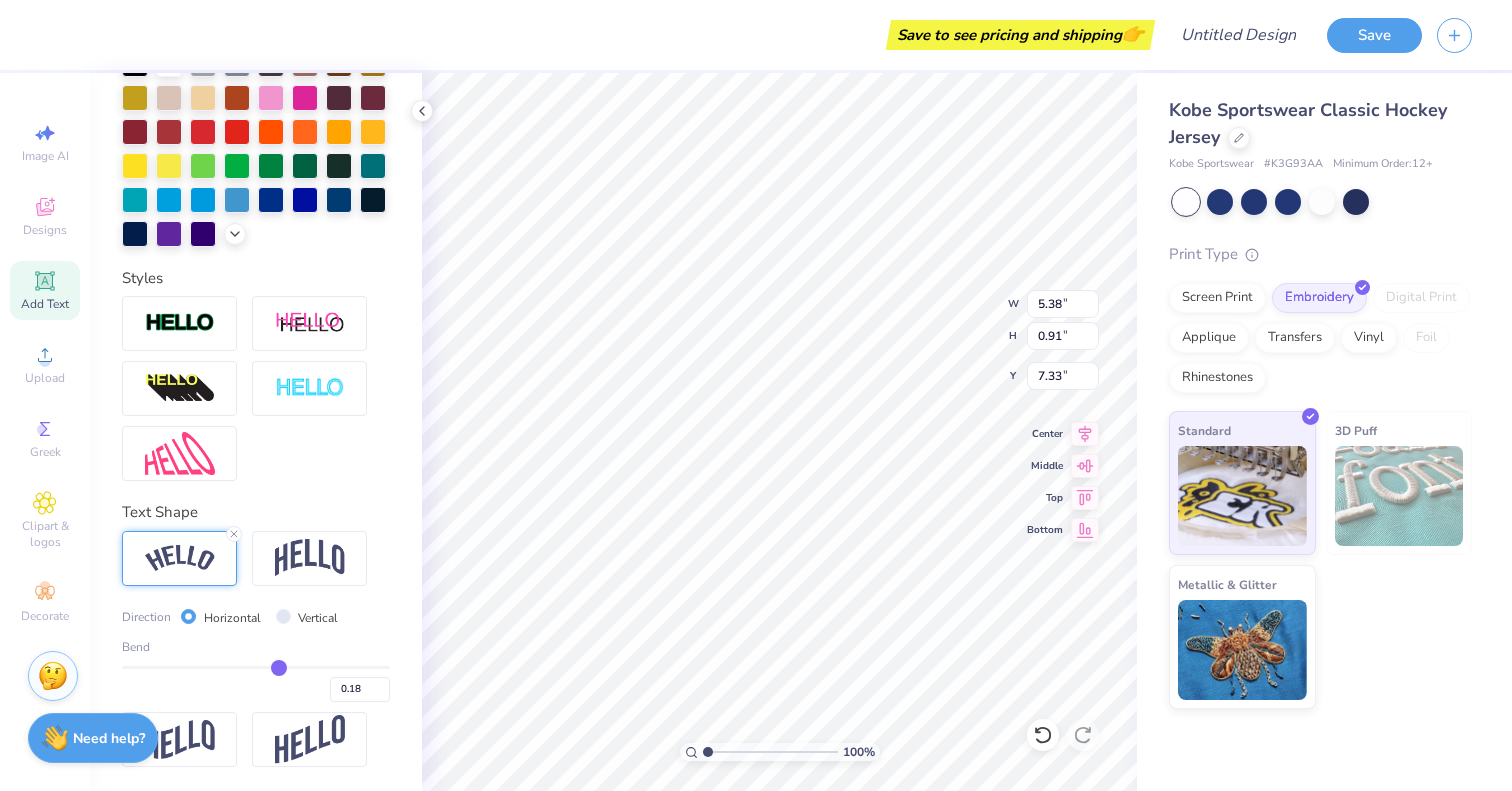 type on "0.19" 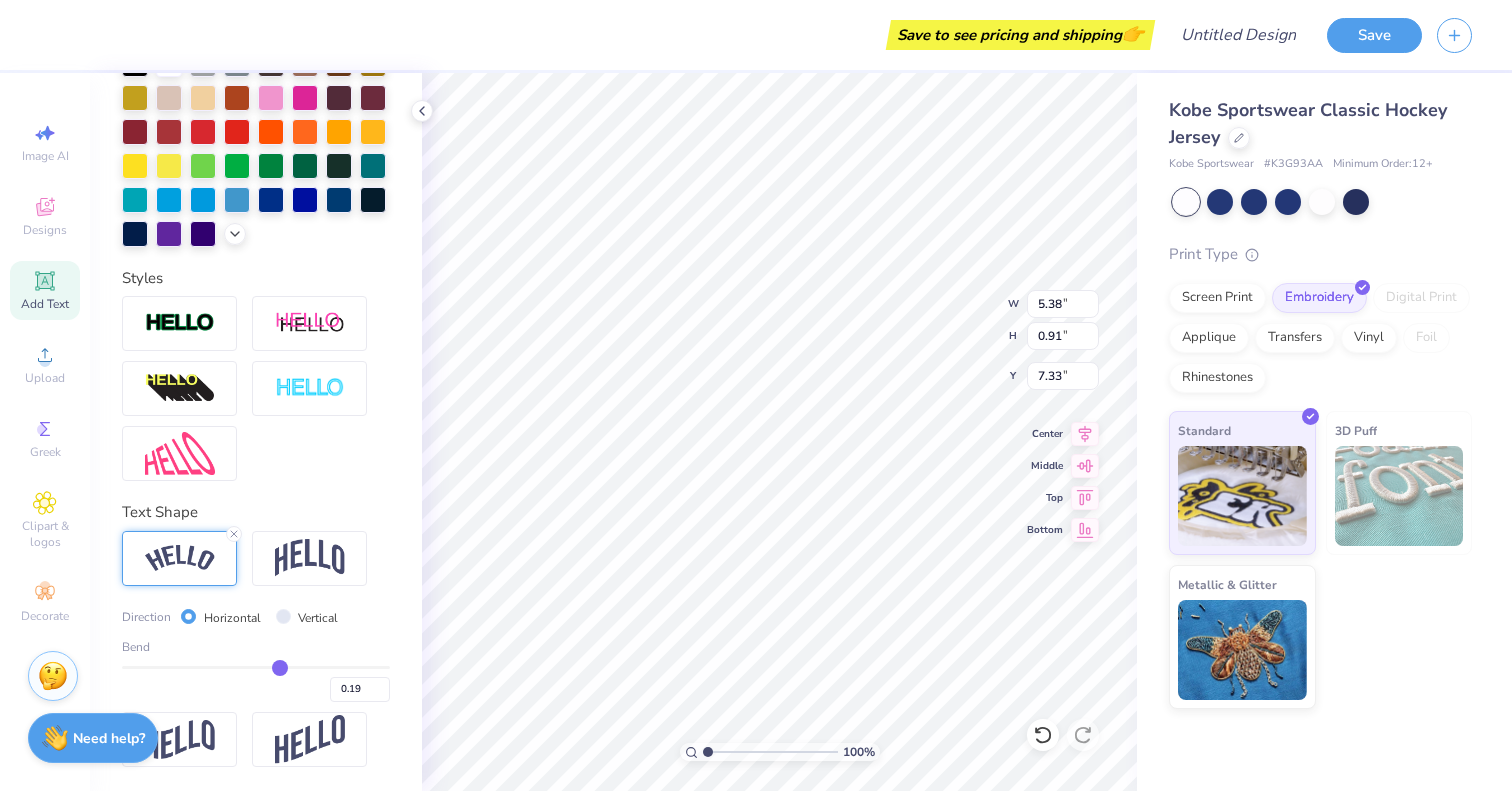 type on "0.2" 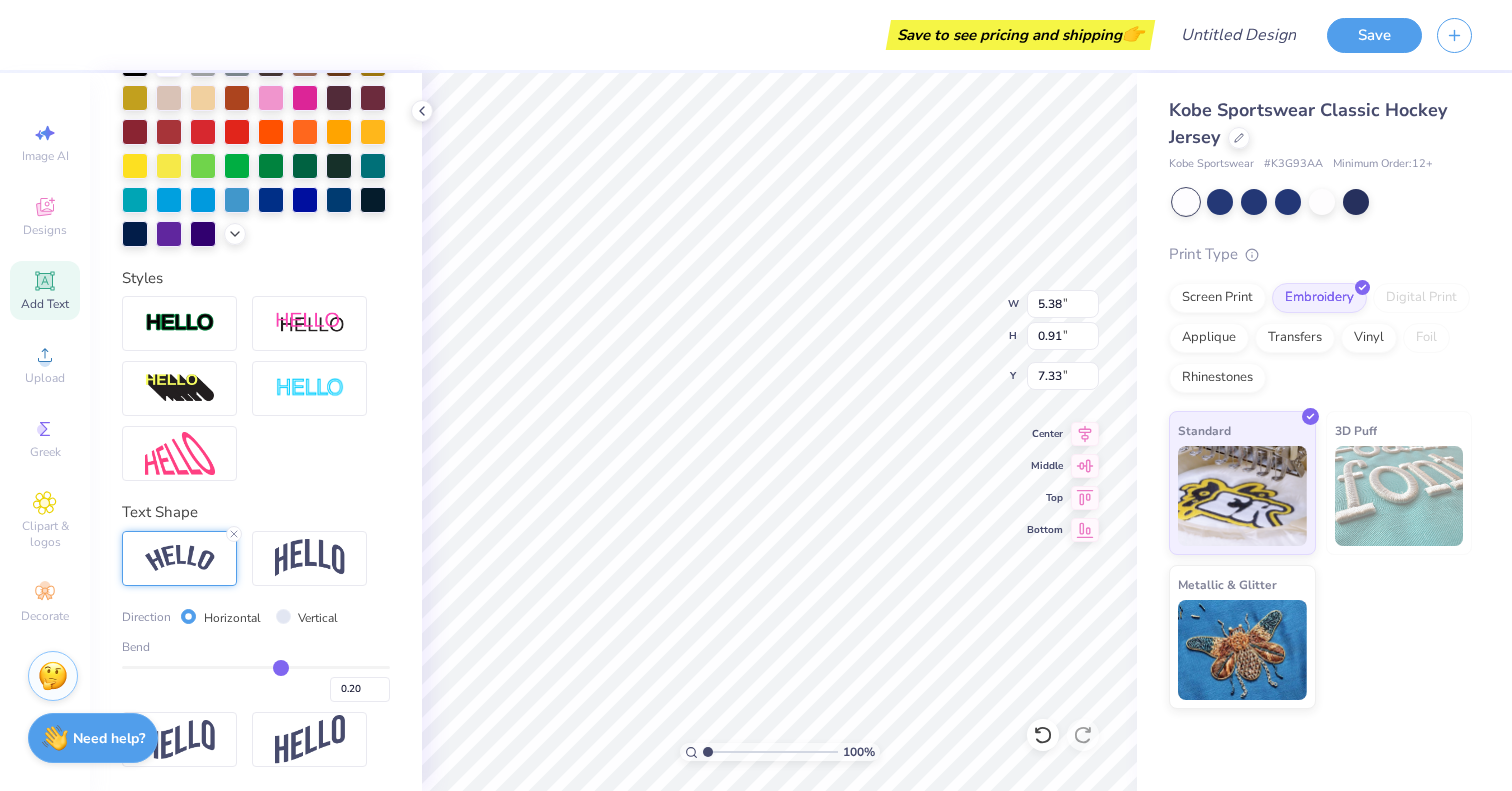 type on "0.21" 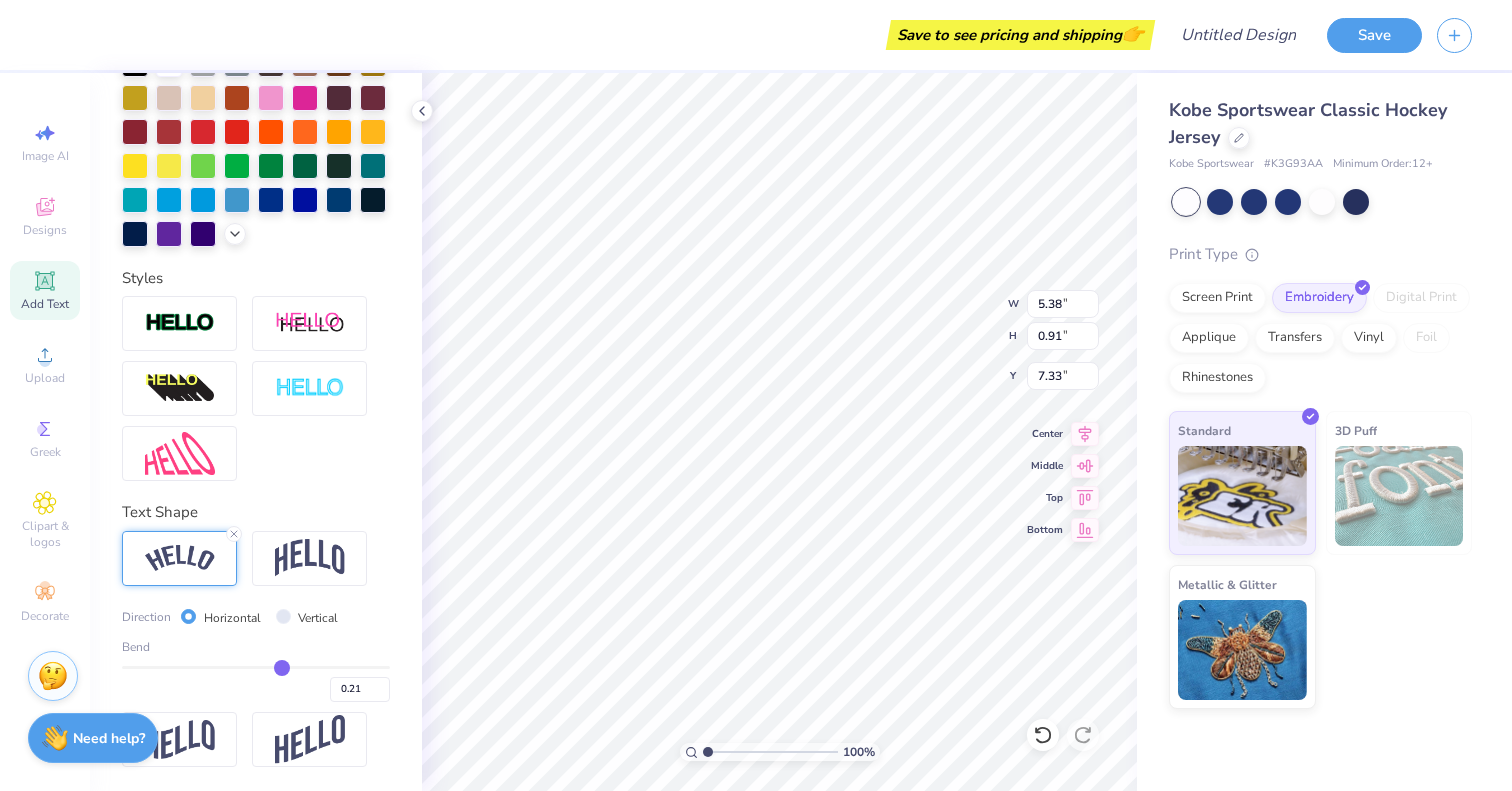 type on "0.23" 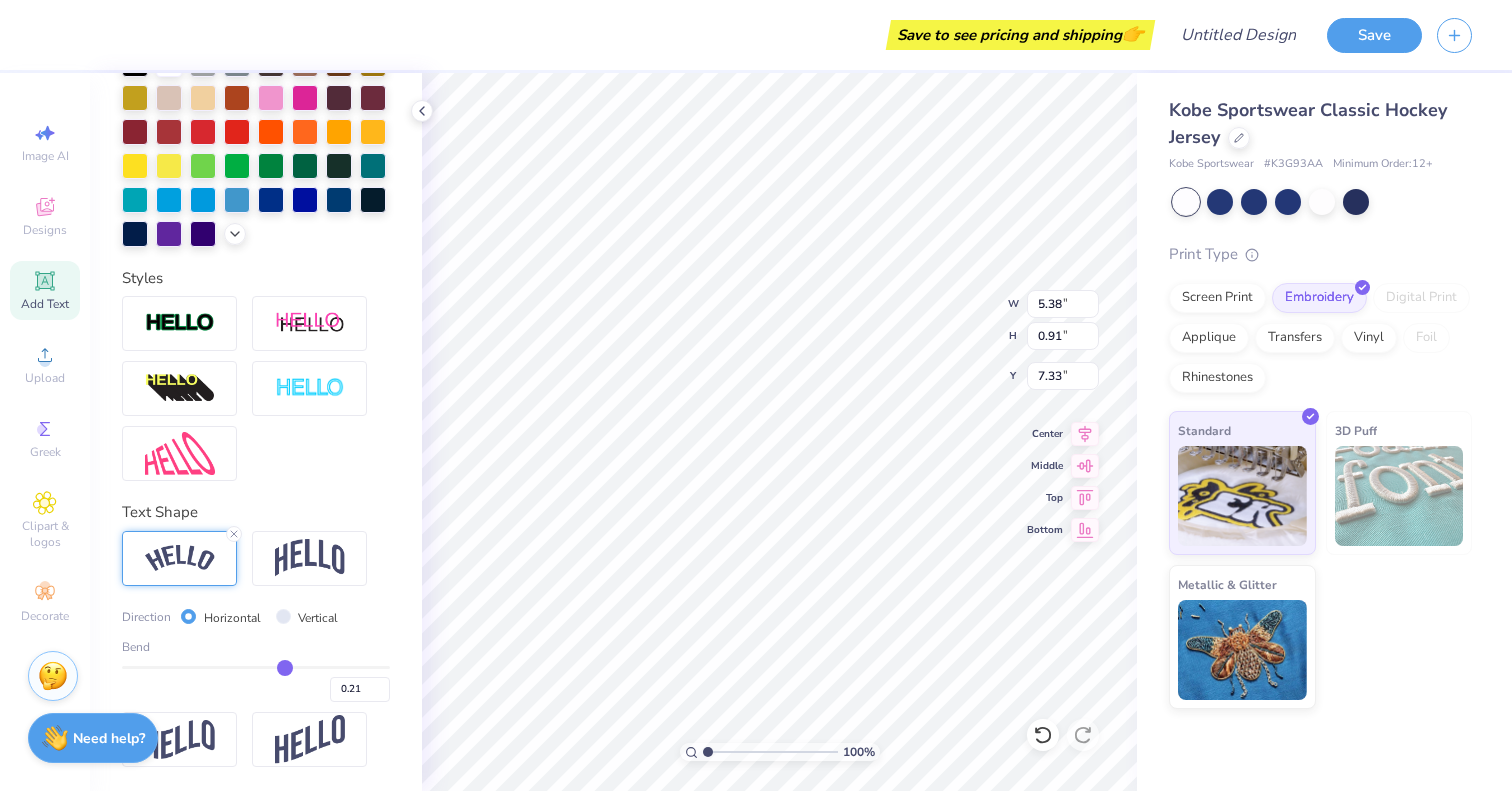 type on "0.23" 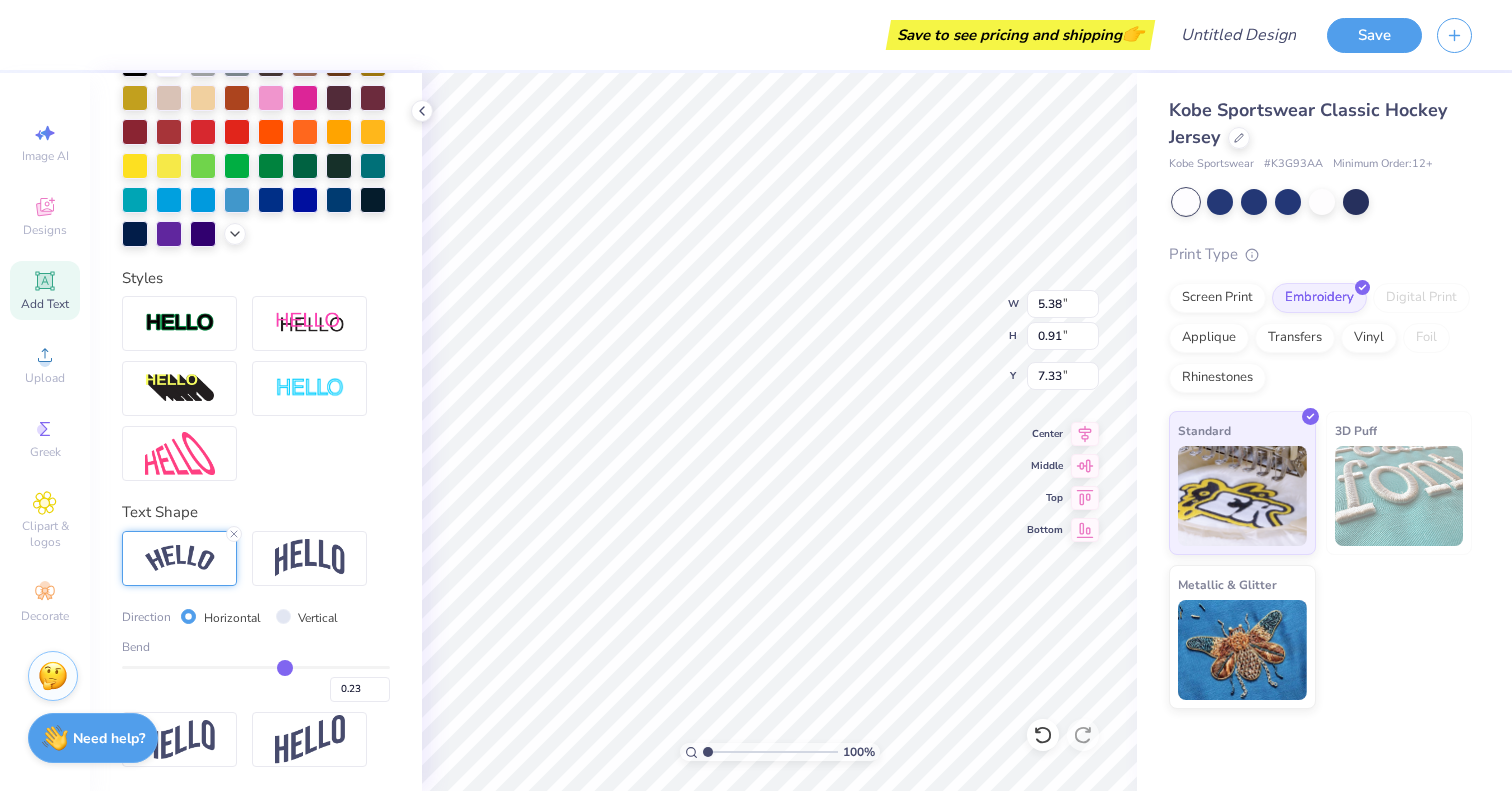 type on "0.24" 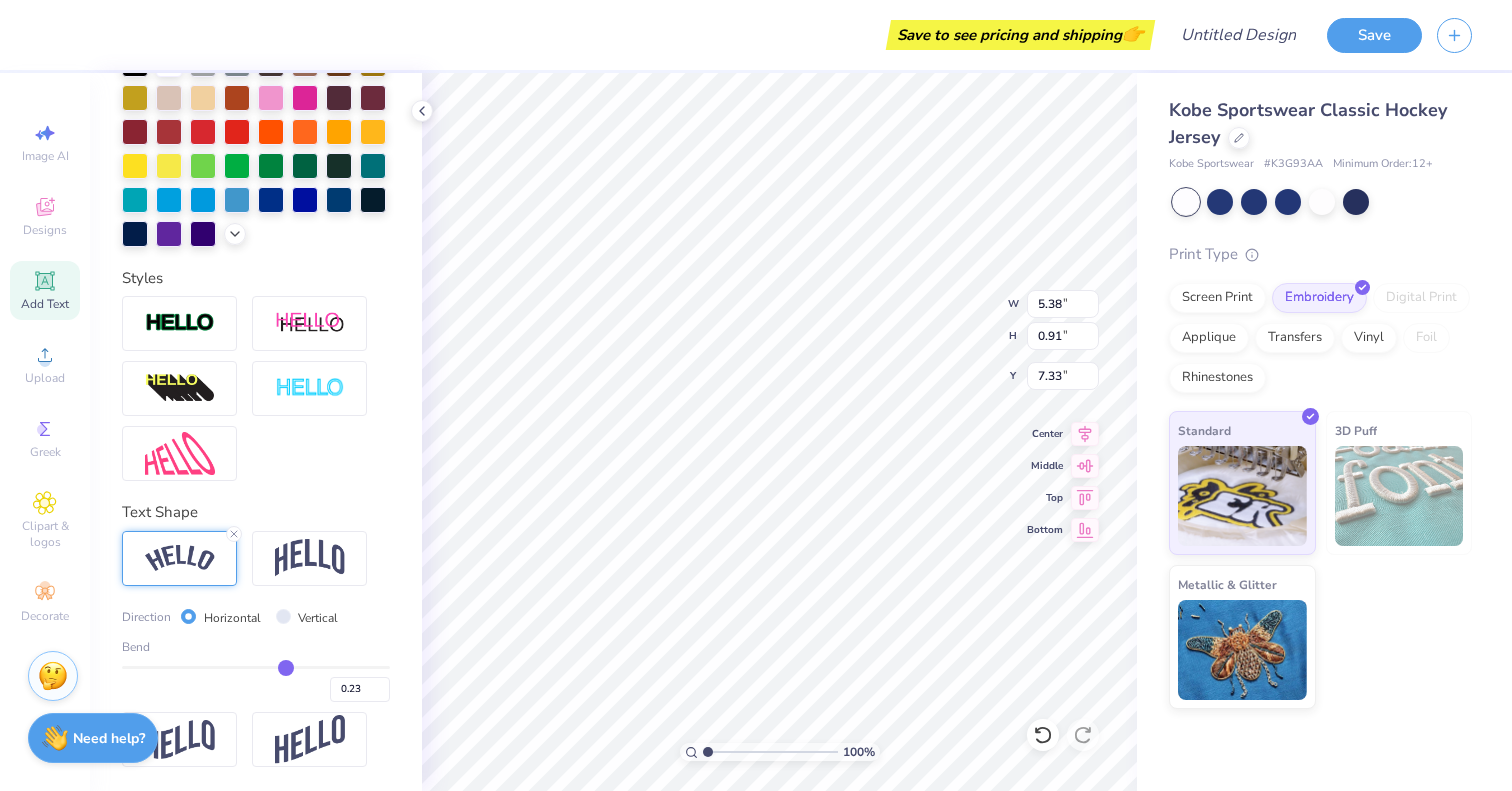 type on "0.24" 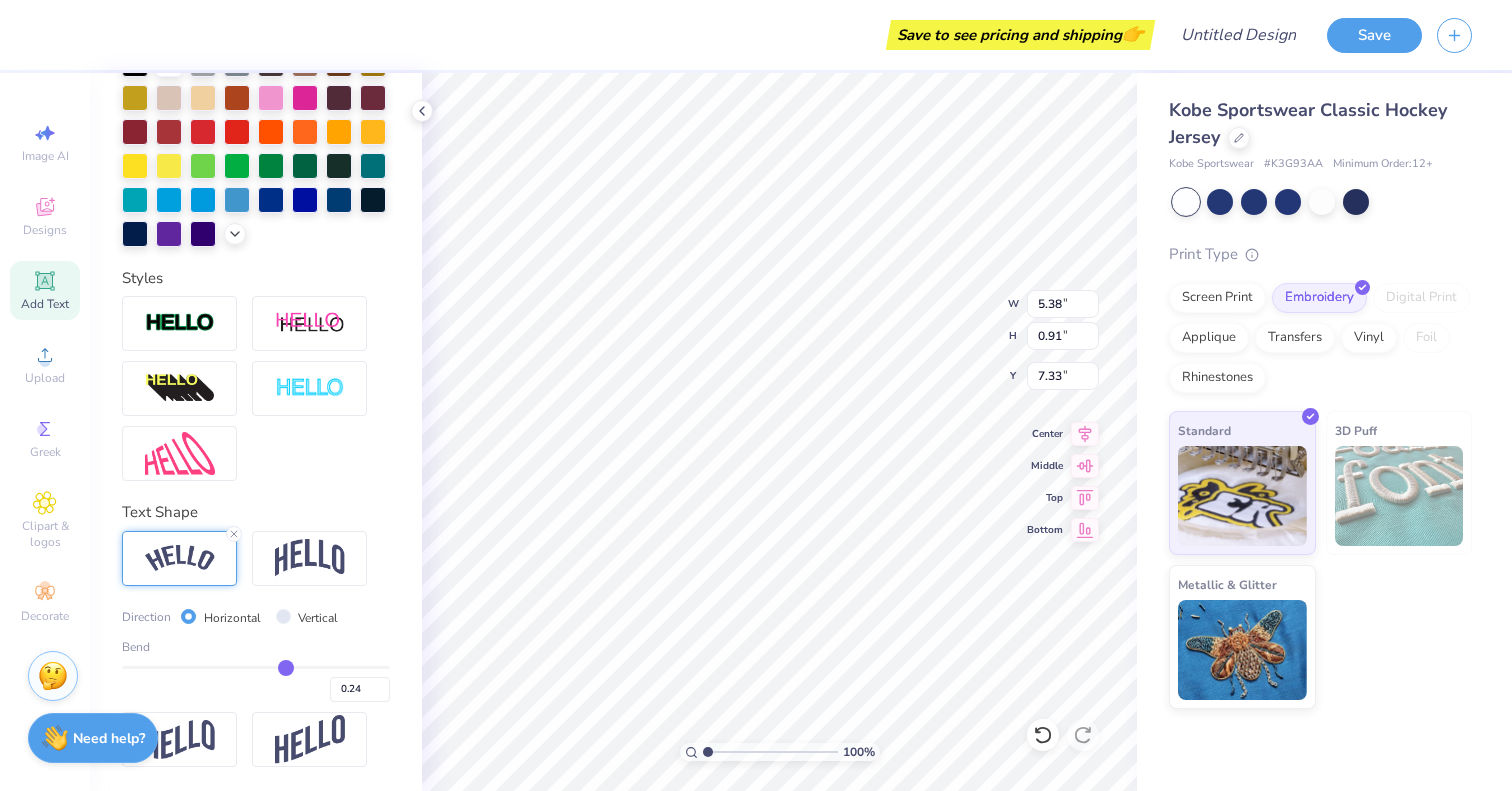 type on "0.25" 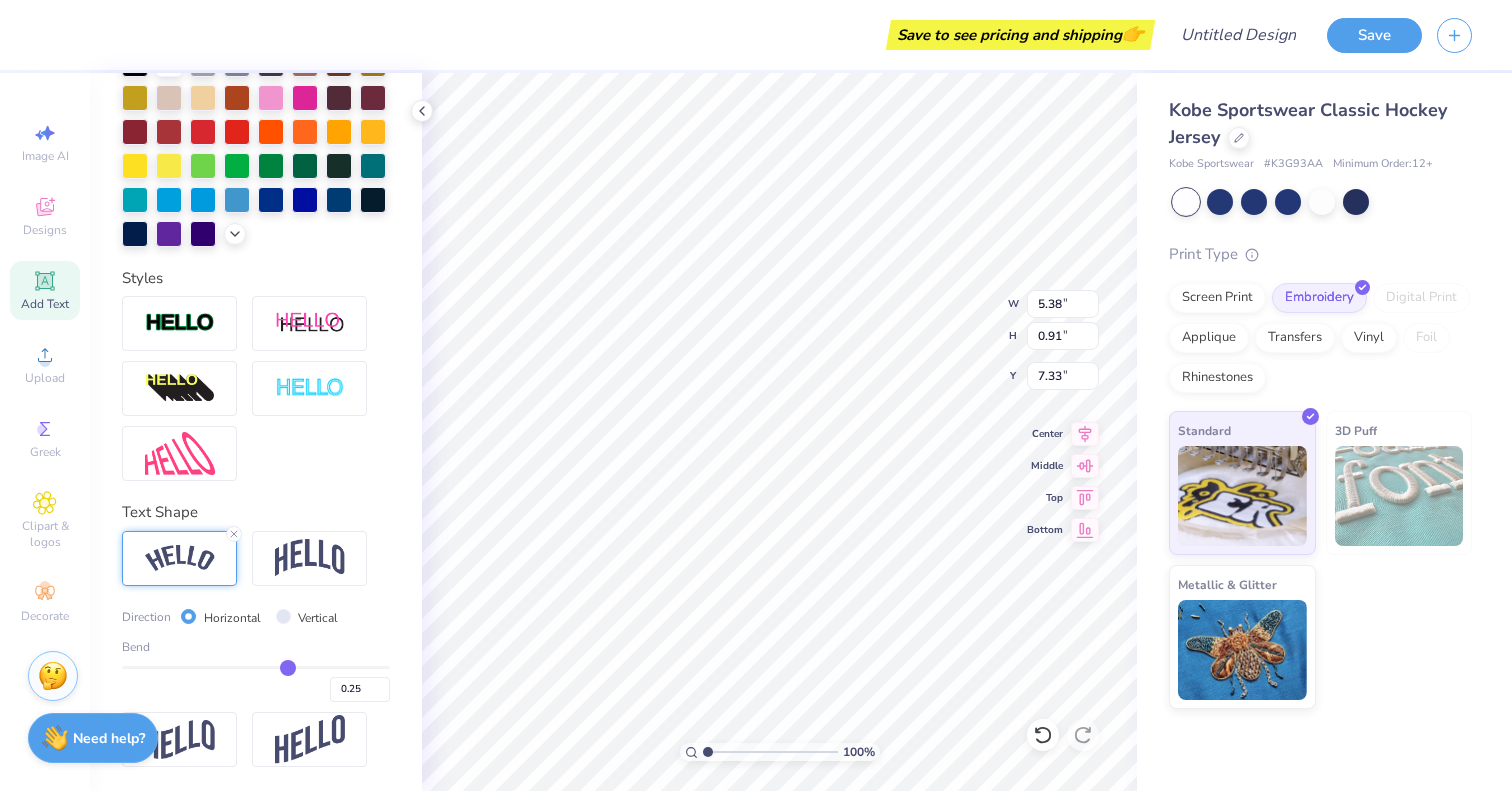 type on "0.27" 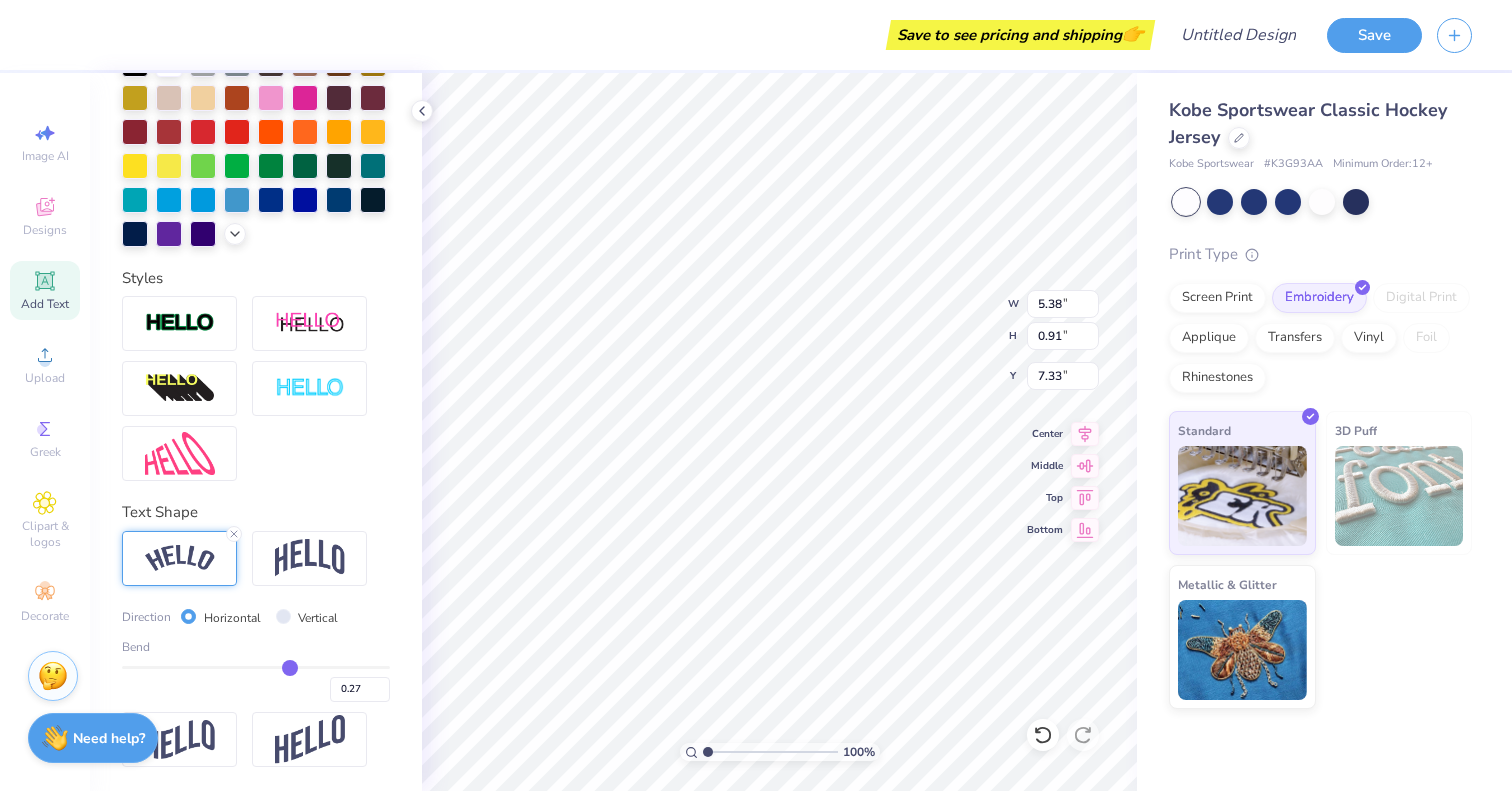 type on "0.28" 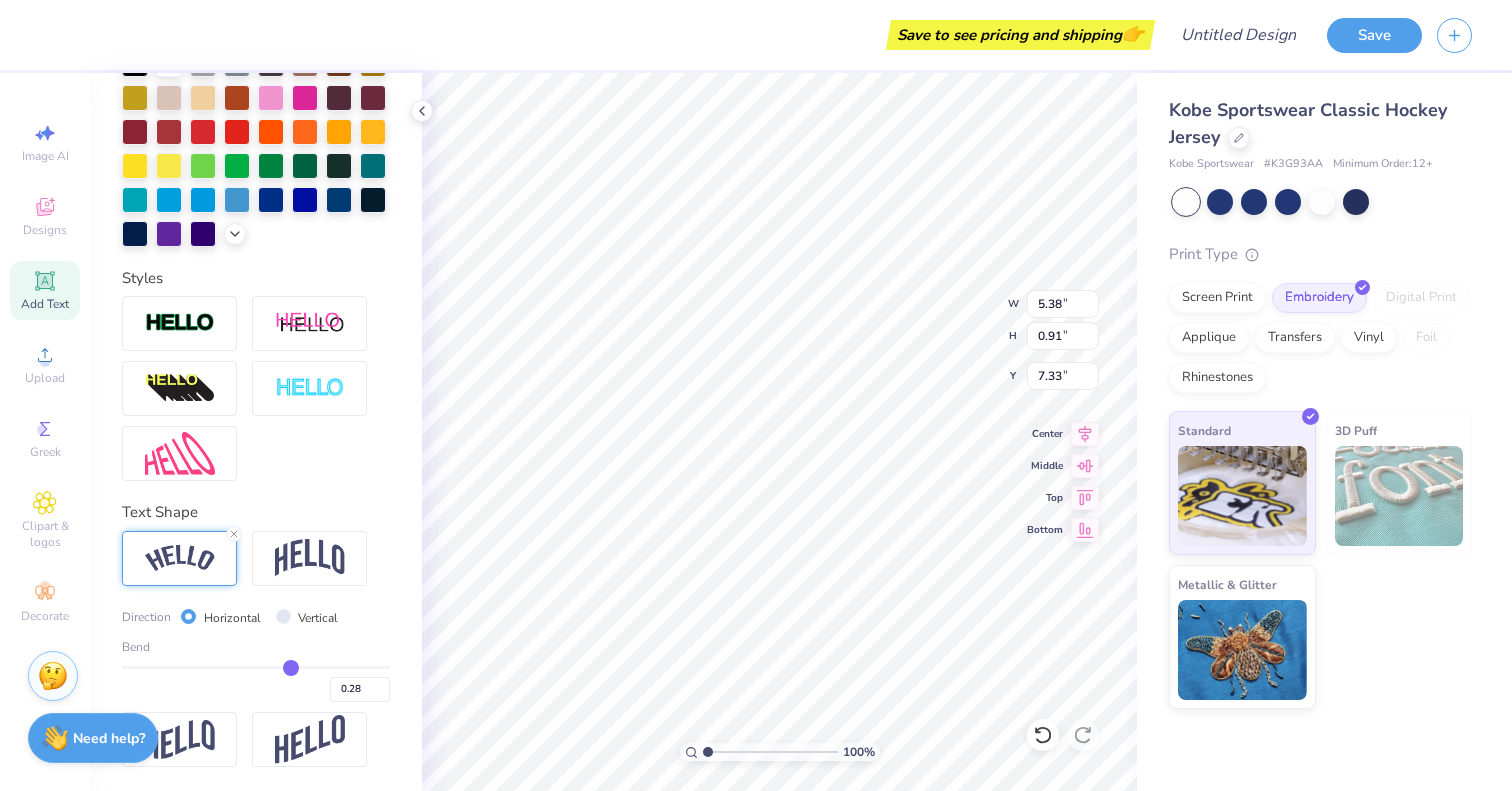 type on "0.29" 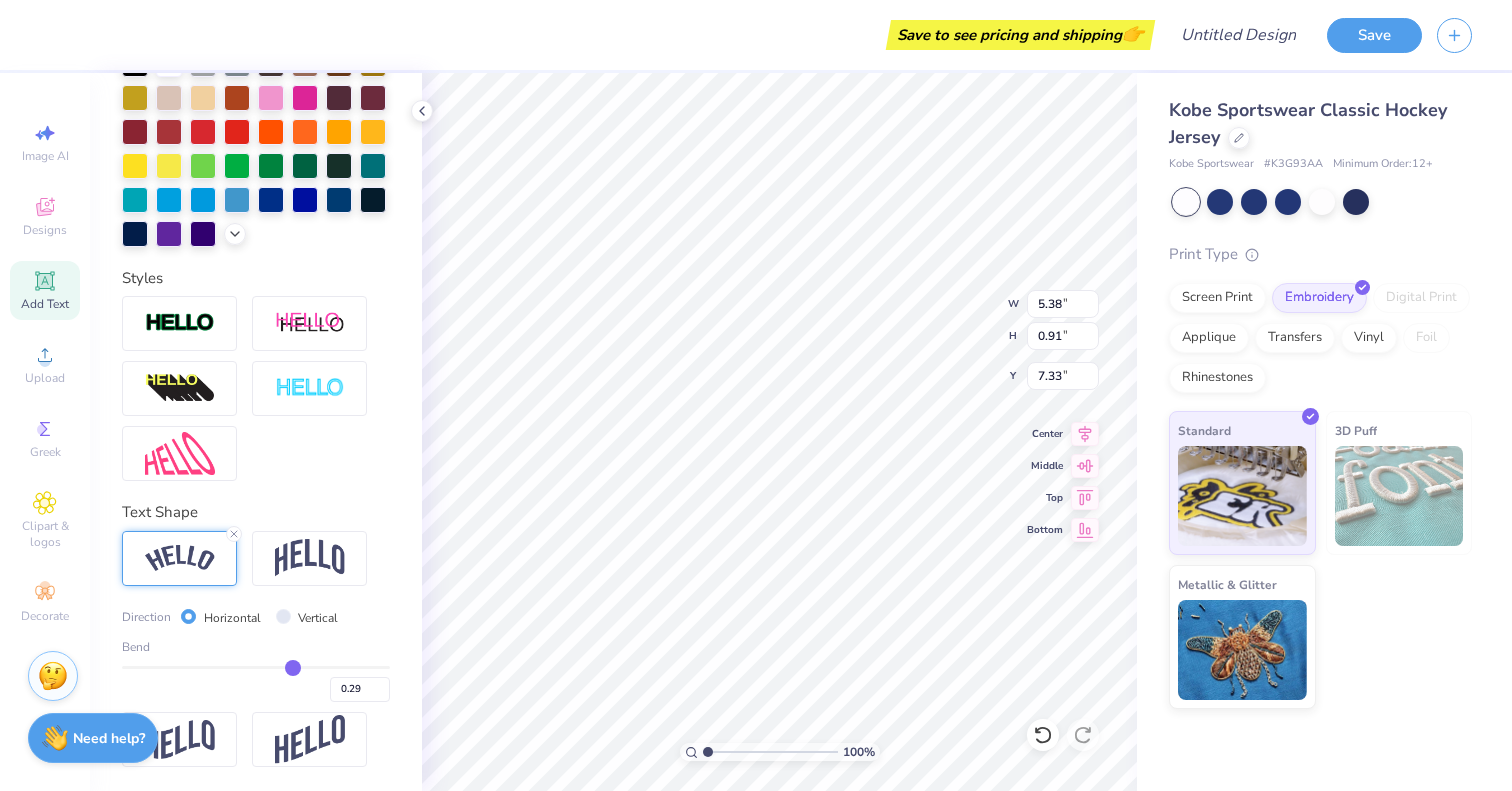 type on "0.3" 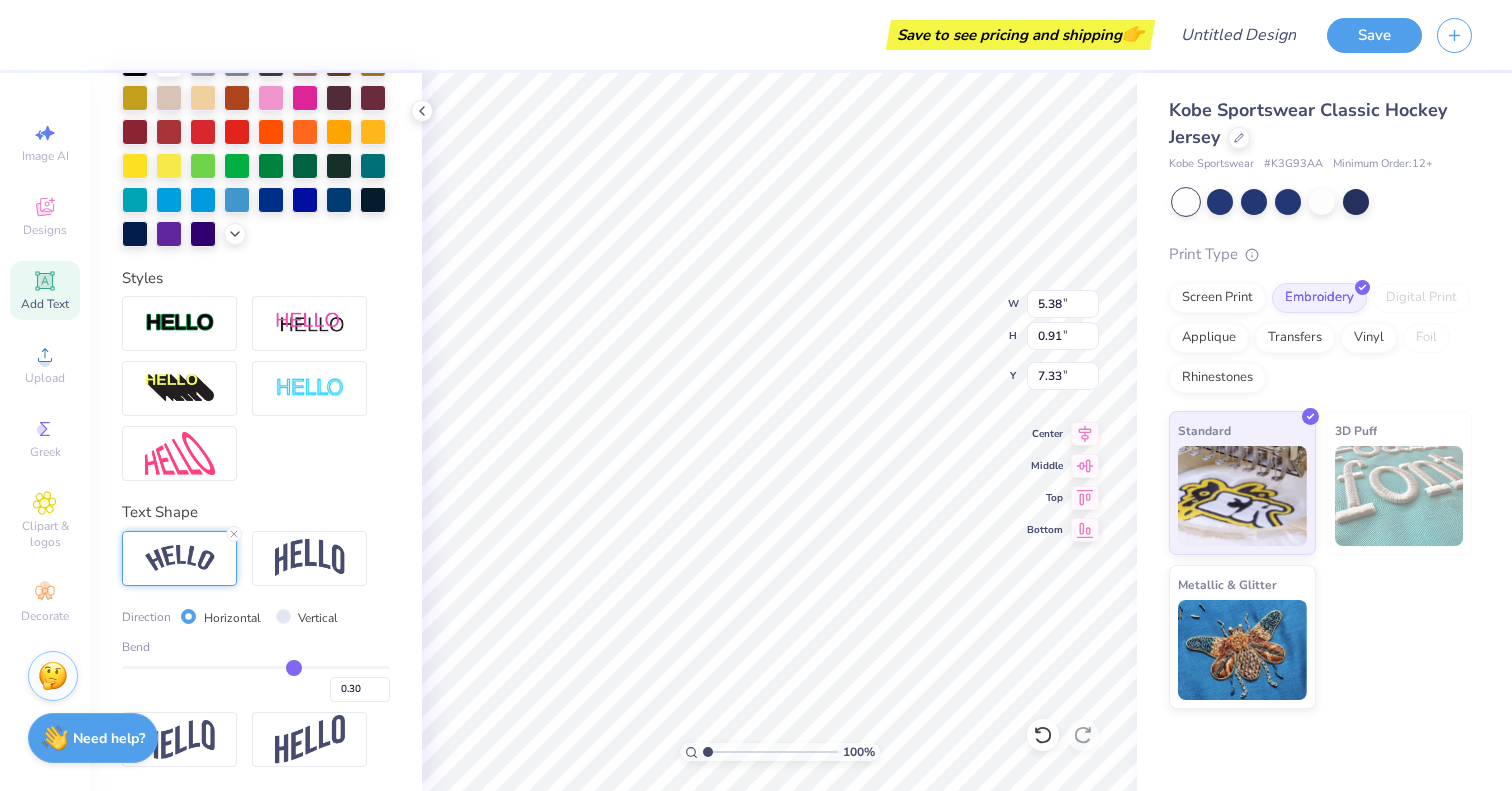 type on "0.31" 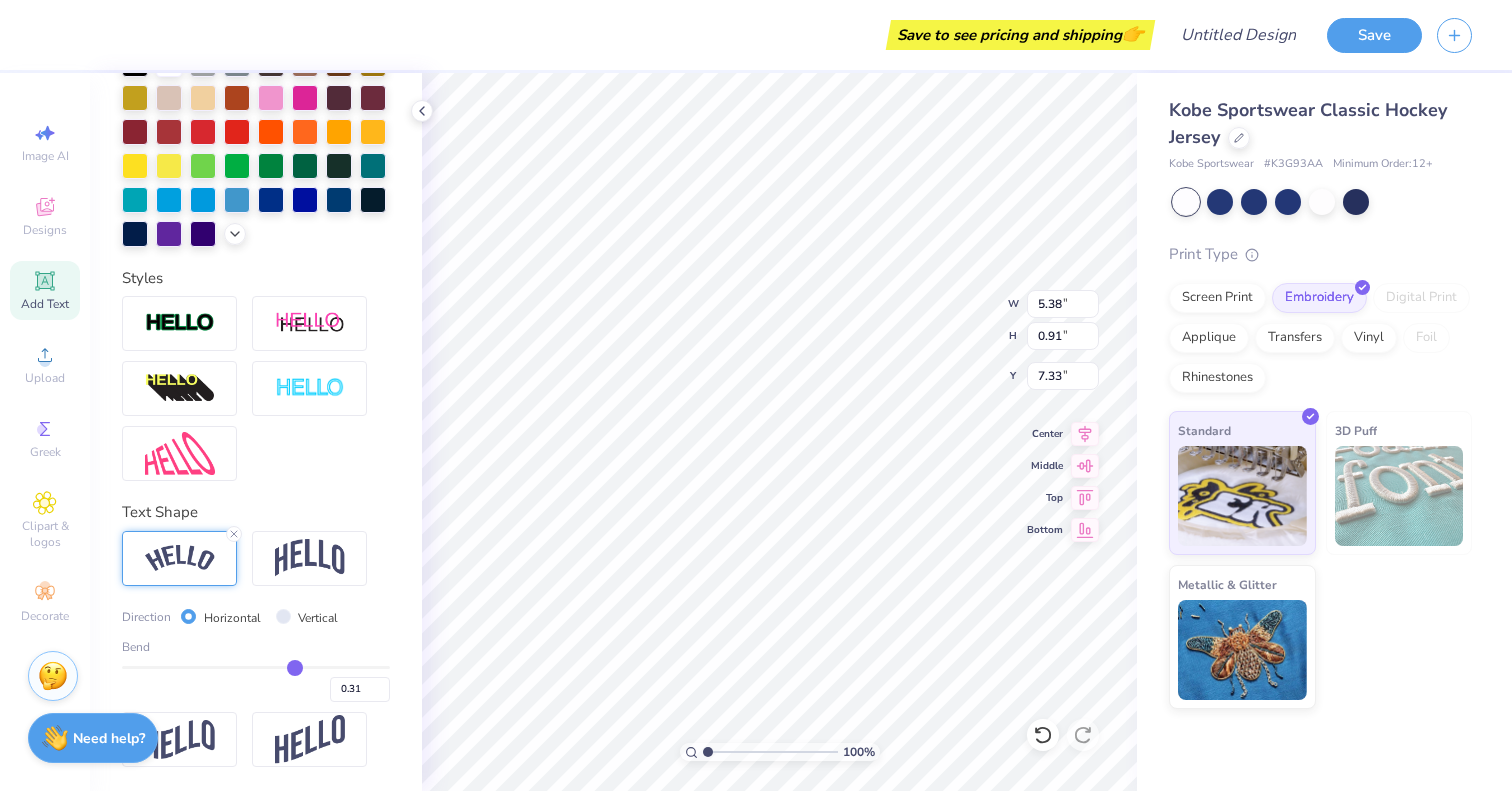 type on "0.32" 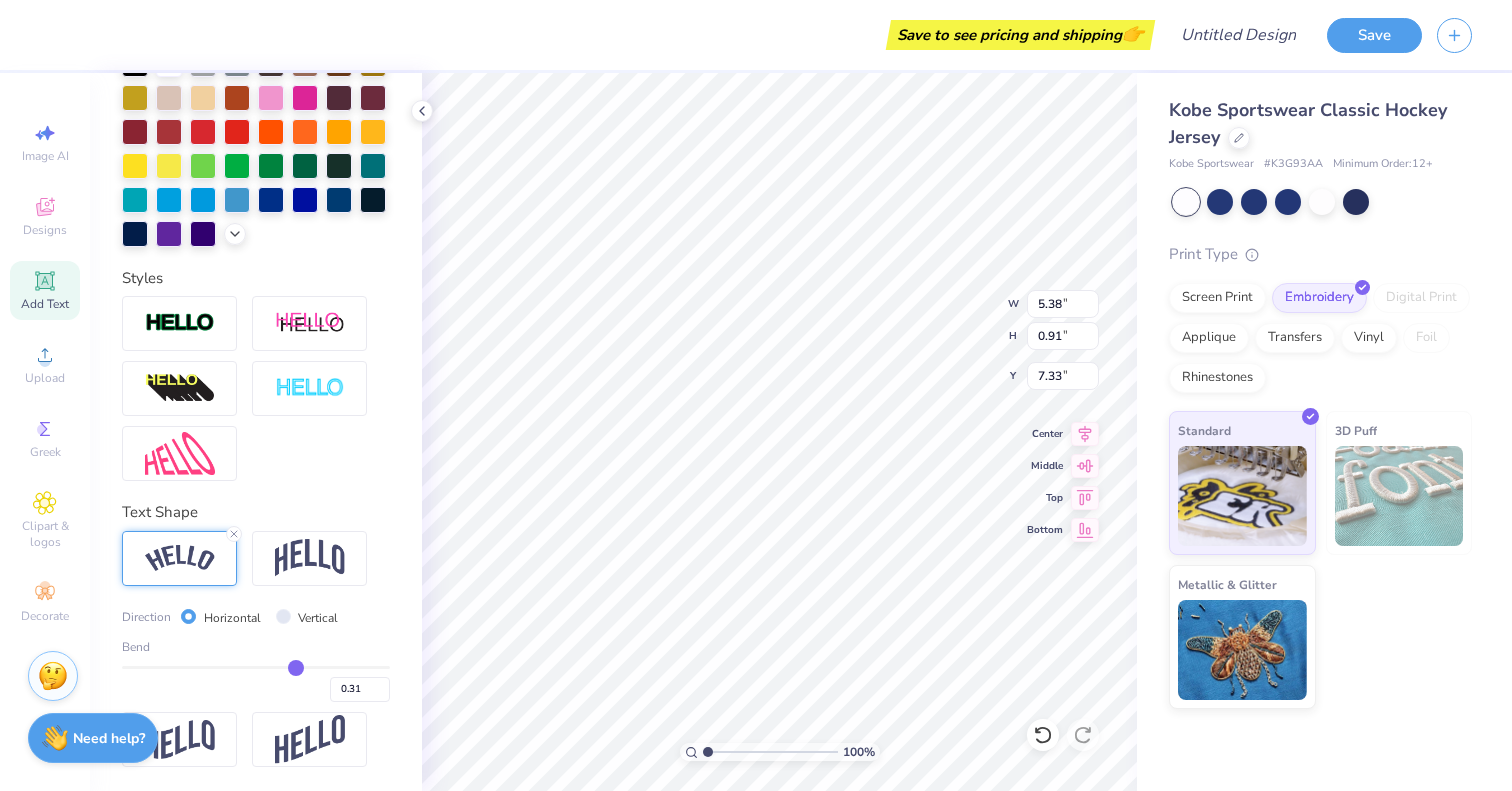 type on "0.32" 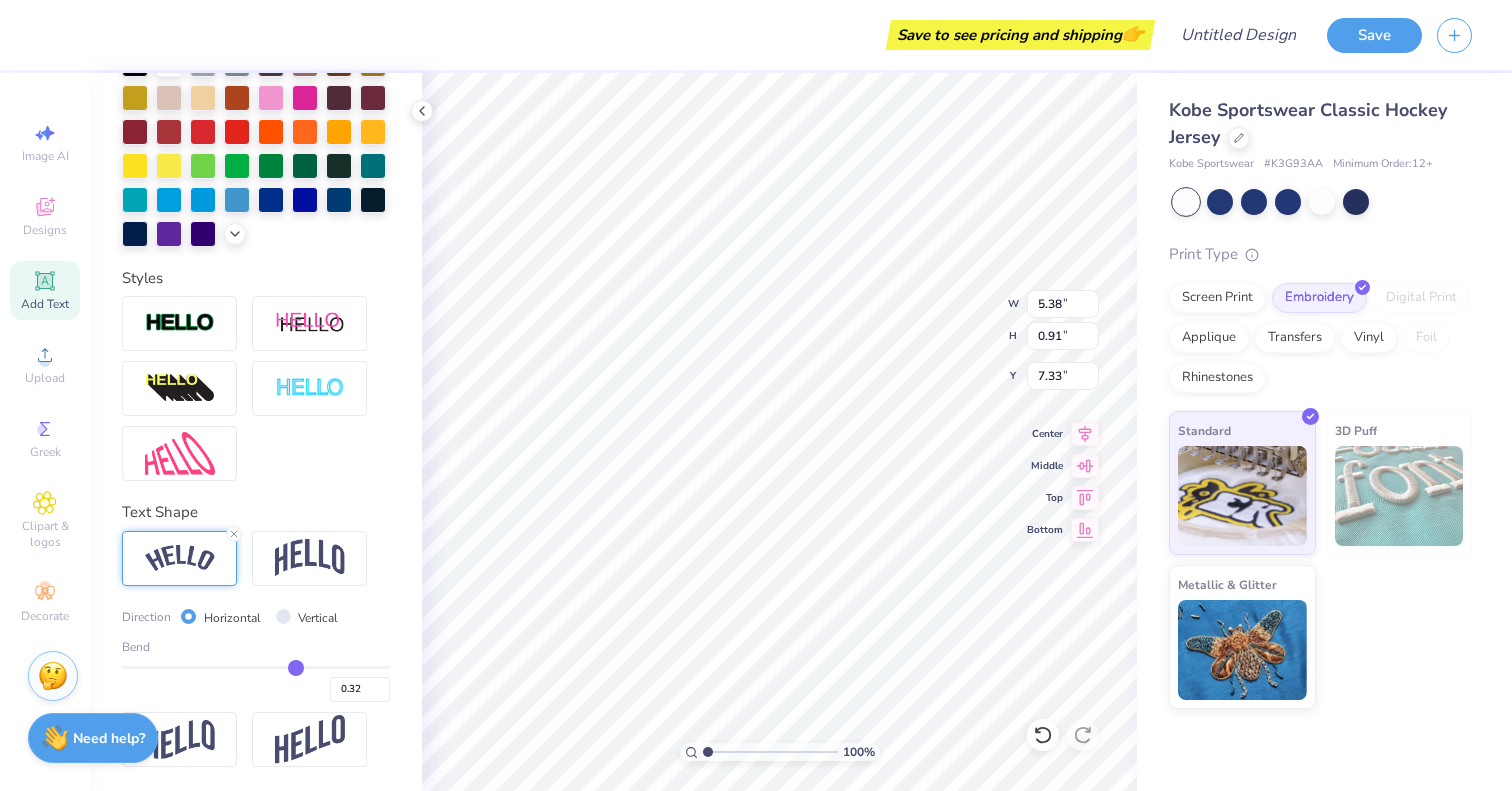 type on "0.33" 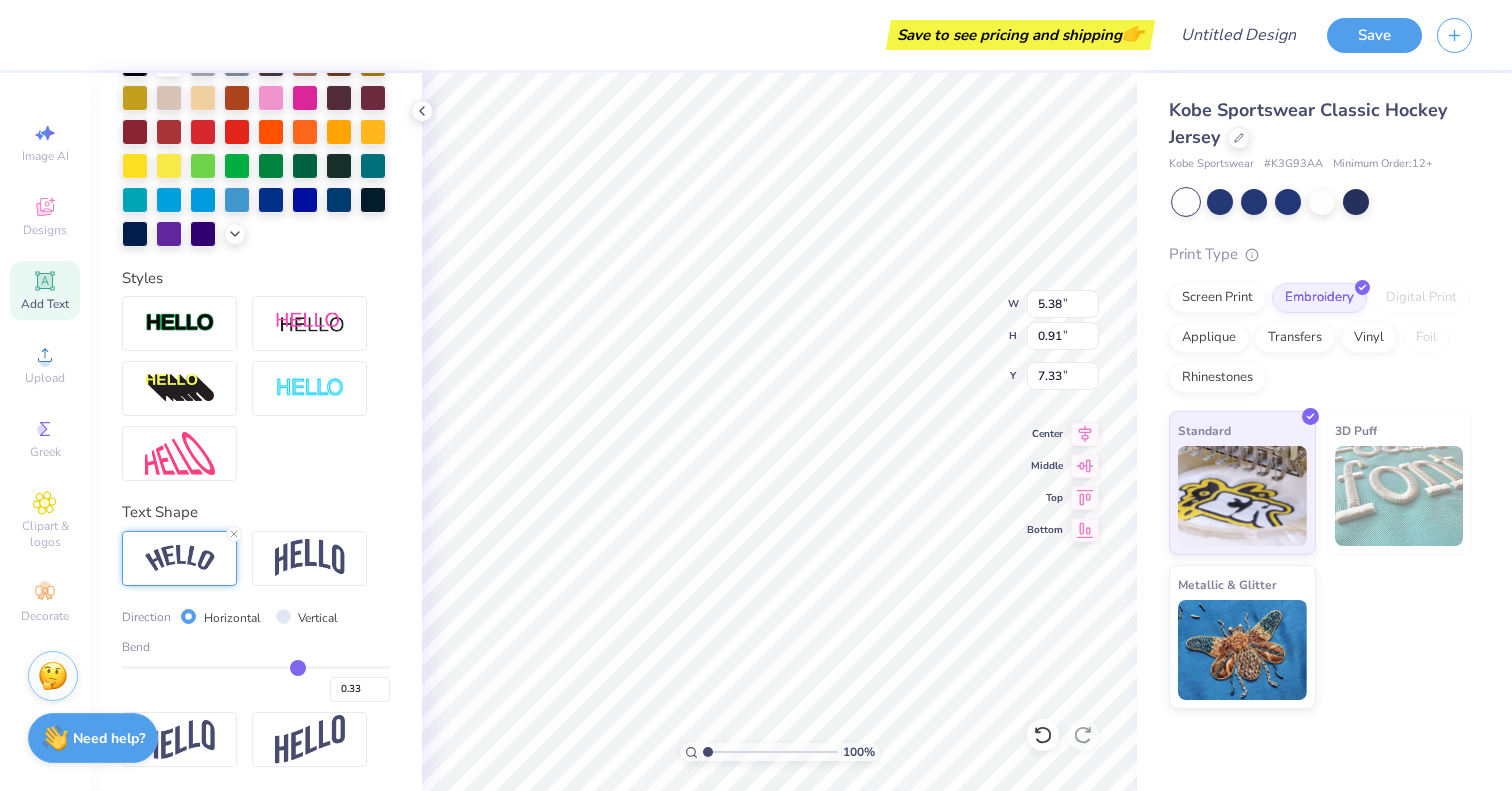 drag, startPoint x: 251, startPoint y: 660, endPoint x: 298, endPoint y: 660, distance: 47 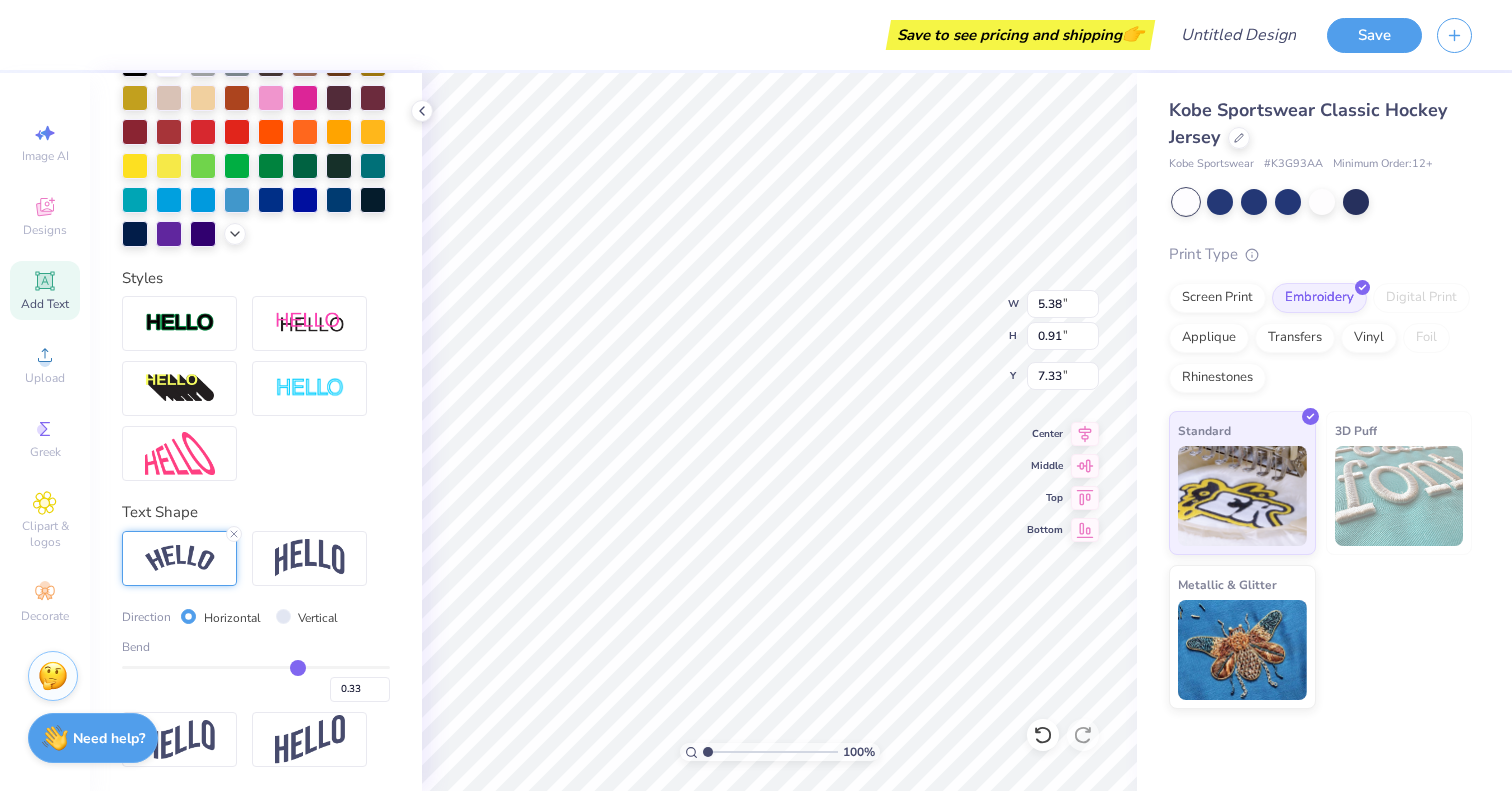 type on "6.24" 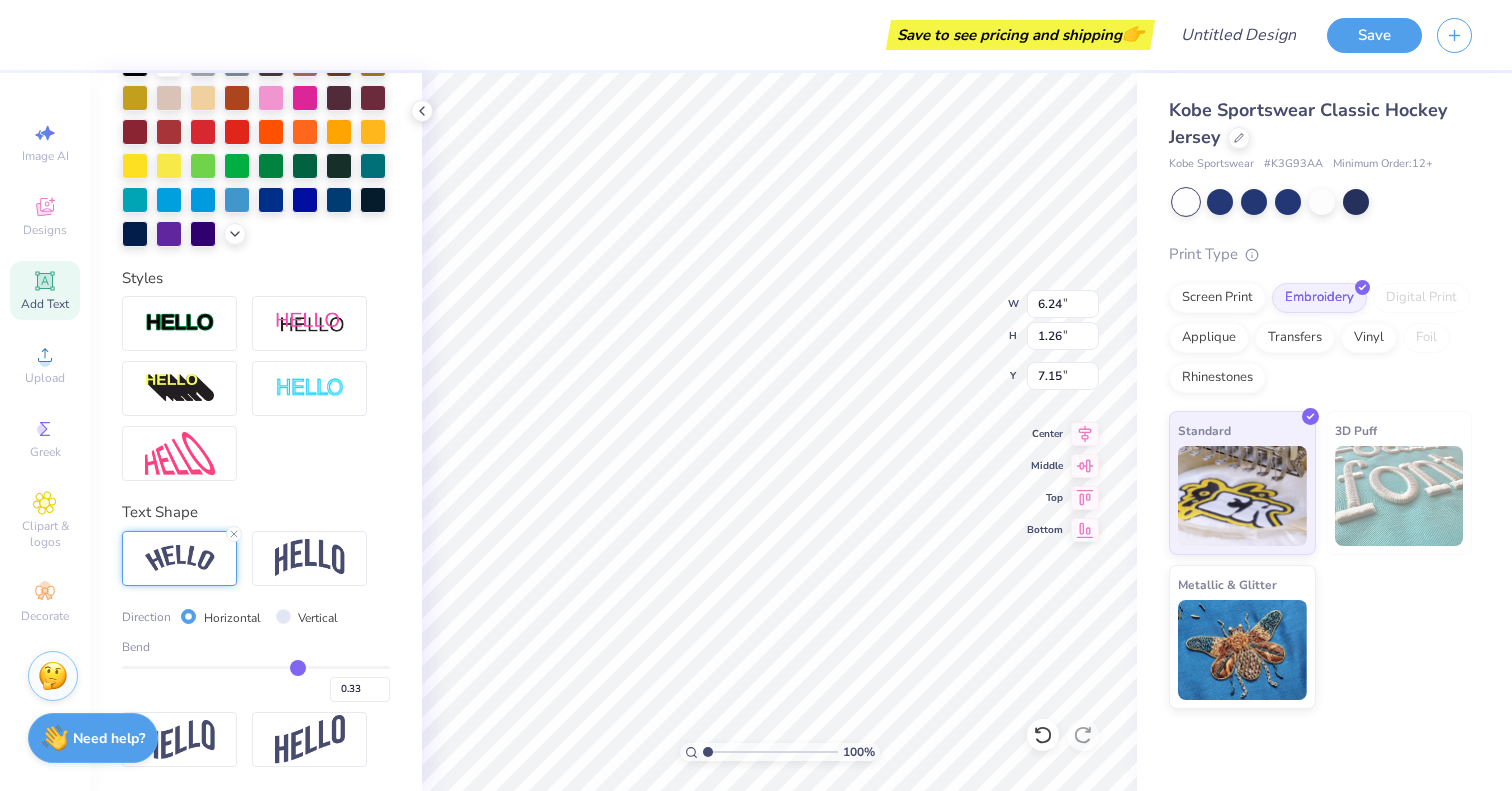 type on "10.14" 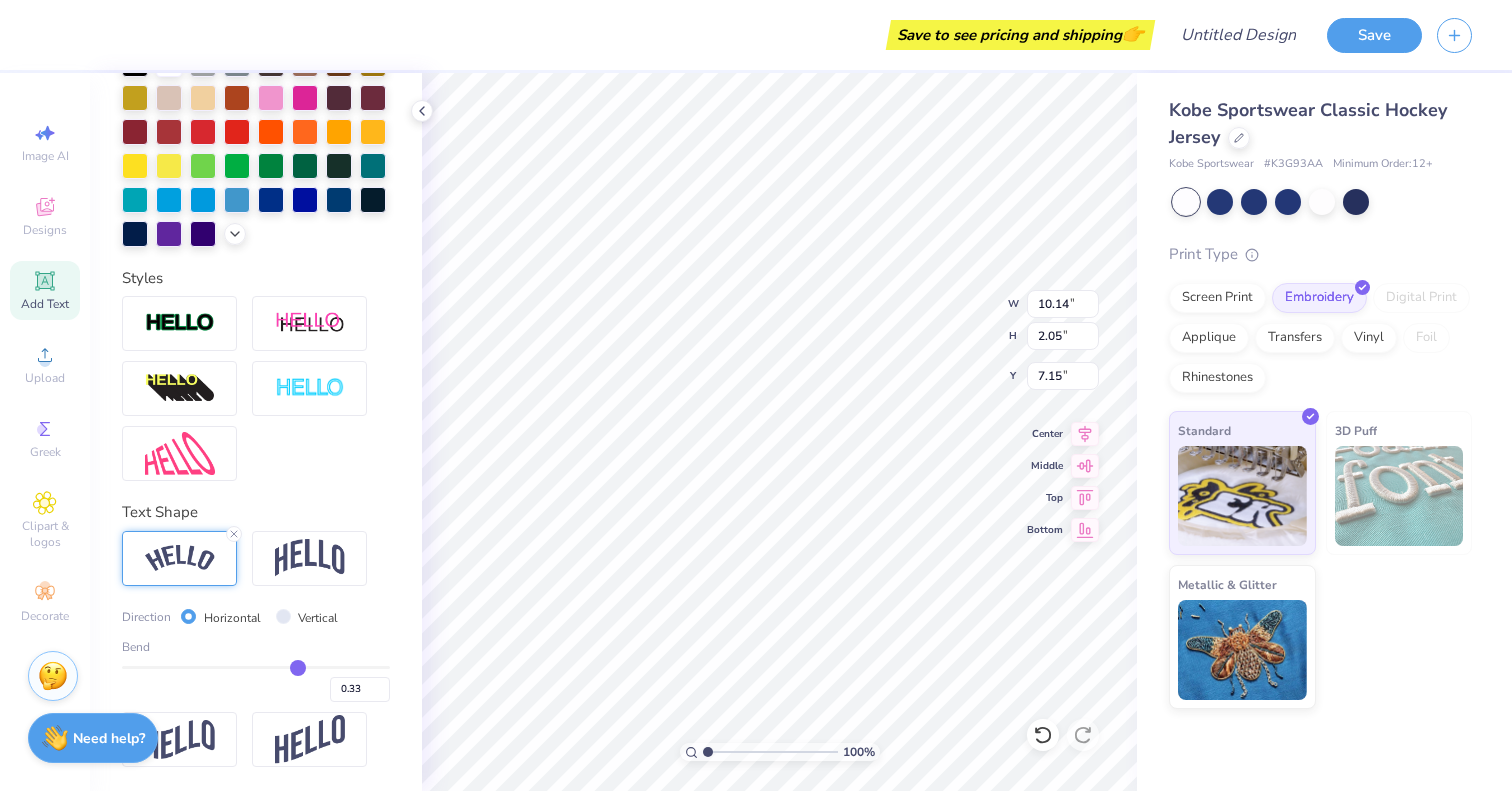 type on "6.70" 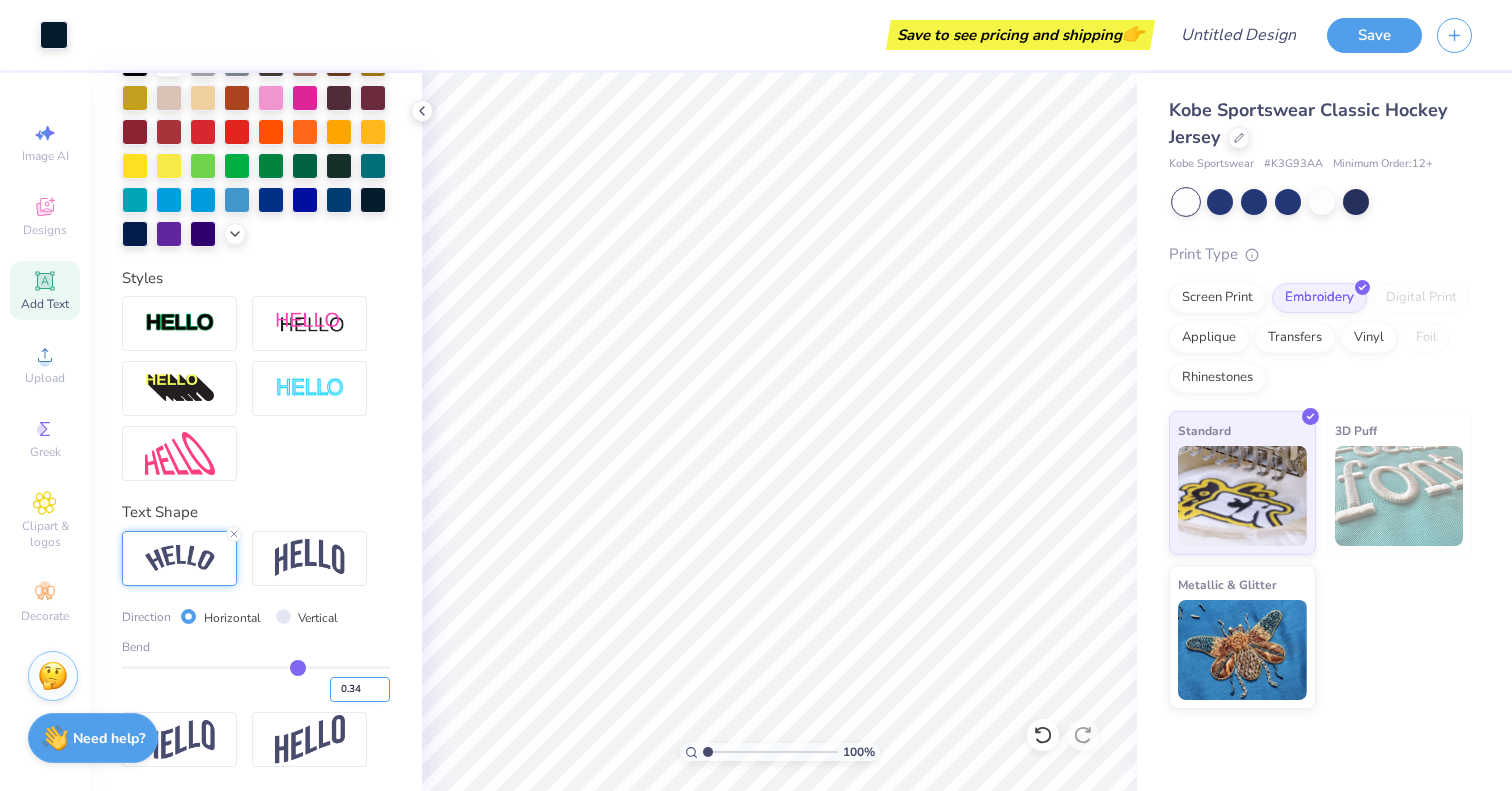 click on "0.34" at bounding box center [360, 689] 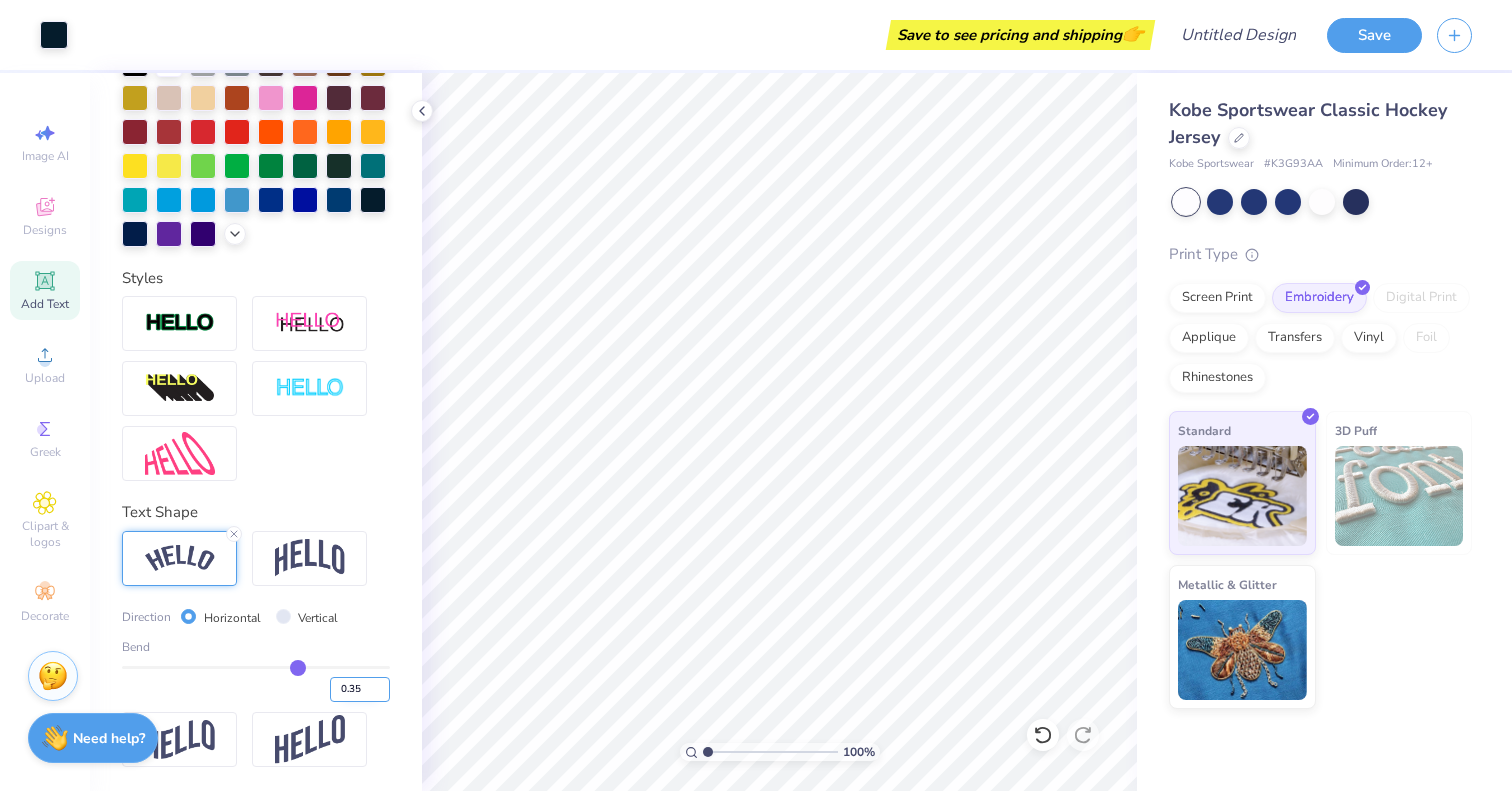 click on "0.35" at bounding box center (360, 689) 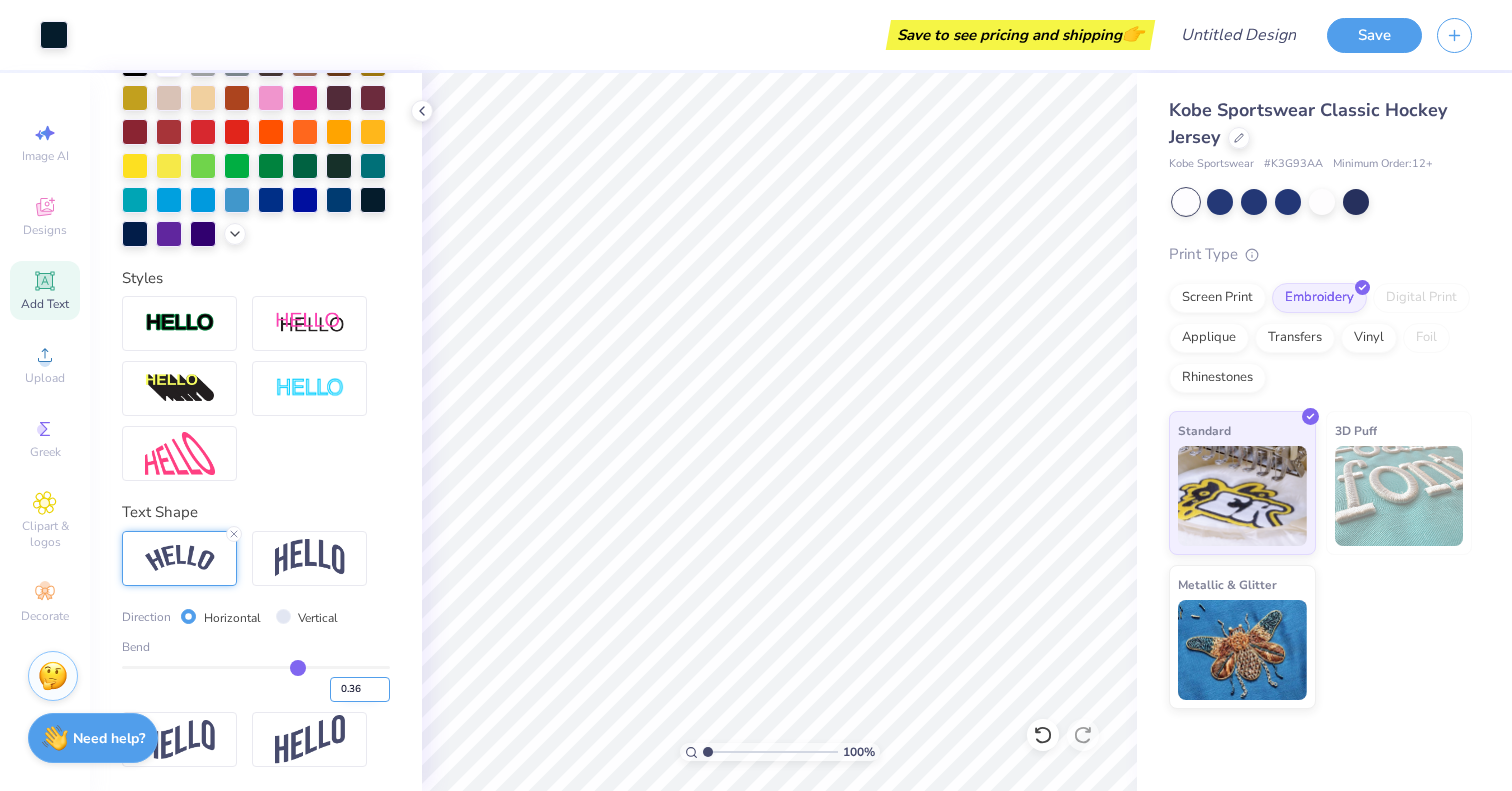 click on "0.36" at bounding box center [360, 689] 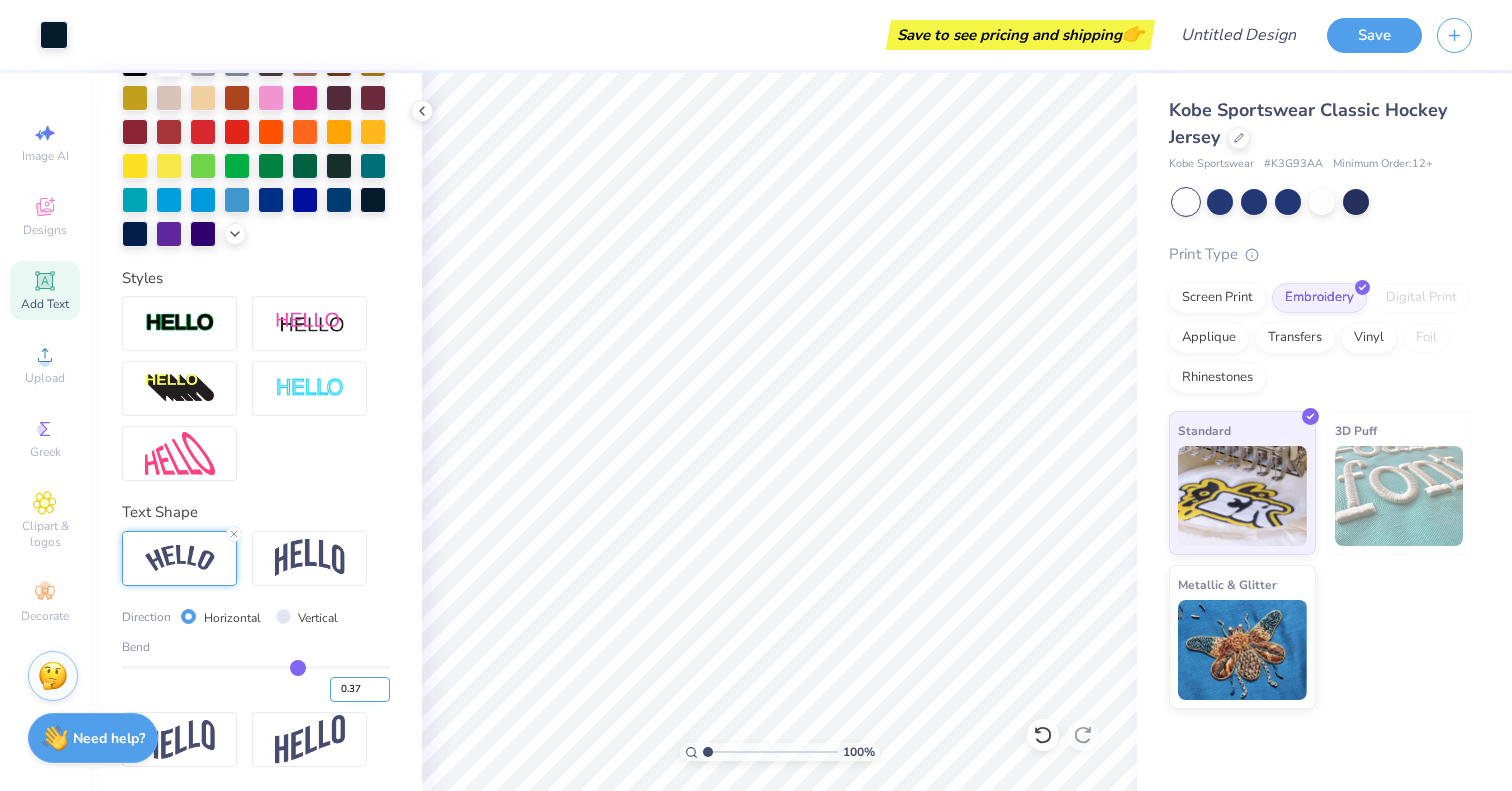 click on "0.37" at bounding box center (360, 689) 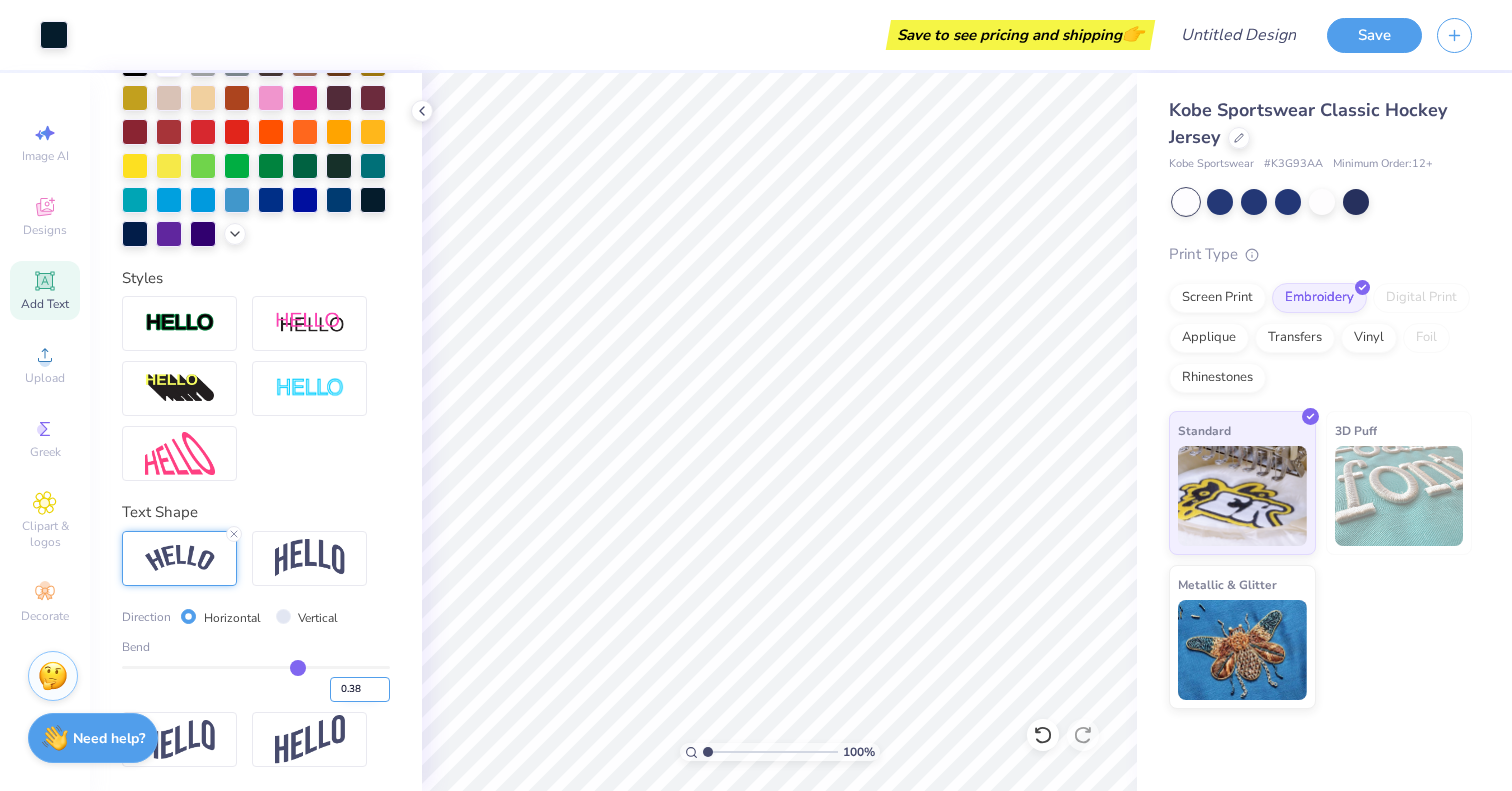 click on "0.38" at bounding box center (360, 689) 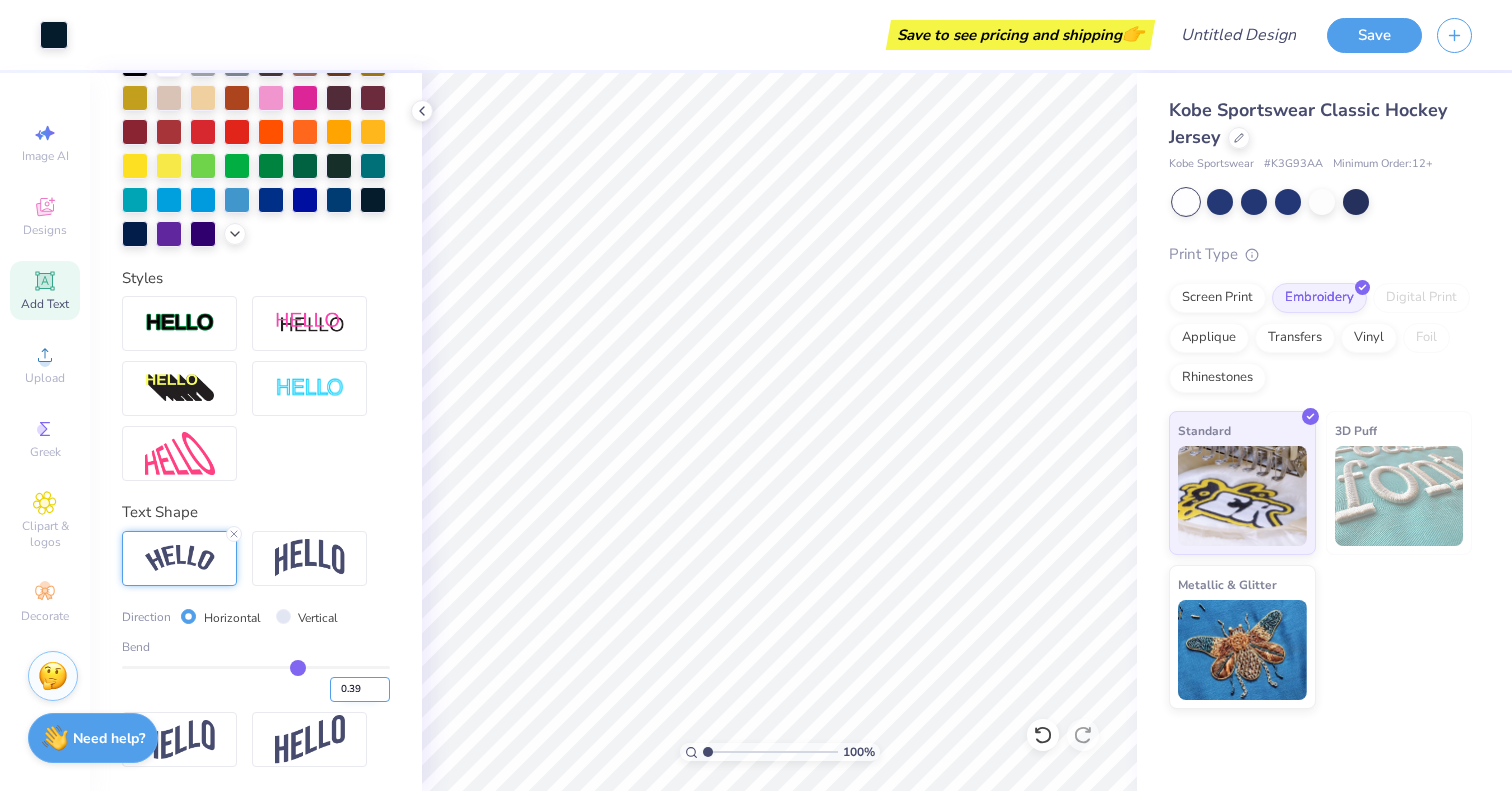click on "0.39" at bounding box center [360, 689] 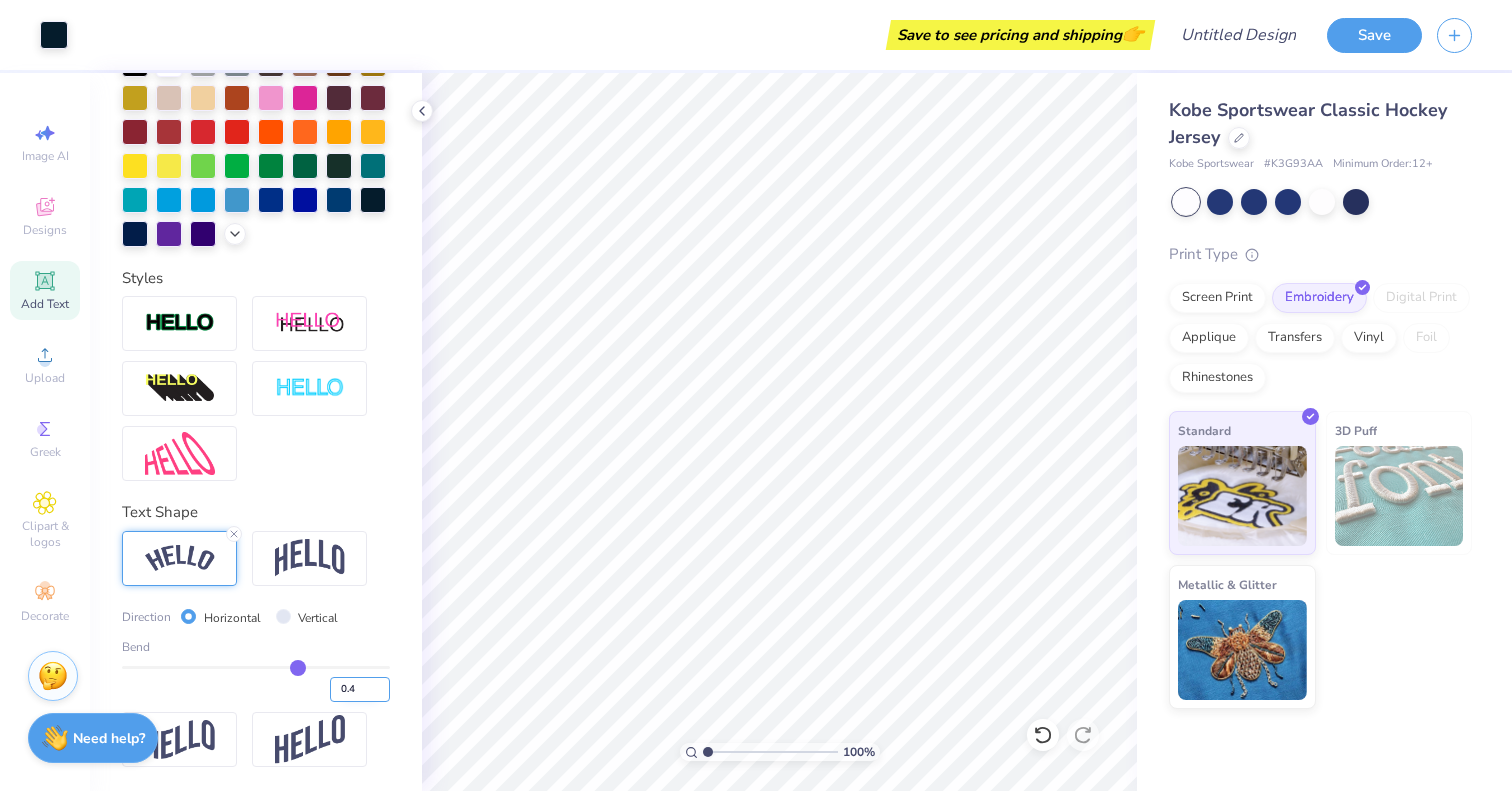 type on "0.4" 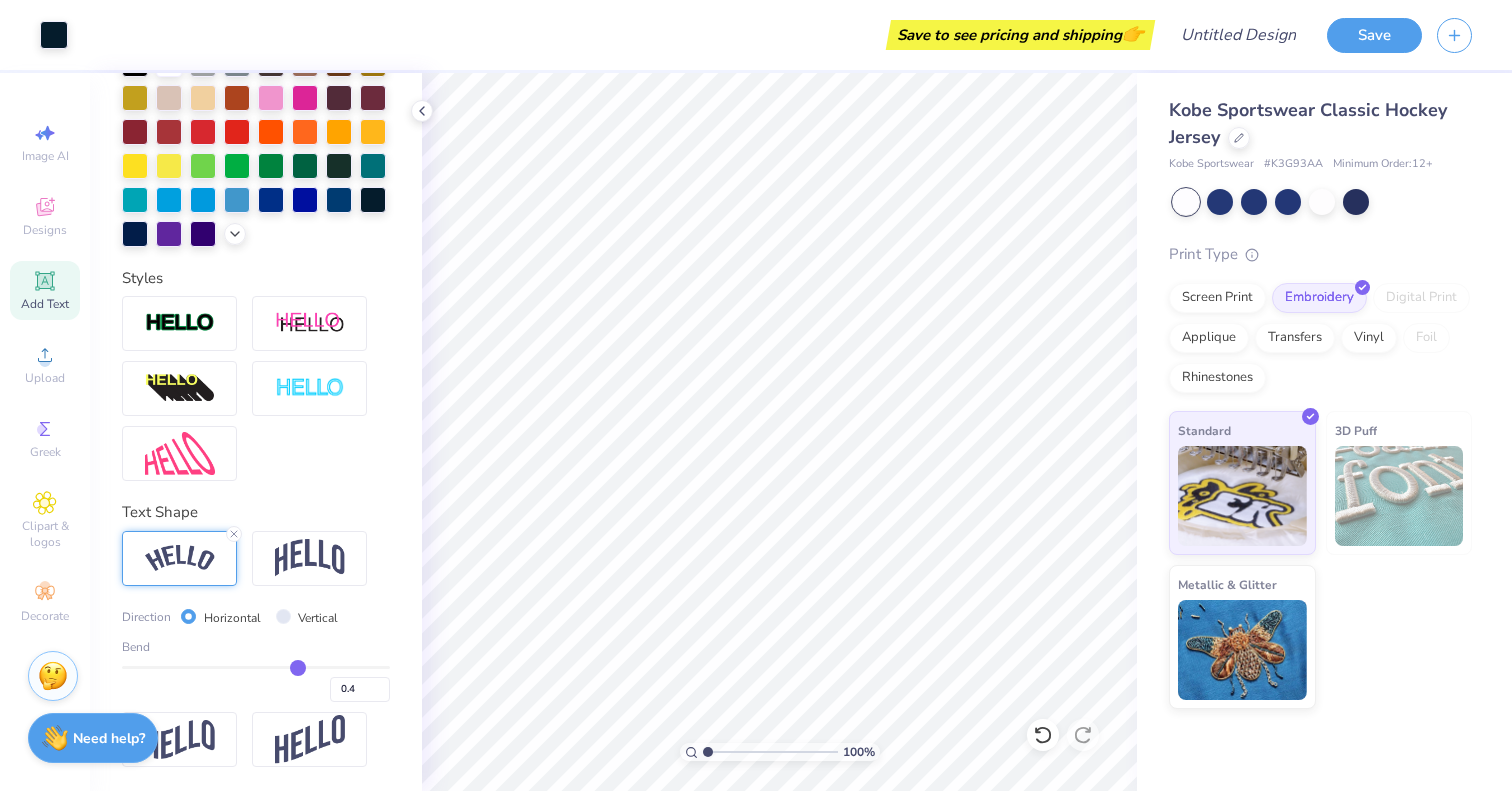 type on "0.4" 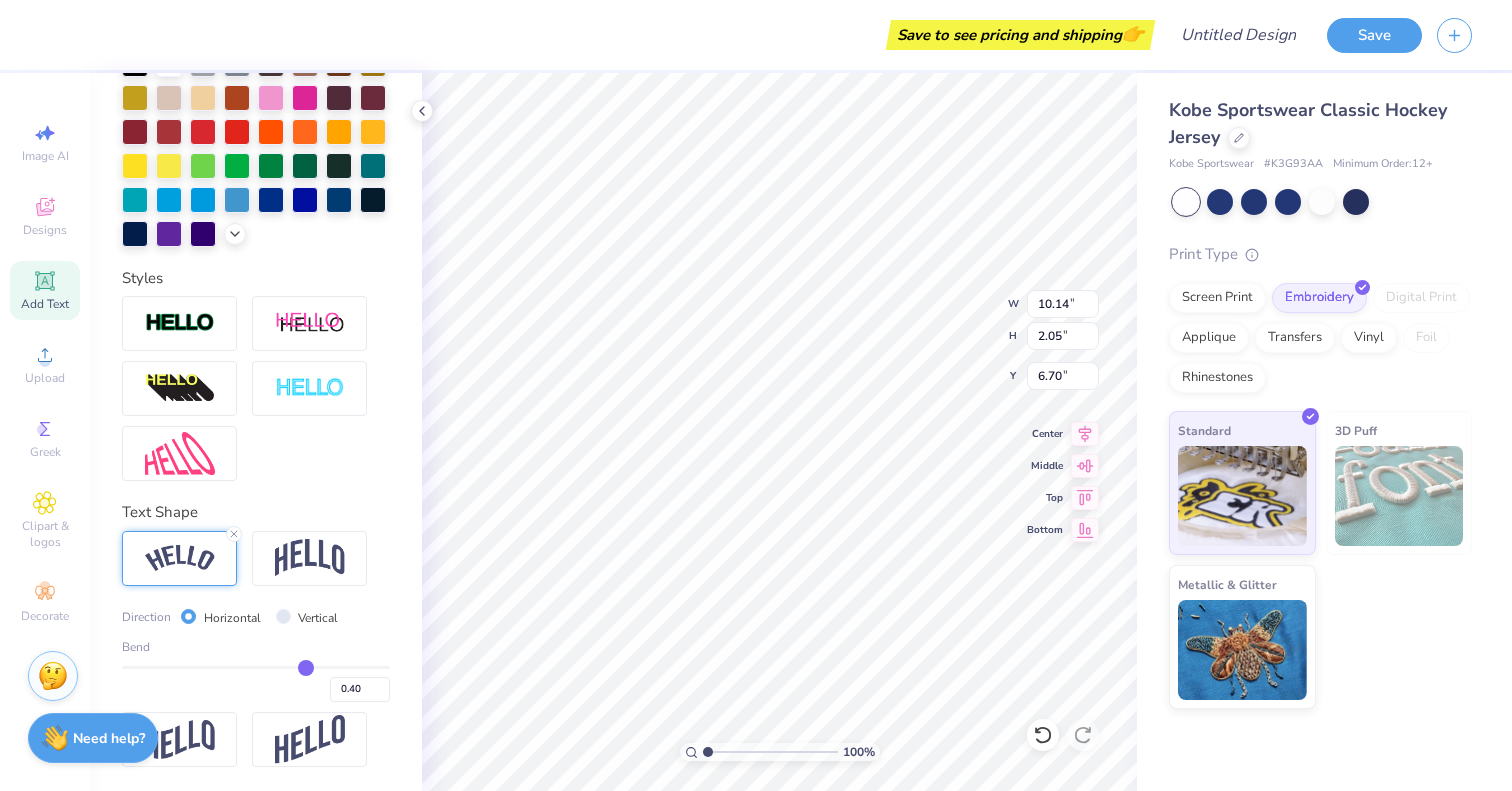 type on "10.41" 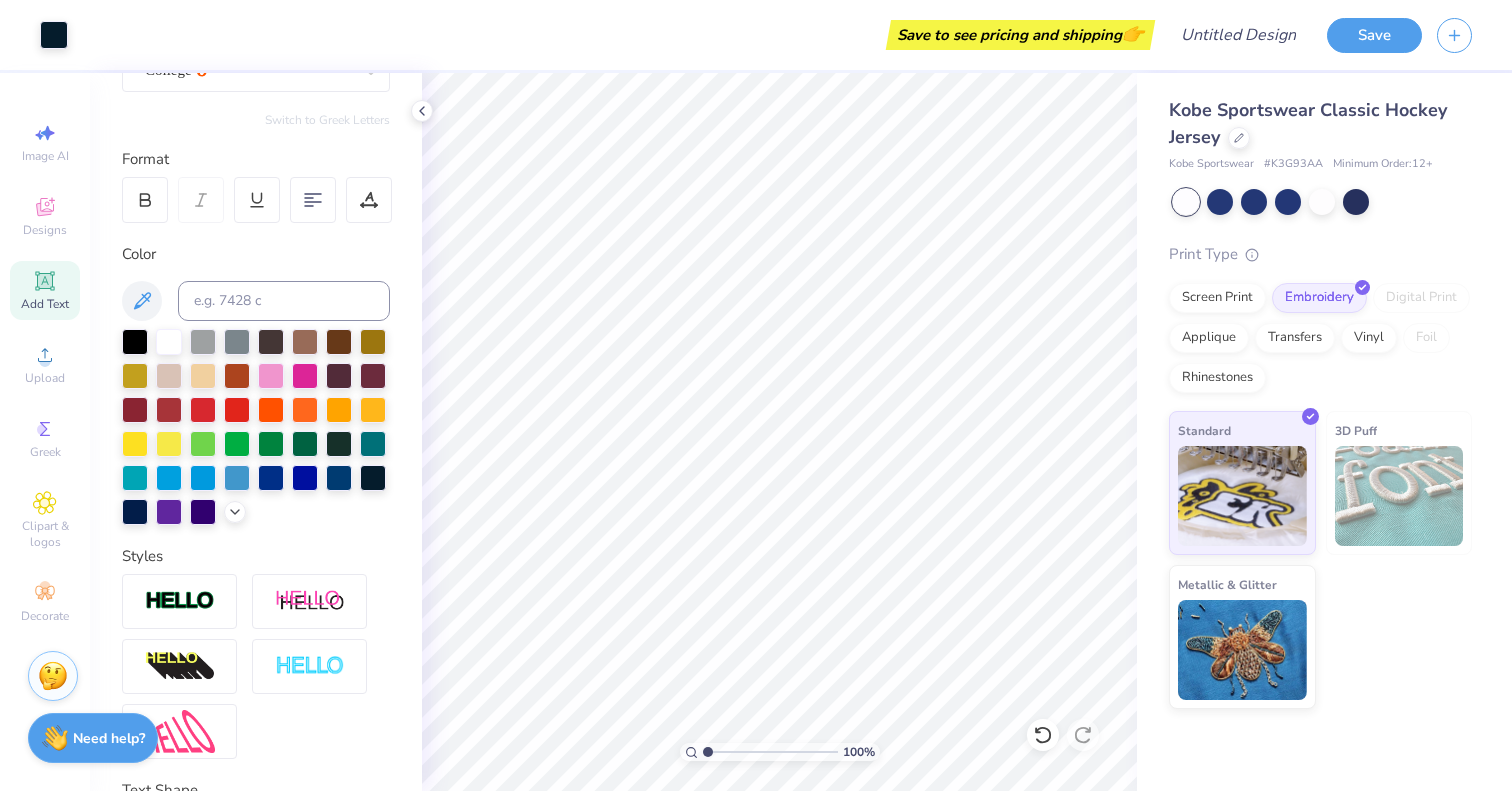 scroll, scrollTop: 198, scrollLeft: 0, axis: vertical 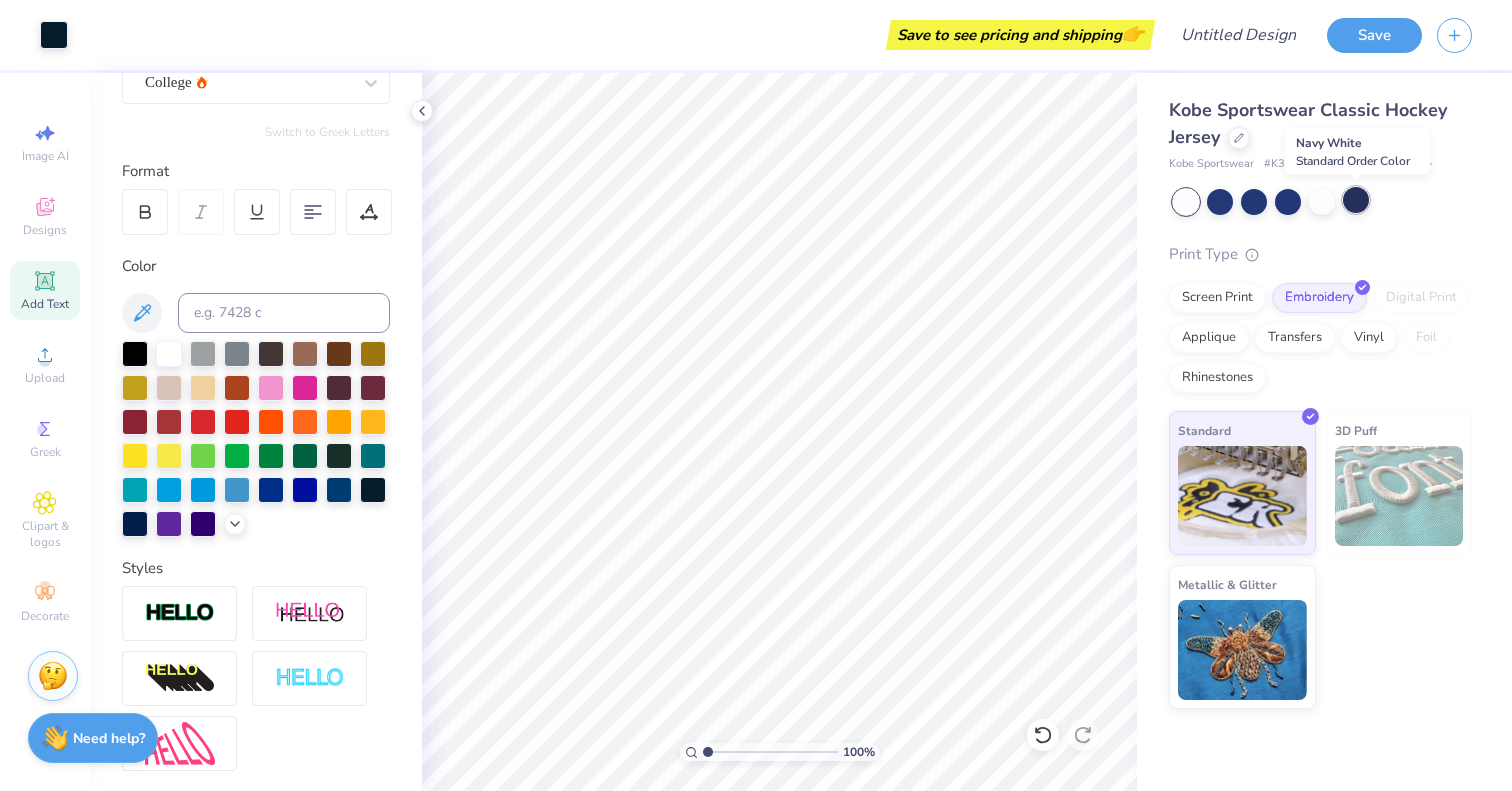 click at bounding box center [1356, 200] 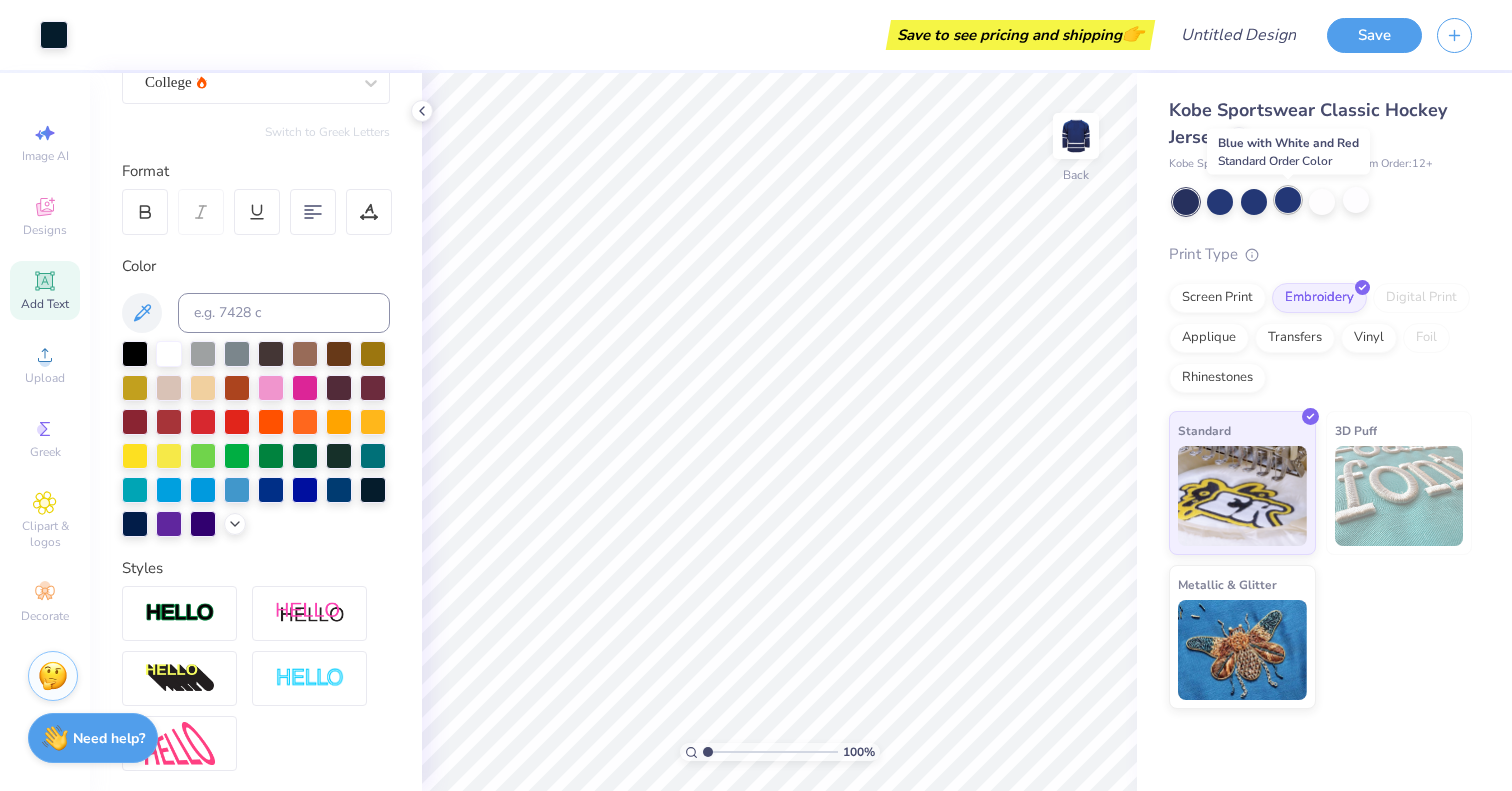 click at bounding box center (1288, 200) 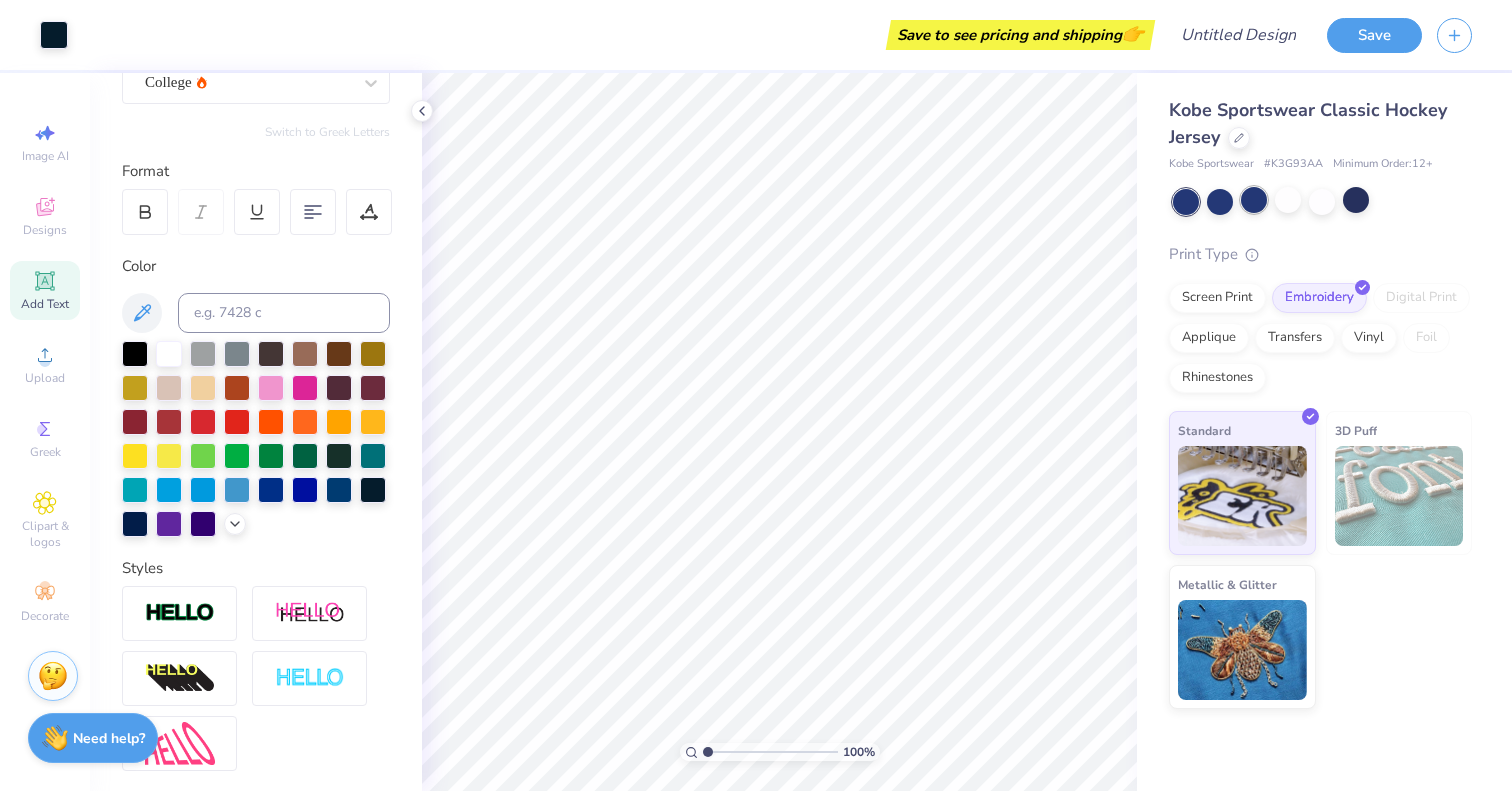 click at bounding box center [1254, 200] 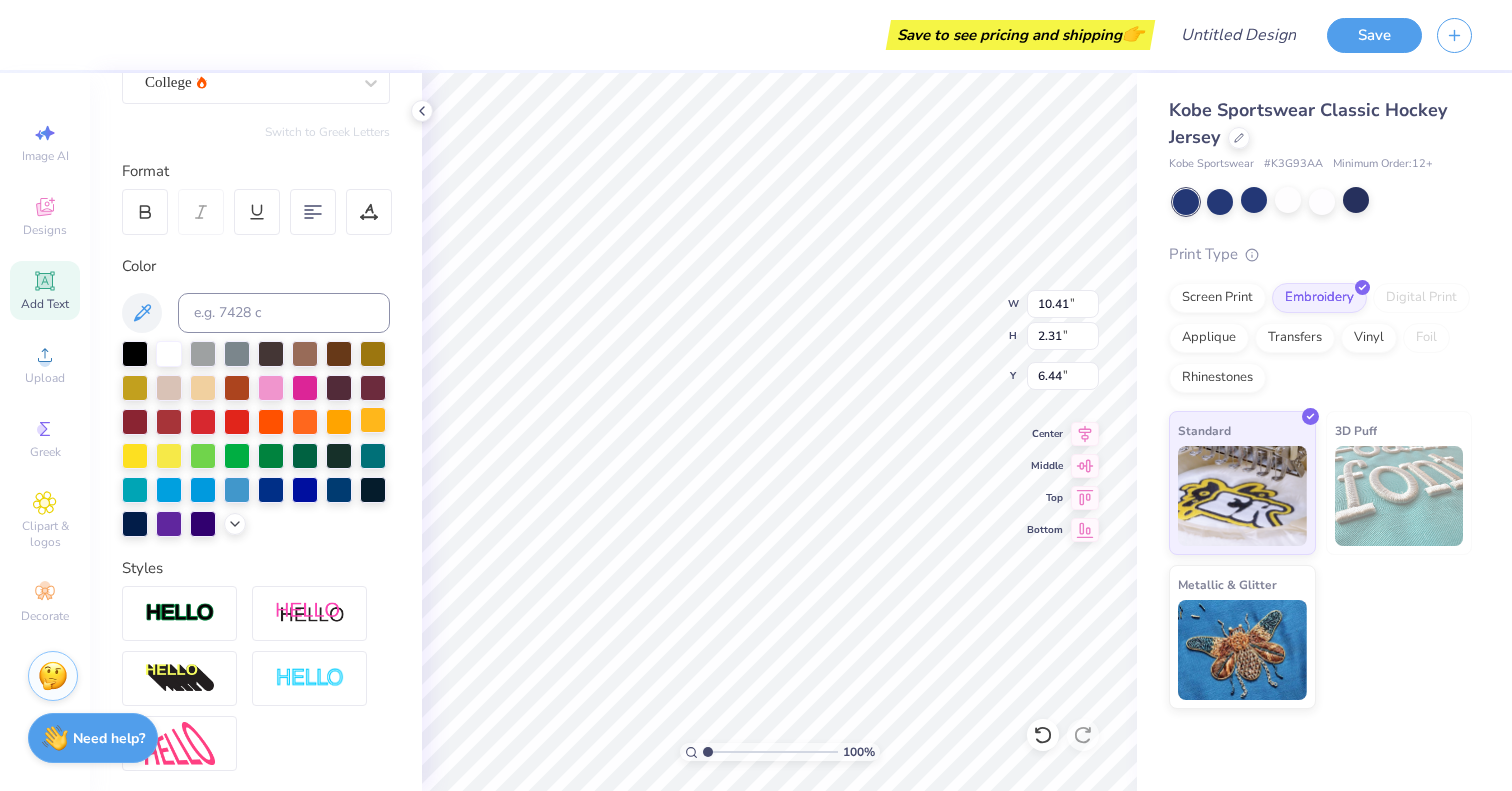 click at bounding box center [373, 420] 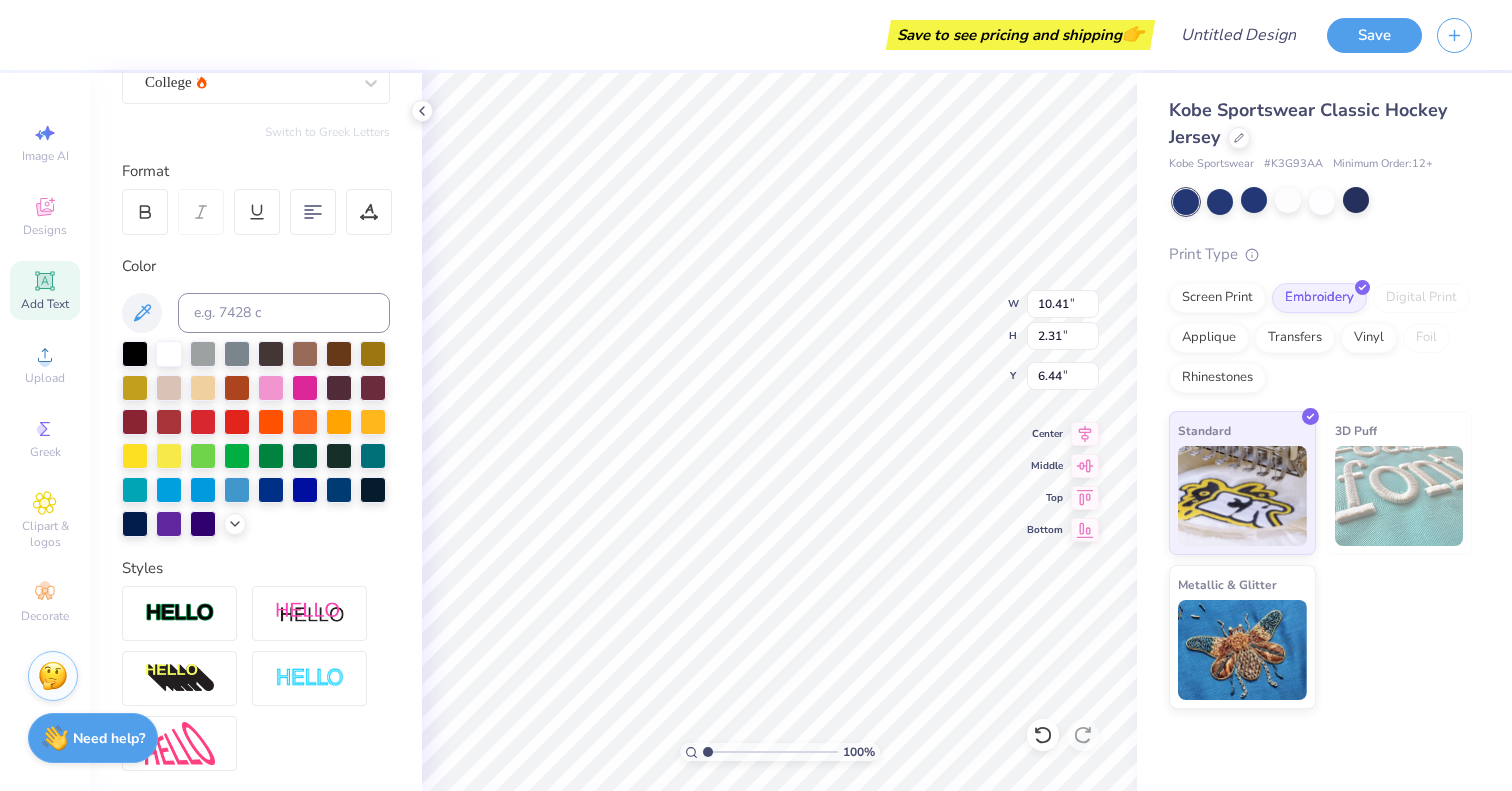 type on "7.60" 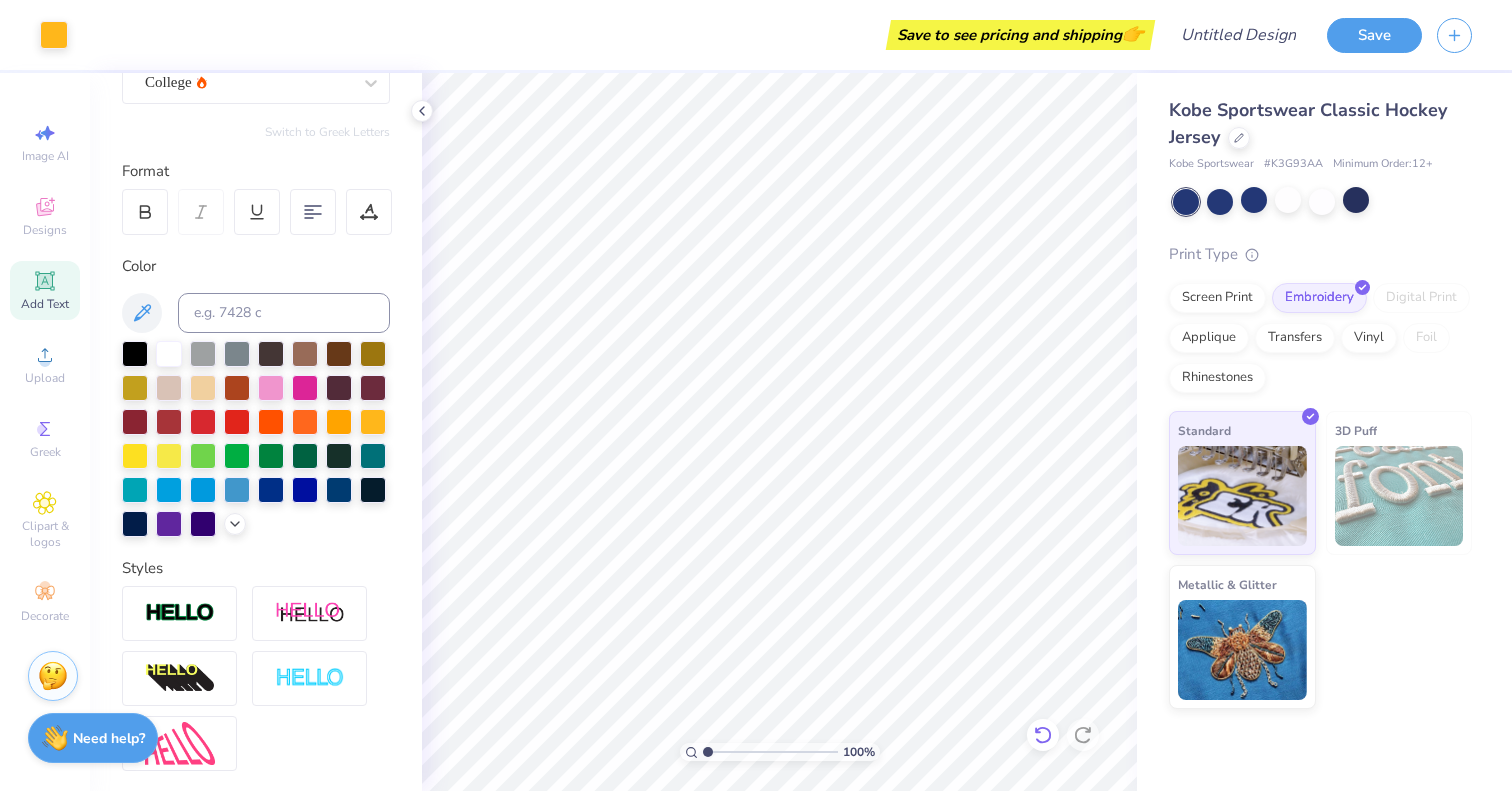 click 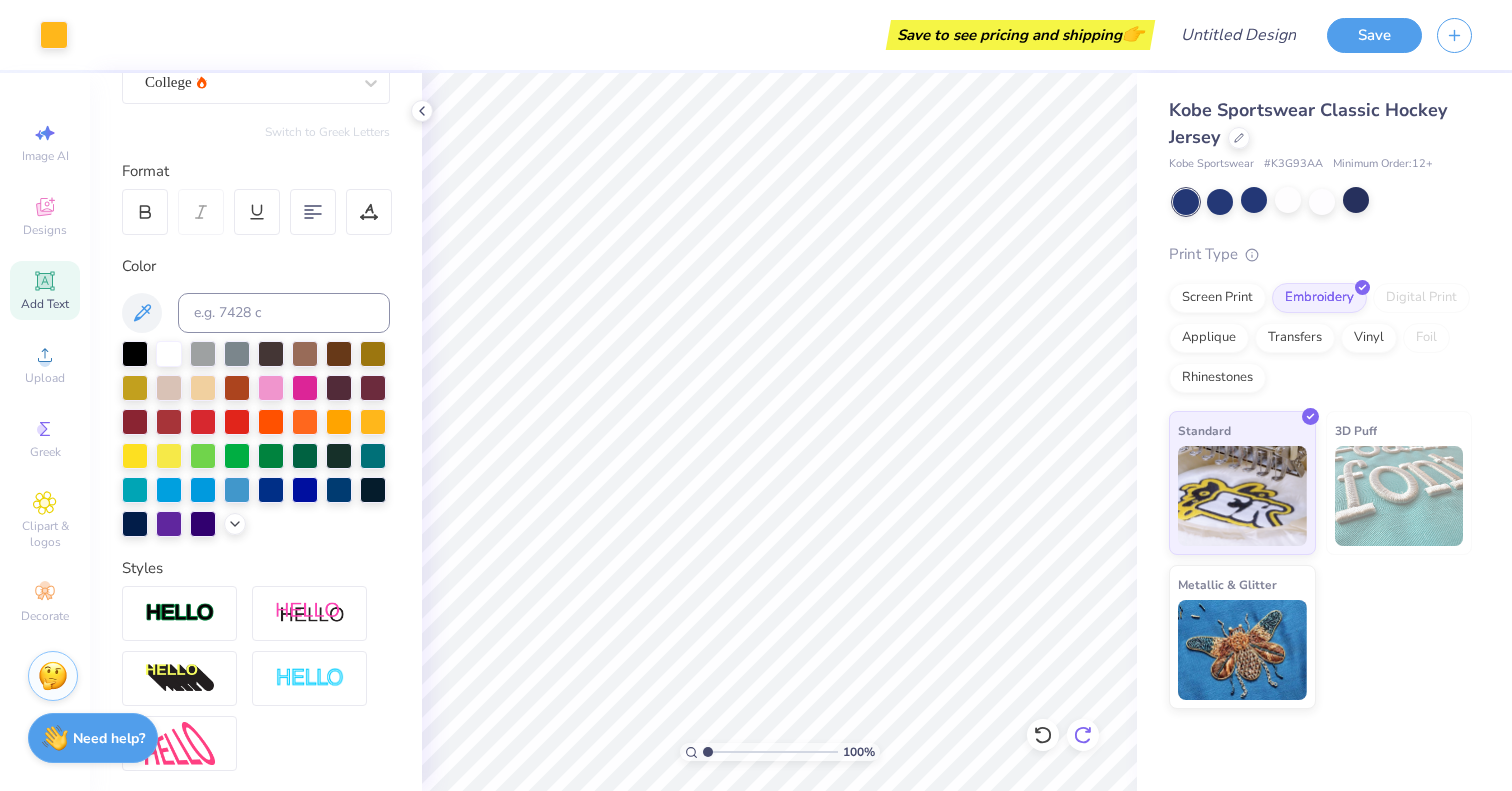 click 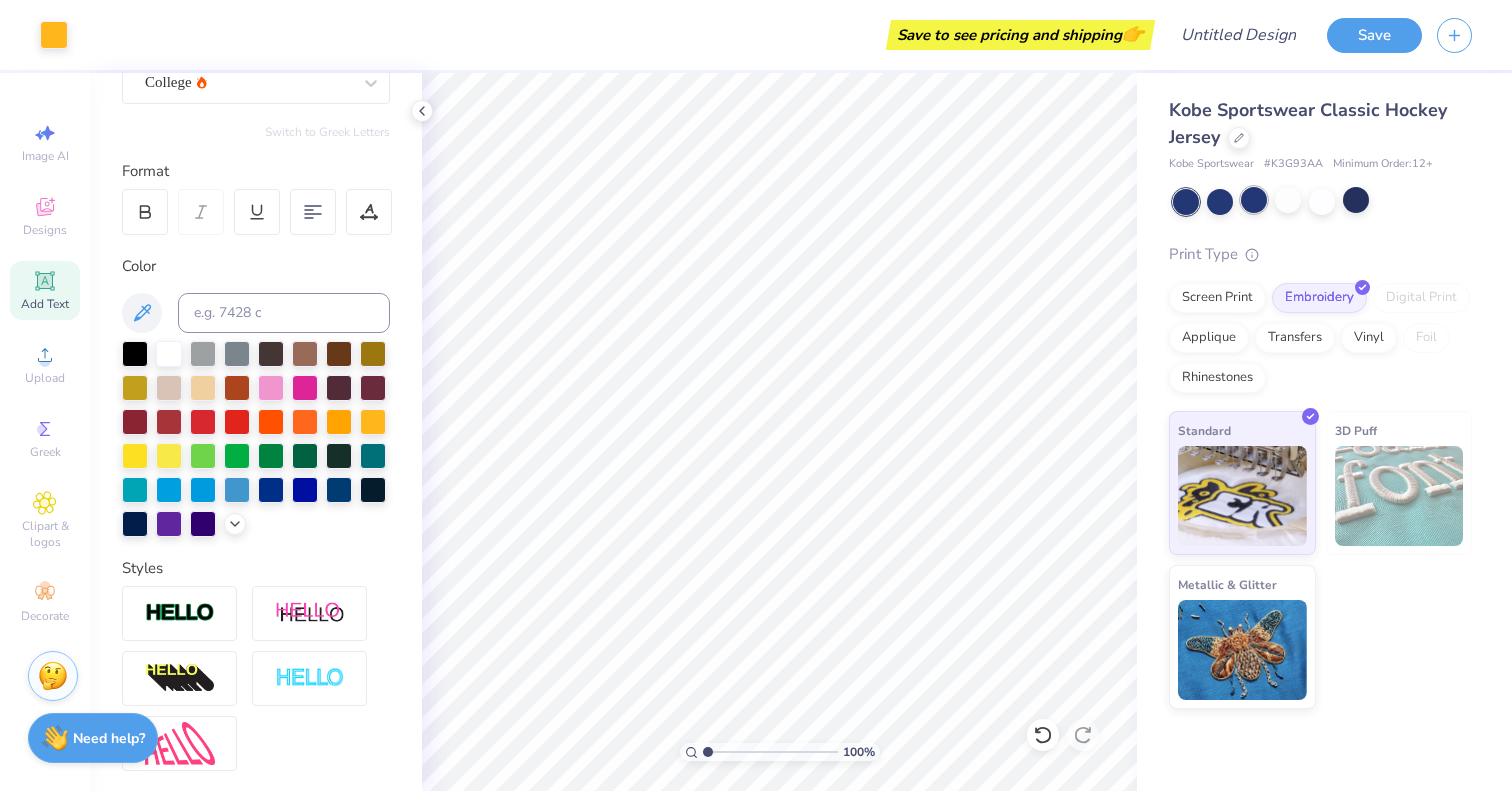 click at bounding box center [1254, 200] 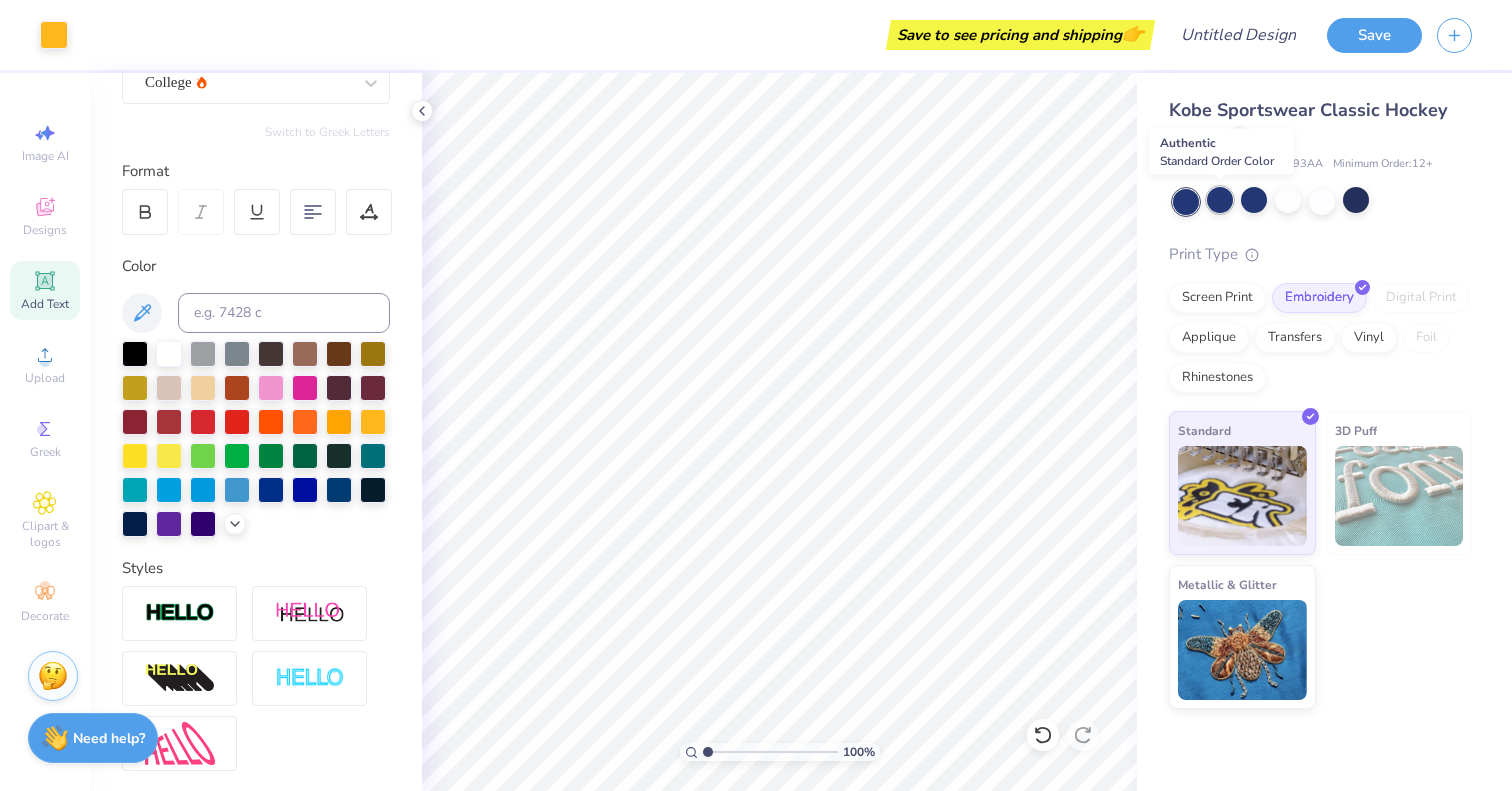 click at bounding box center (1220, 200) 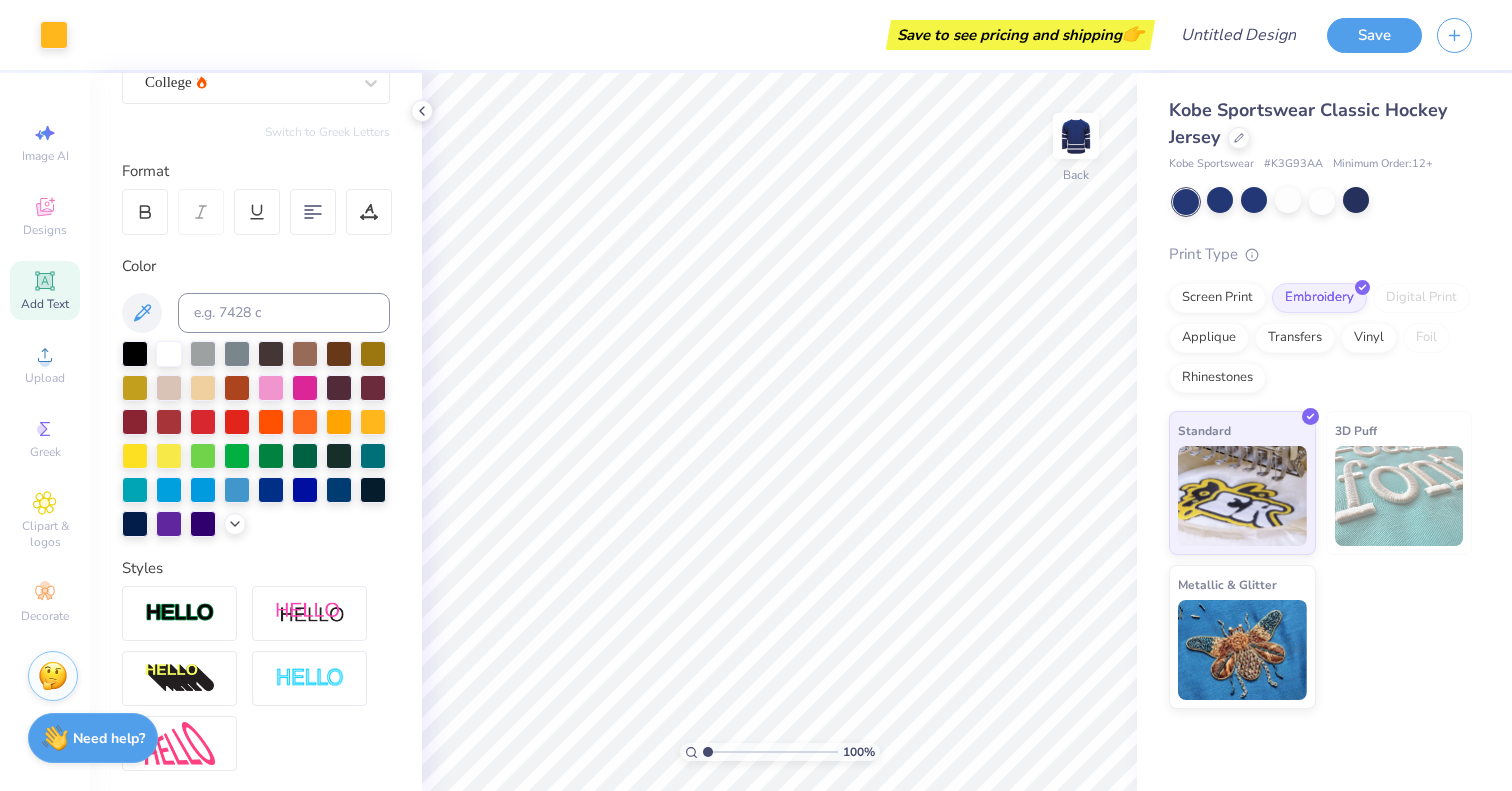 click at bounding box center [1322, 202] 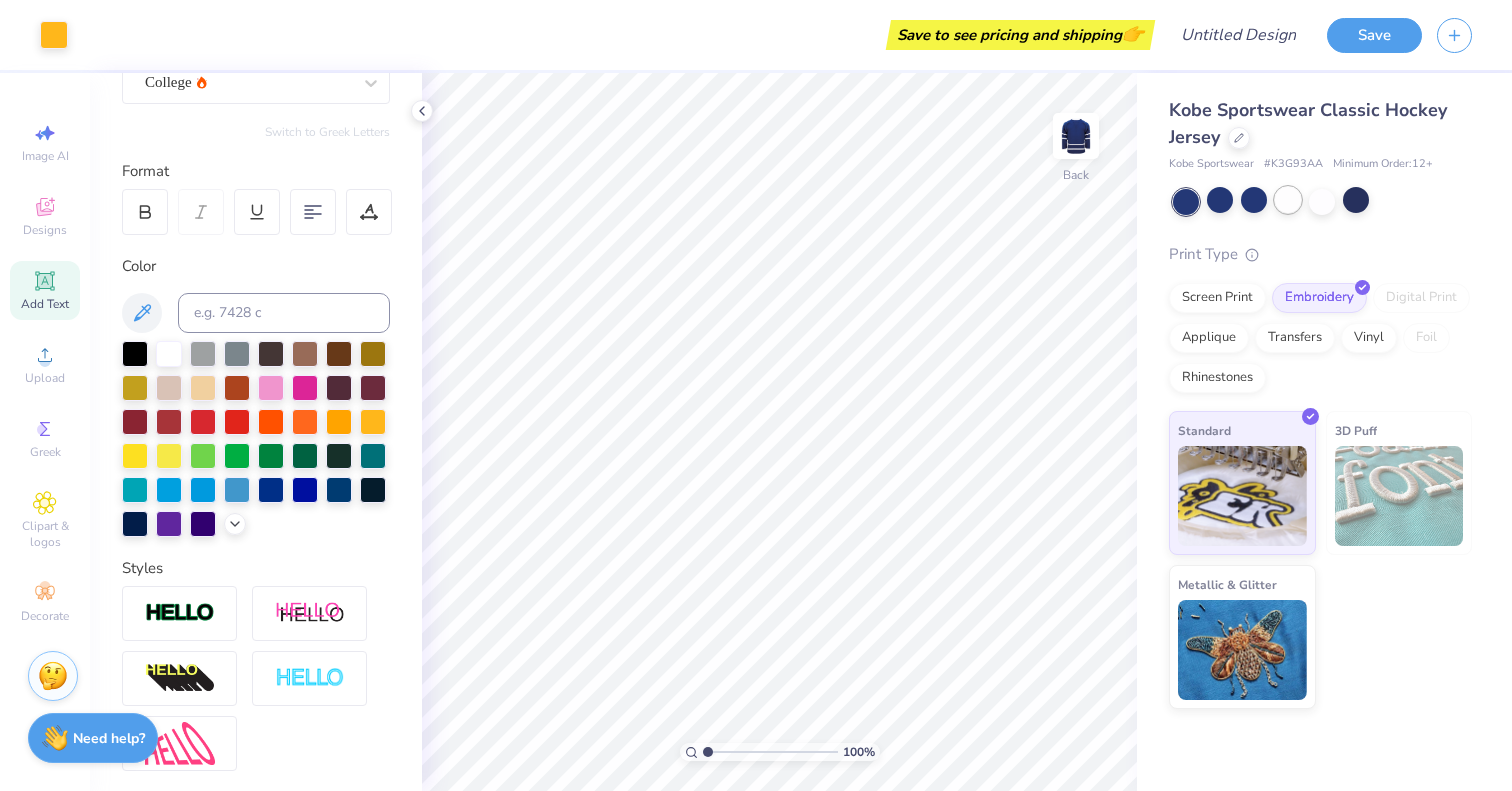 click at bounding box center (1288, 200) 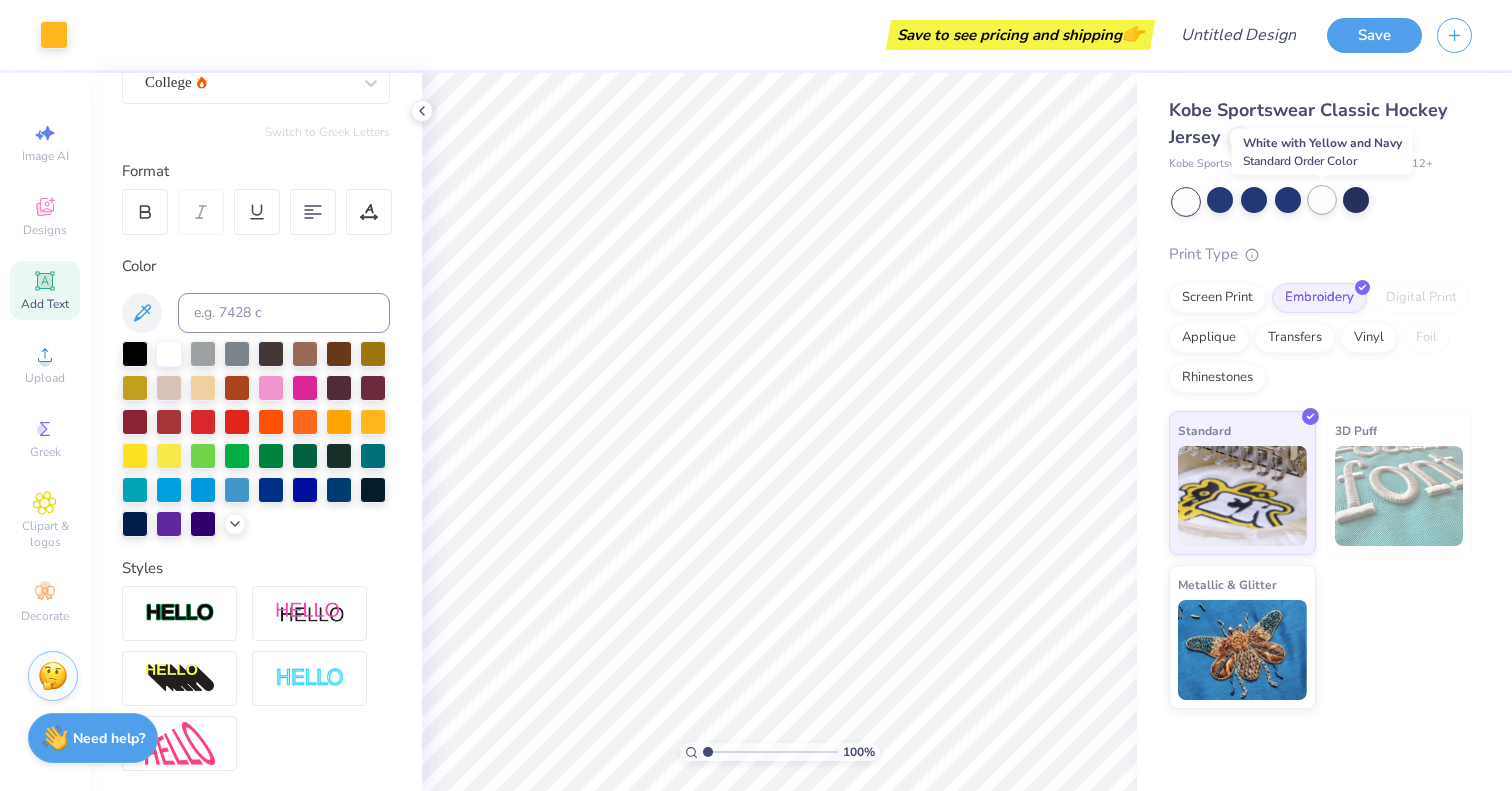 click at bounding box center [1322, 200] 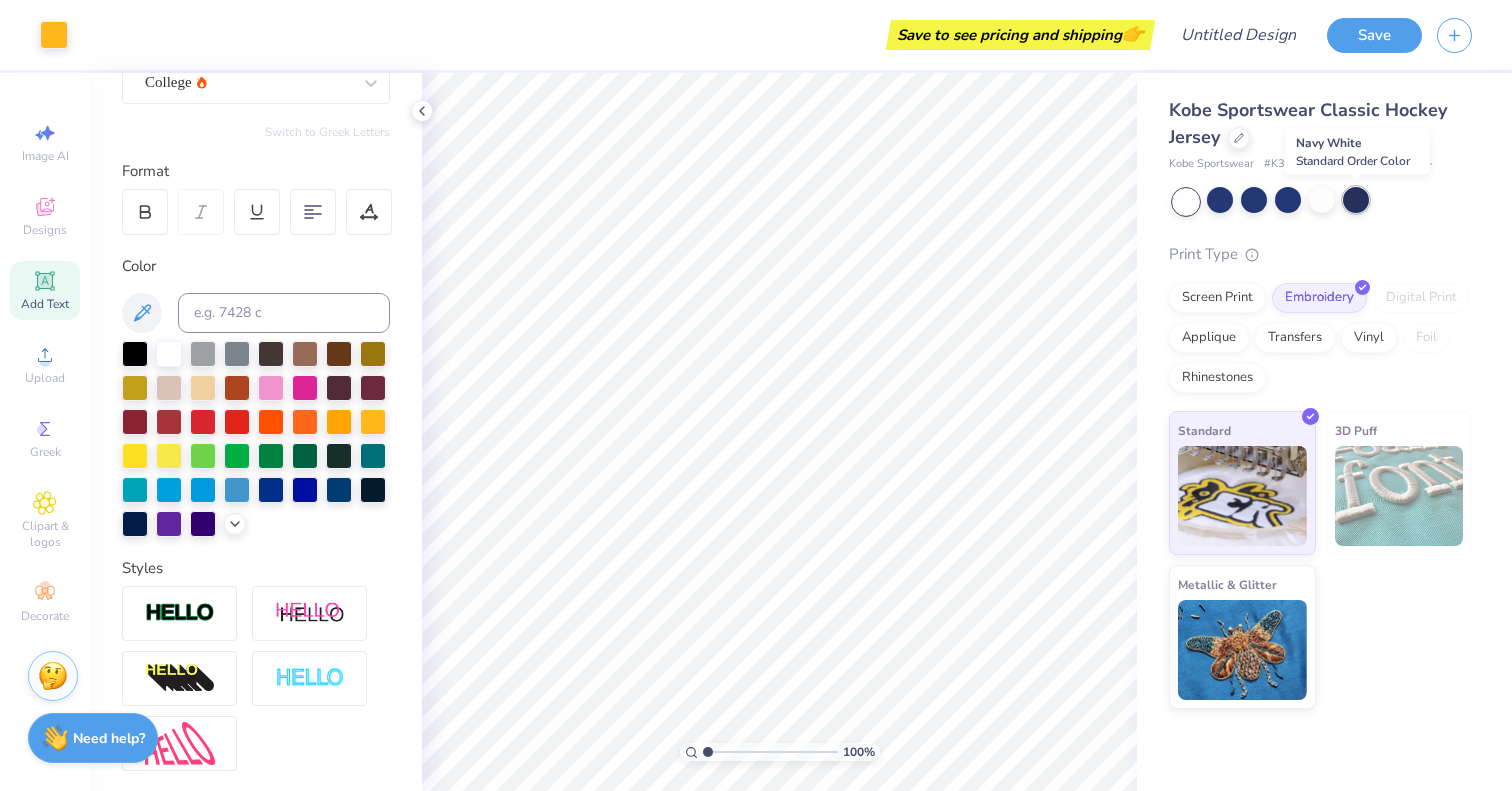 click at bounding box center [1356, 200] 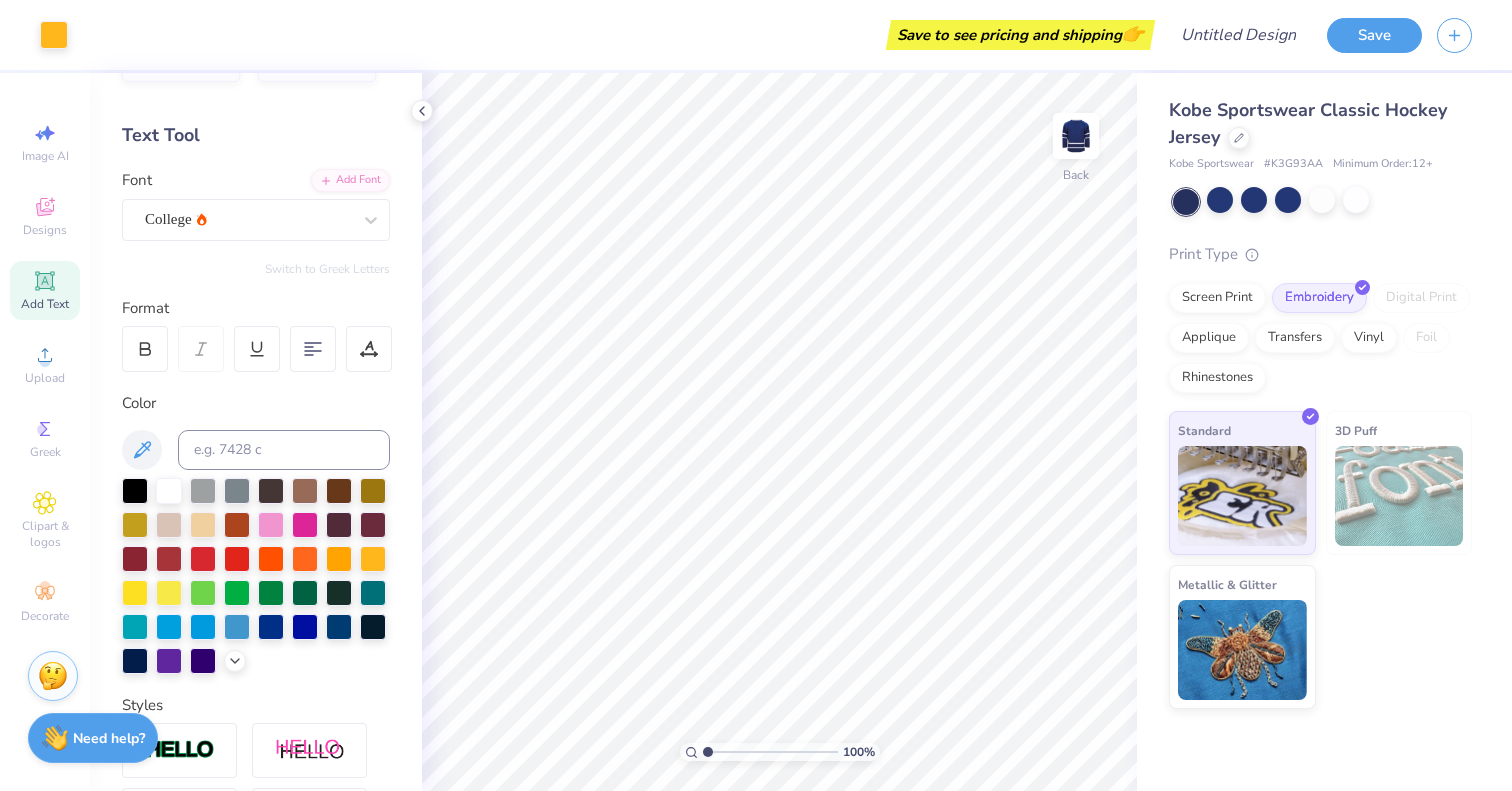 scroll, scrollTop: 0, scrollLeft: 0, axis: both 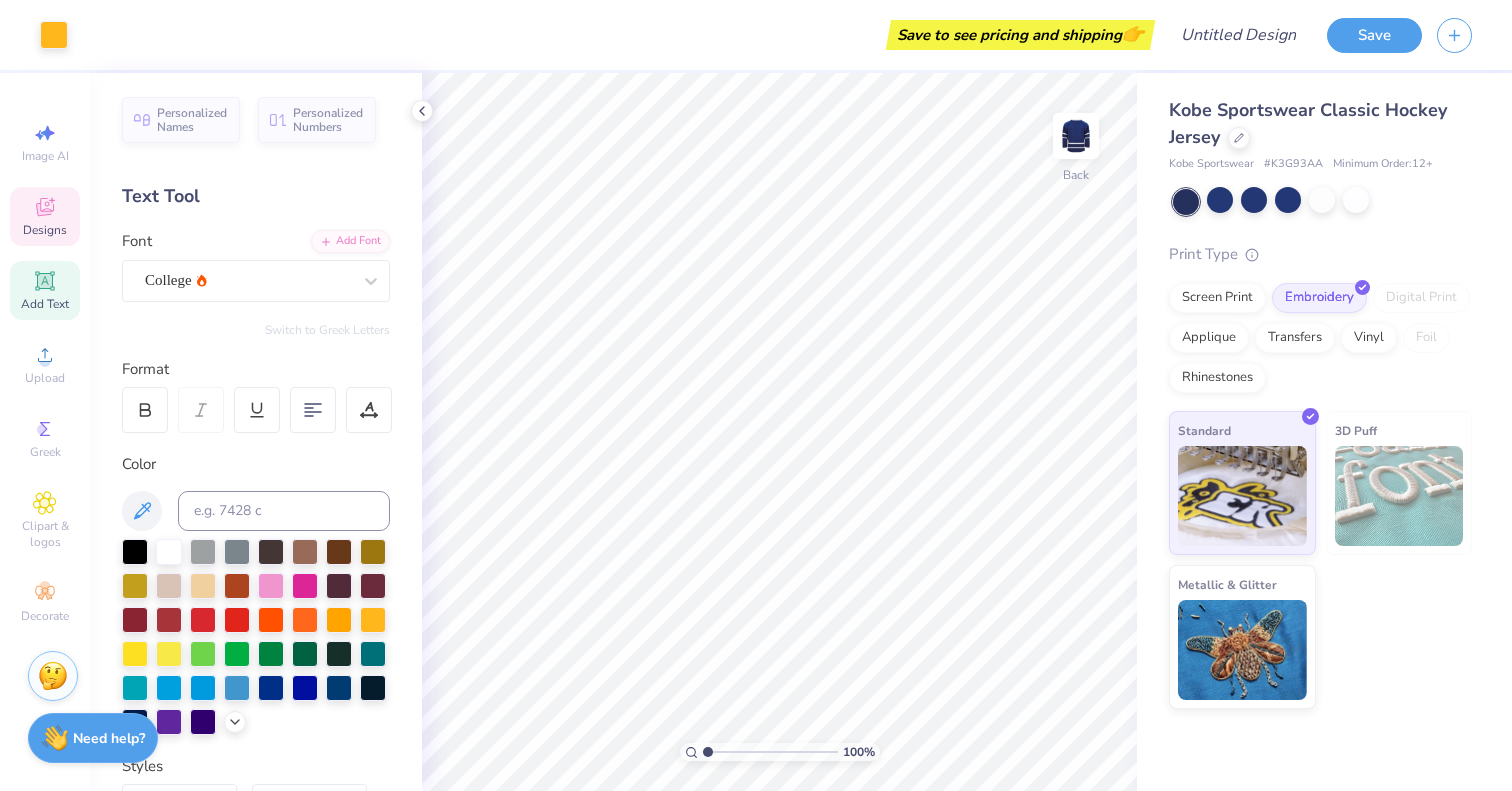 click on "Designs" at bounding box center [45, 216] 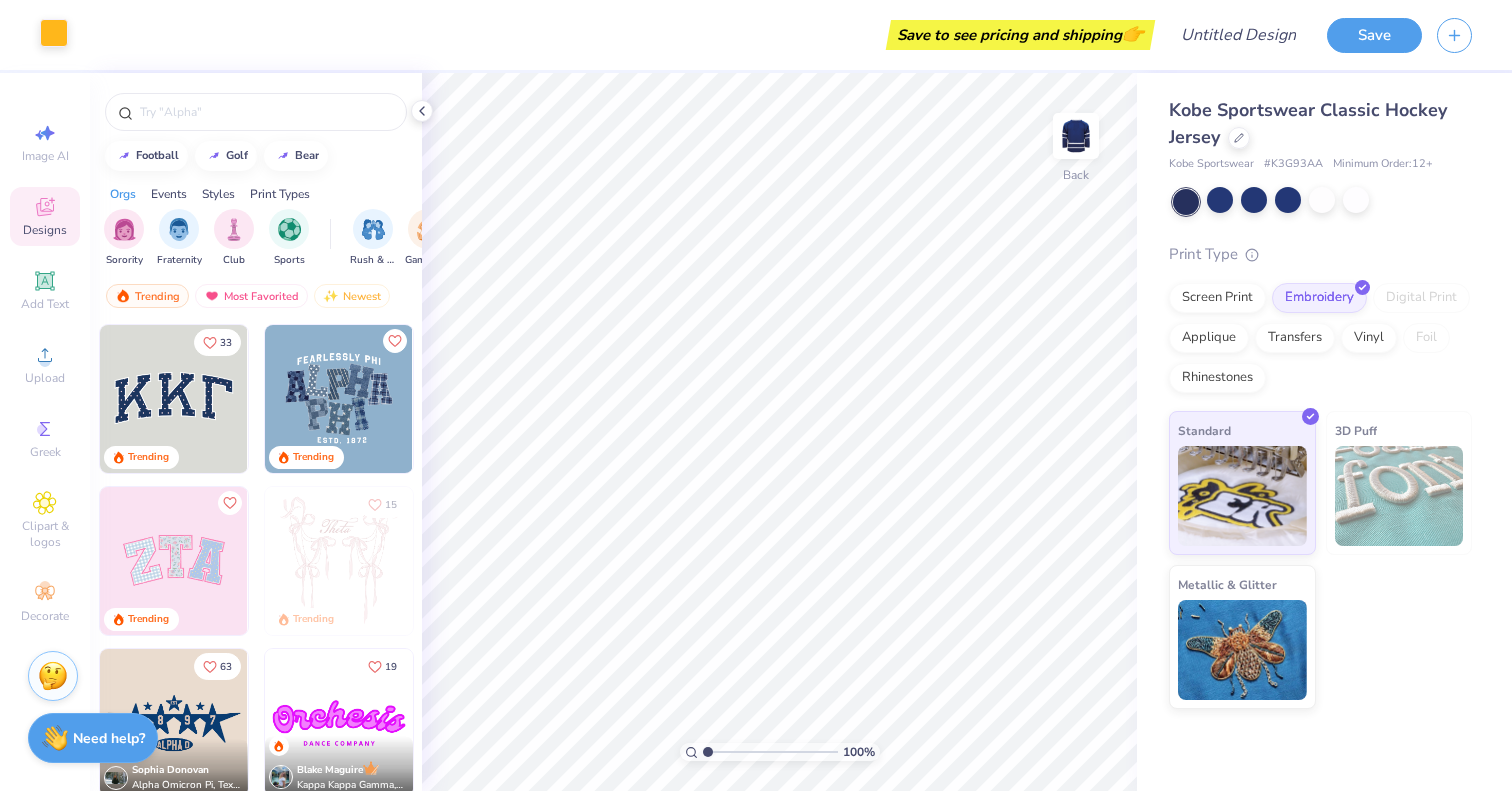 click at bounding box center (54, 33) 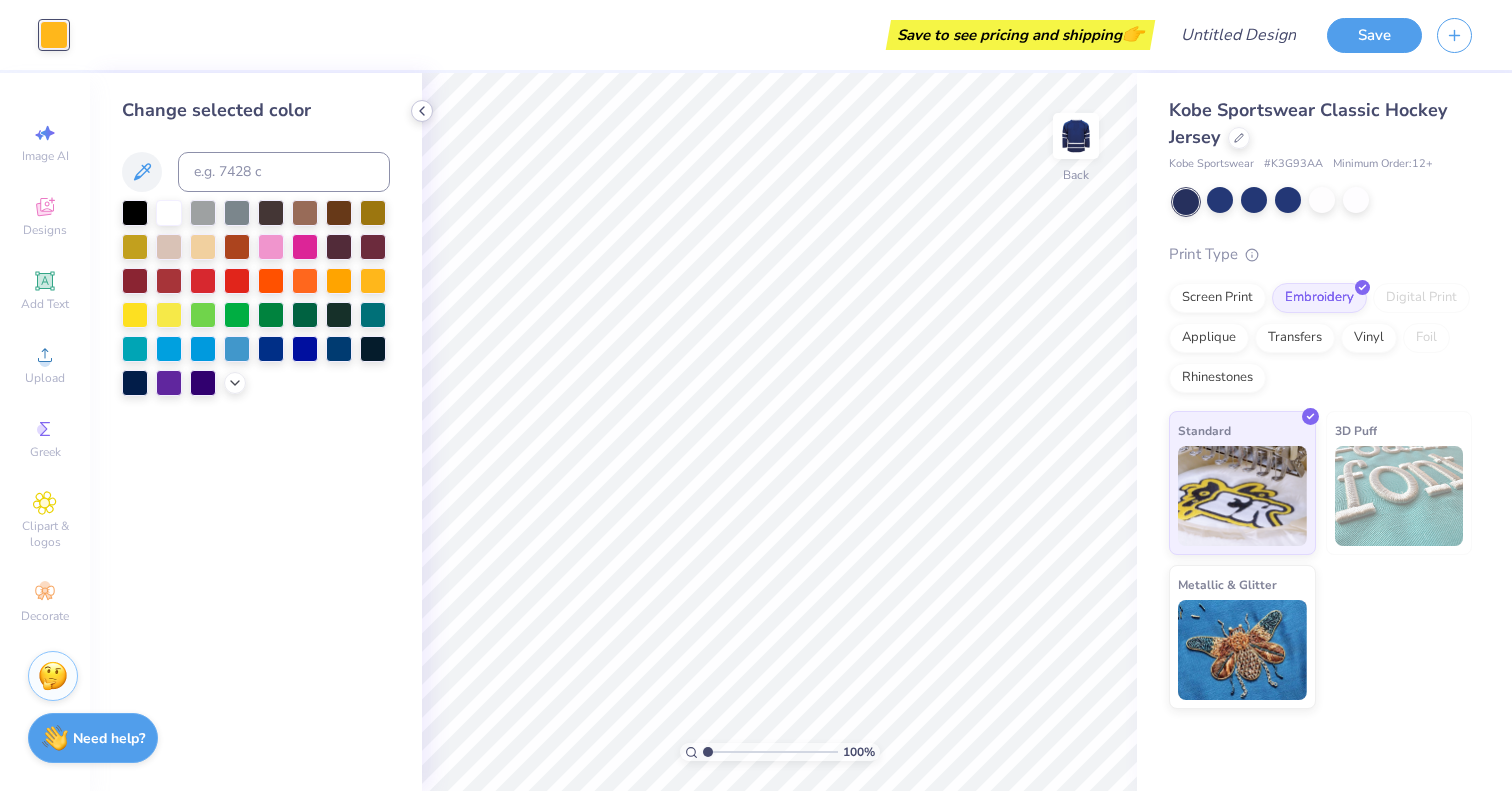 click 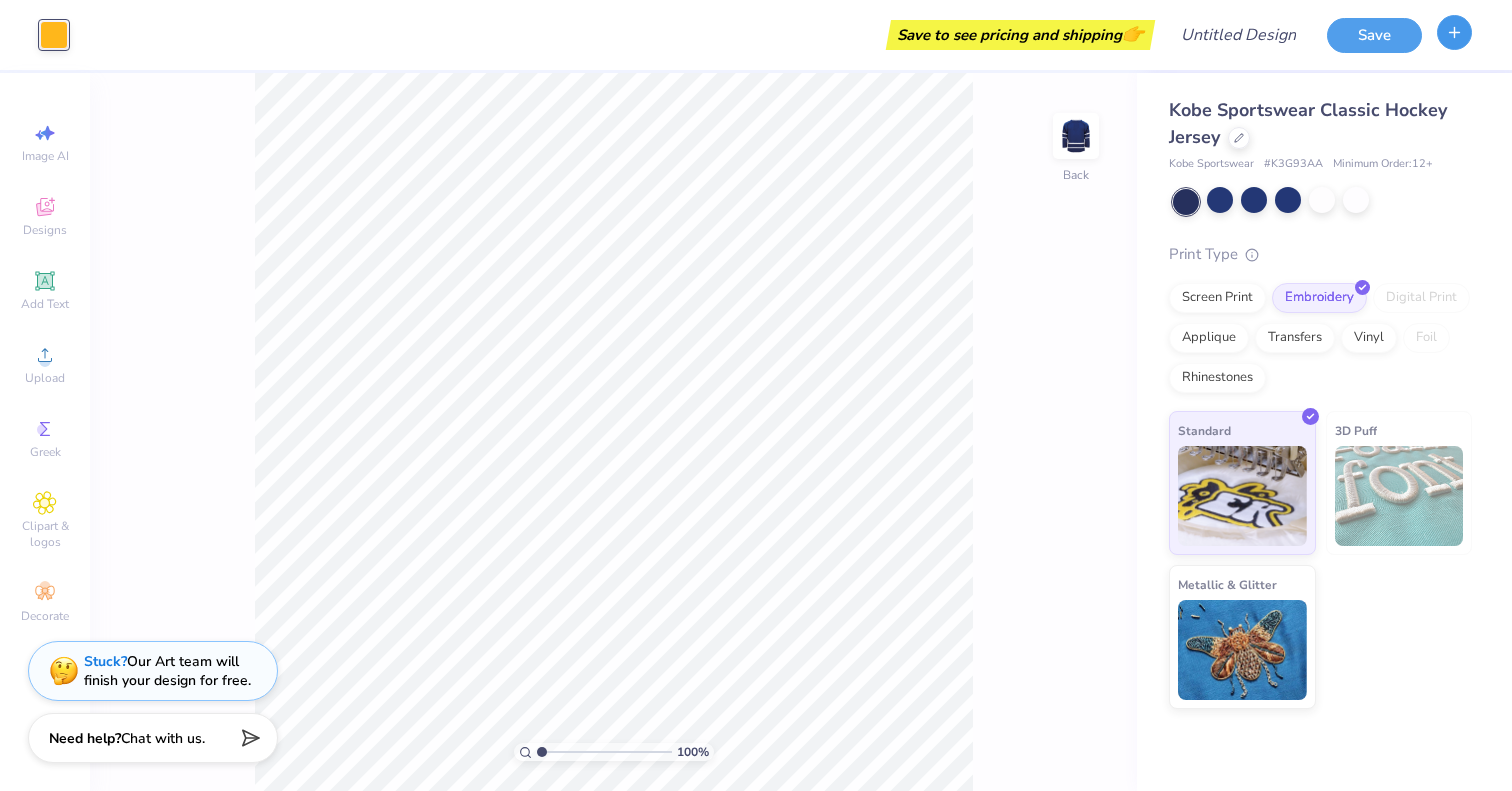 click at bounding box center [1454, 32] 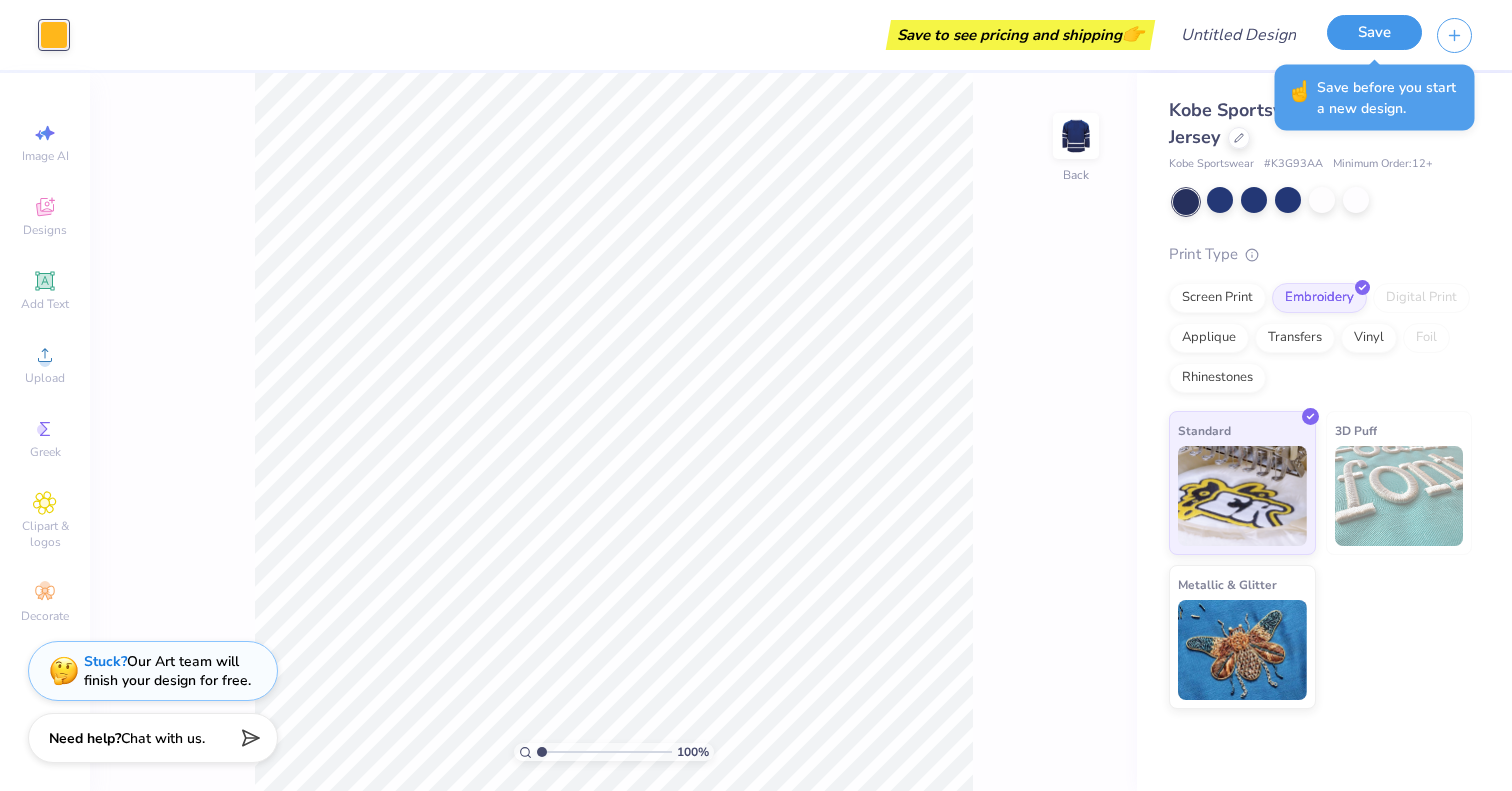 click on "Save" at bounding box center [1374, 32] 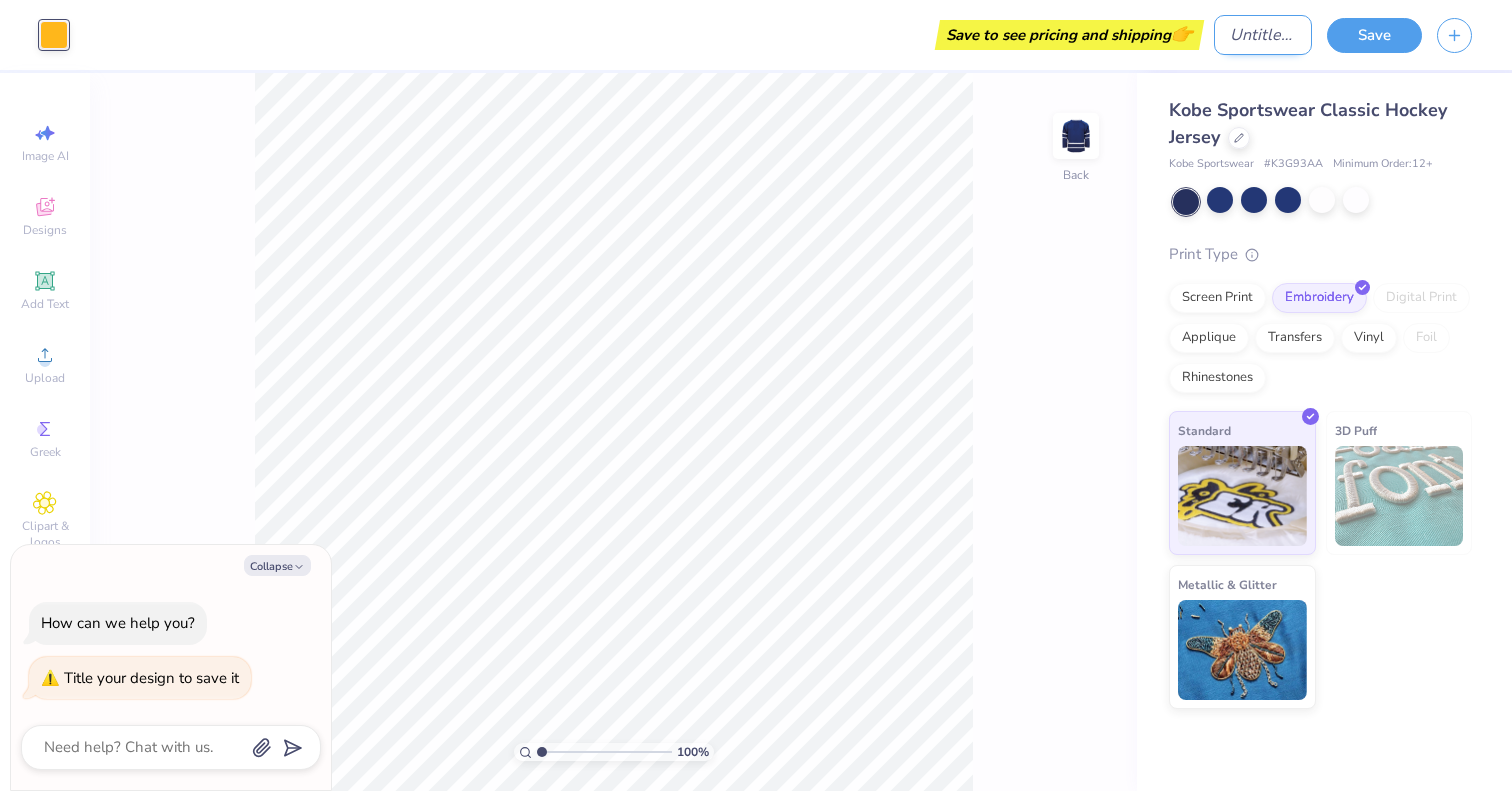 click on "Design Title" at bounding box center (1263, 35) 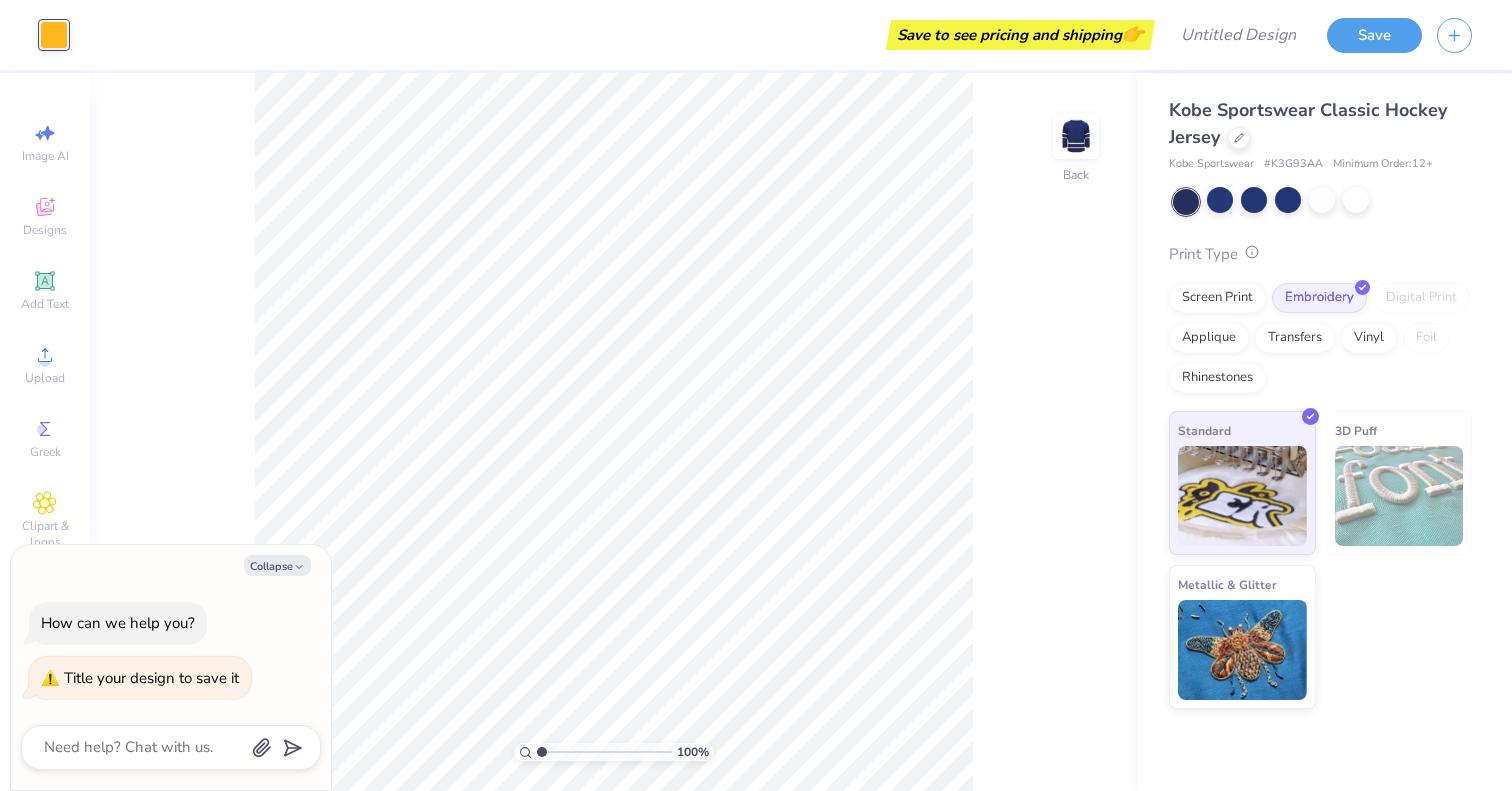 click 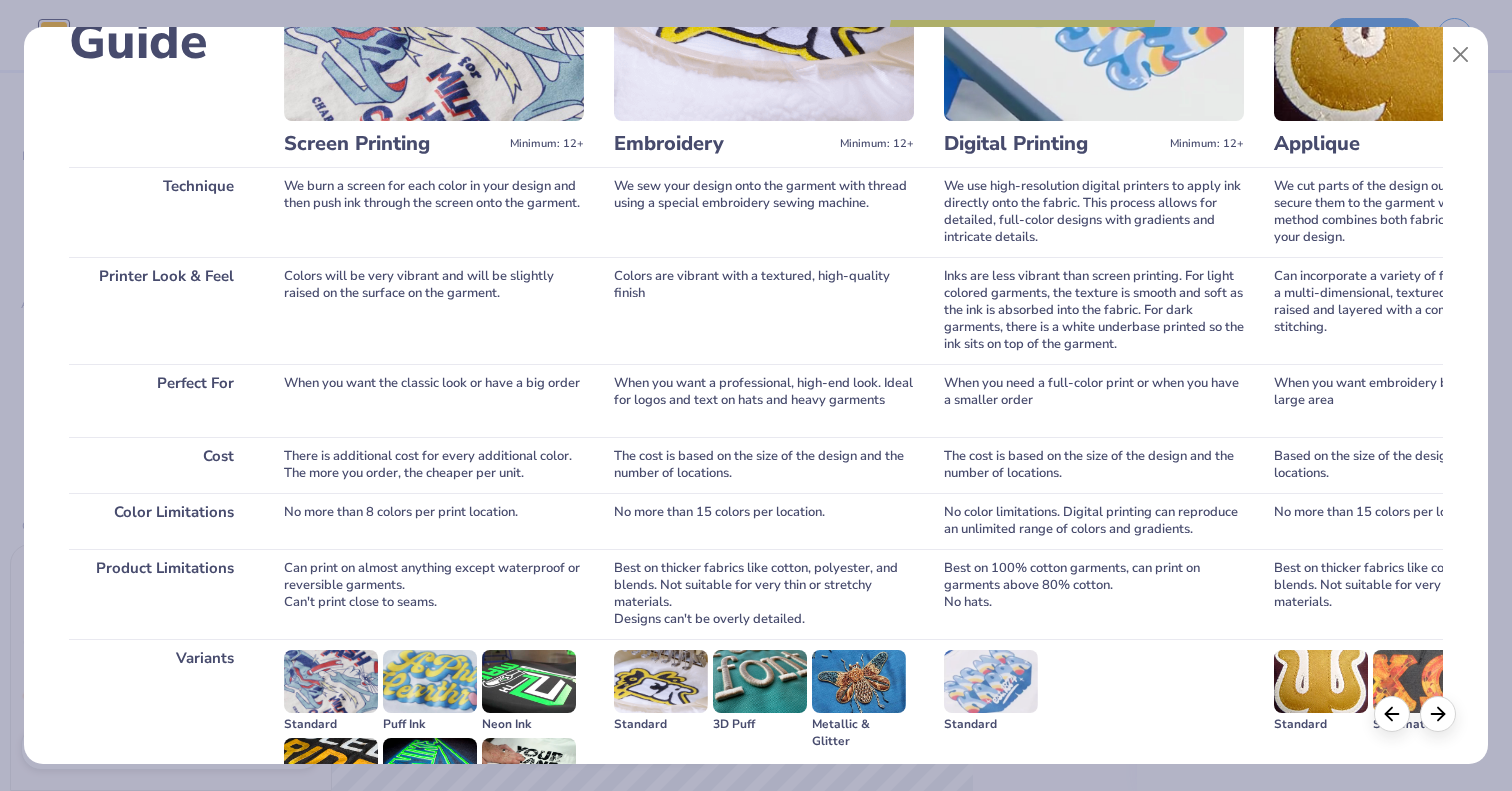 scroll, scrollTop: 0, scrollLeft: 0, axis: both 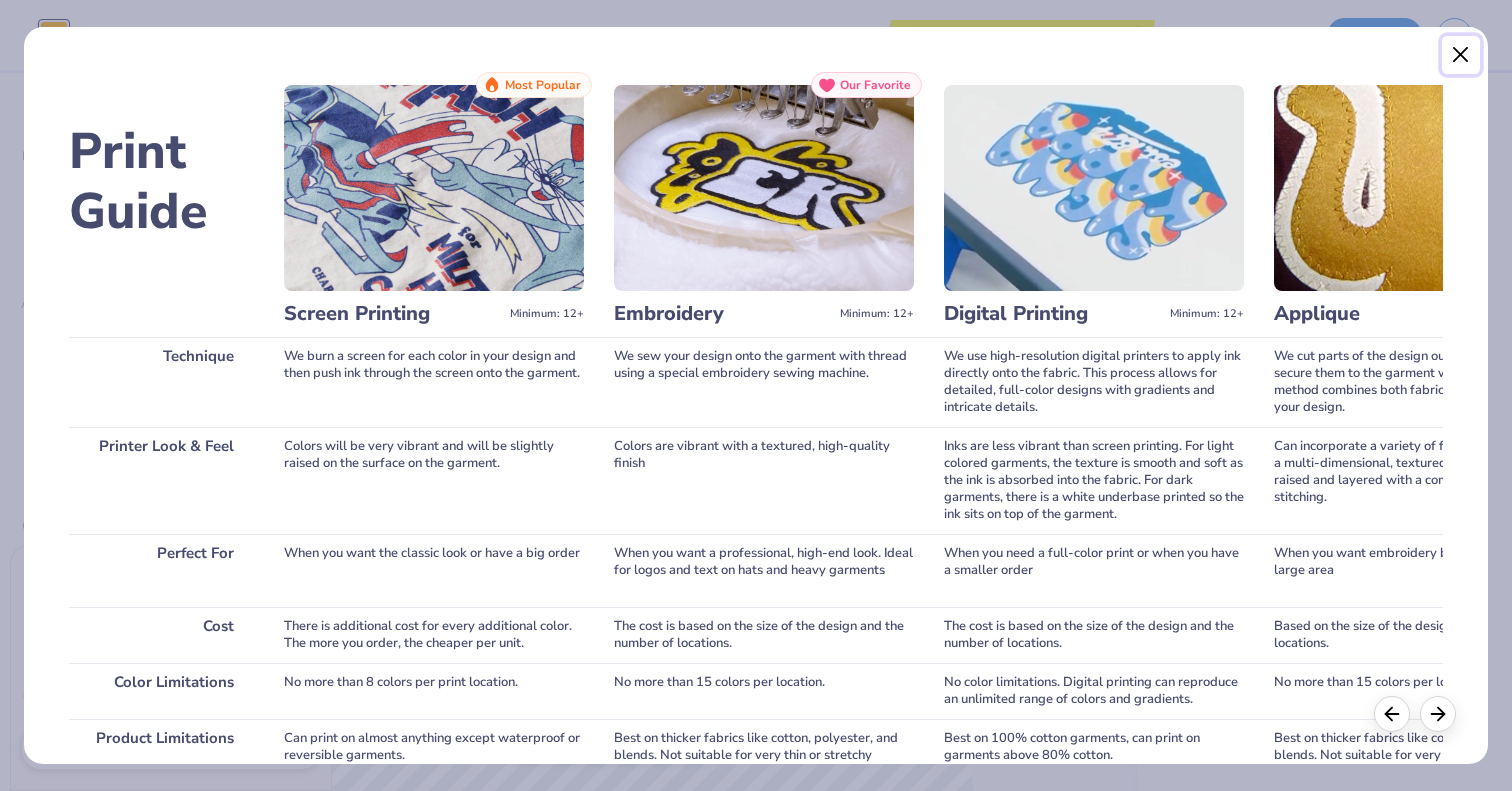 click at bounding box center [1461, 55] 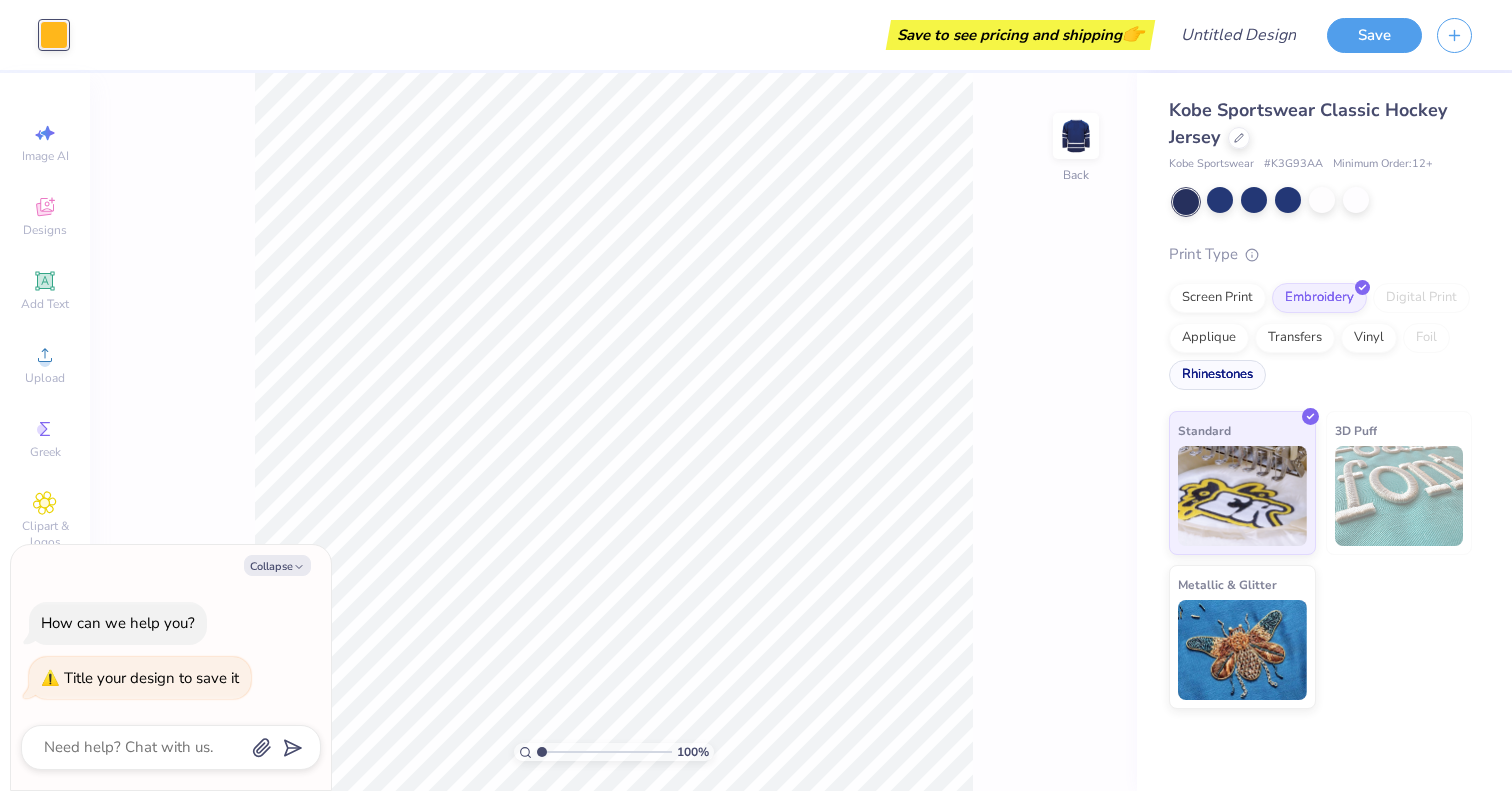 click on "Rhinestones" at bounding box center (1217, 375) 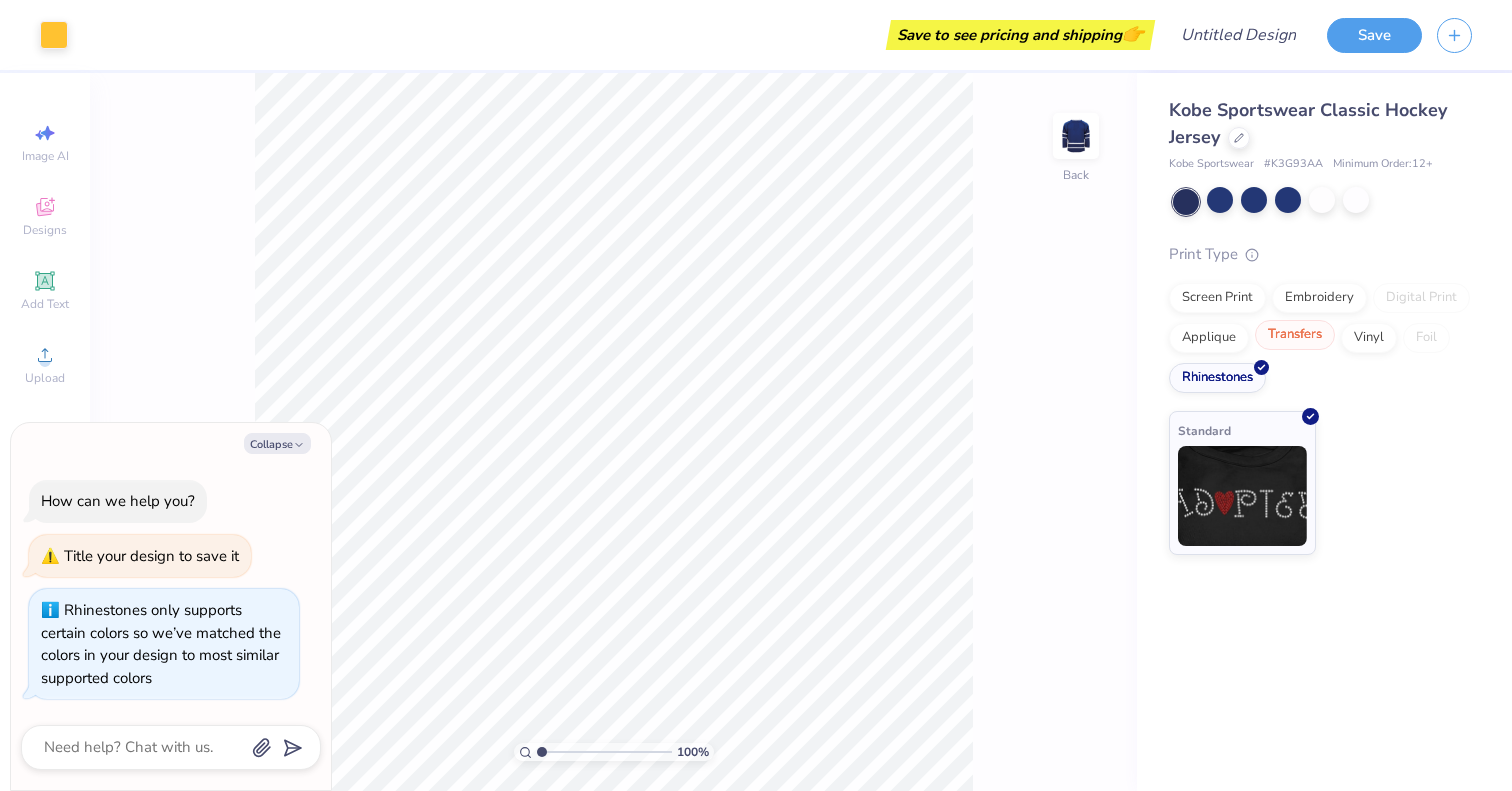 click on "Transfers" at bounding box center (1295, 335) 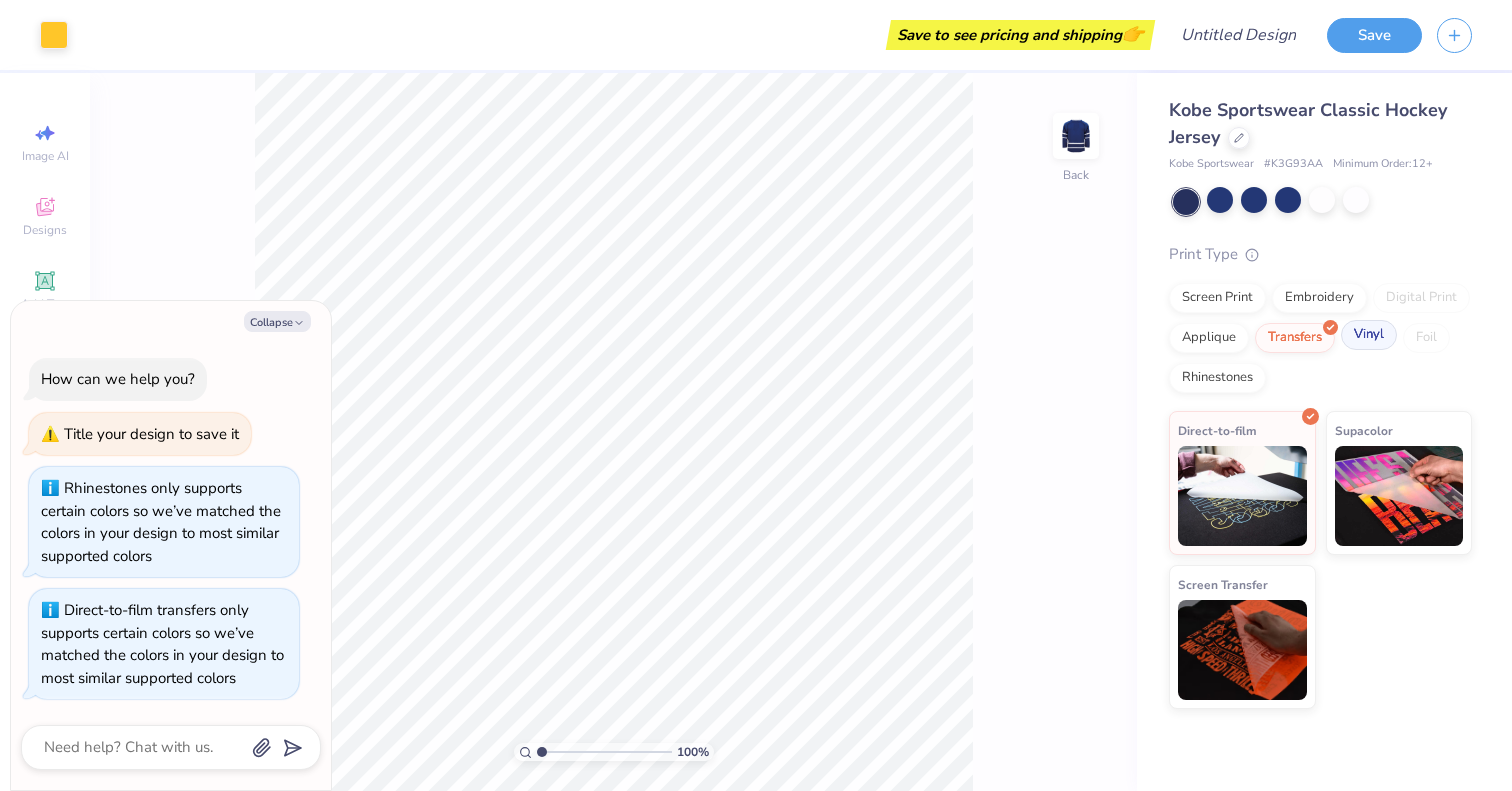 click on "Vinyl" at bounding box center (1369, 335) 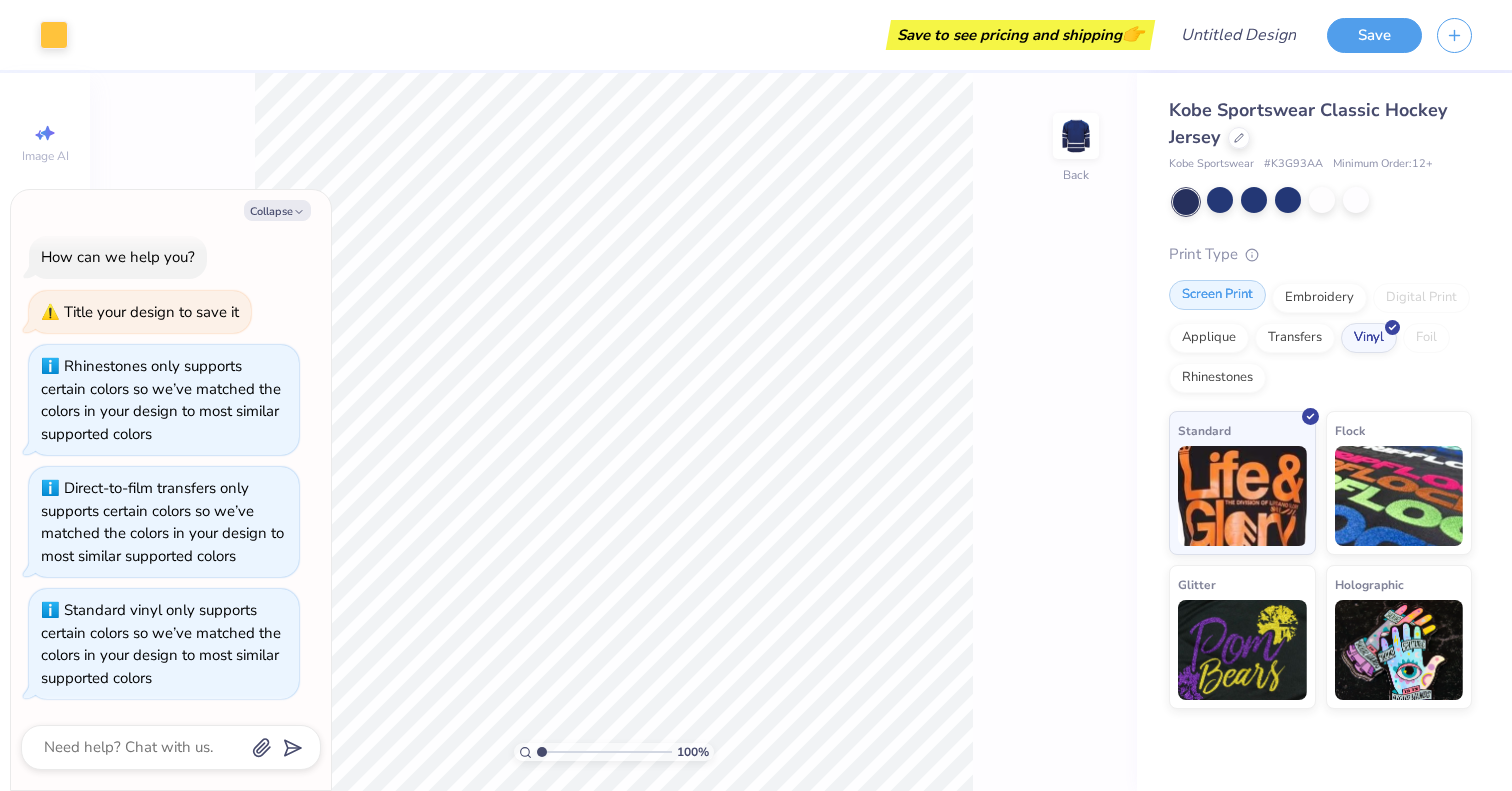 click on "Screen Print" at bounding box center (1217, 295) 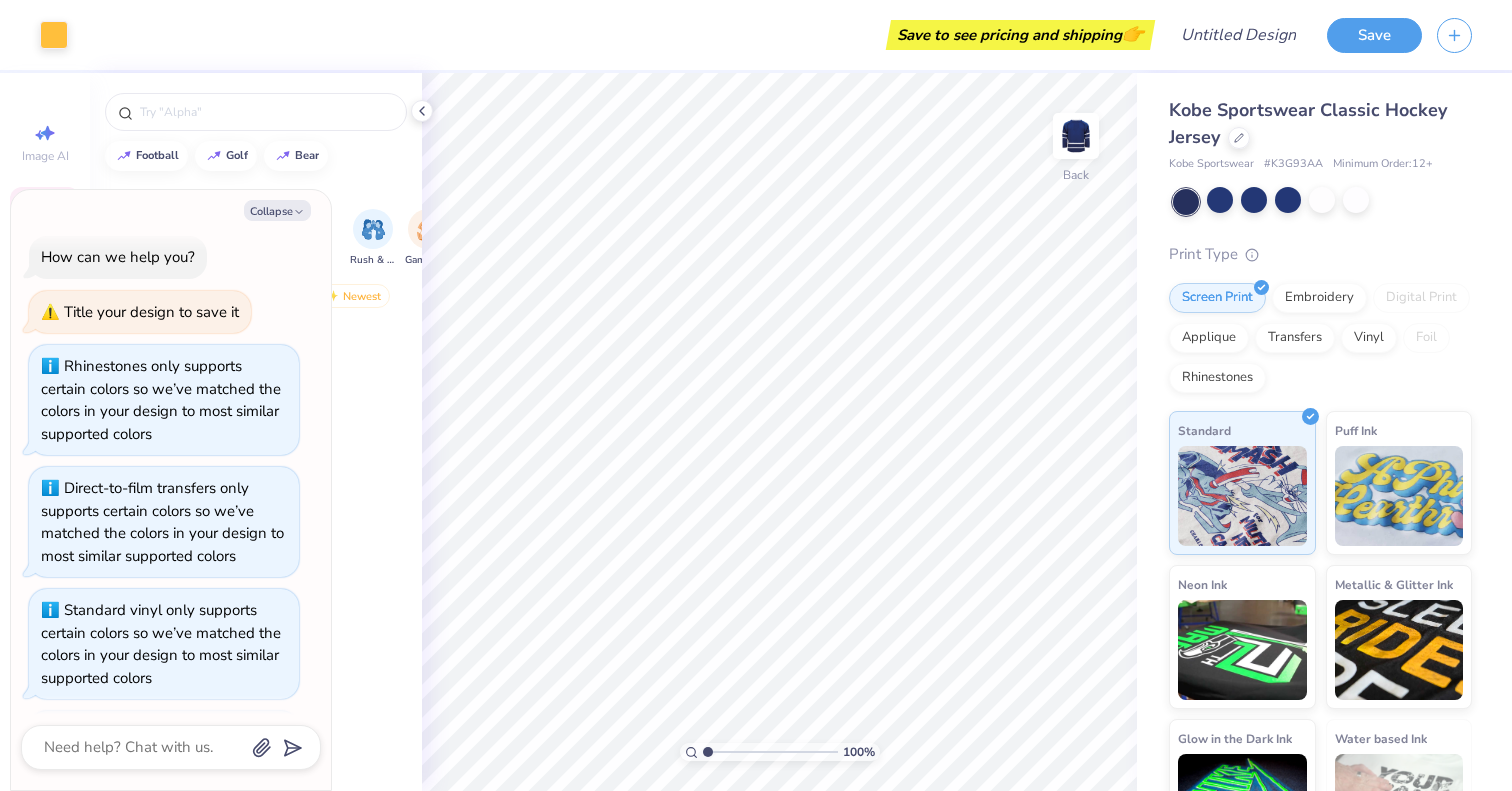 scroll, scrollTop: 133, scrollLeft: 0, axis: vertical 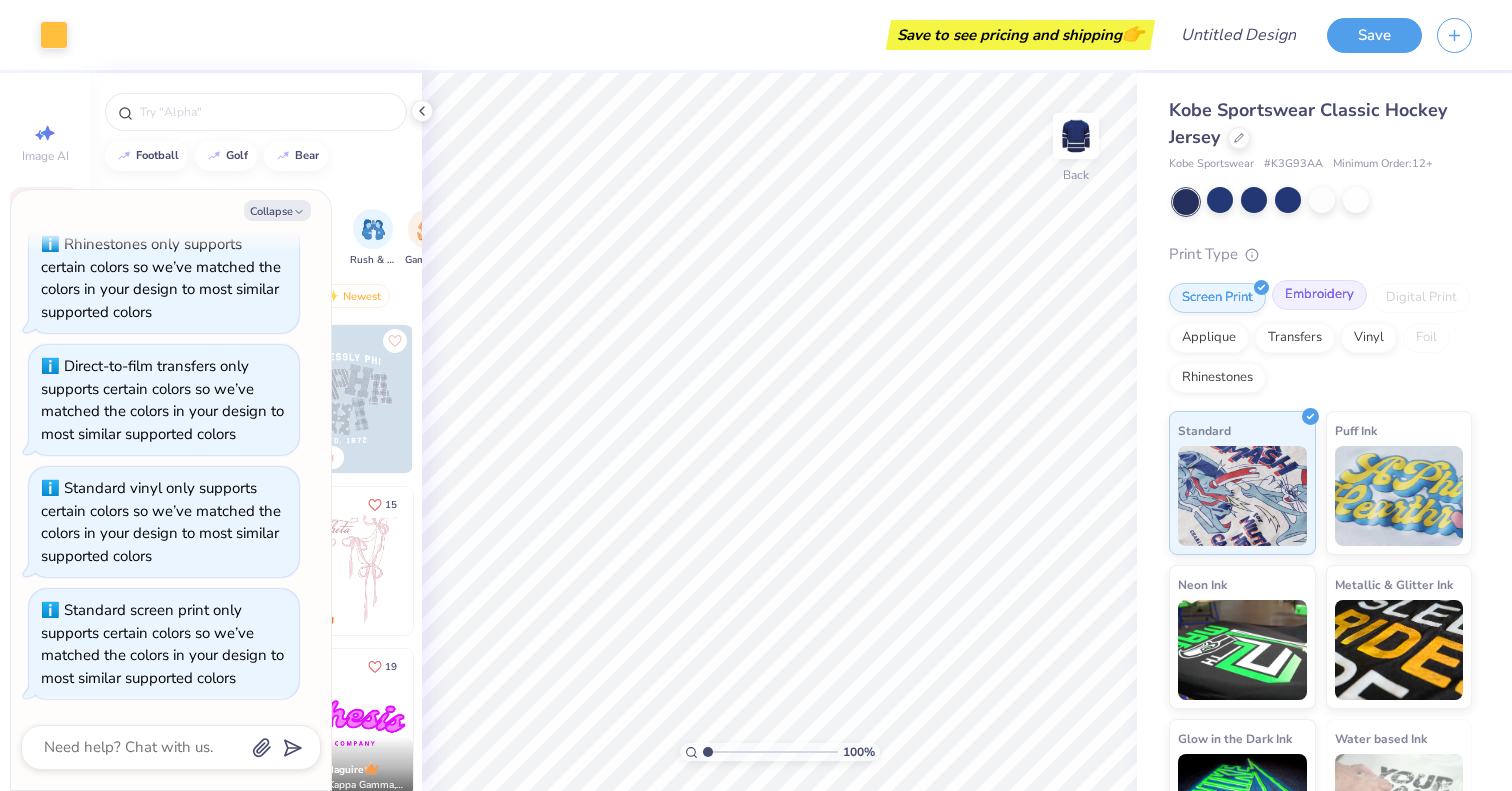click on "Embroidery" at bounding box center (1319, 295) 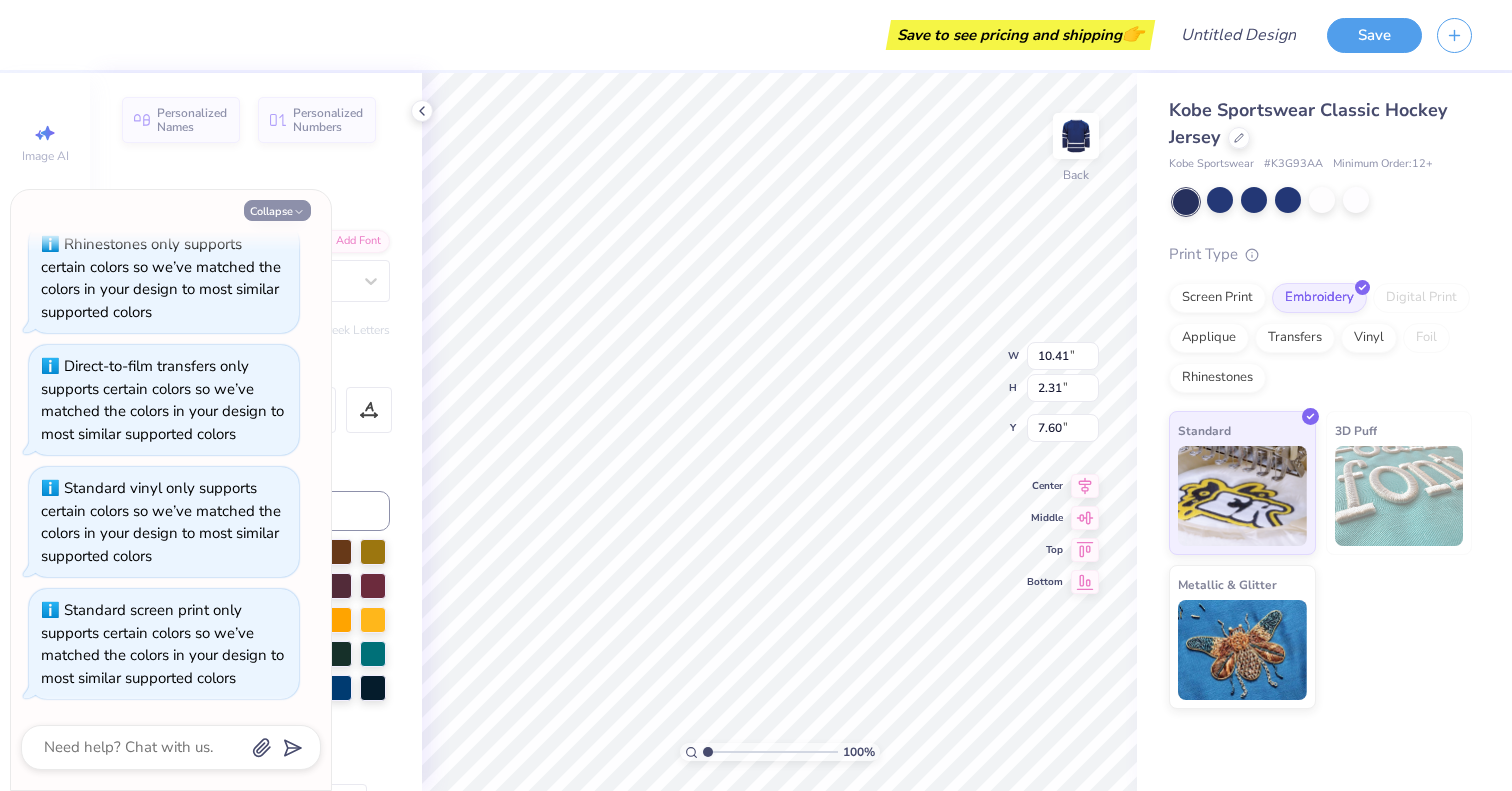 click 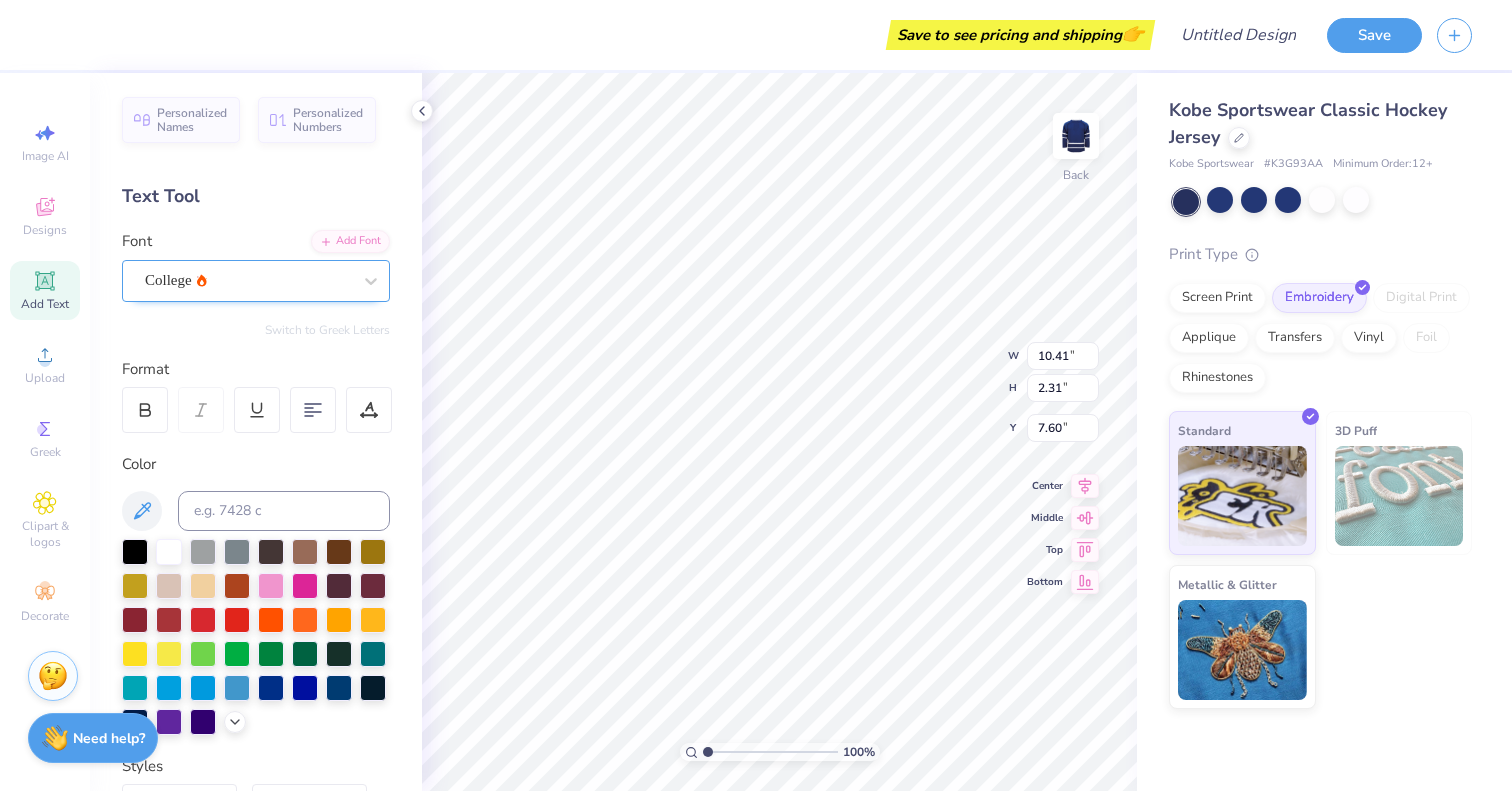 click on "College" at bounding box center [248, 280] 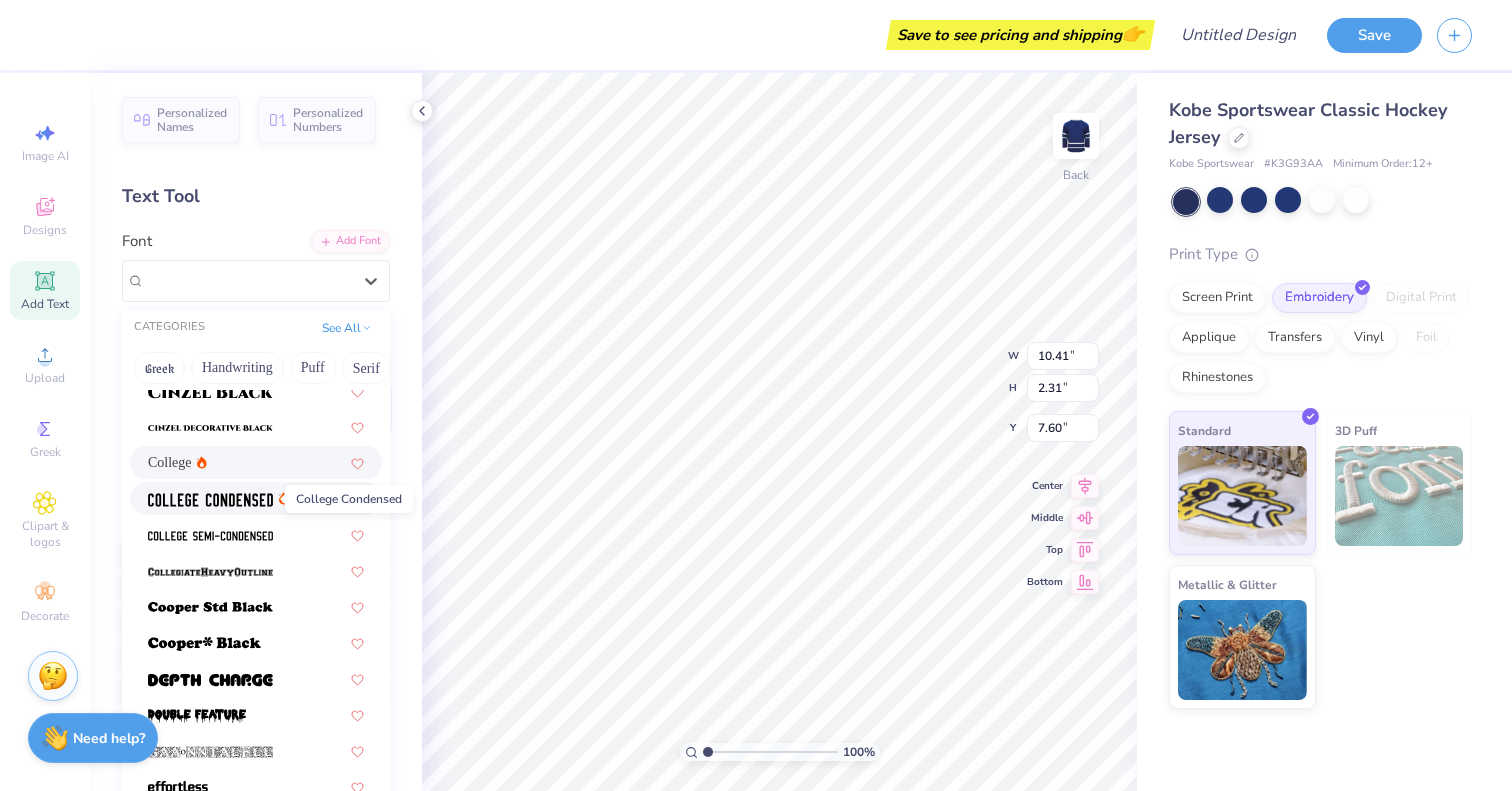 scroll, scrollTop: 147, scrollLeft: 0, axis: vertical 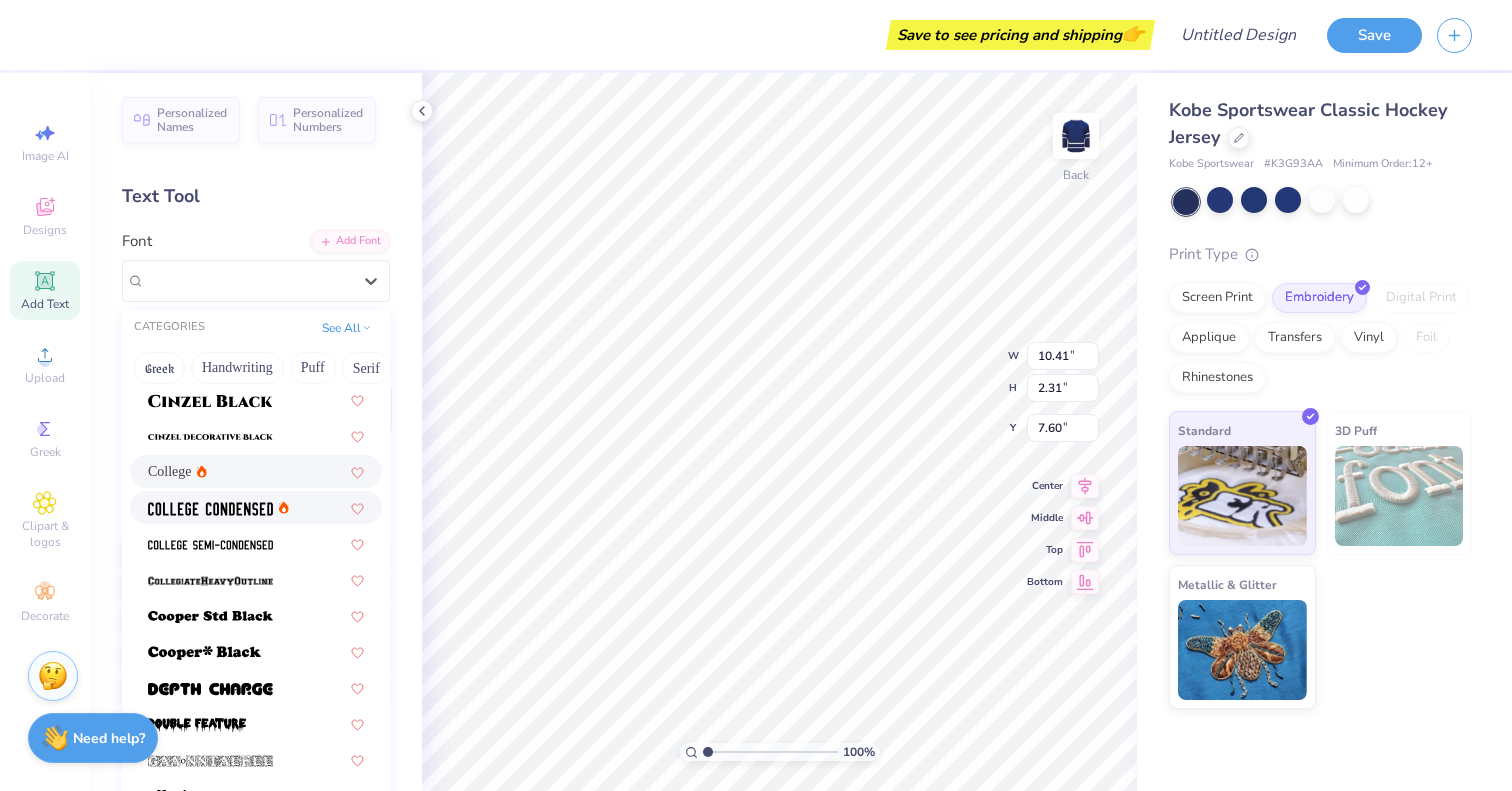 click at bounding box center (256, 507) 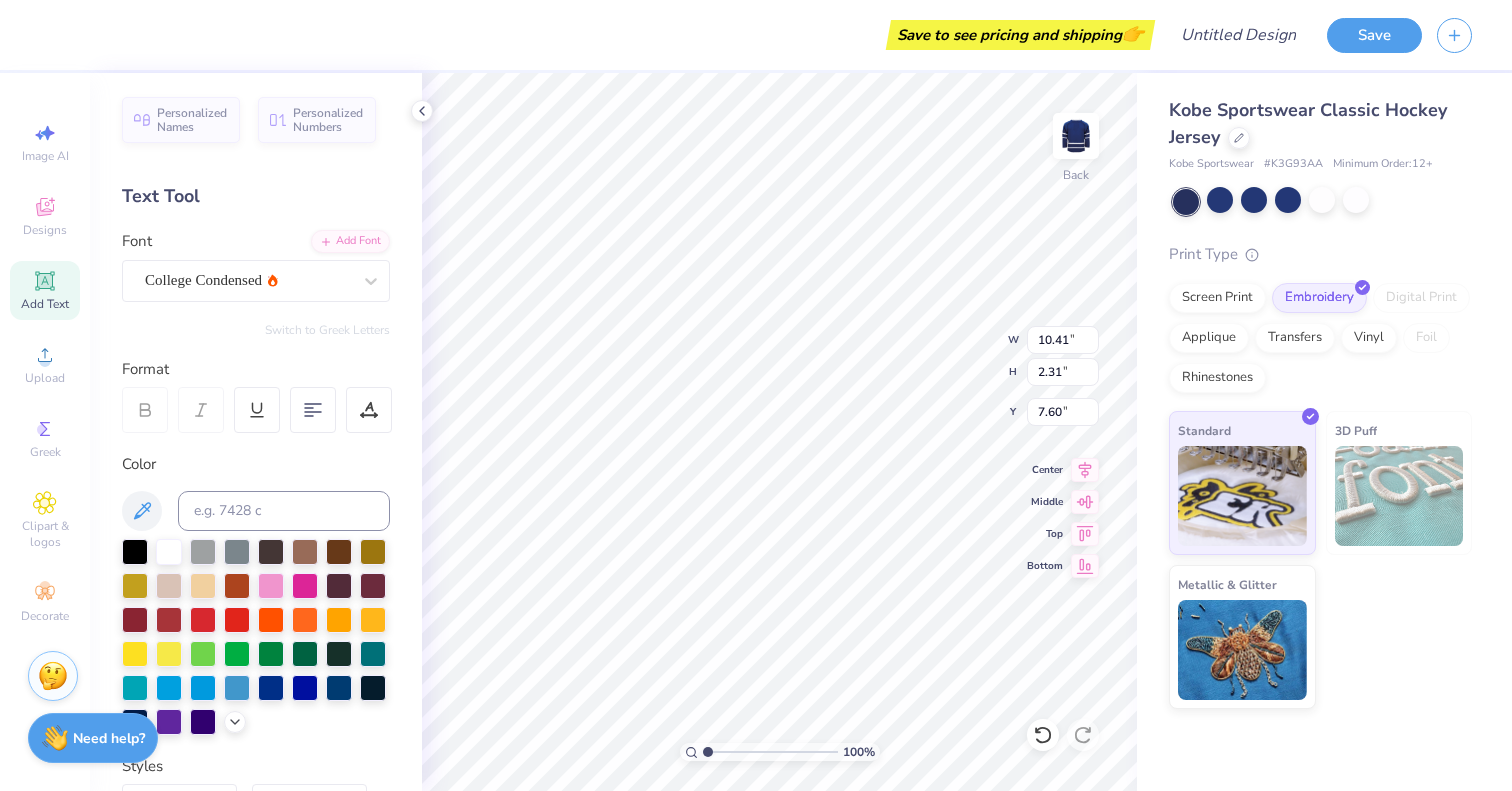 type on "9.14" 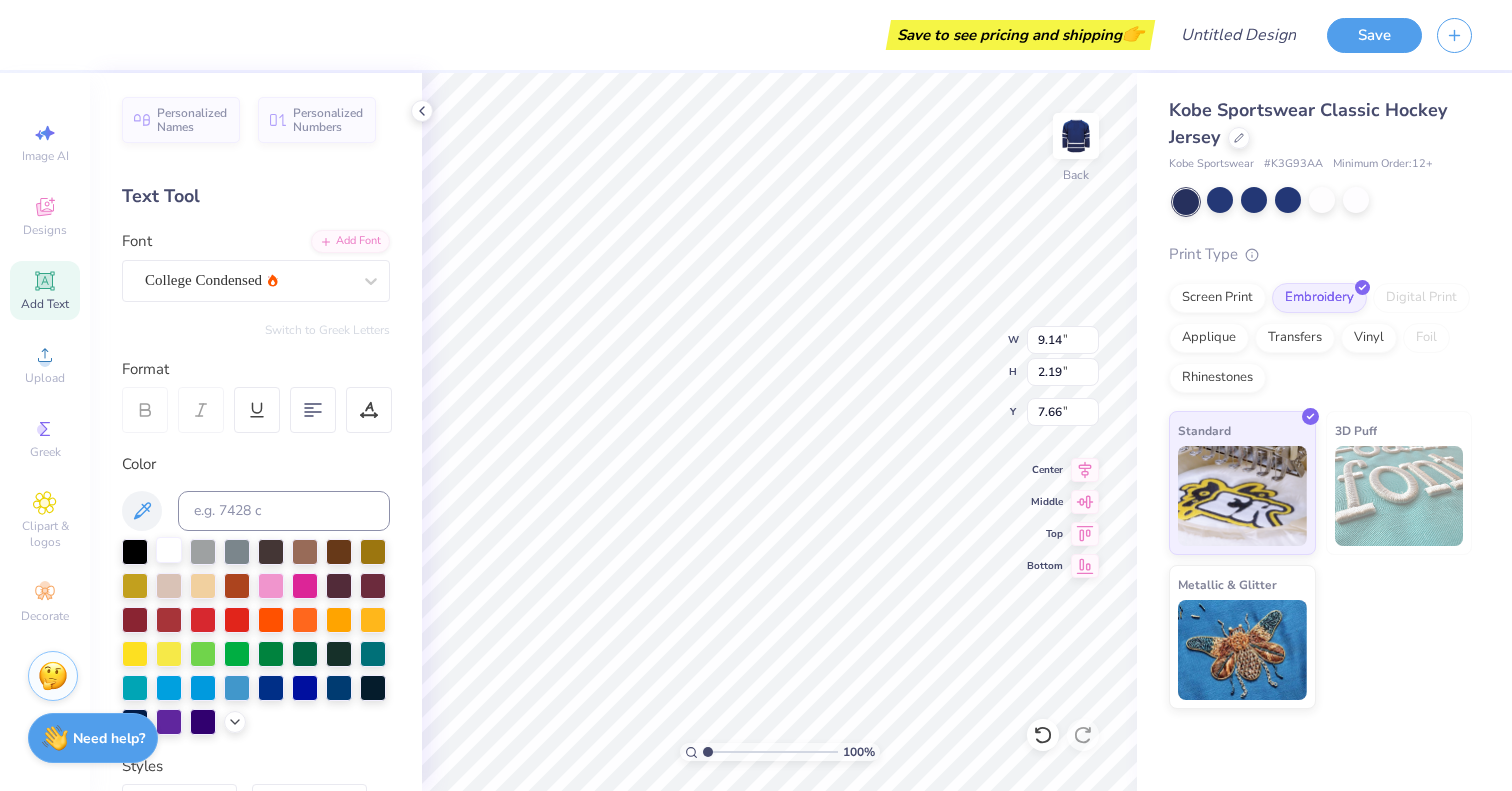 click at bounding box center (169, 550) 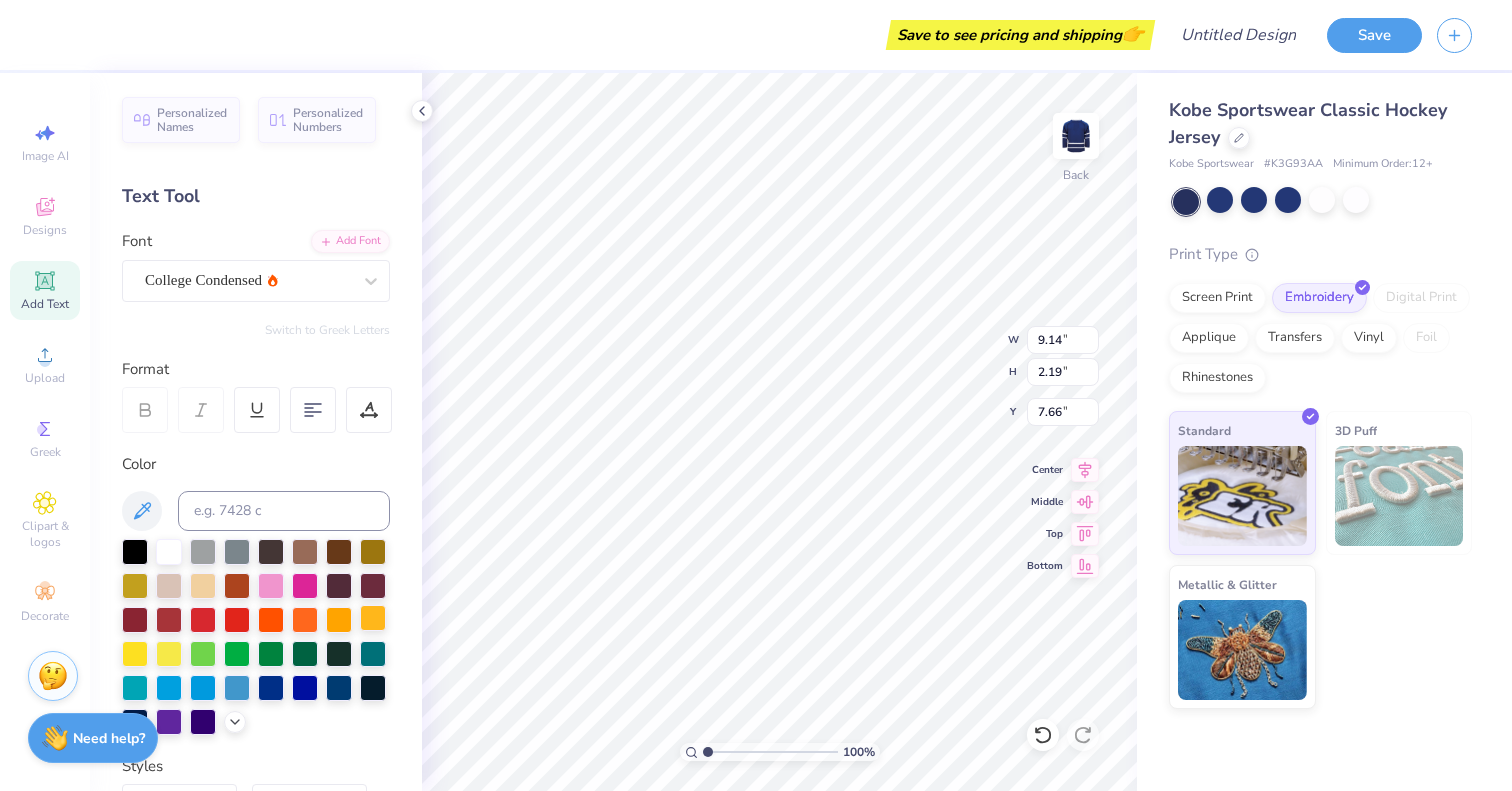 click at bounding box center [373, 618] 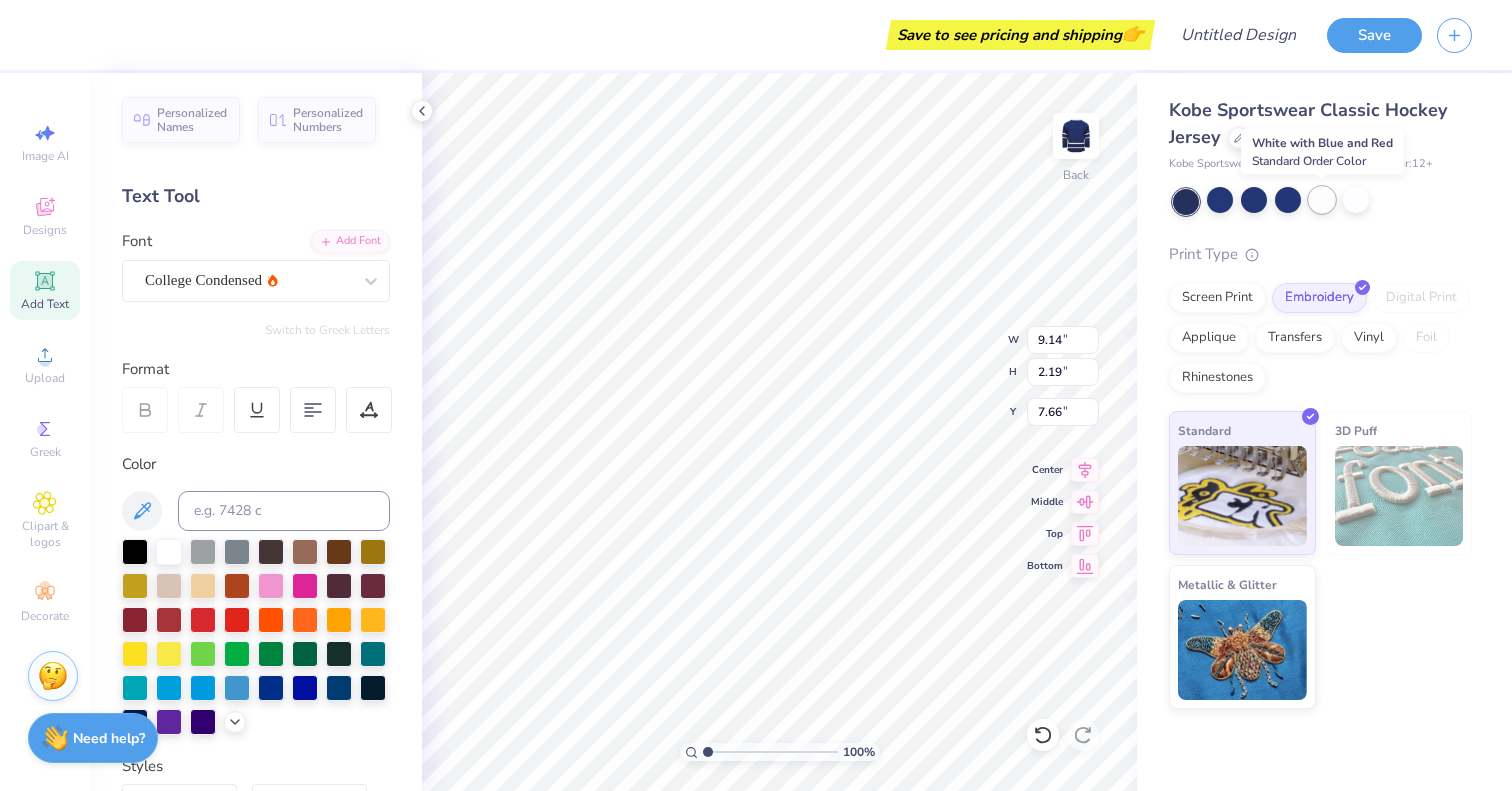 click at bounding box center (1322, 200) 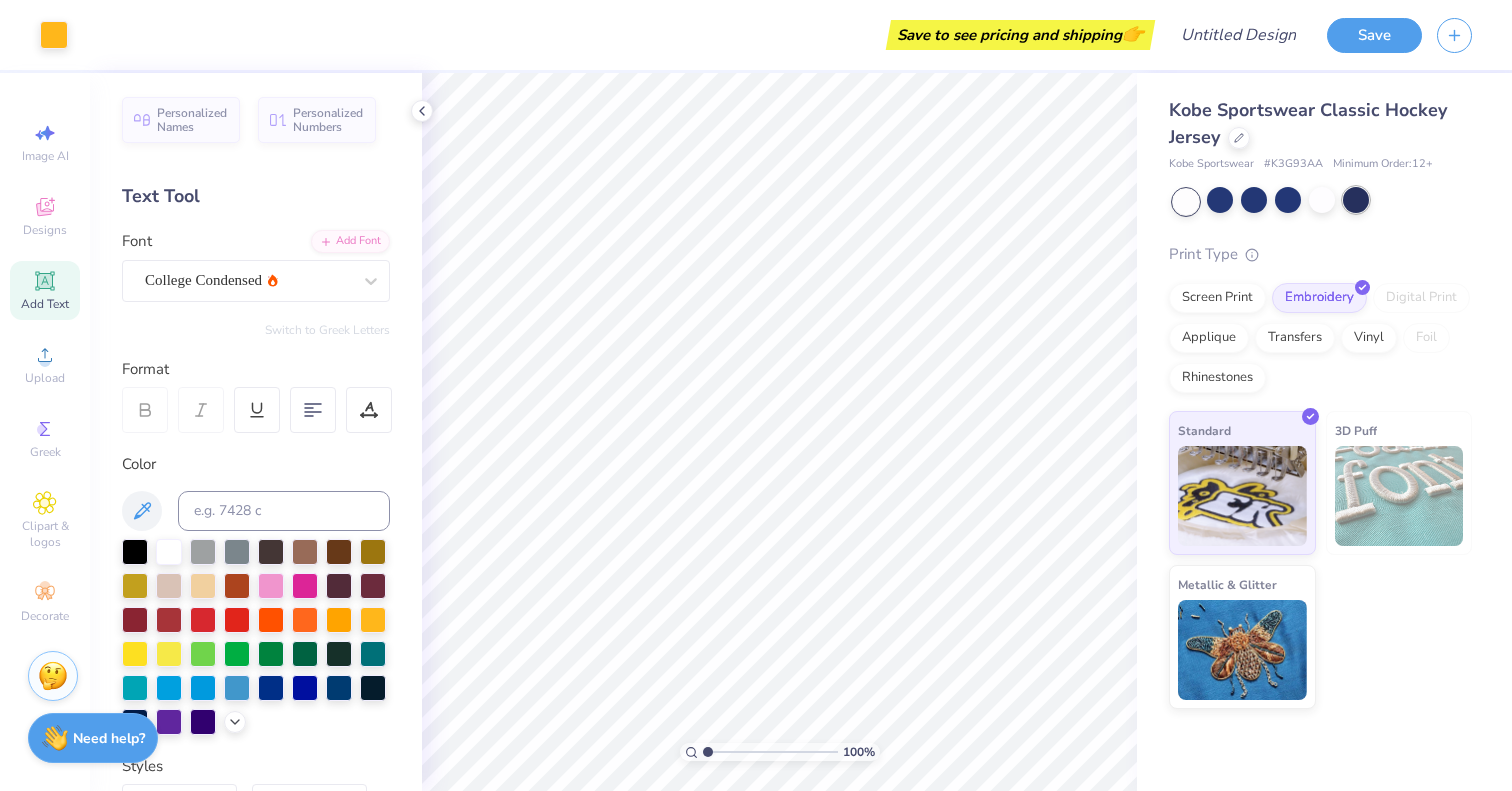 click at bounding box center (1356, 200) 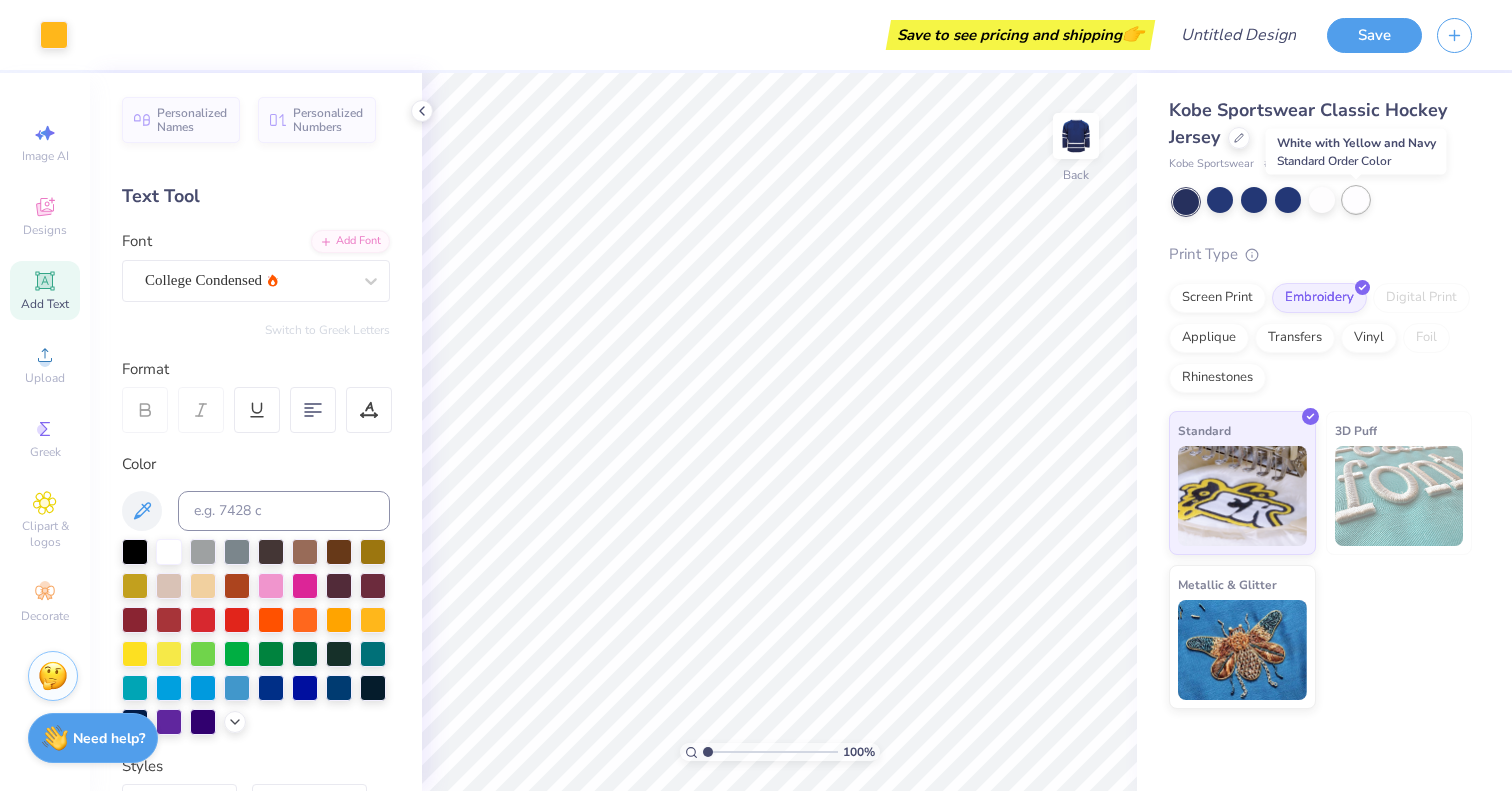 click at bounding box center [1356, 200] 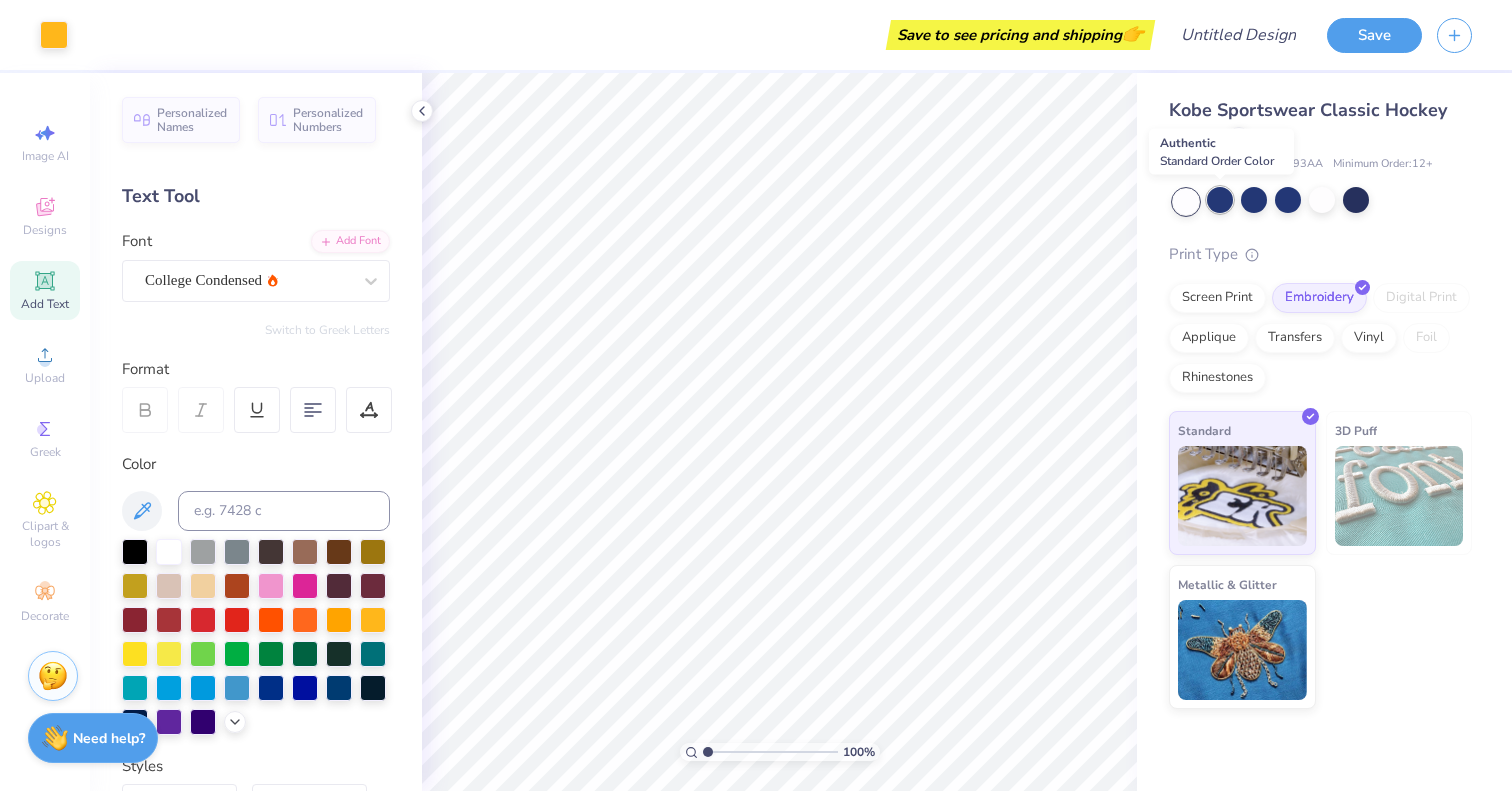 click at bounding box center (1220, 200) 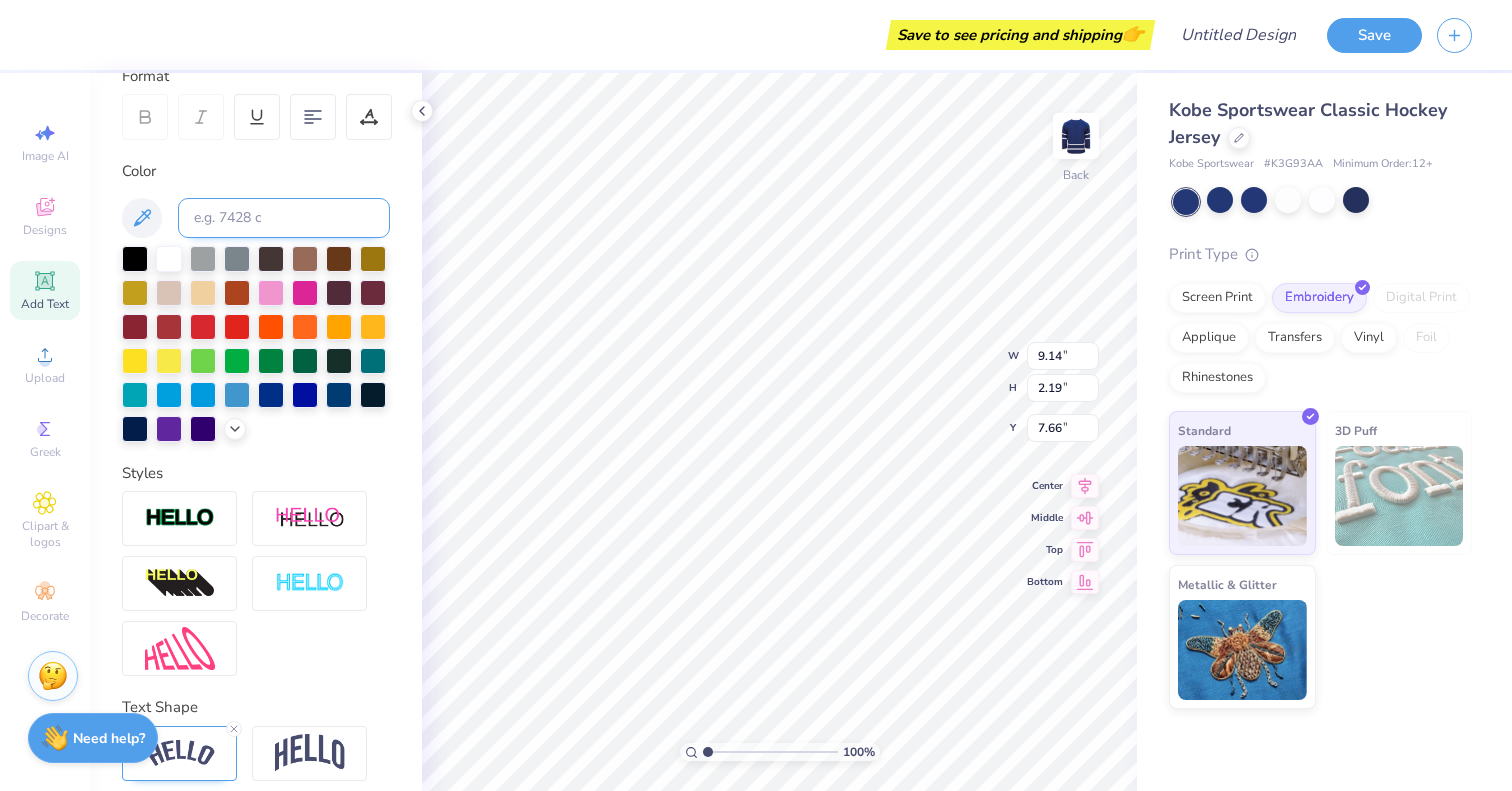 scroll, scrollTop: 363, scrollLeft: 0, axis: vertical 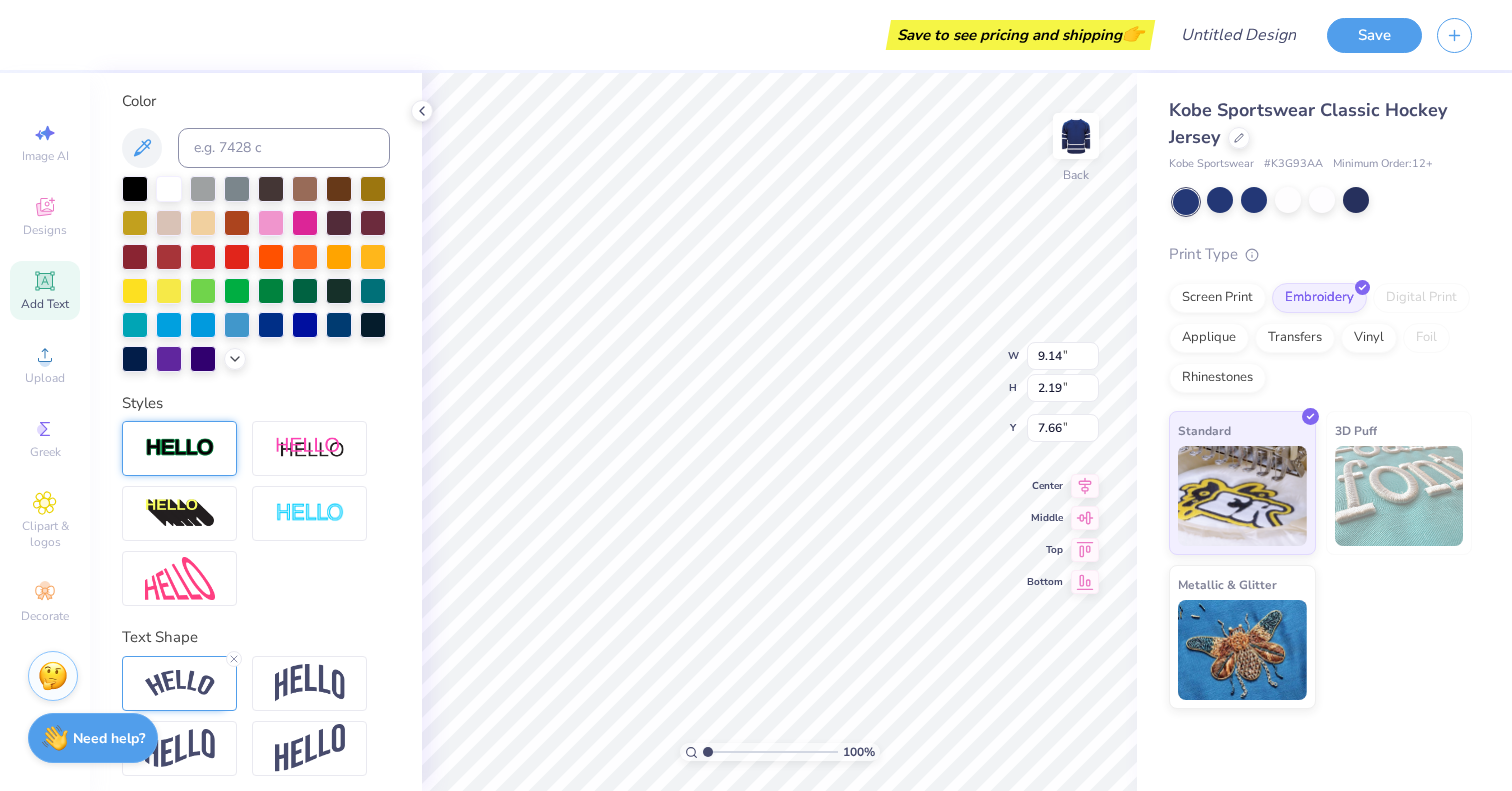click at bounding box center [180, 448] 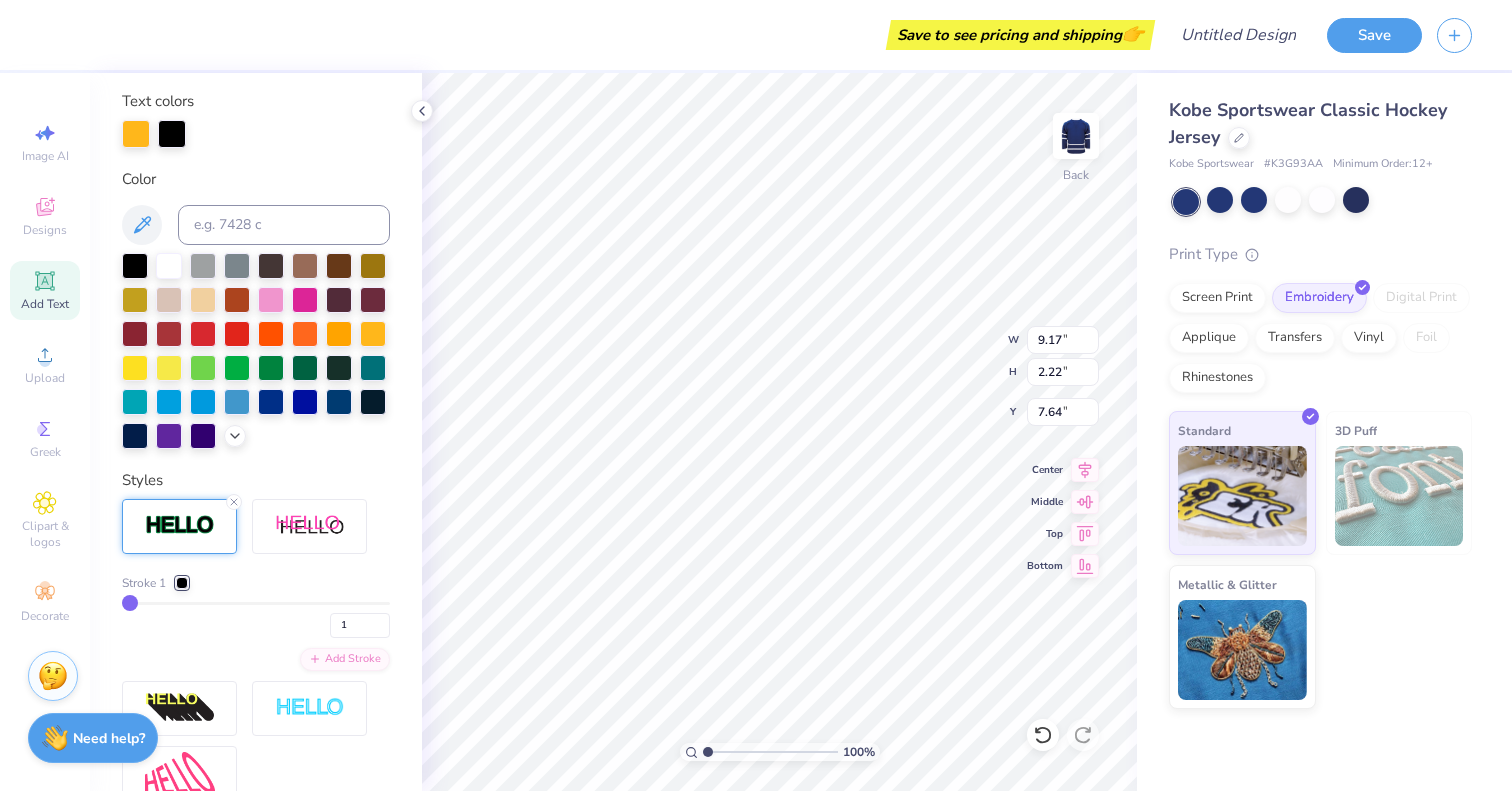 type on "9.17" 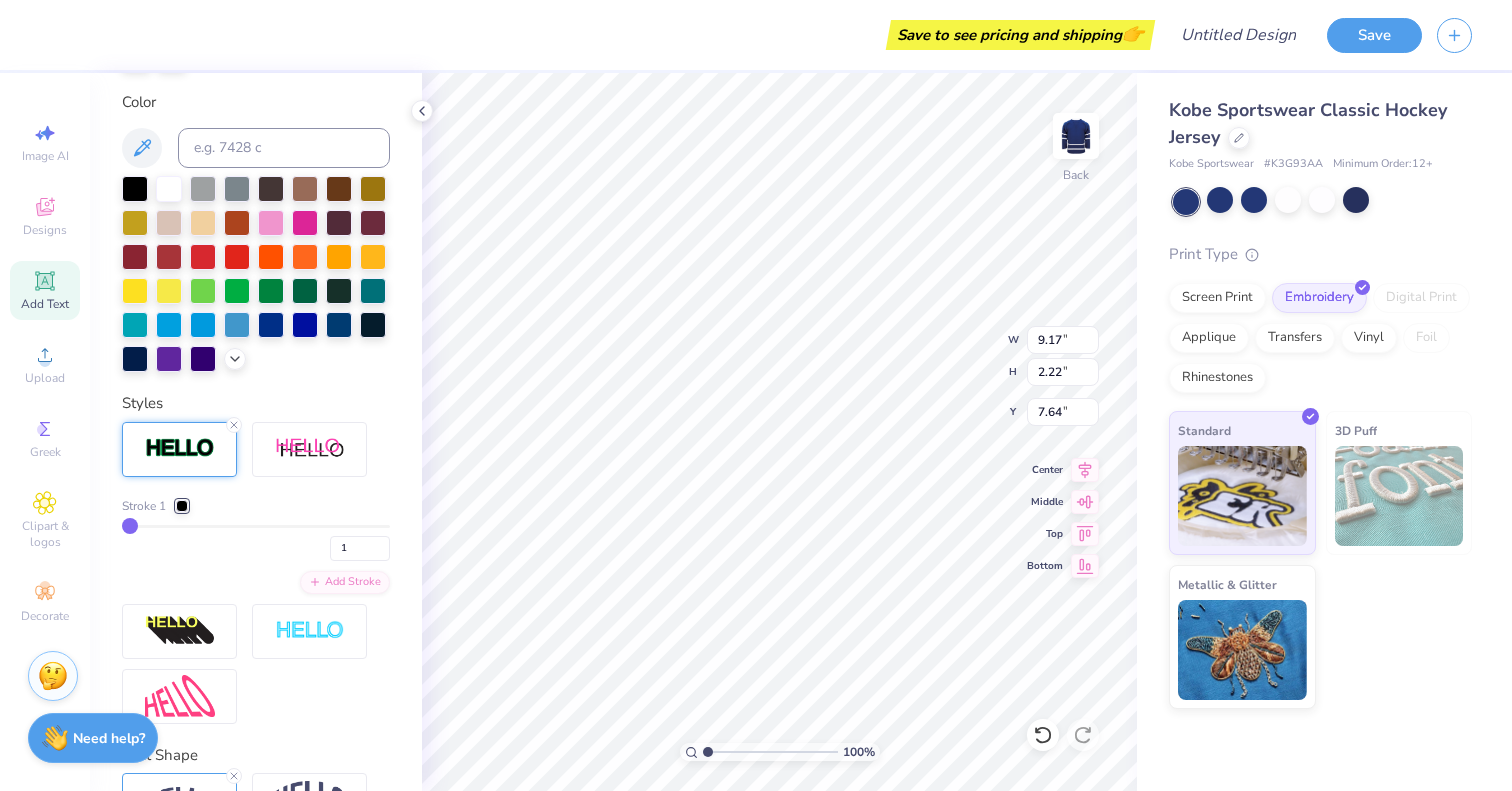 scroll, scrollTop: 410, scrollLeft: 0, axis: vertical 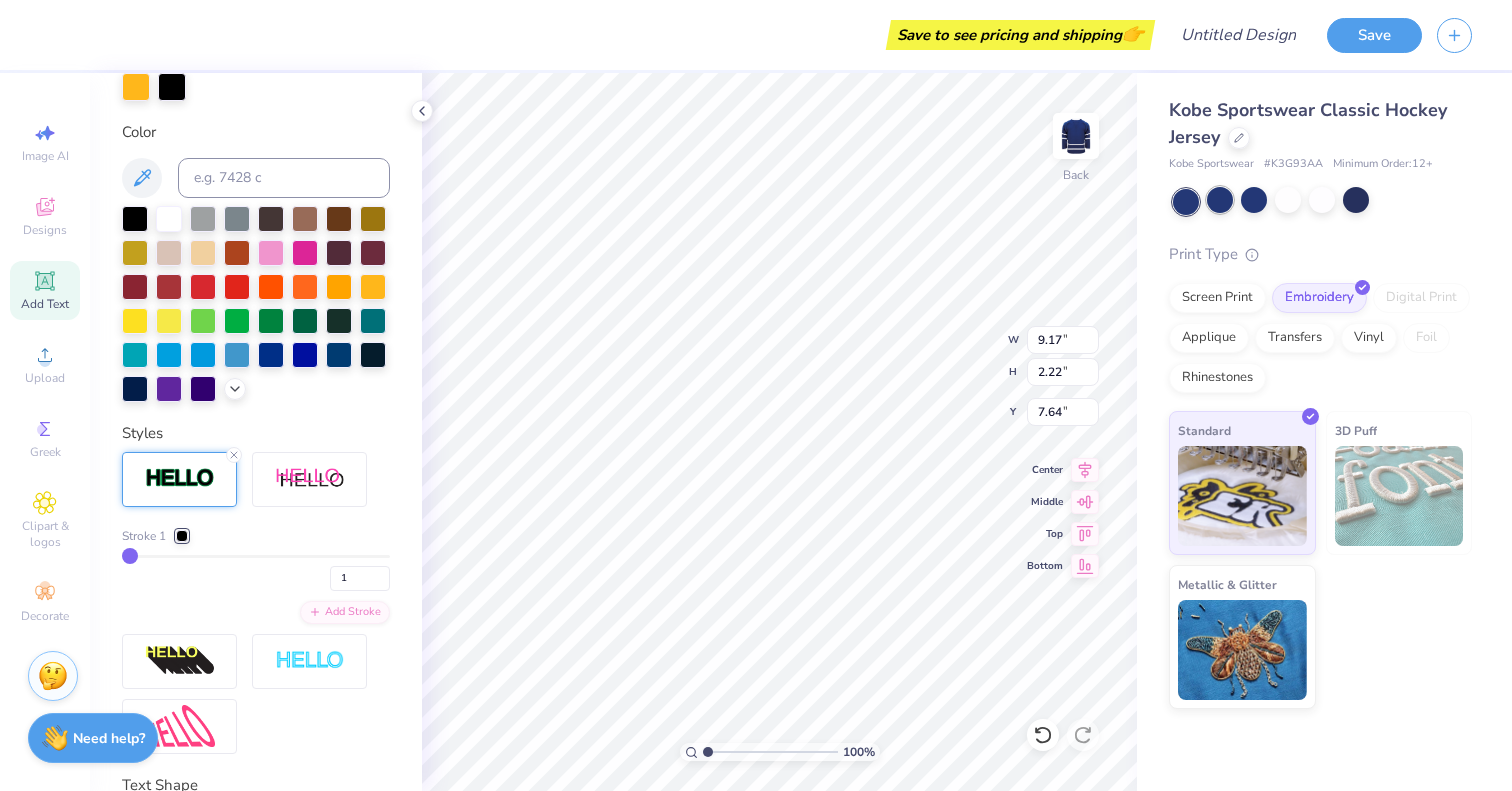 click at bounding box center [1220, 200] 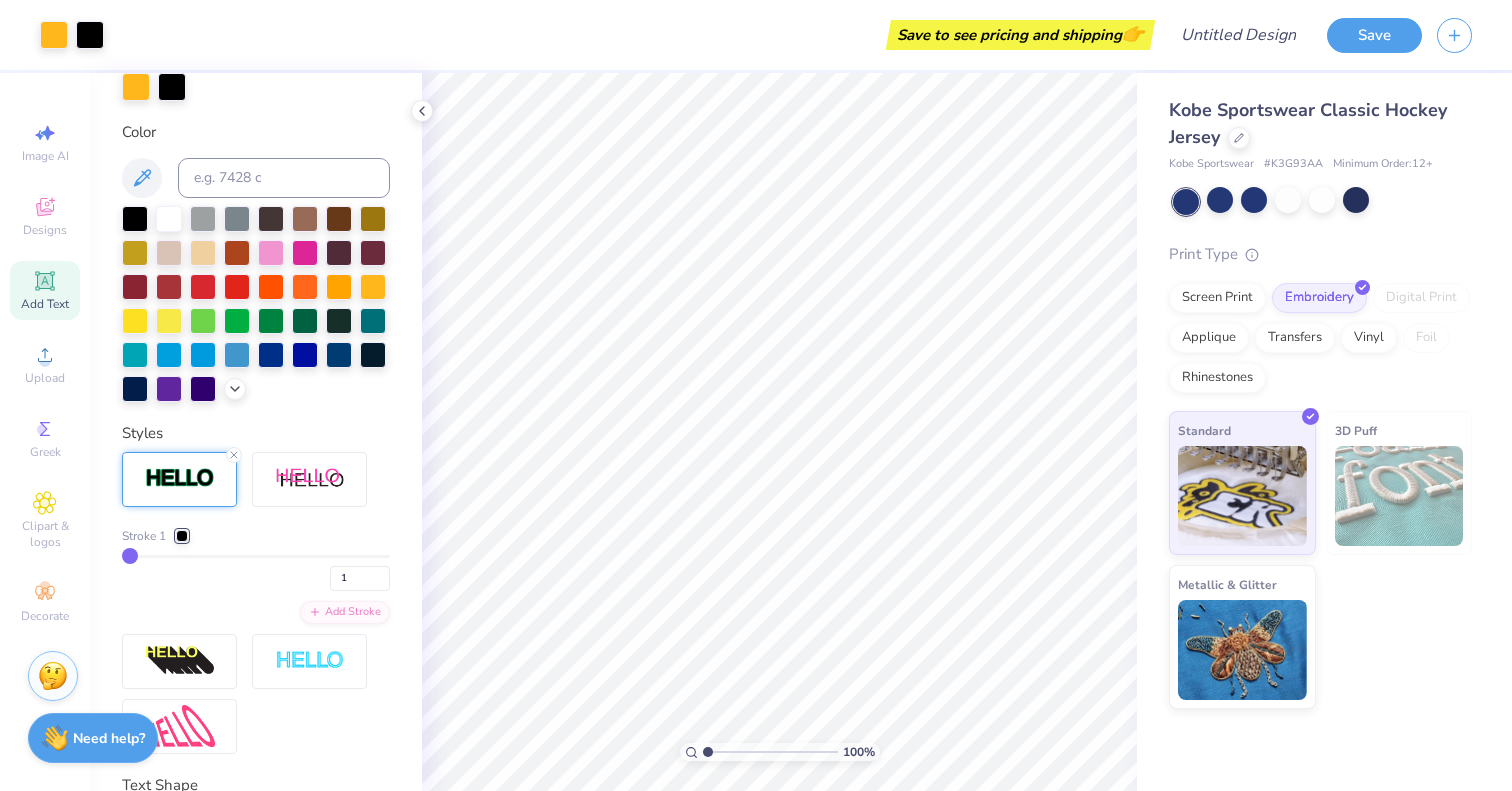 type on "2" 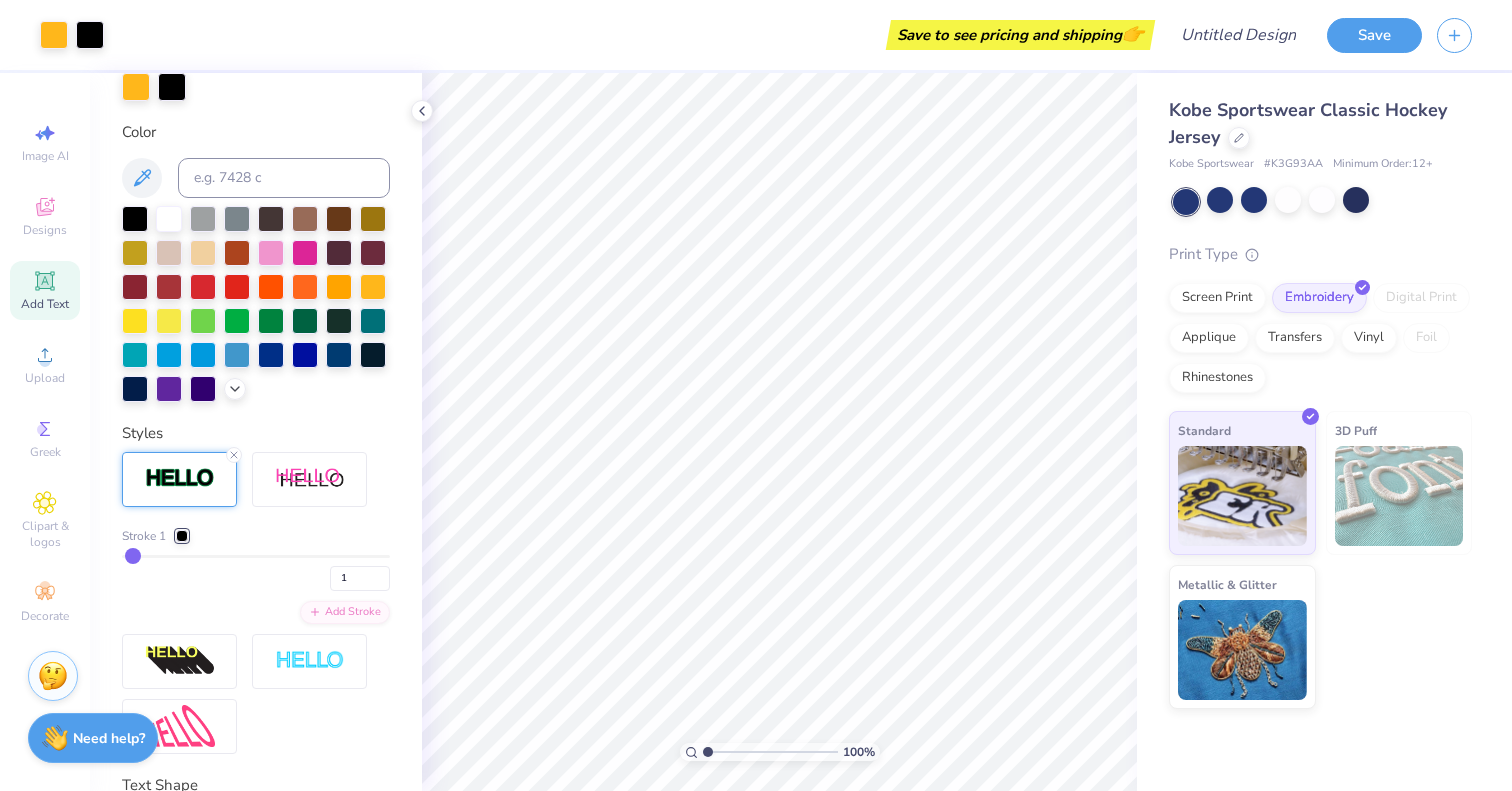type on "2" 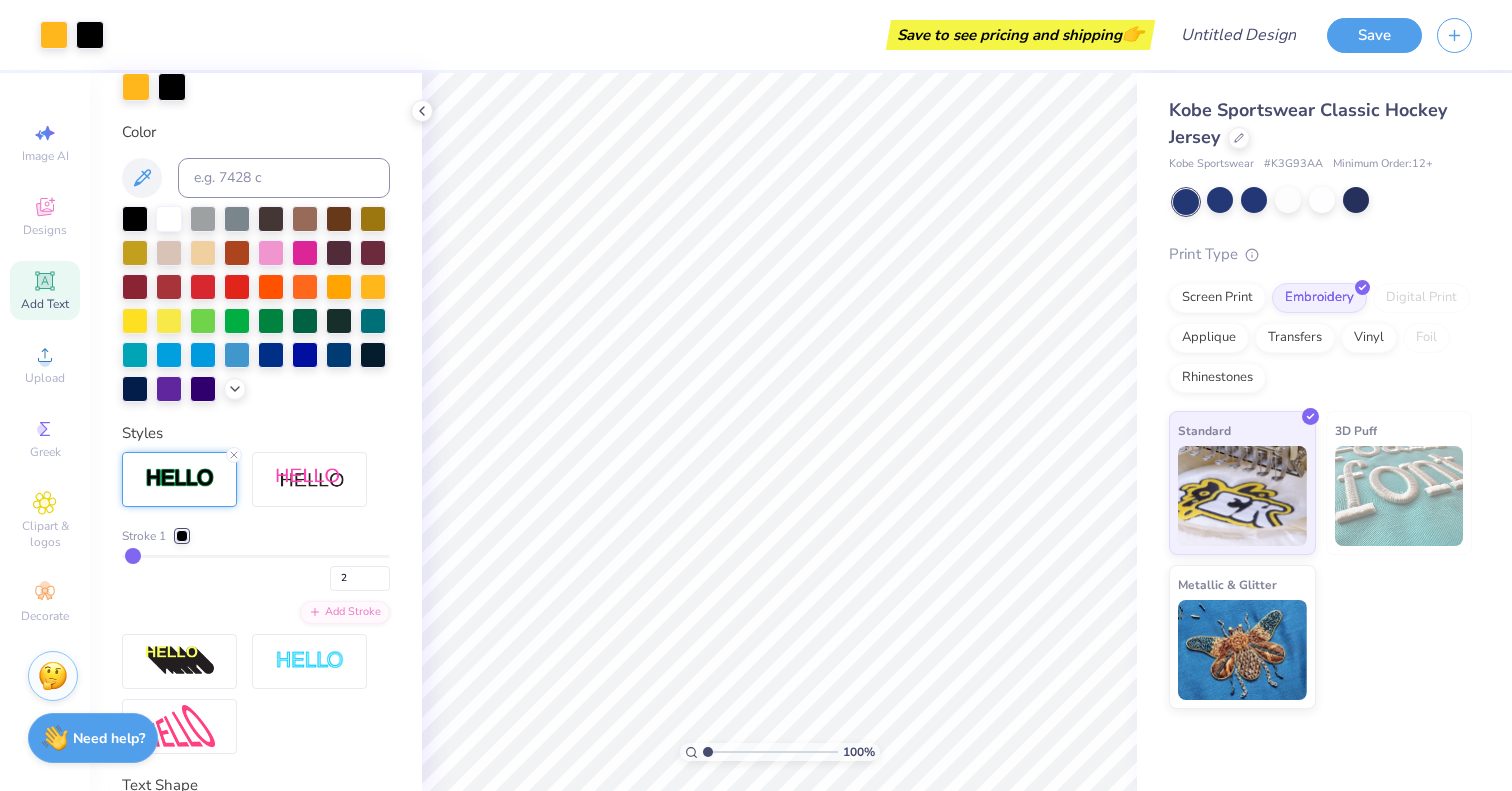 type on "3" 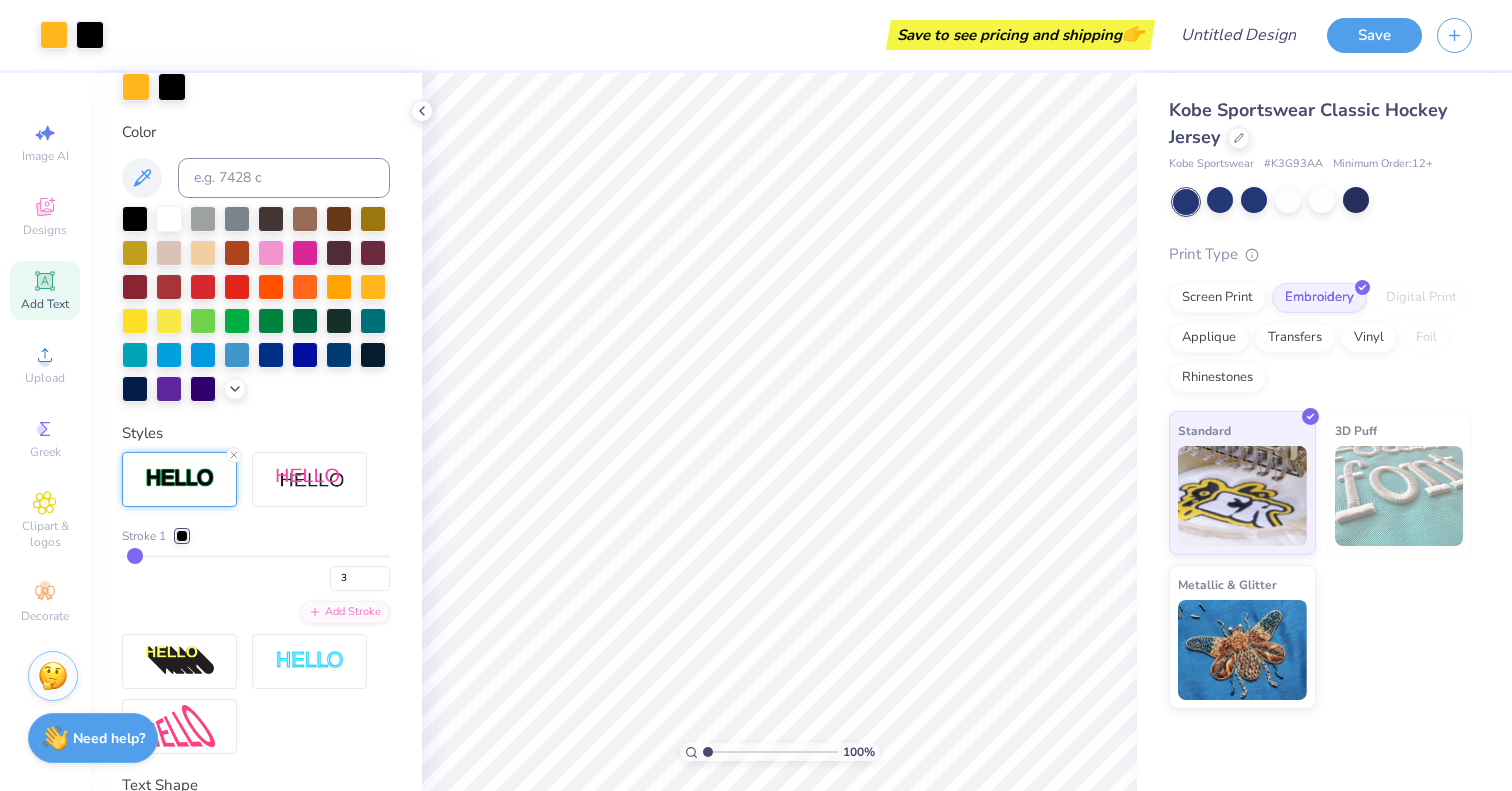 type on "5" 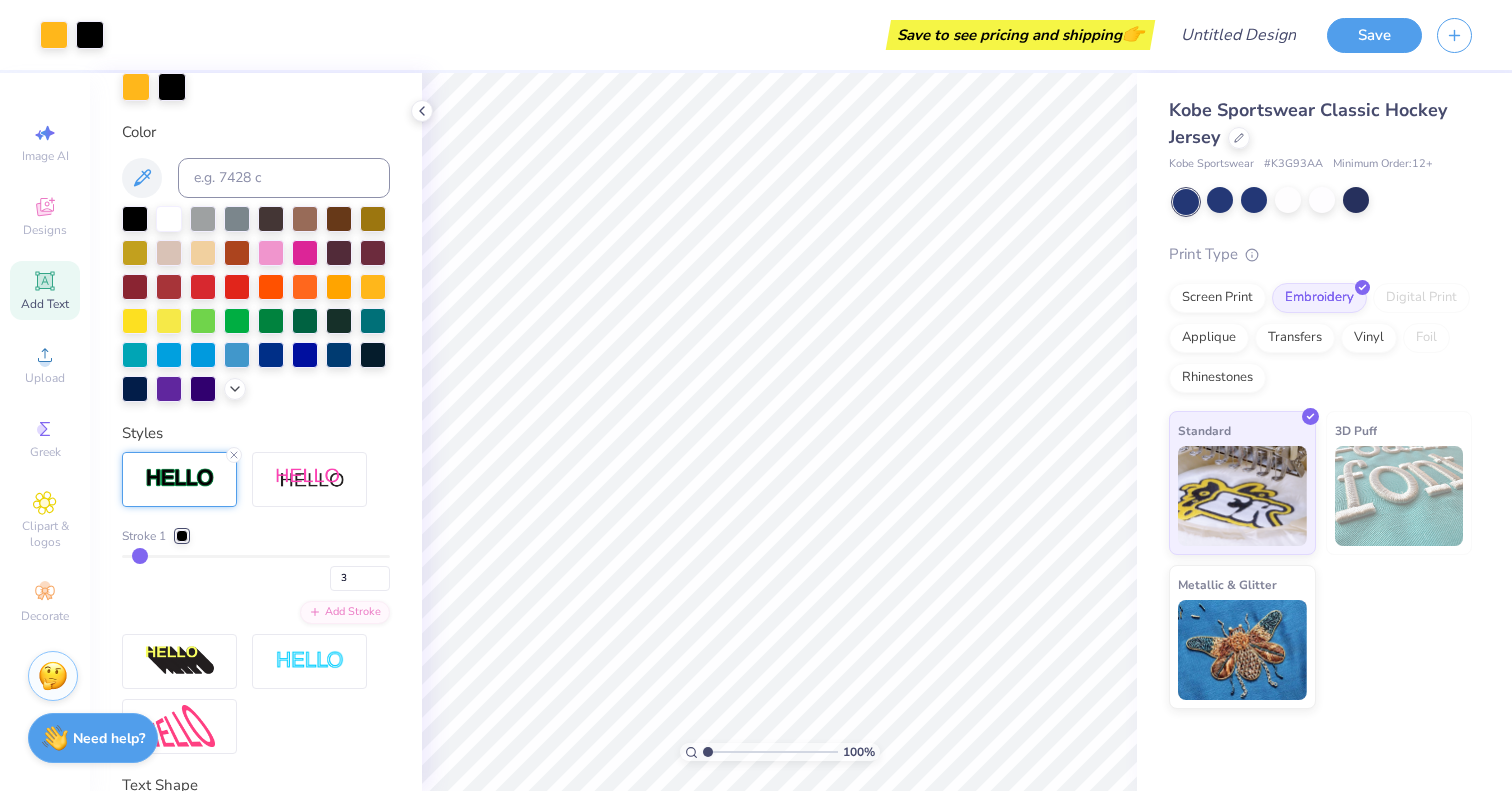 type on "5" 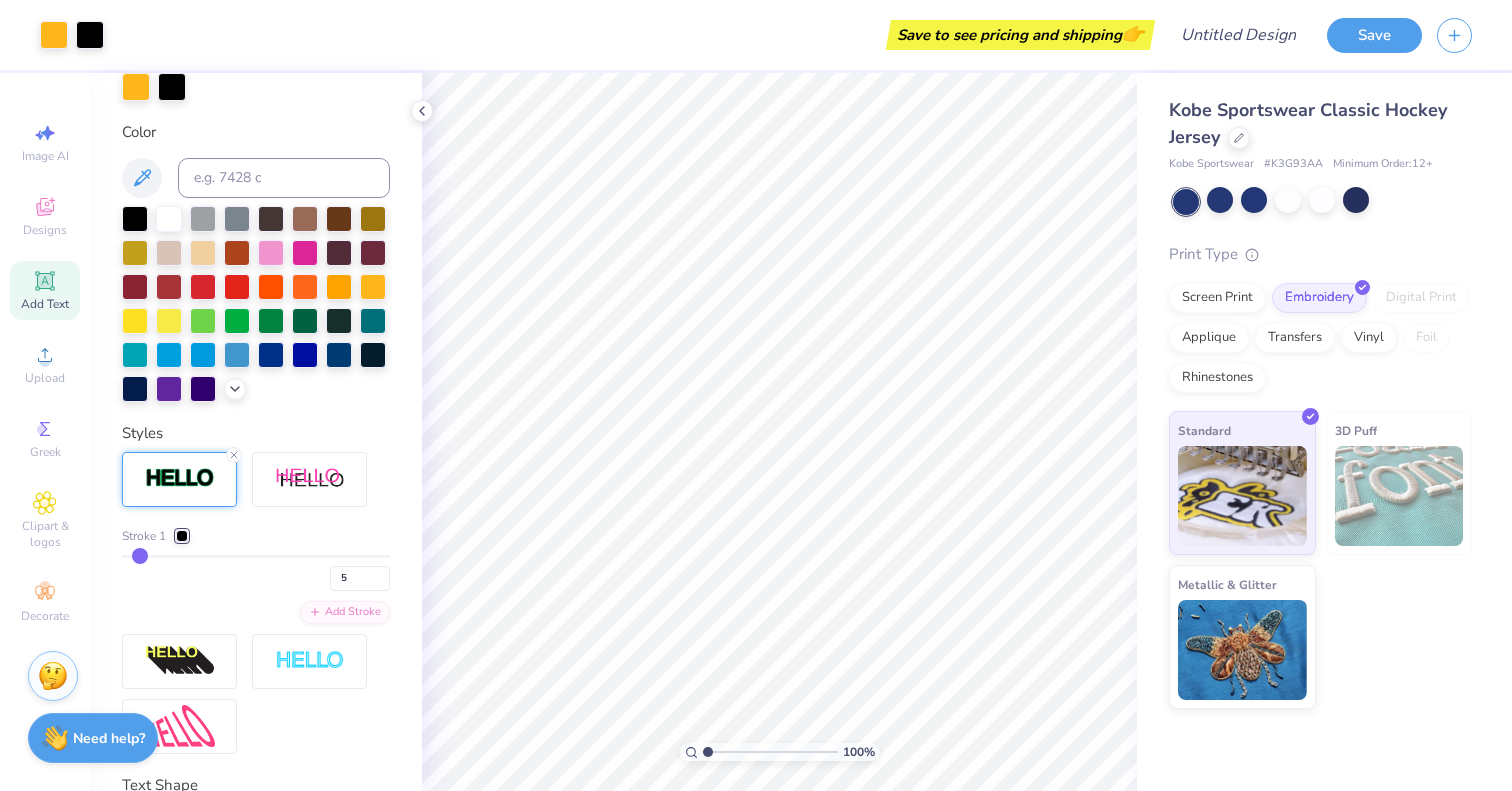 type on "7" 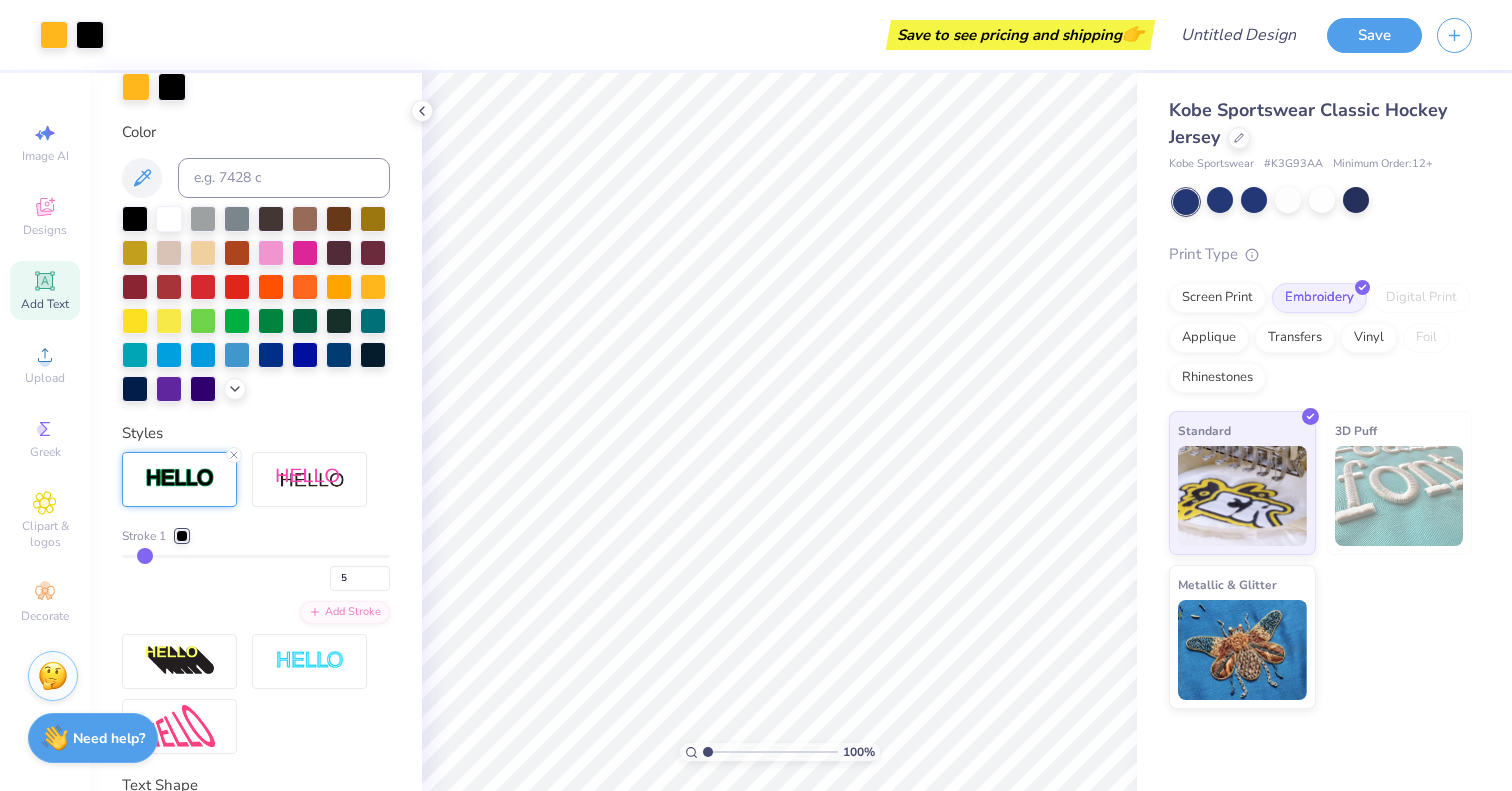 type on "7" 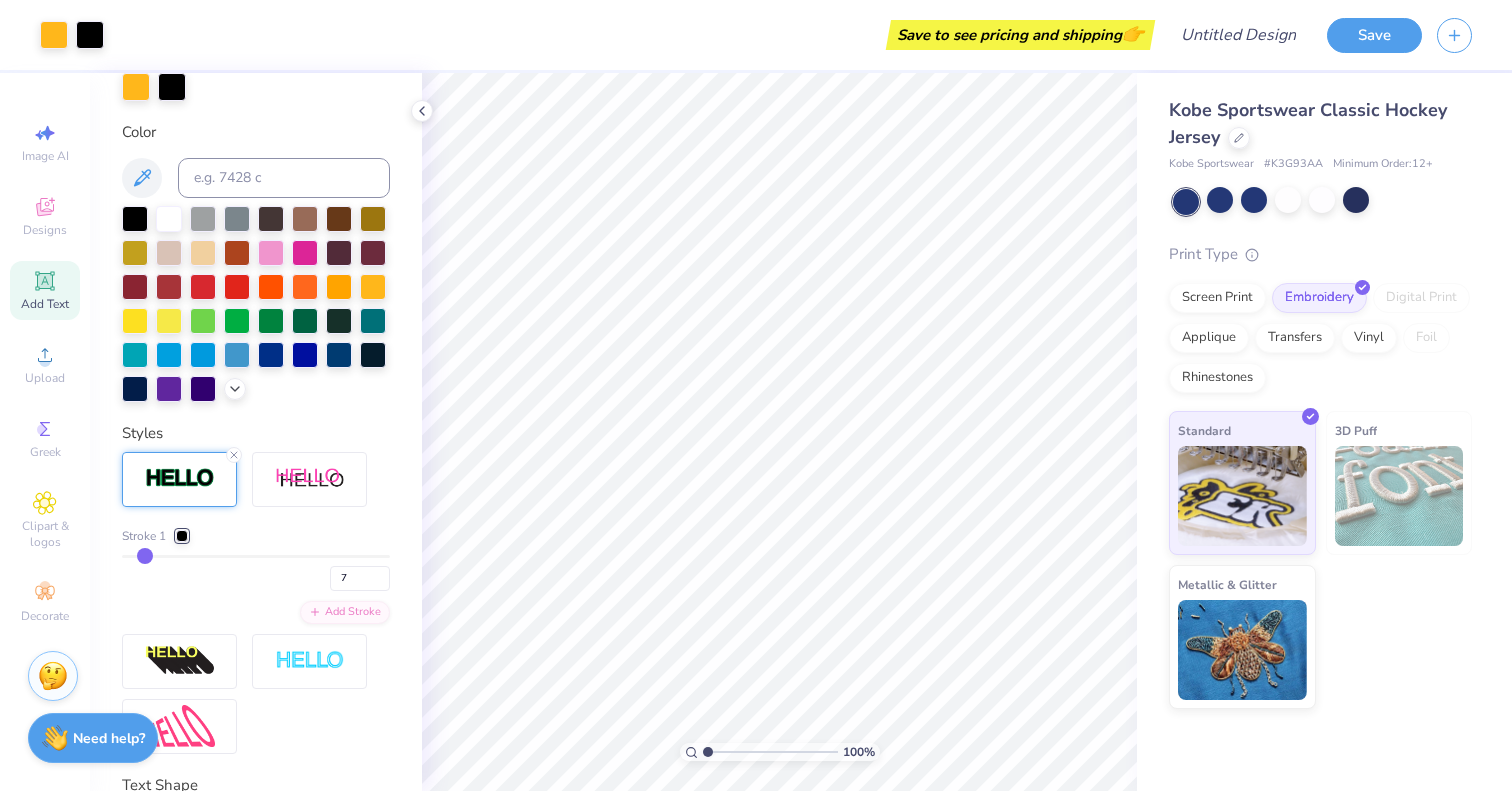 type on "10" 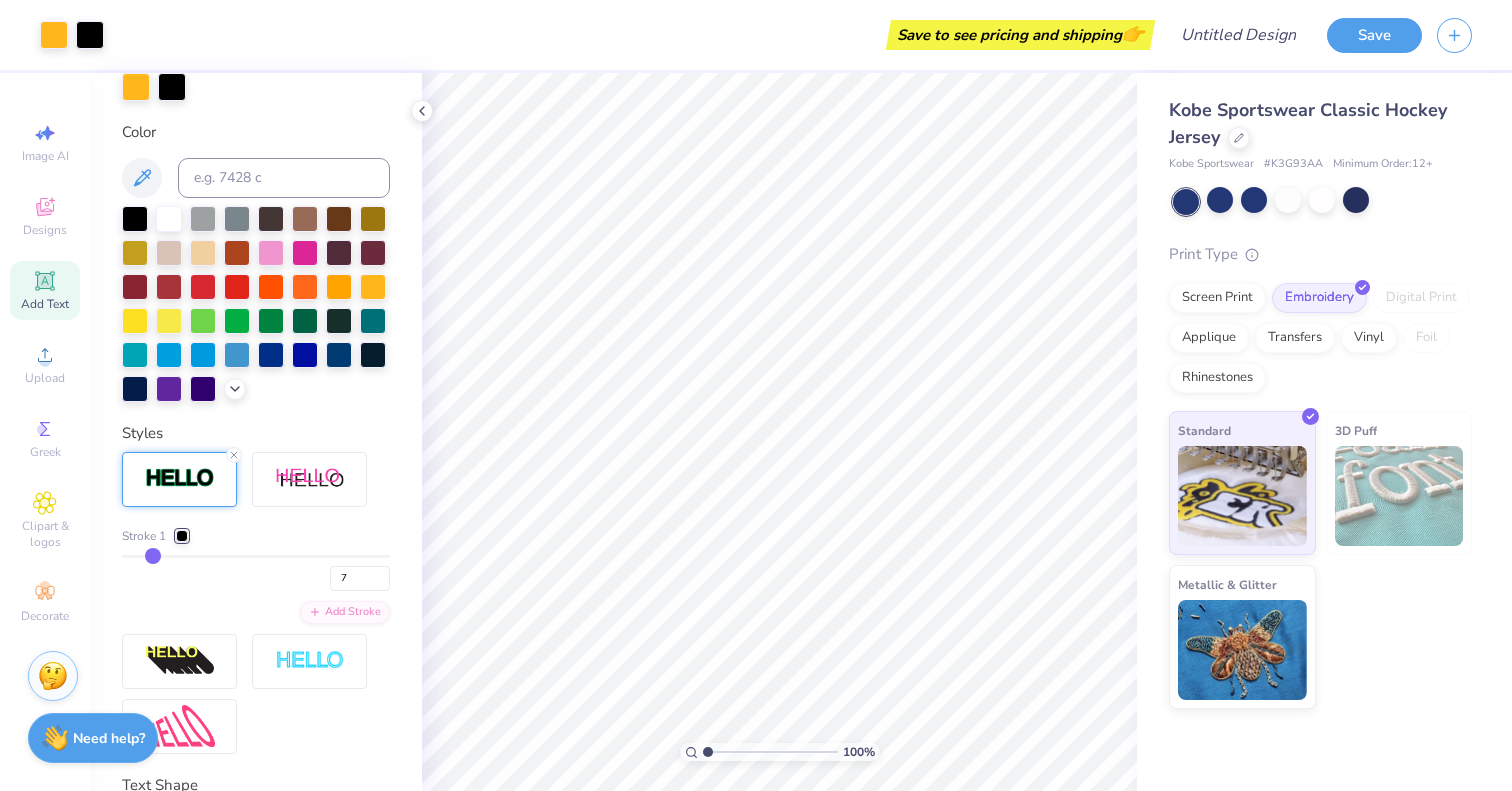 type on "10" 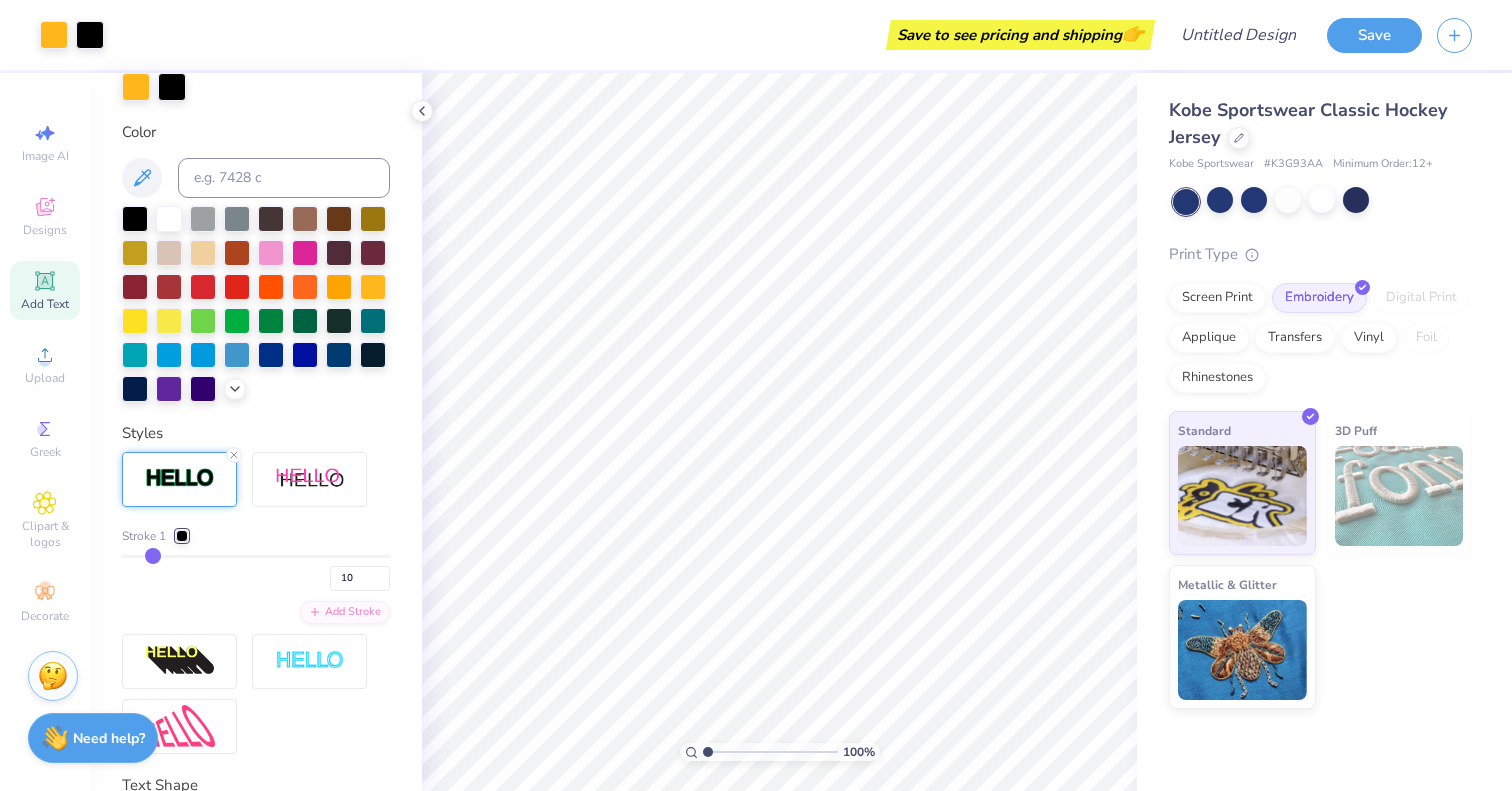 type on "14" 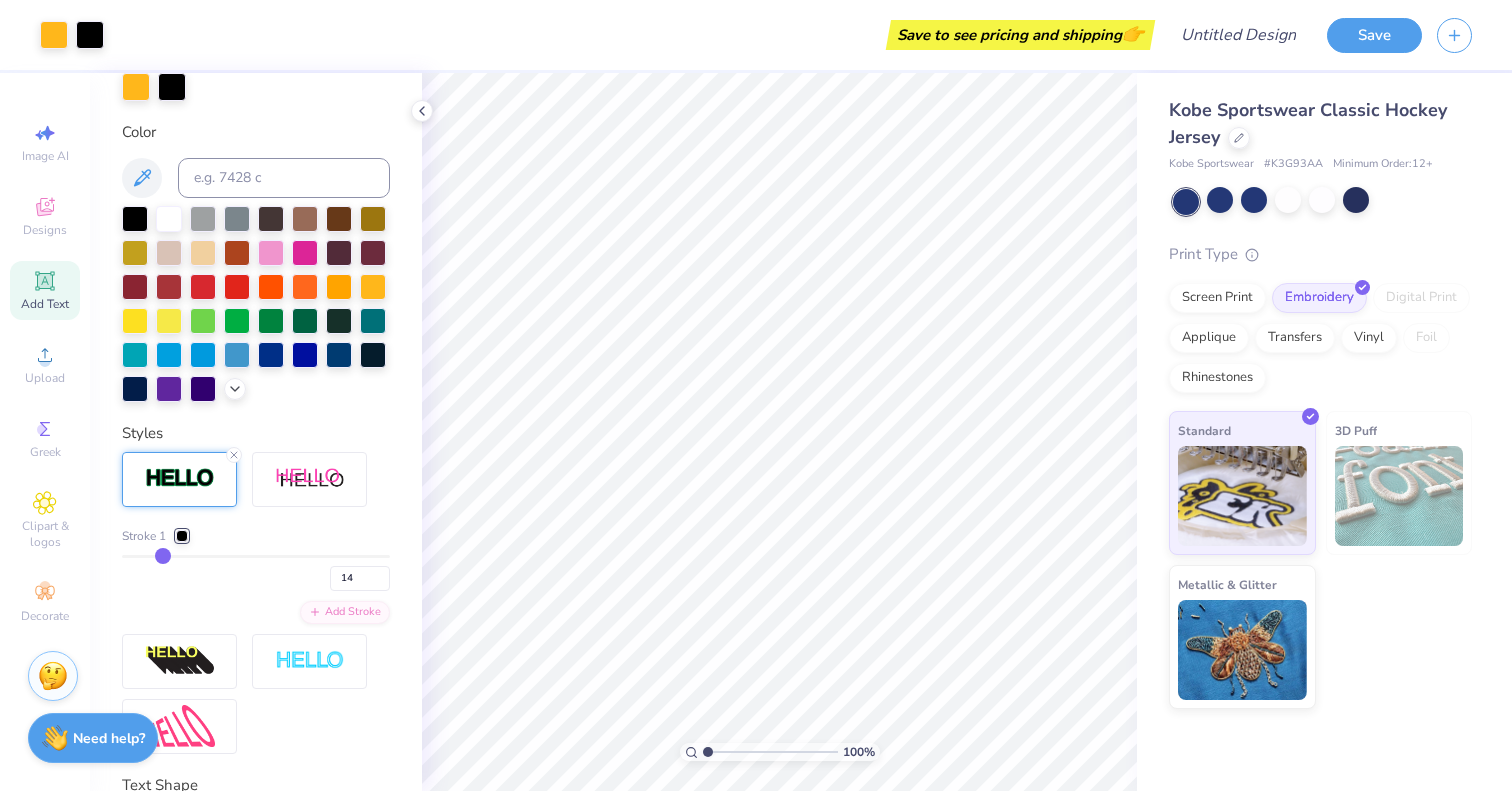 type on "19" 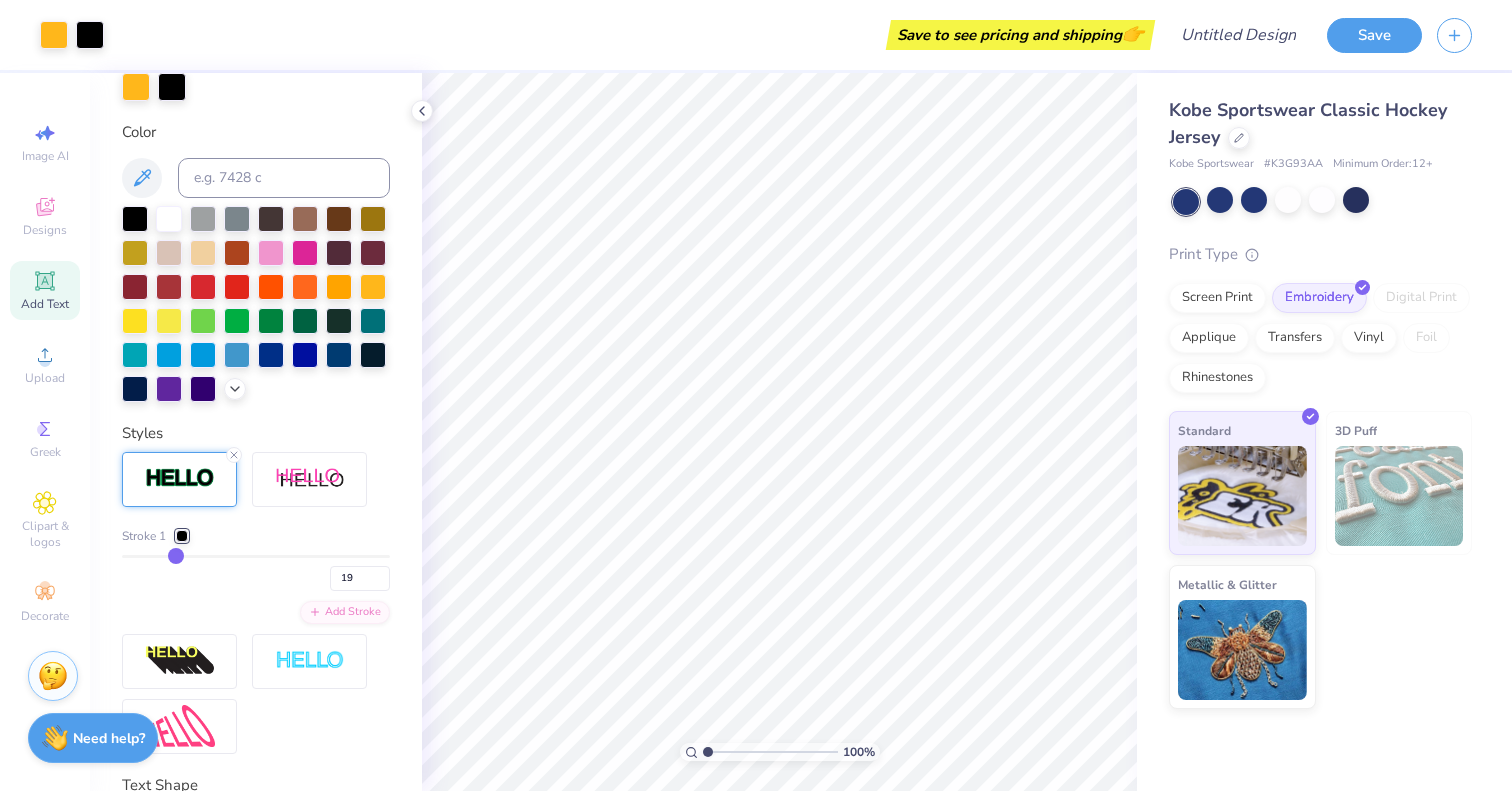type on "24" 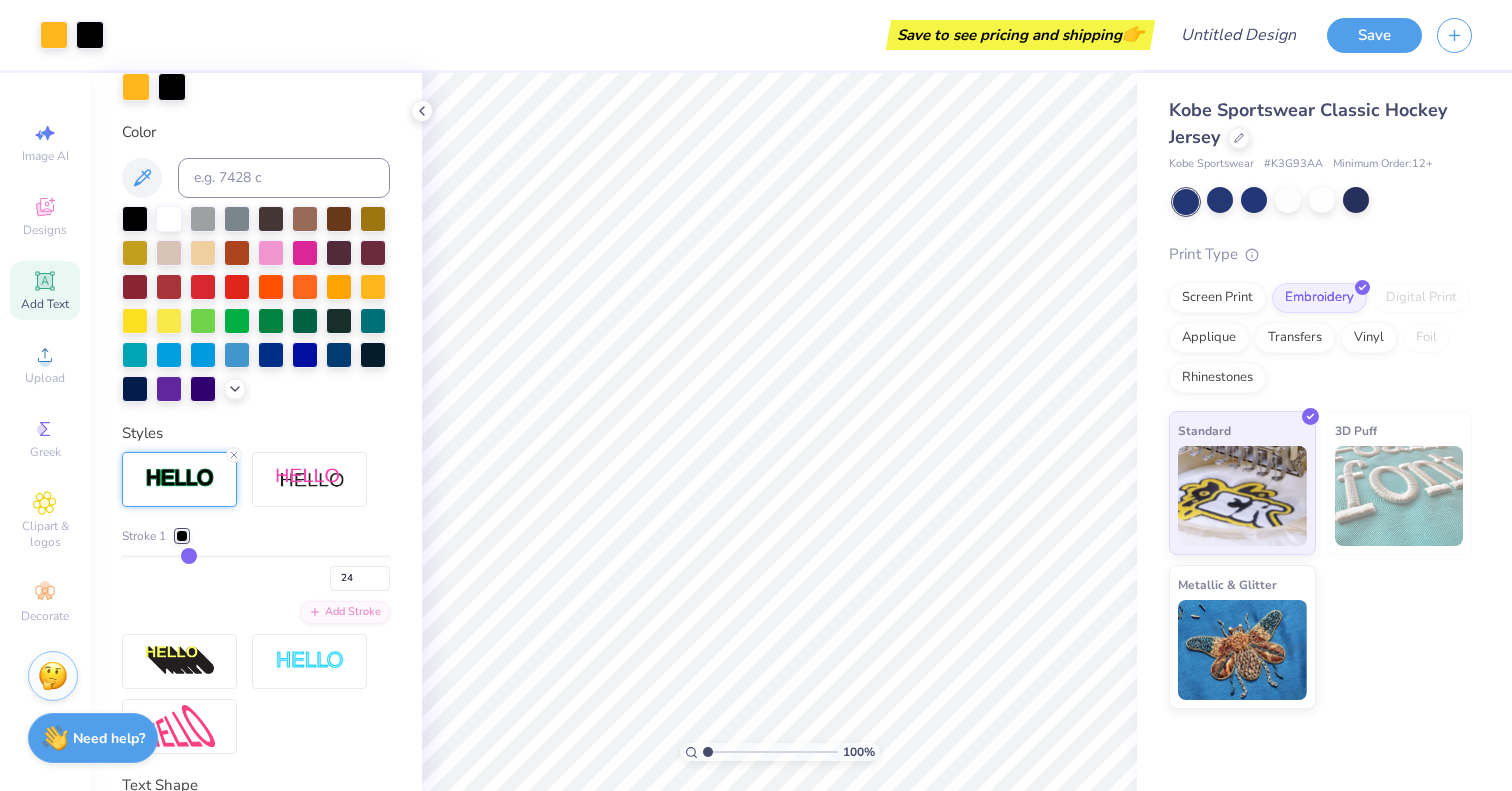type on "30" 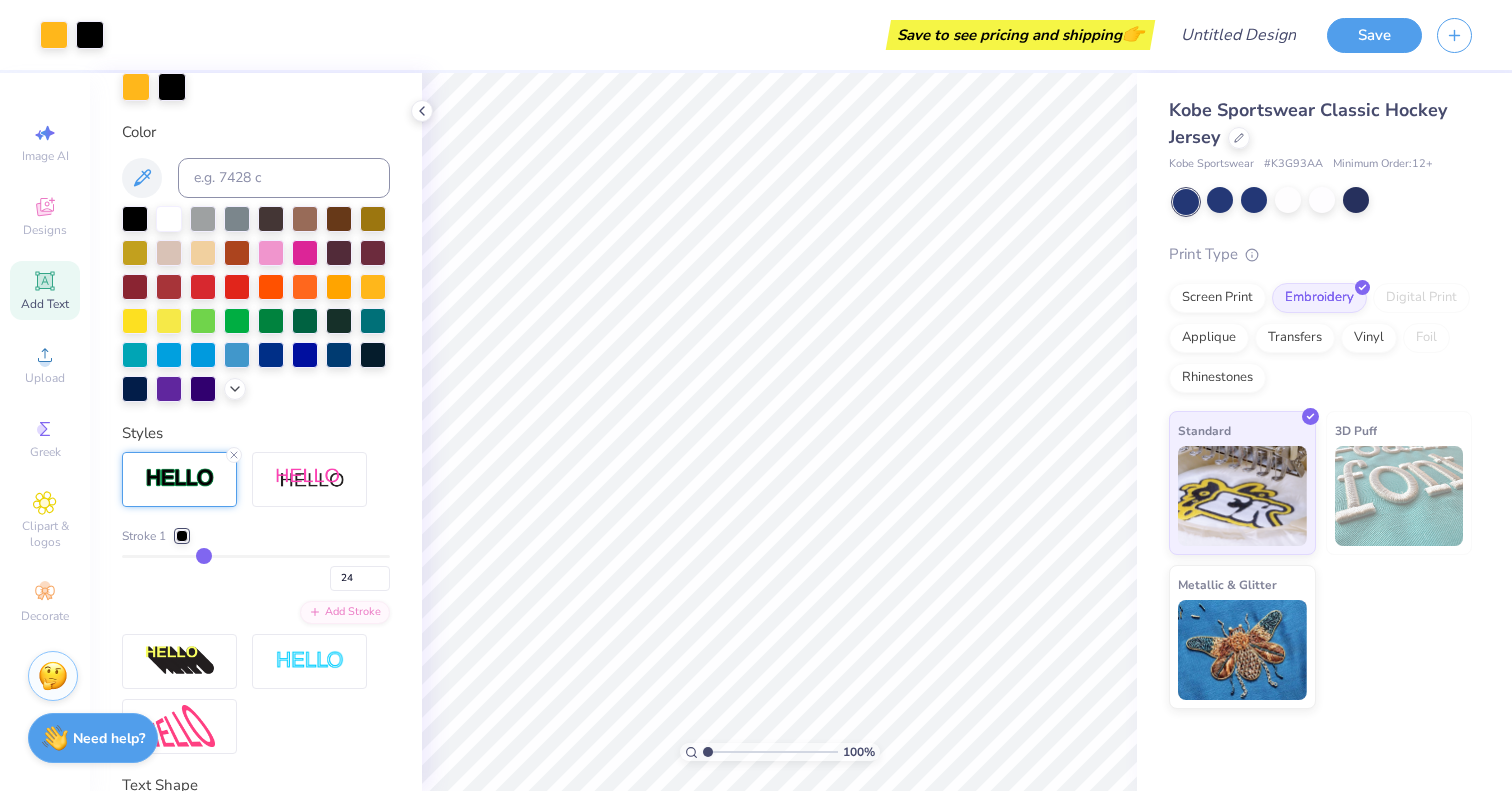 type on "30" 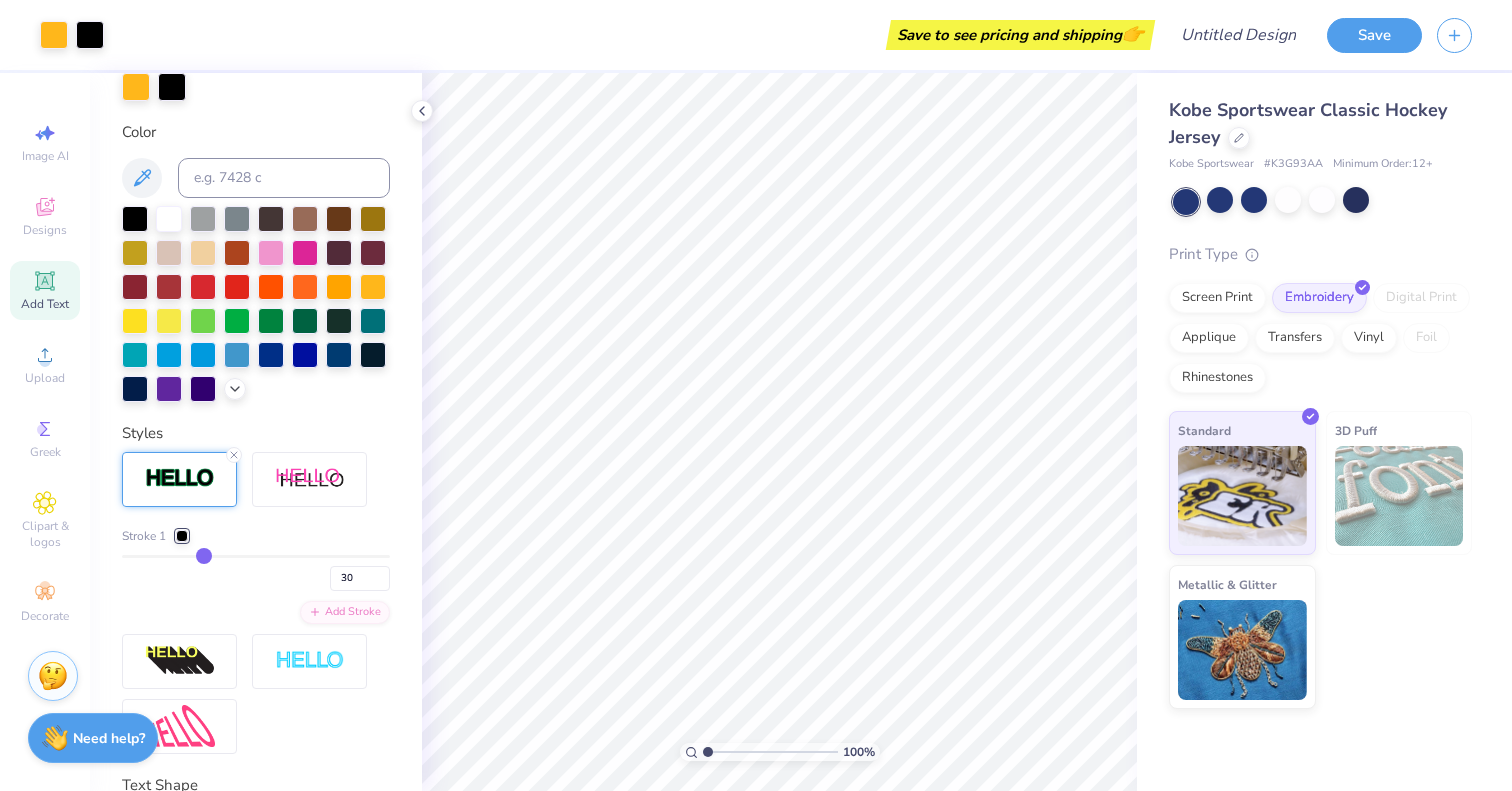 type on "36" 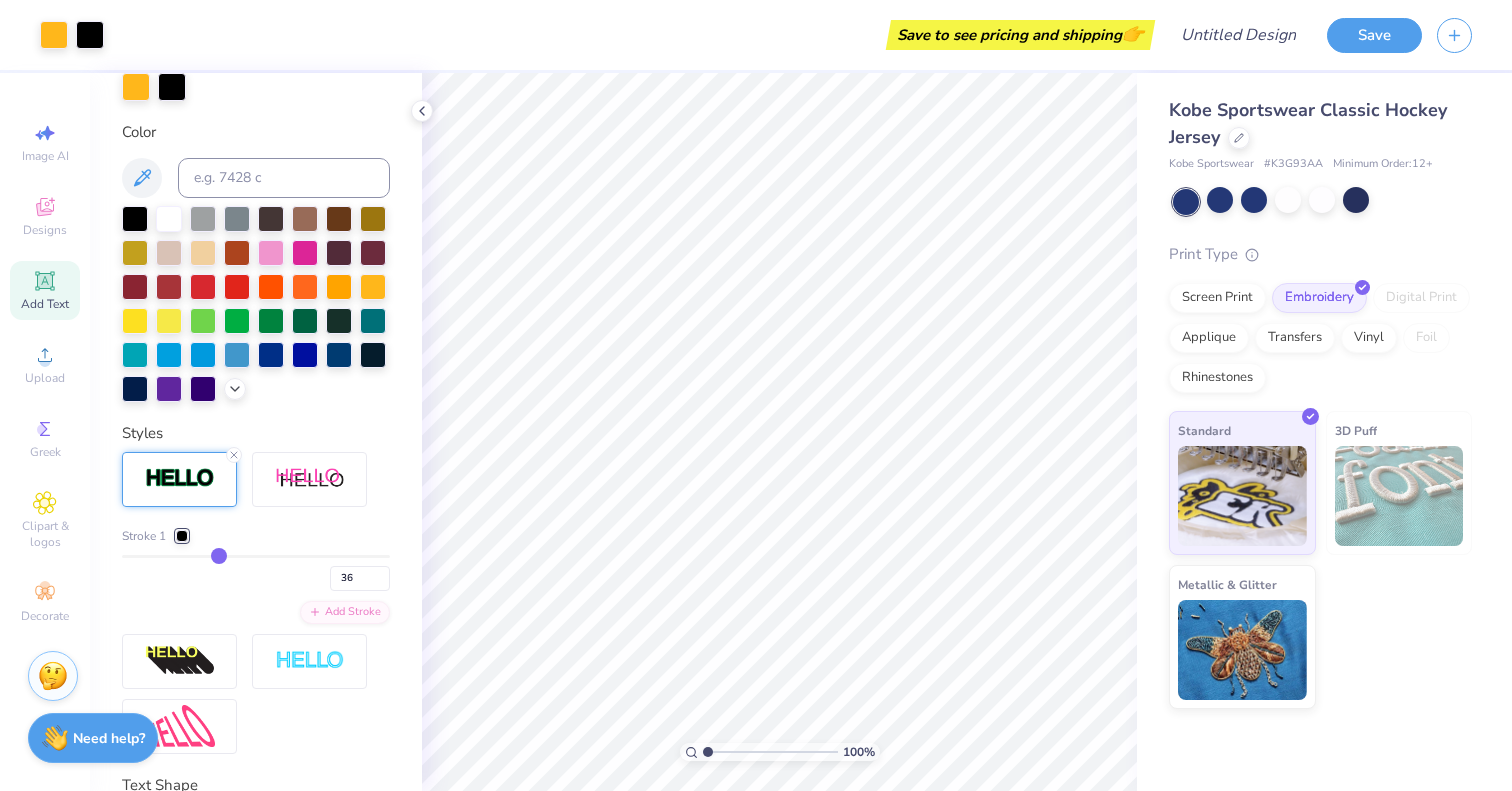 type on "40" 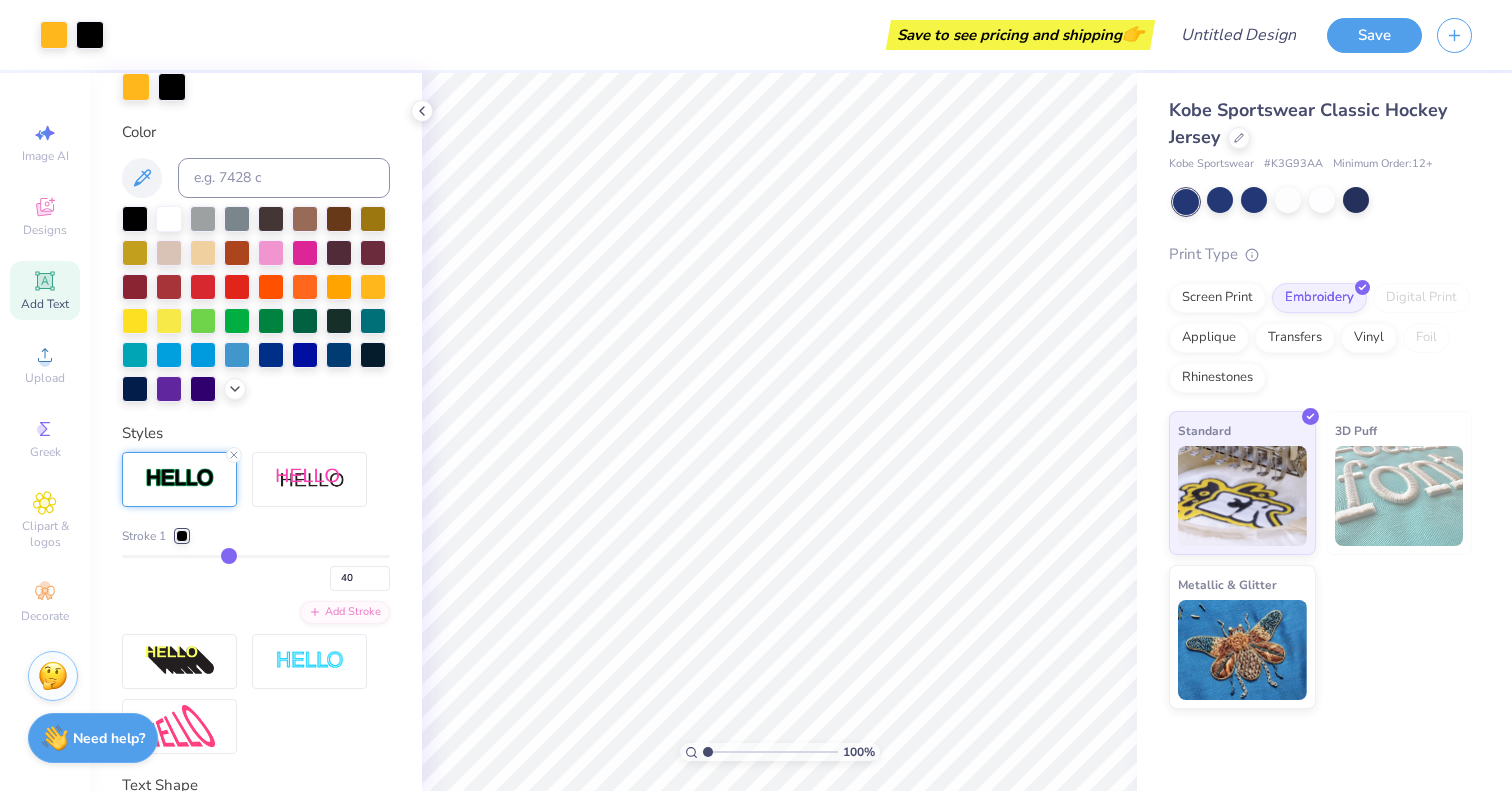 type on "45" 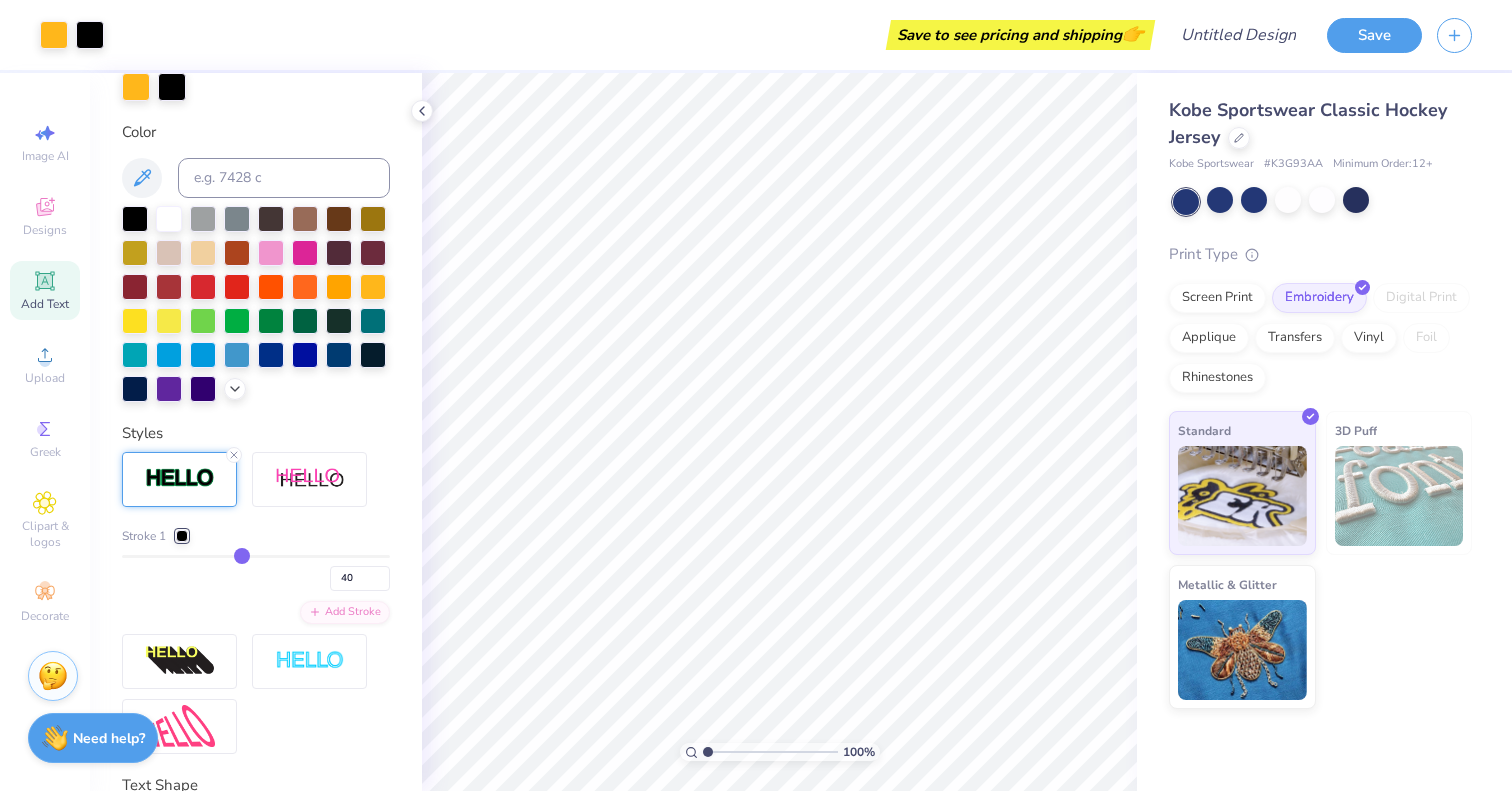 type on "45" 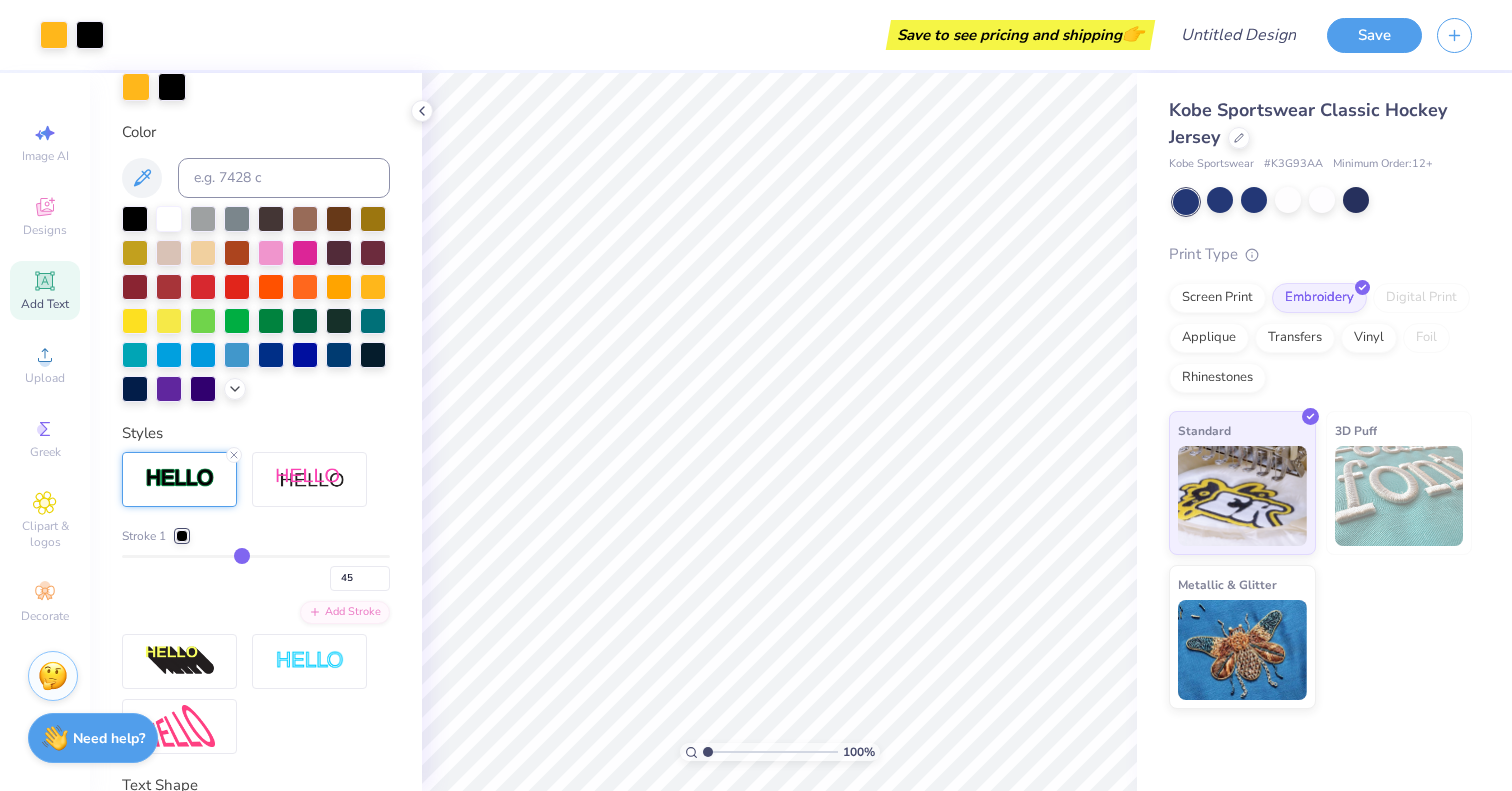 type on "49" 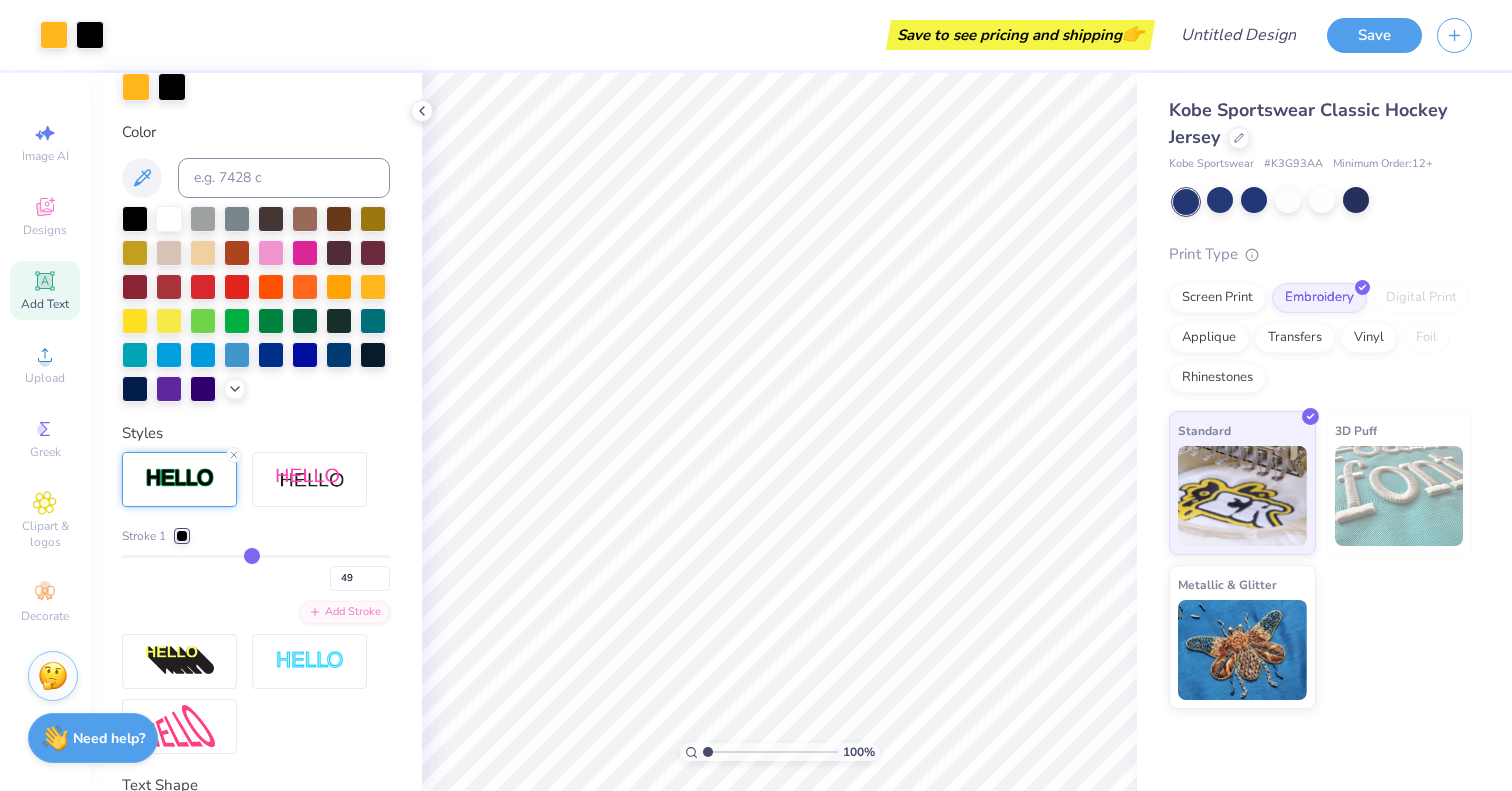 type on "53" 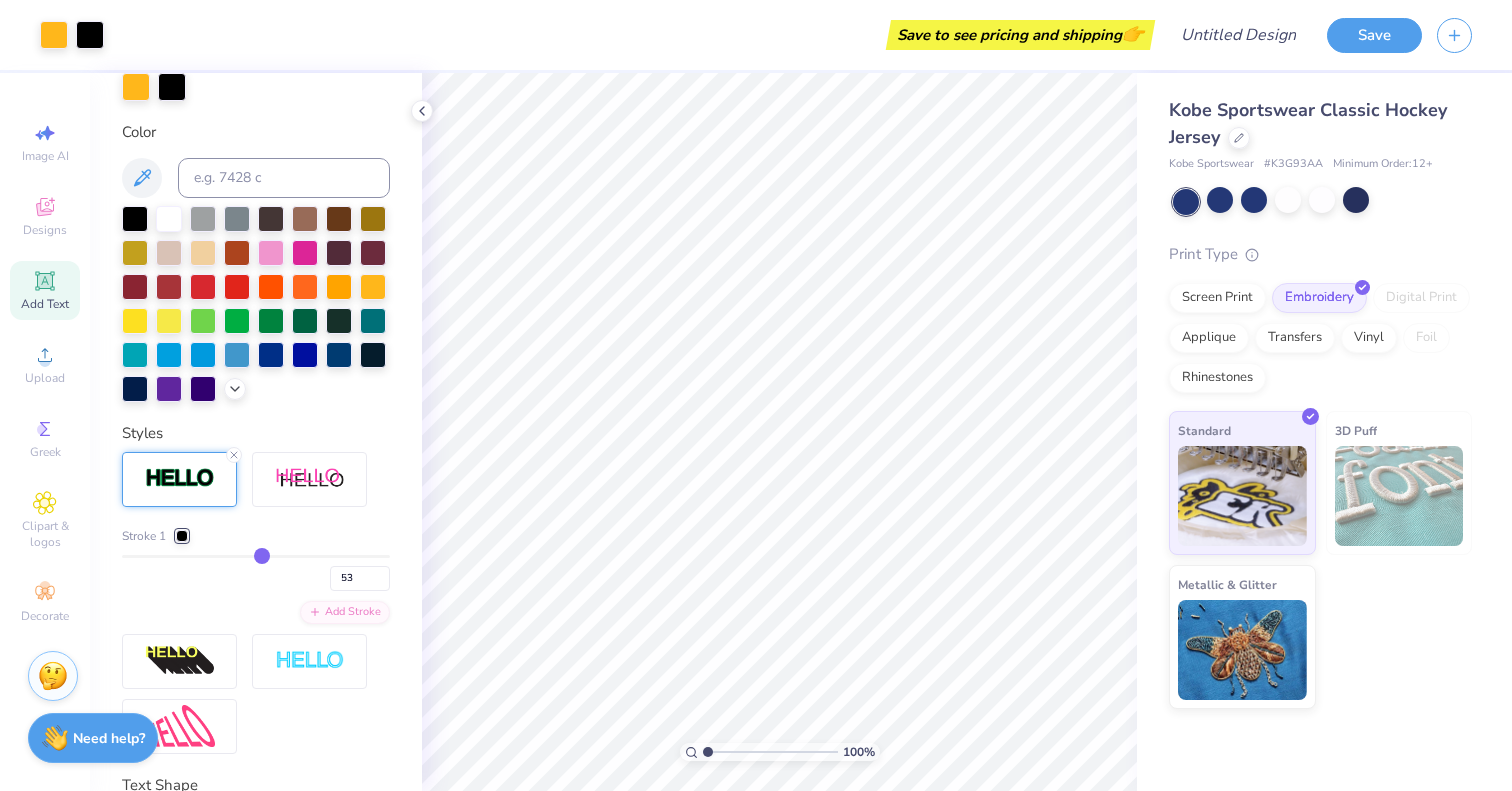 type on "57" 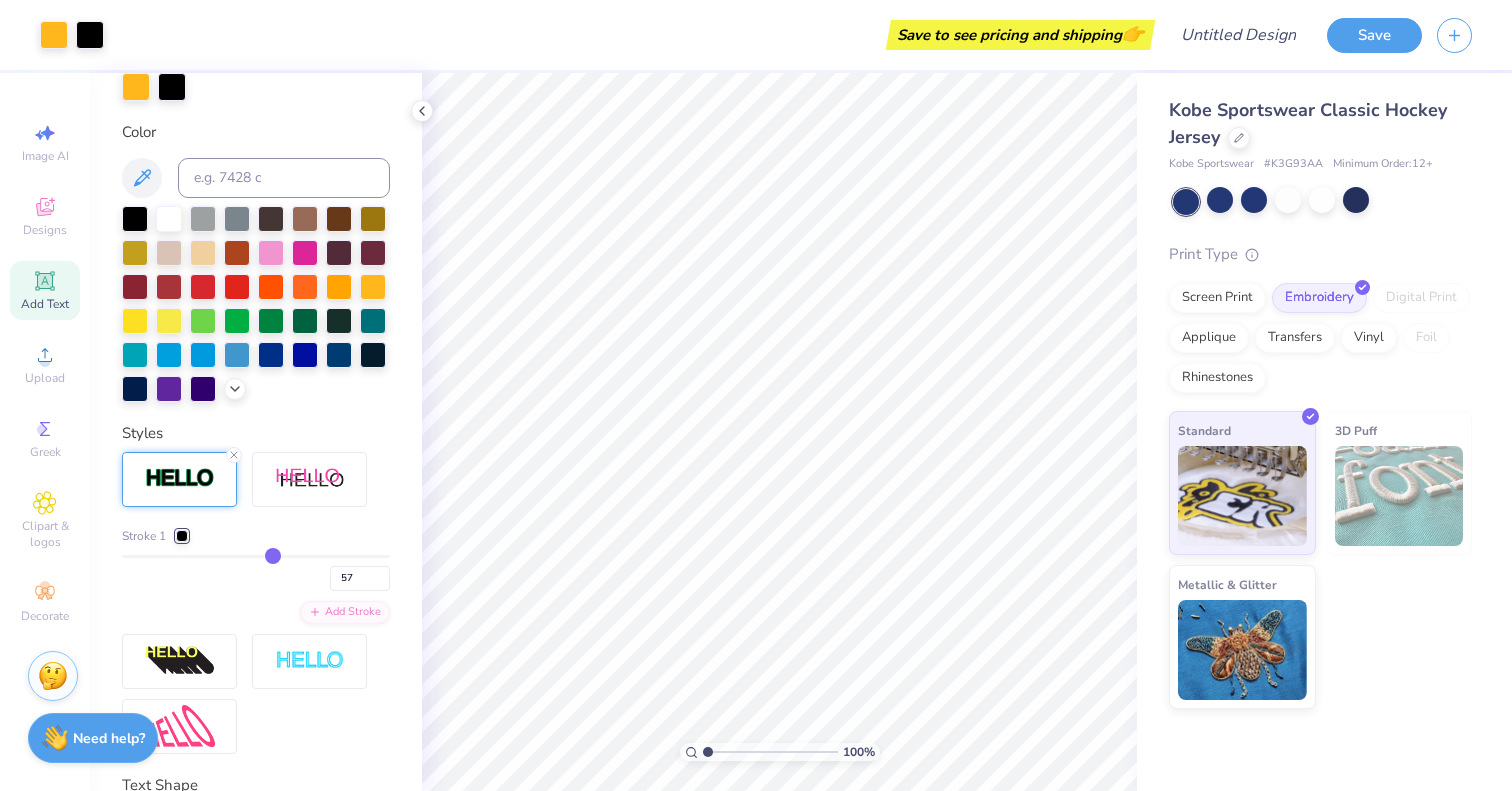 type on "61" 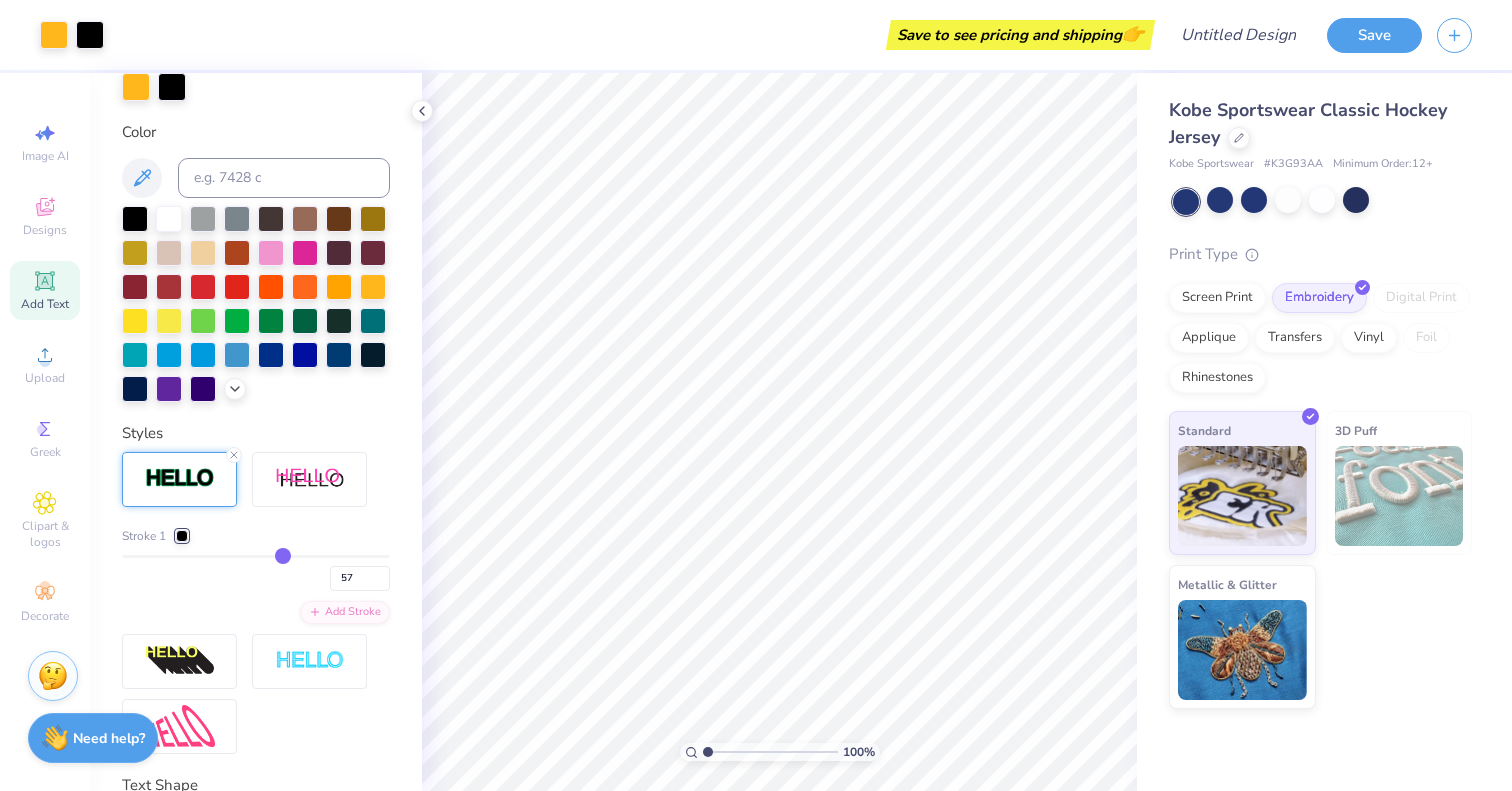 type on "61" 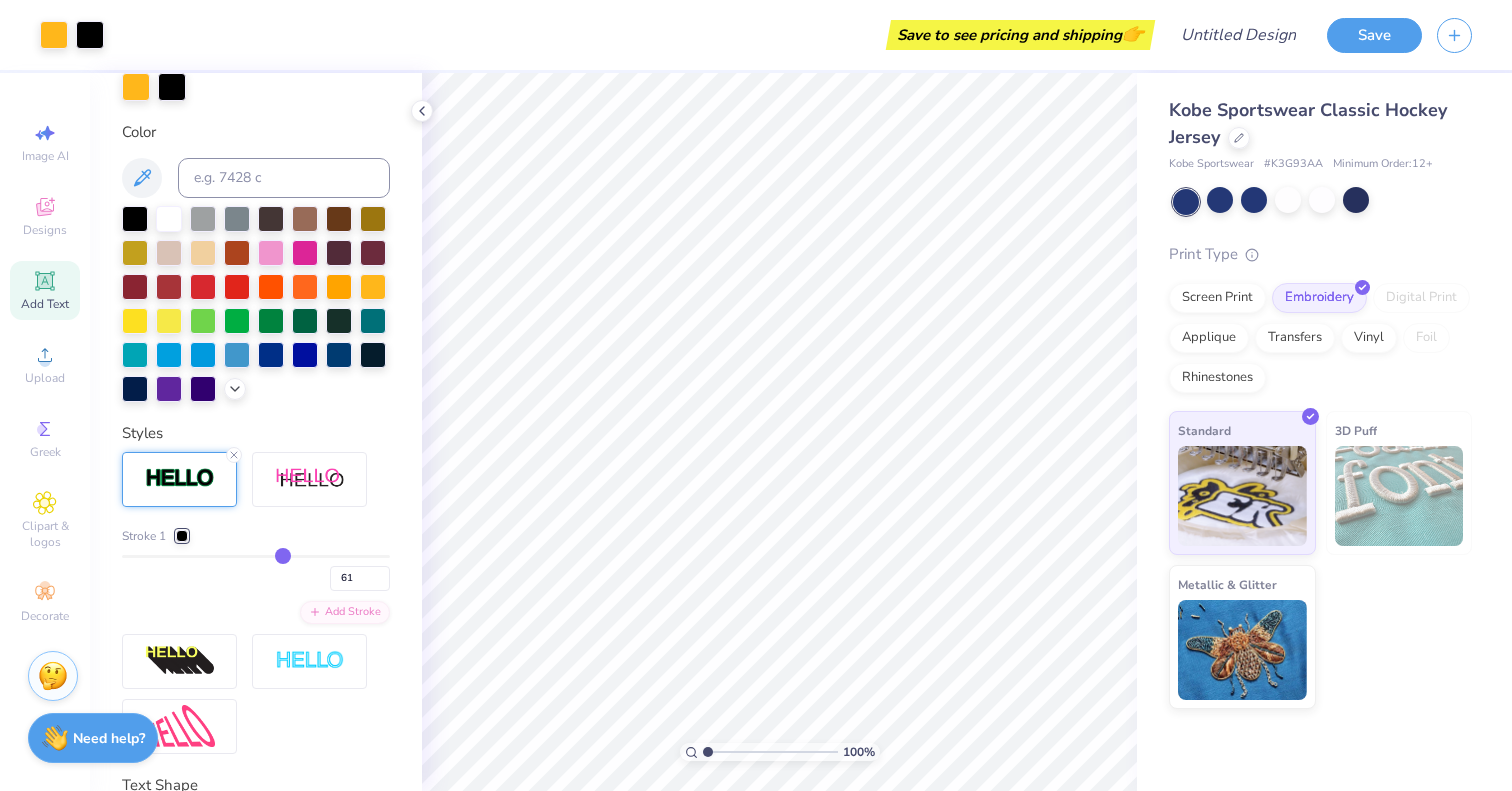 type on "65" 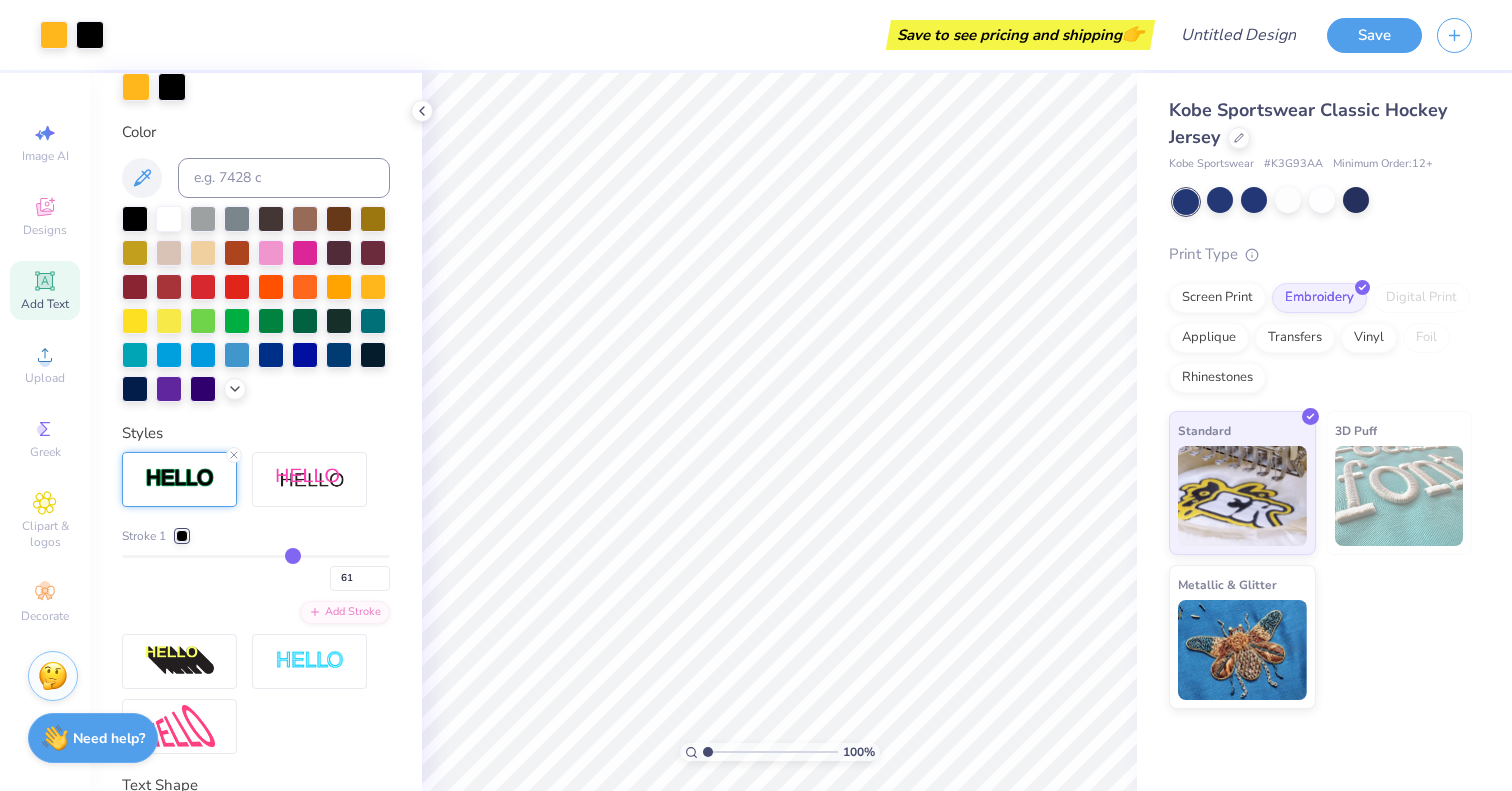 type on "65" 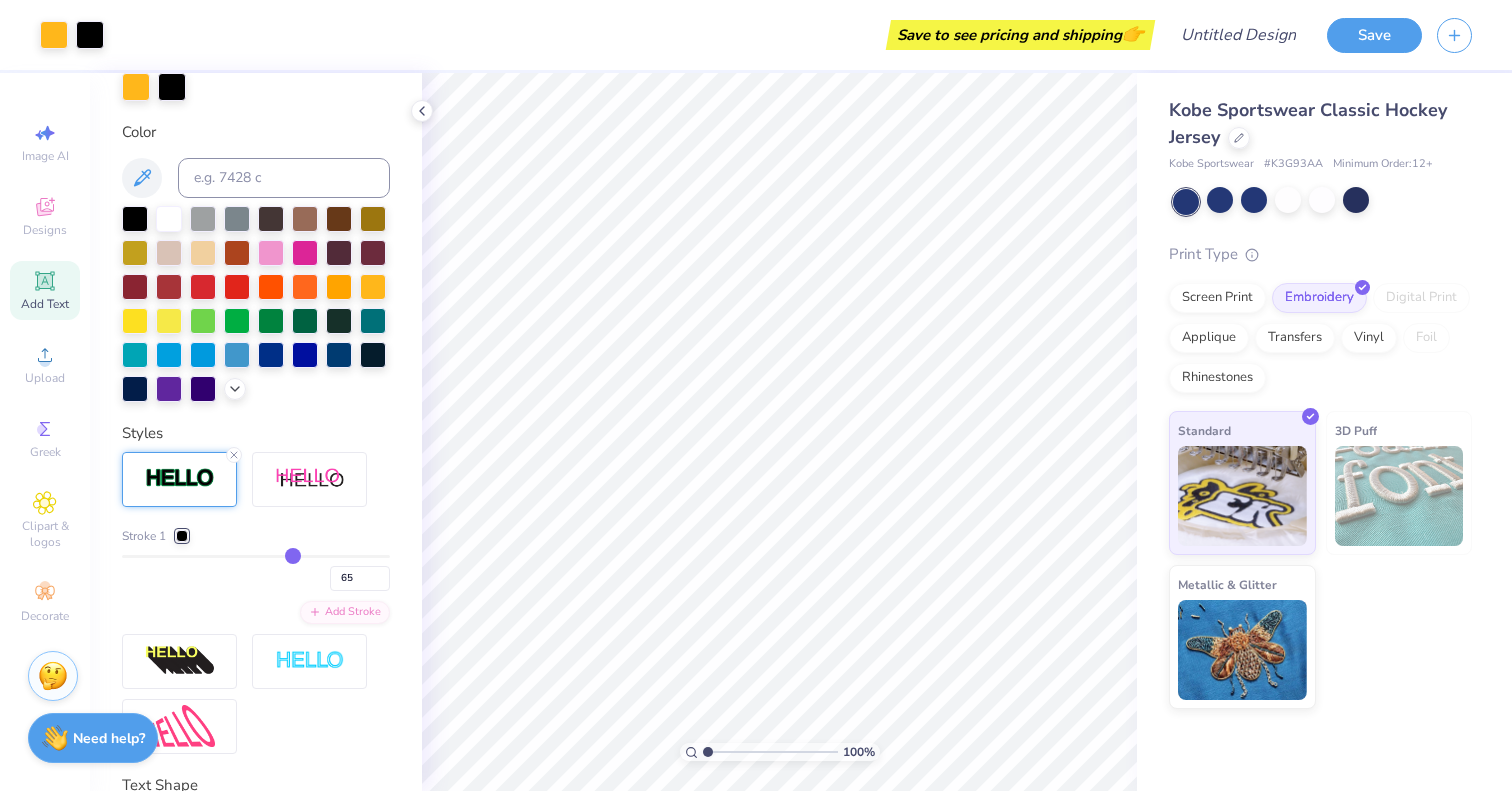 type on "67" 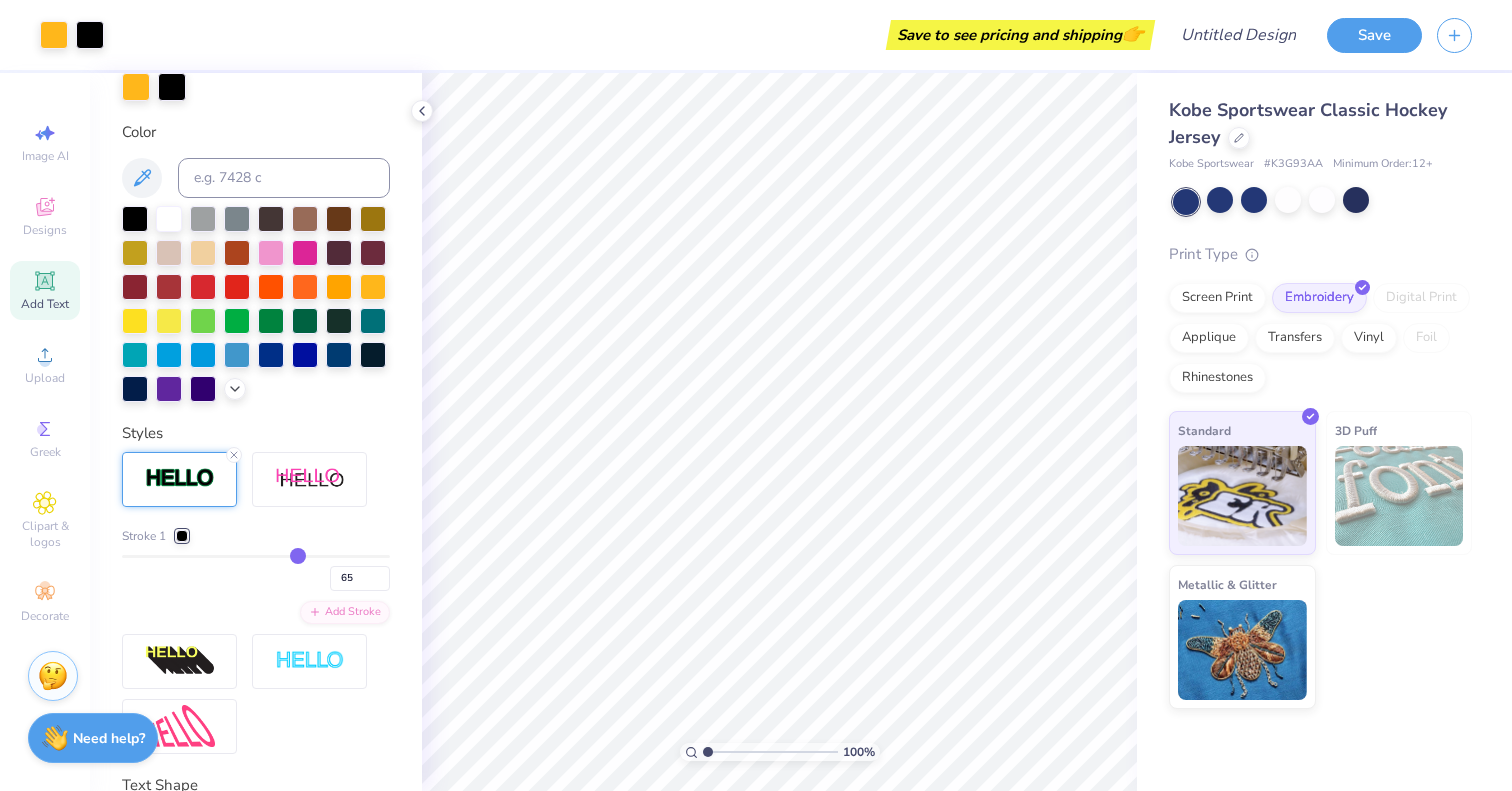 type on "67" 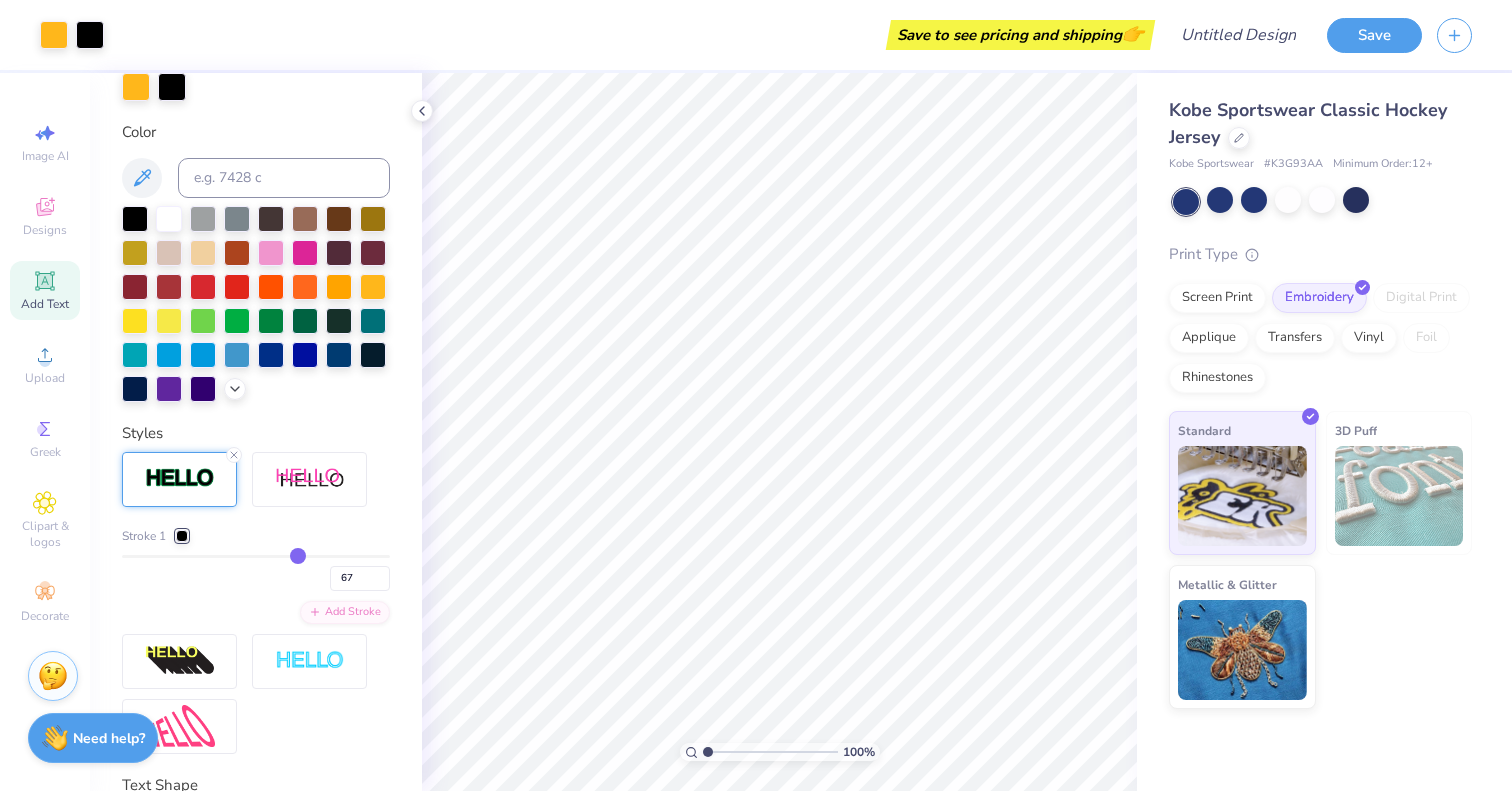 type on "69" 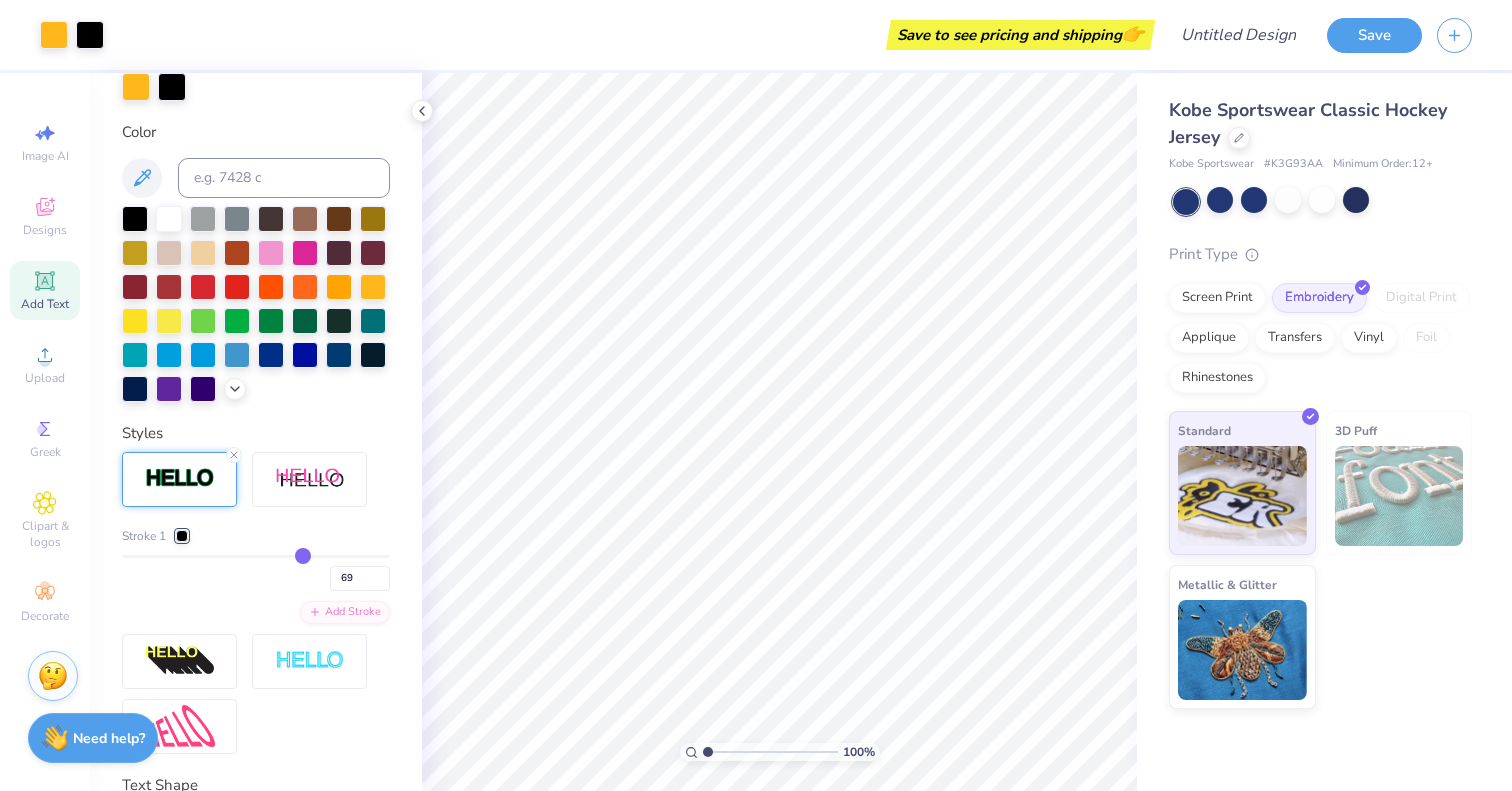 type on "71" 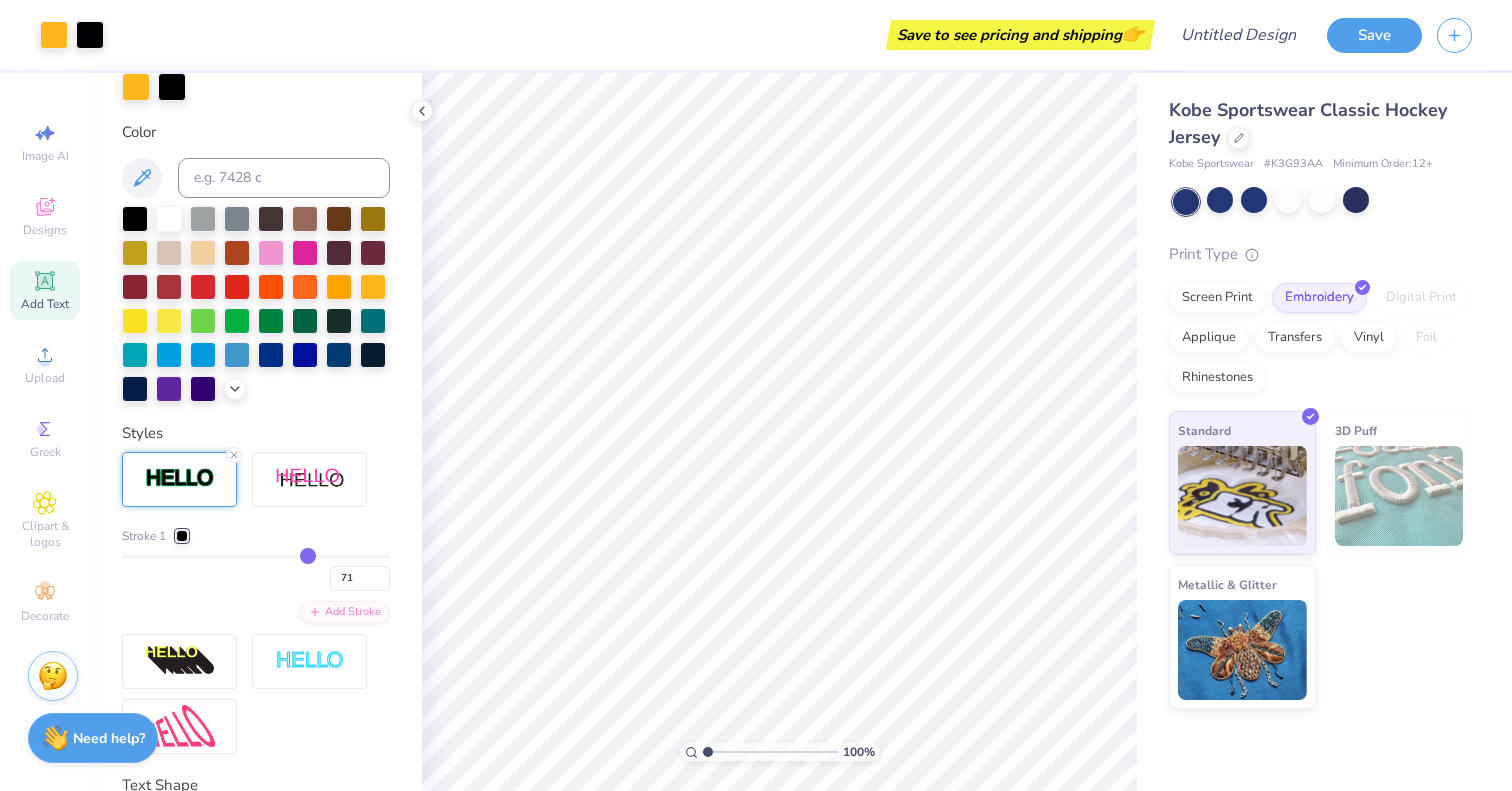 type on "72" 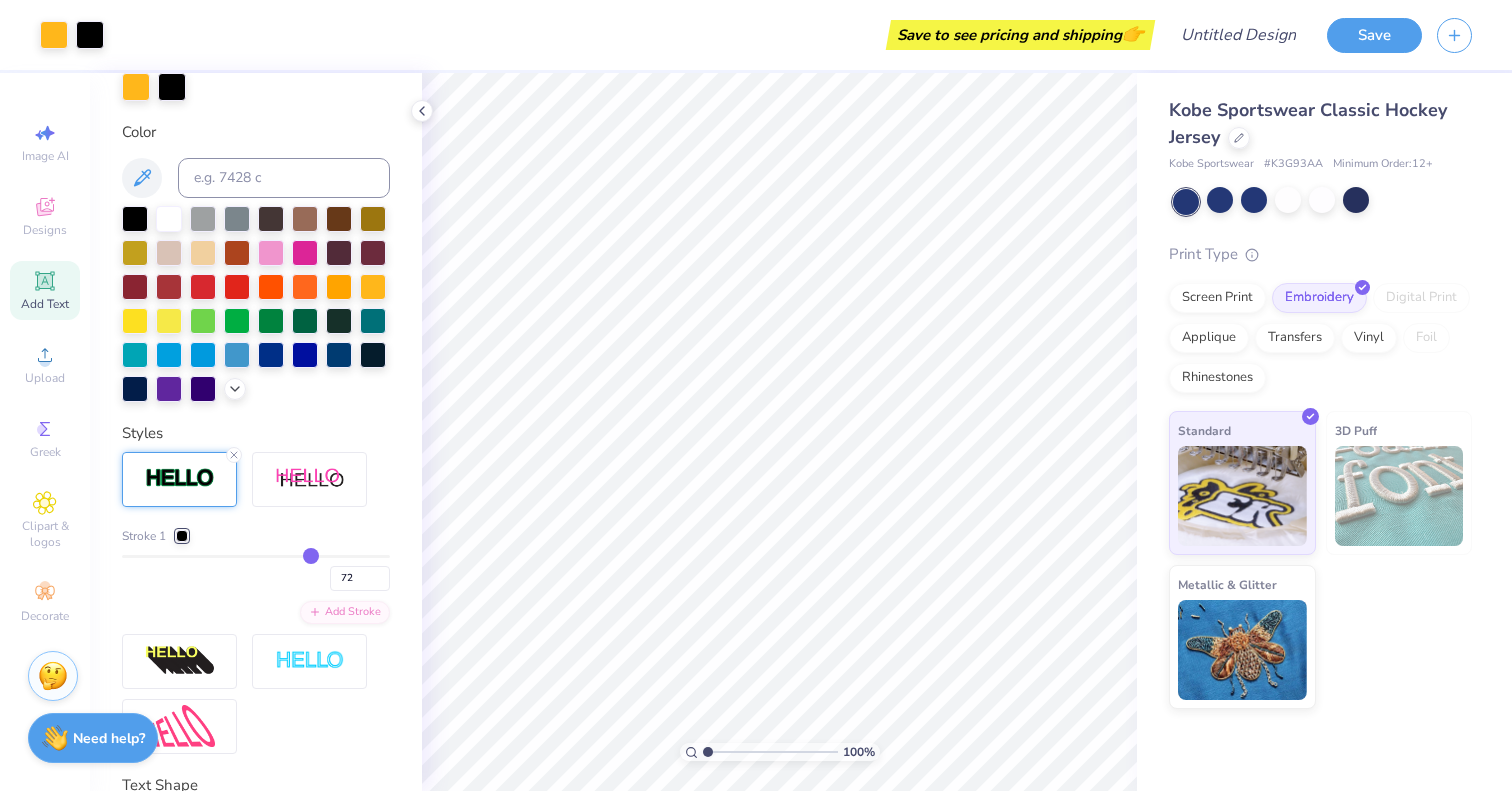 type on "73" 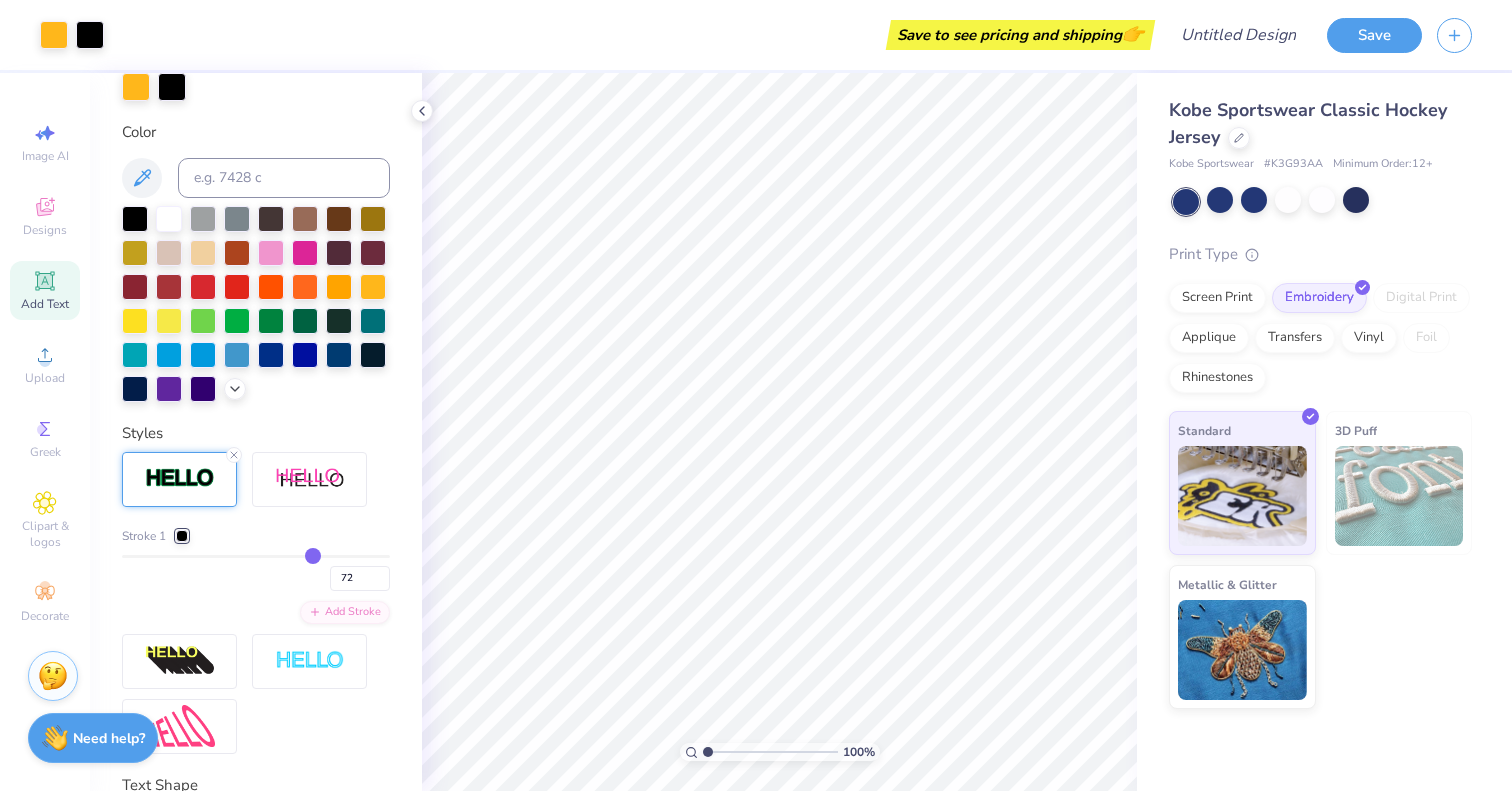type on "73" 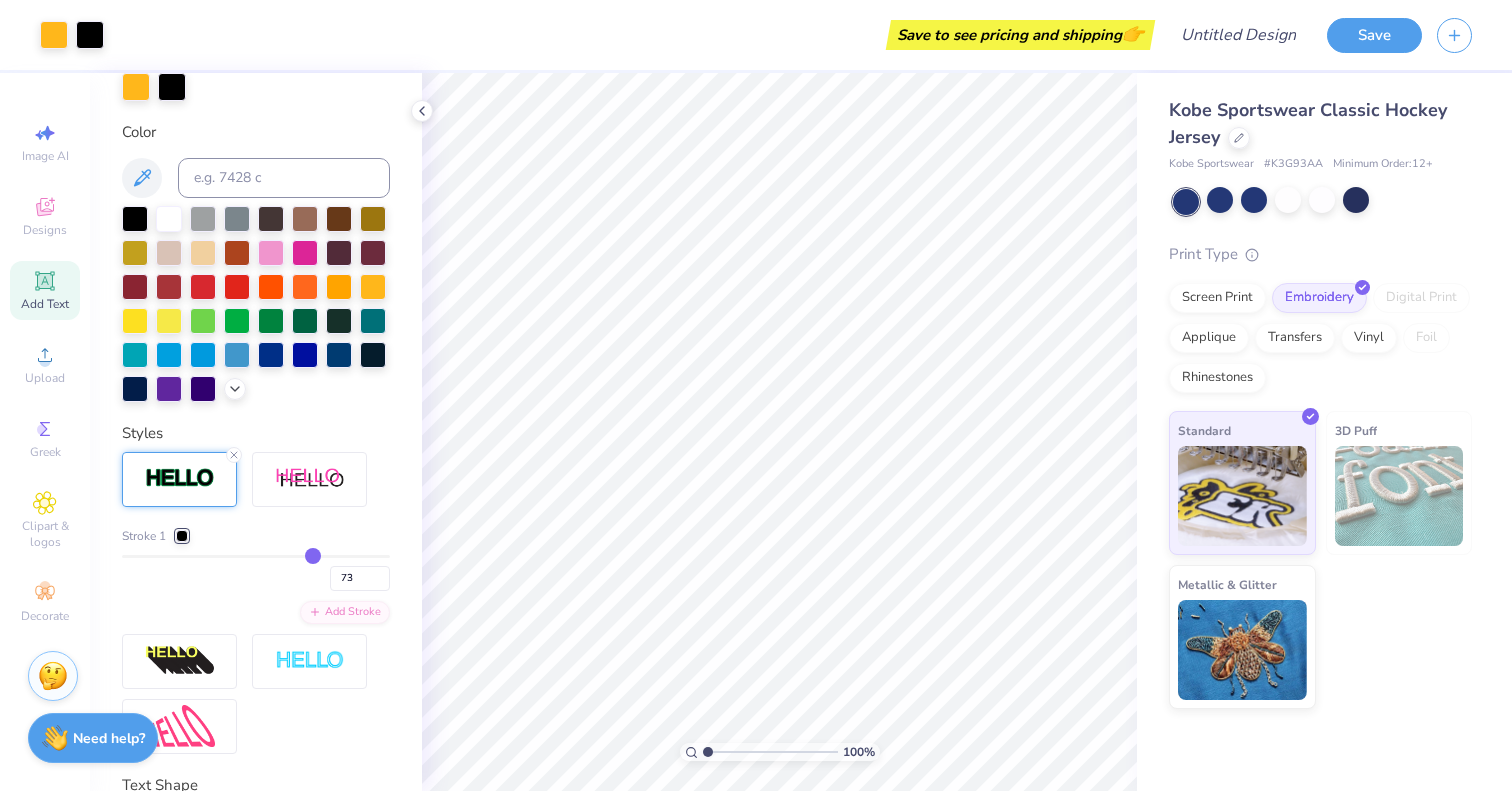 drag, startPoint x: 135, startPoint y: 555, endPoint x: 313, endPoint y: 559, distance: 178.04494 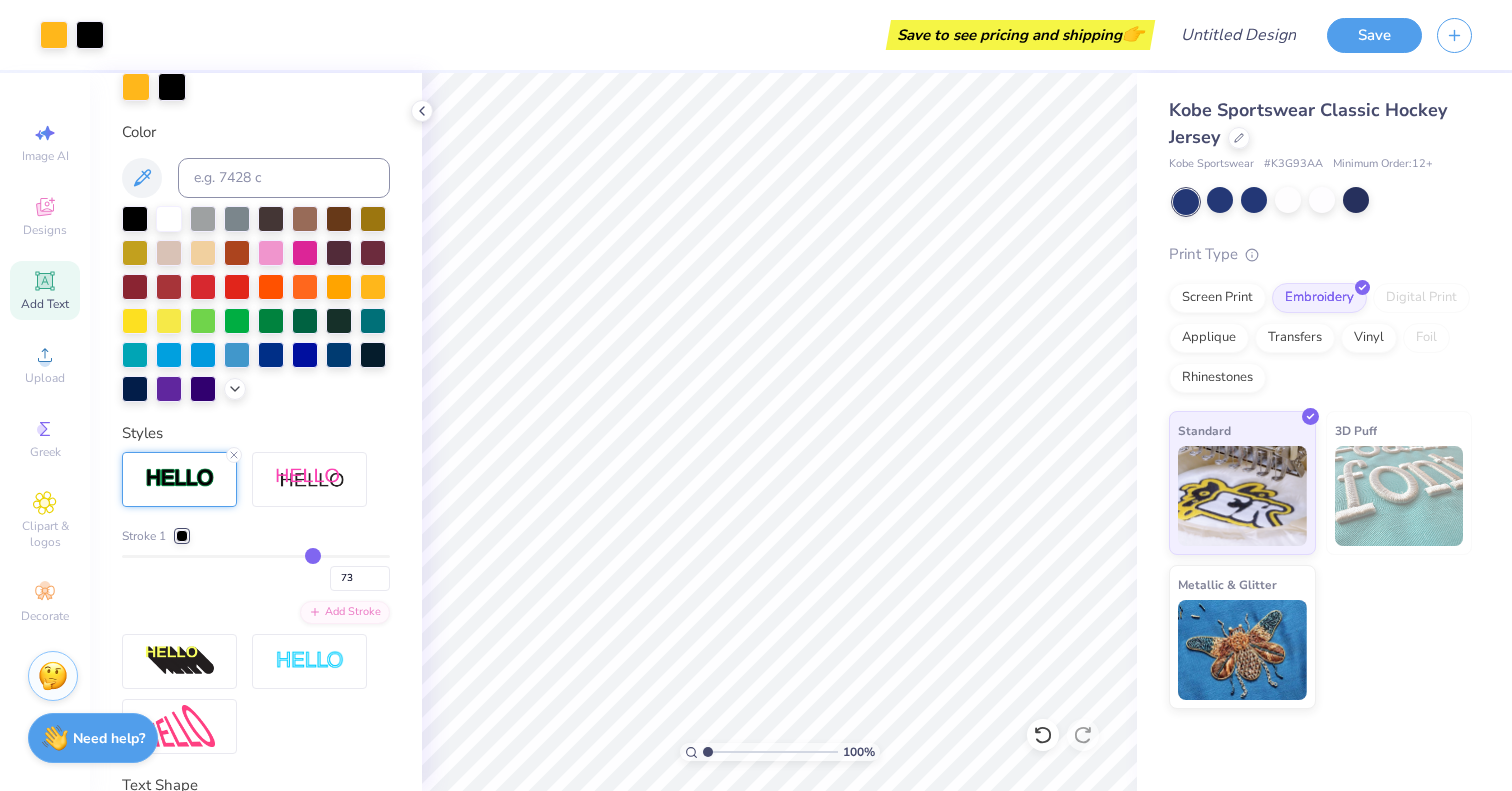 type 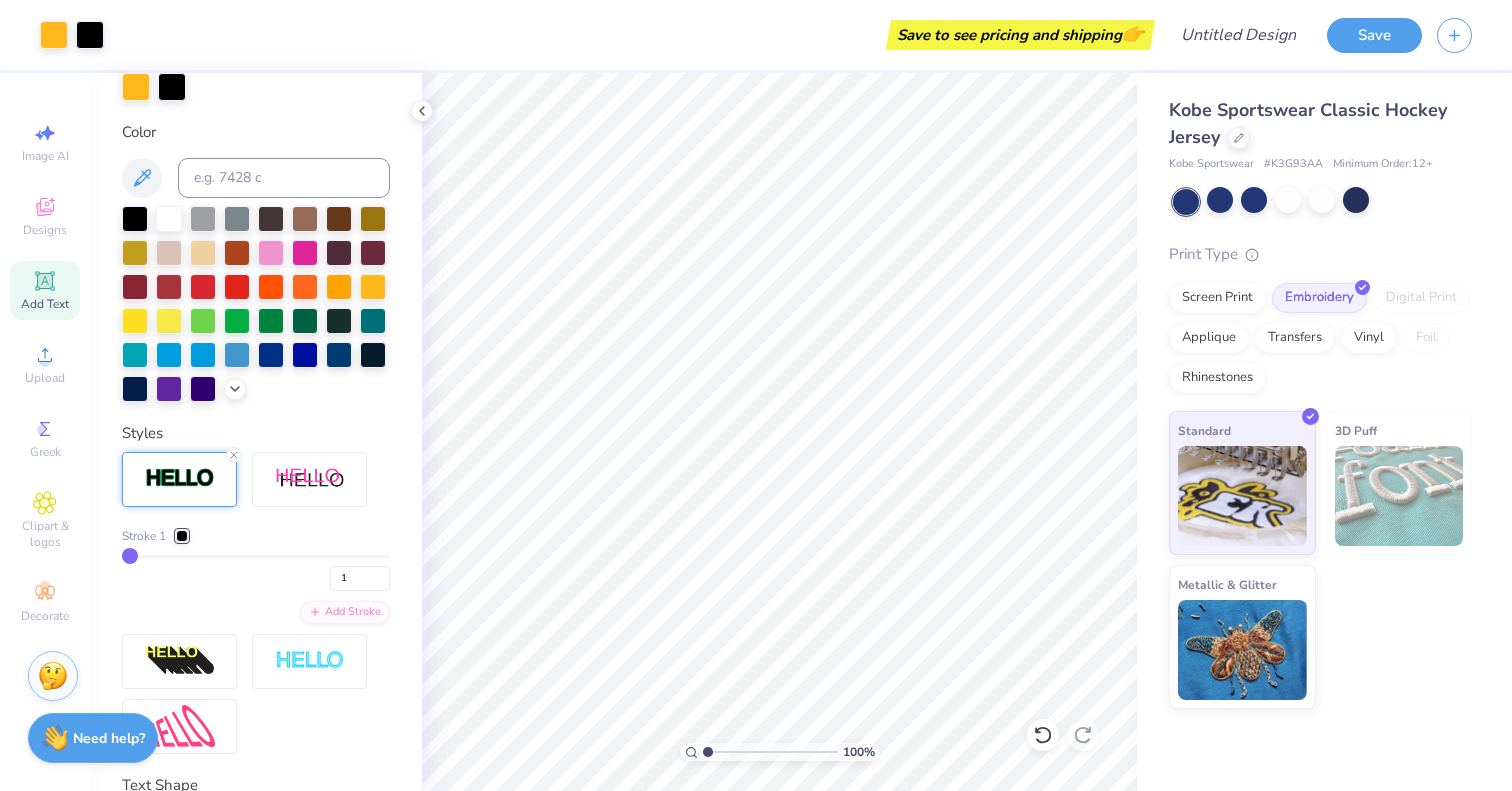 drag, startPoint x: 316, startPoint y: 554, endPoint x: 92, endPoint y: 554, distance: 224 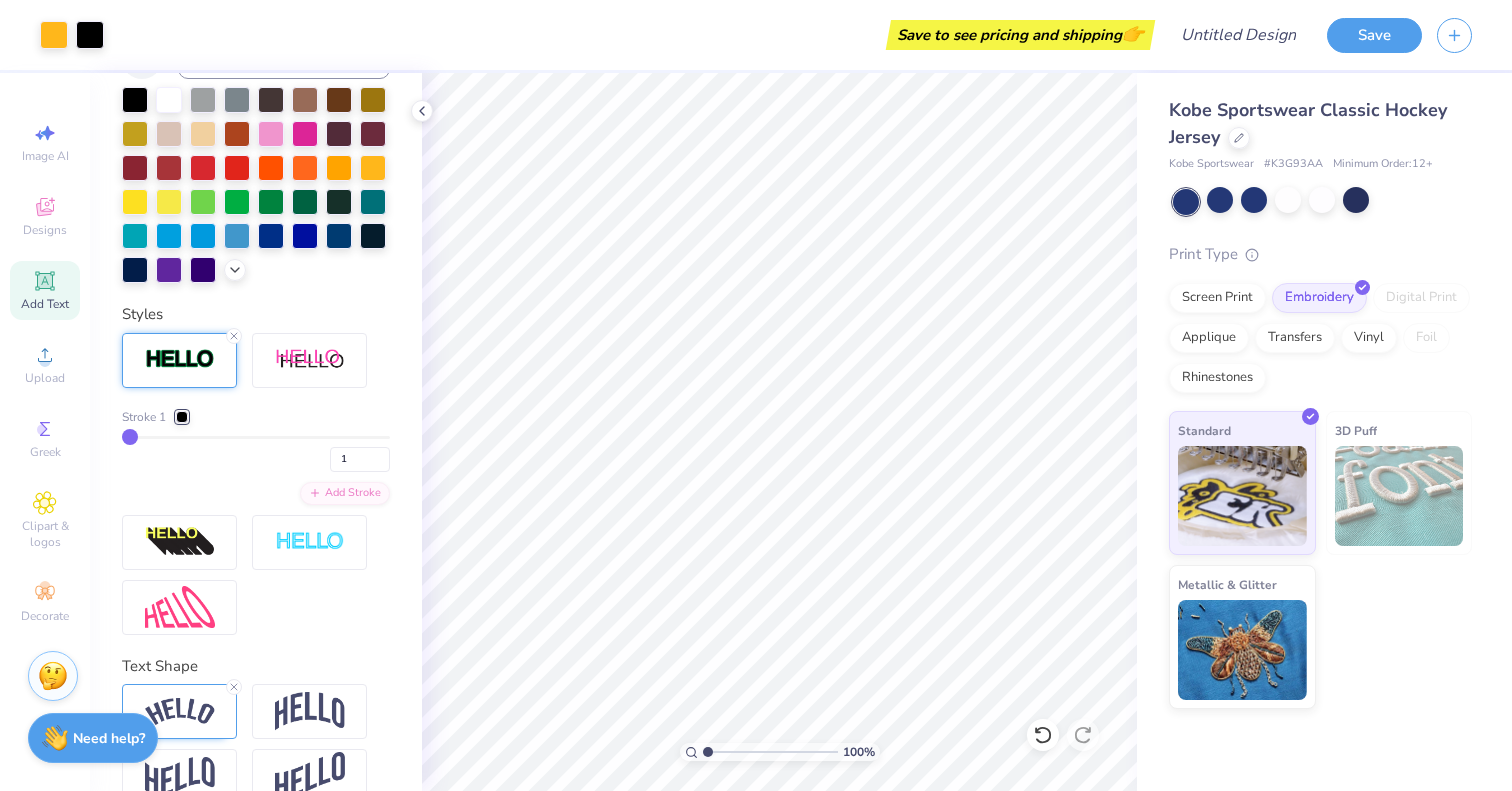 scroll, scrollTop: 566, scrollLeft: 0, axis: vertical 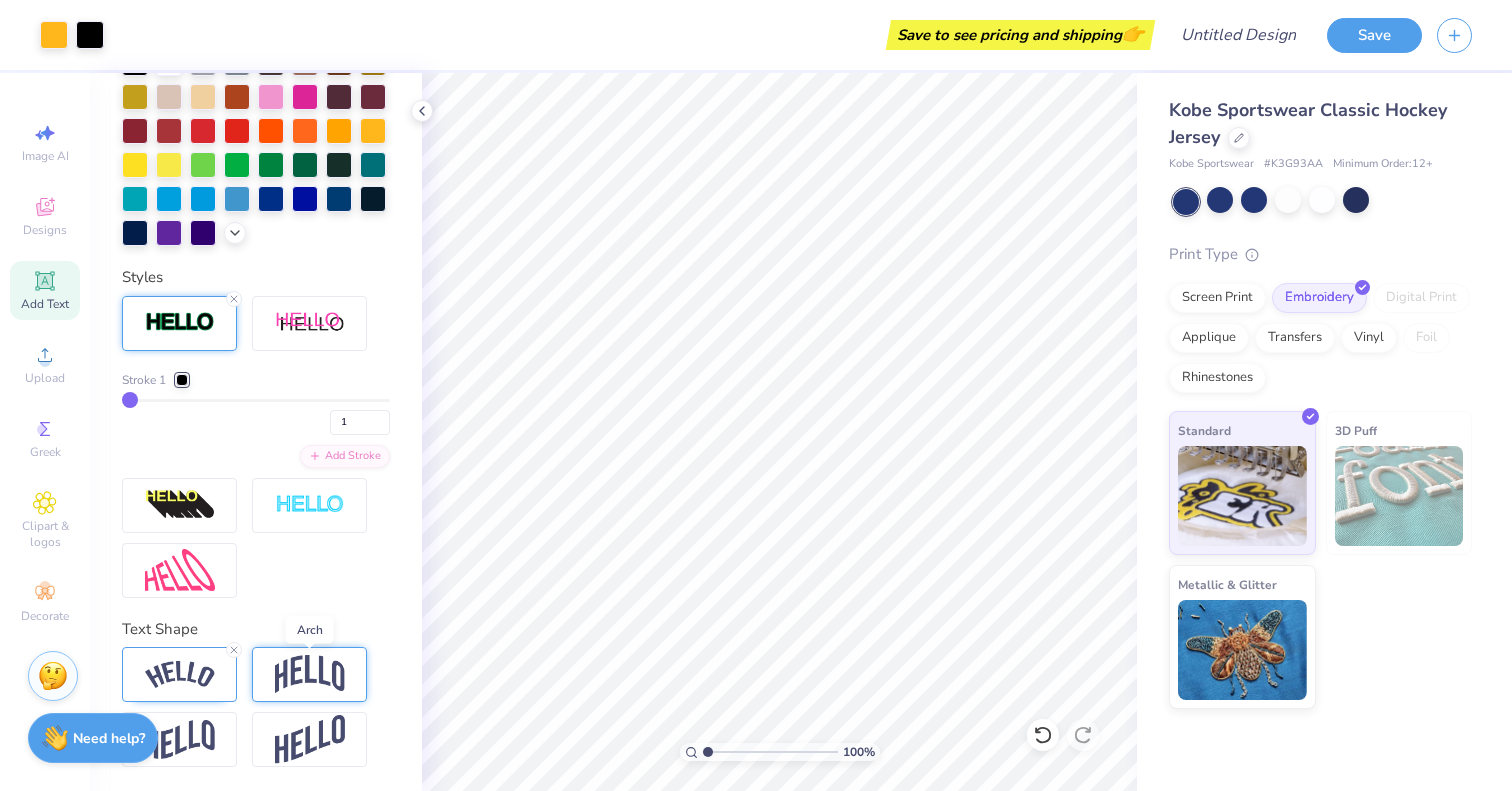 click at bounding box center (310, 674) 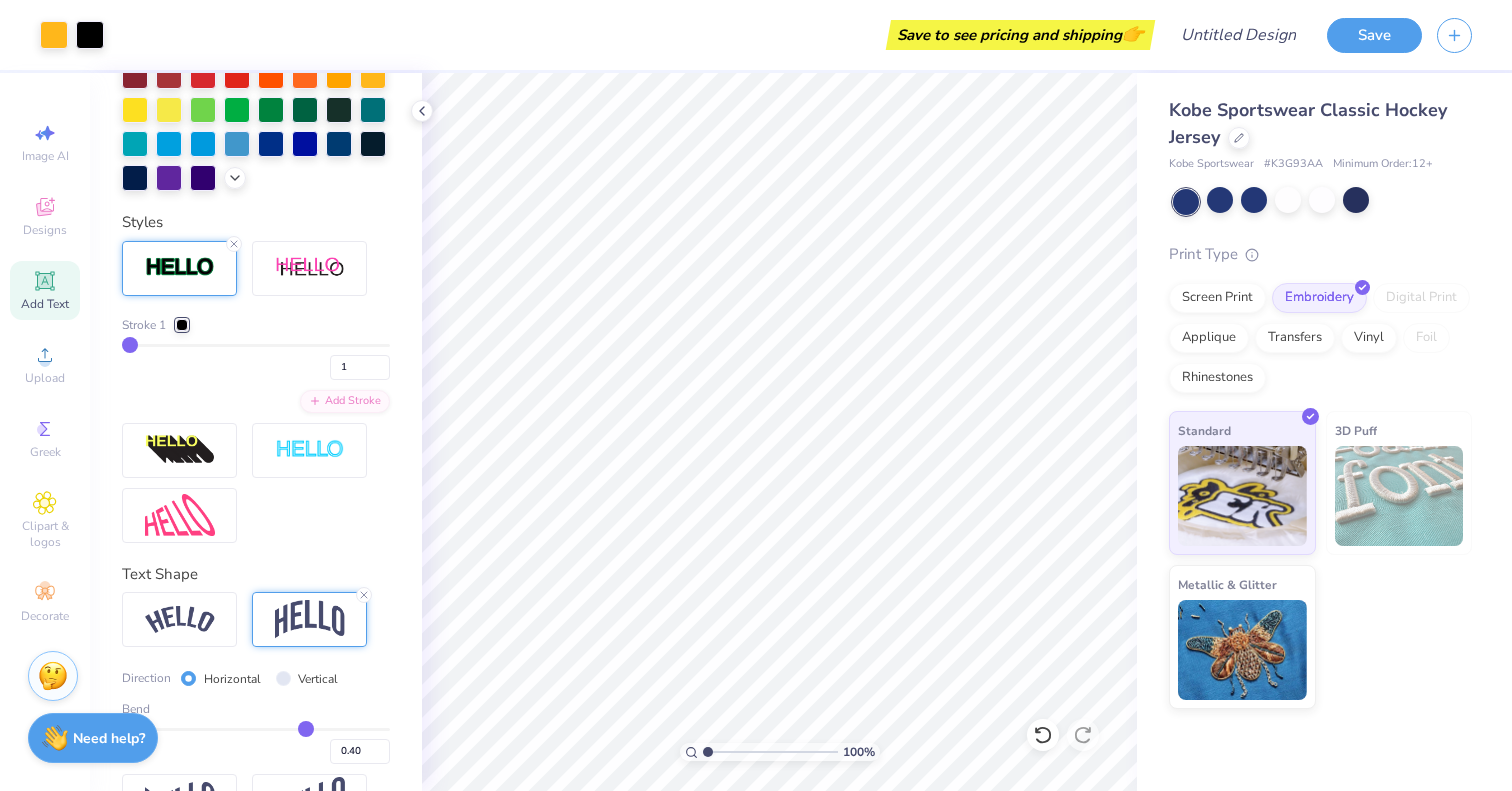 scroll, scrollTop: 682, scrollLeft: 0, axis: vertical 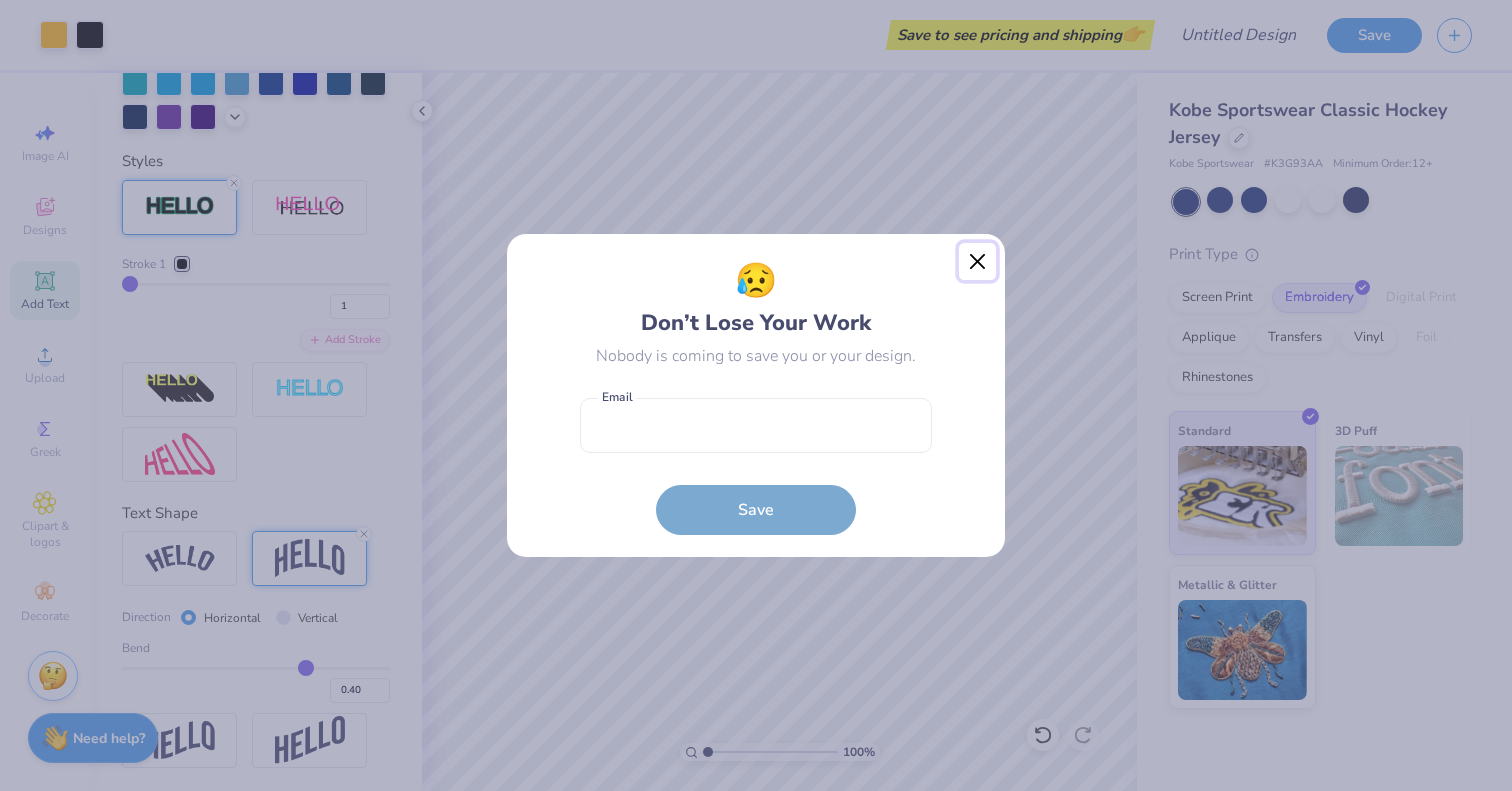 click at bounding box center (978, 262) 